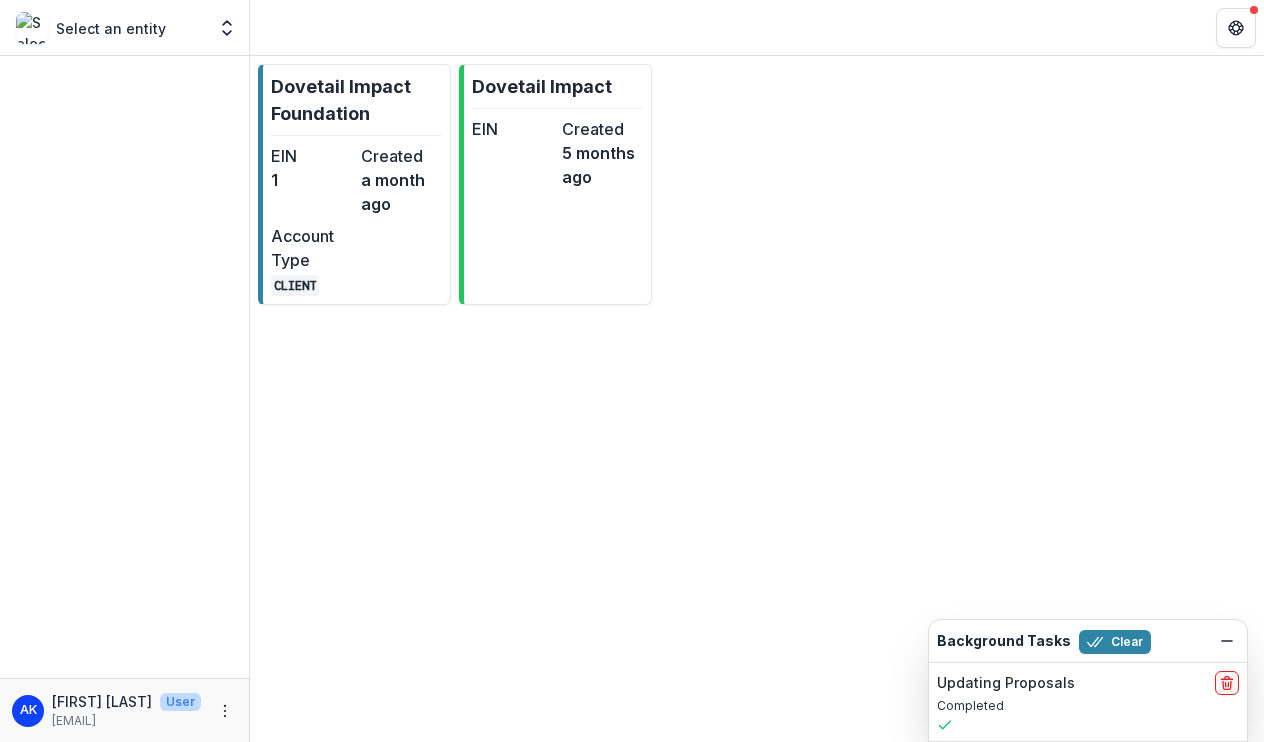 scroll, scrollTop: 0, scrollLeft: 0, axis: both 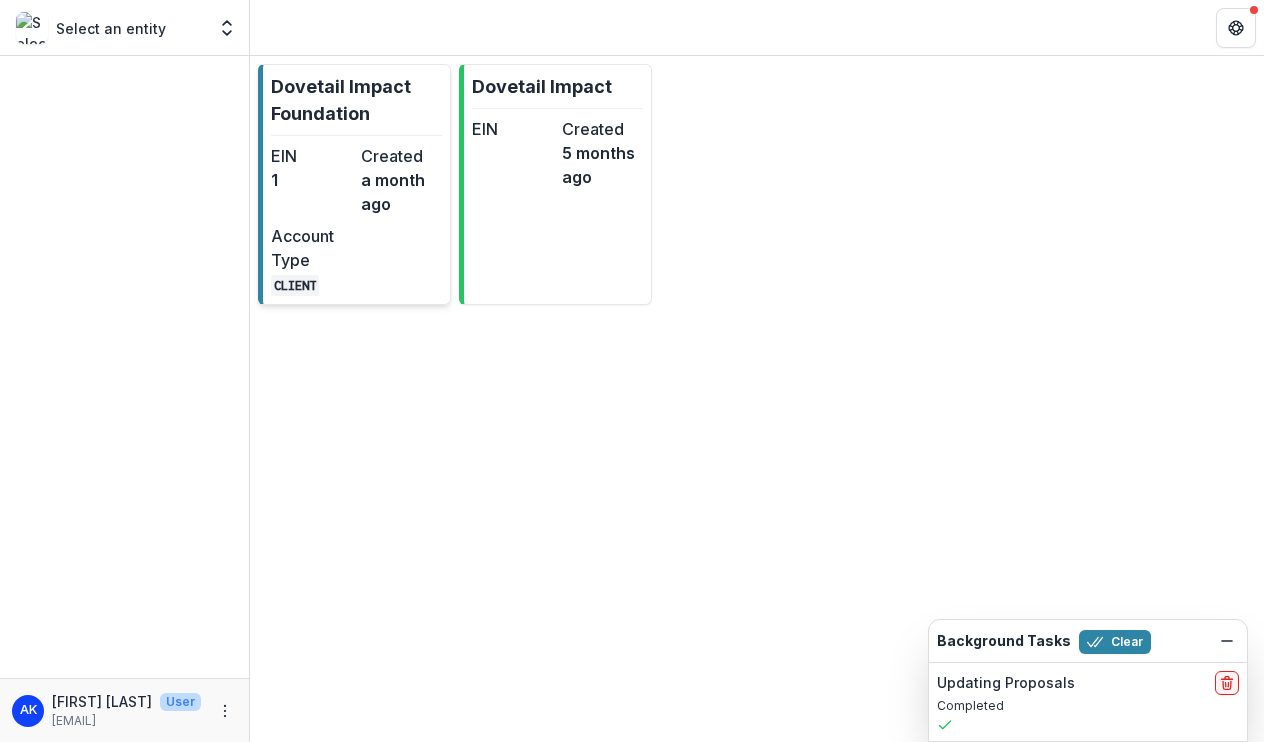 click on "Dovetail Impact Foundation" at bounding box center [356, 100] 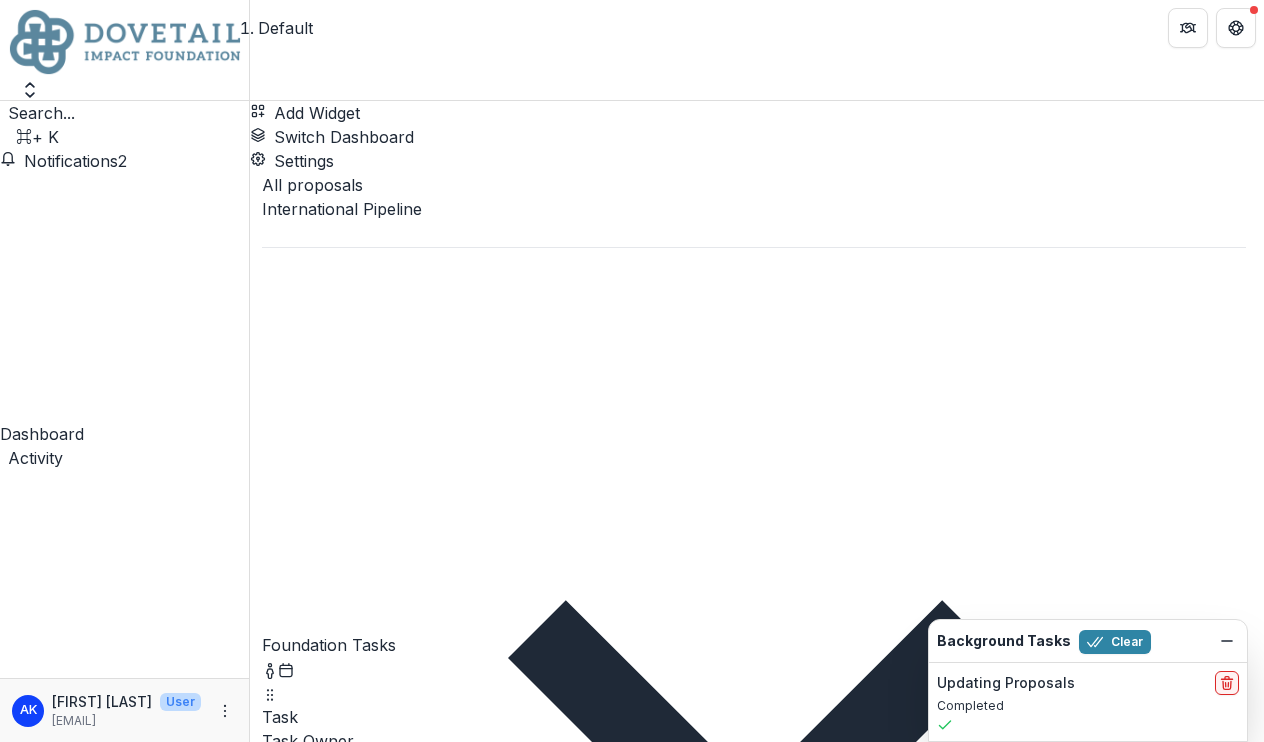 select on "******" 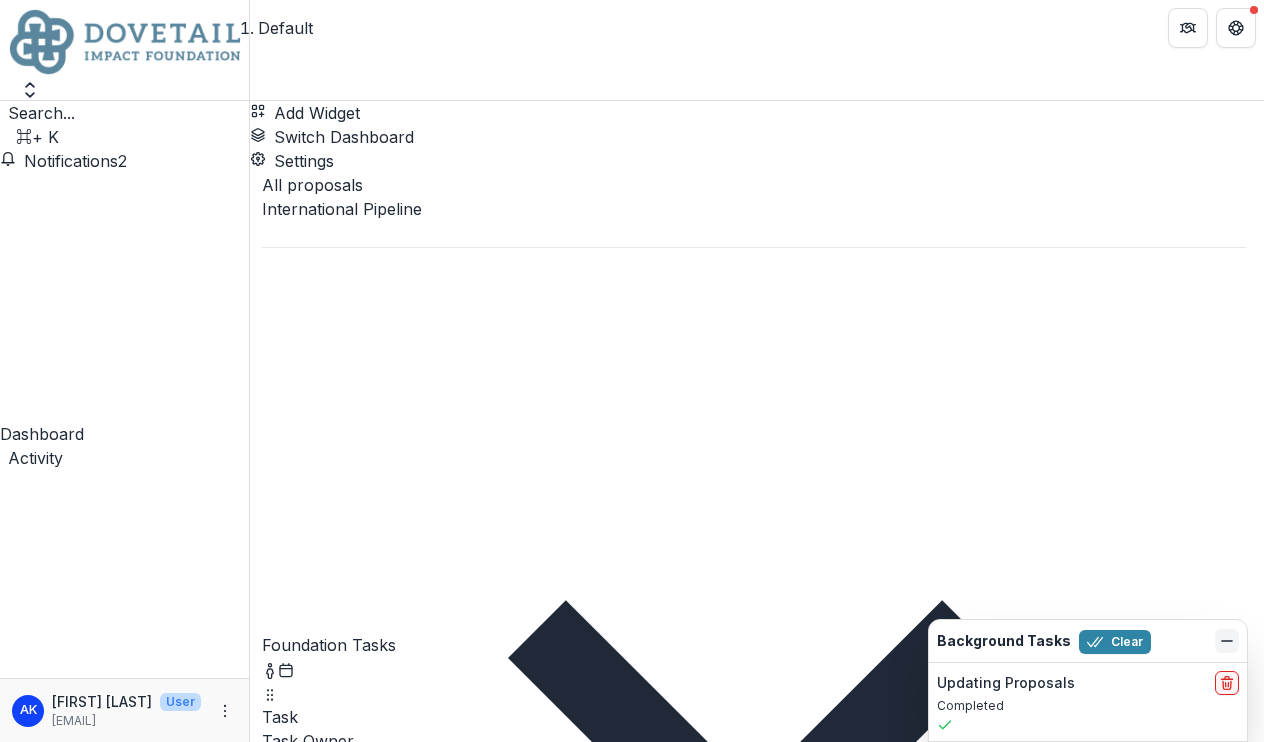 click 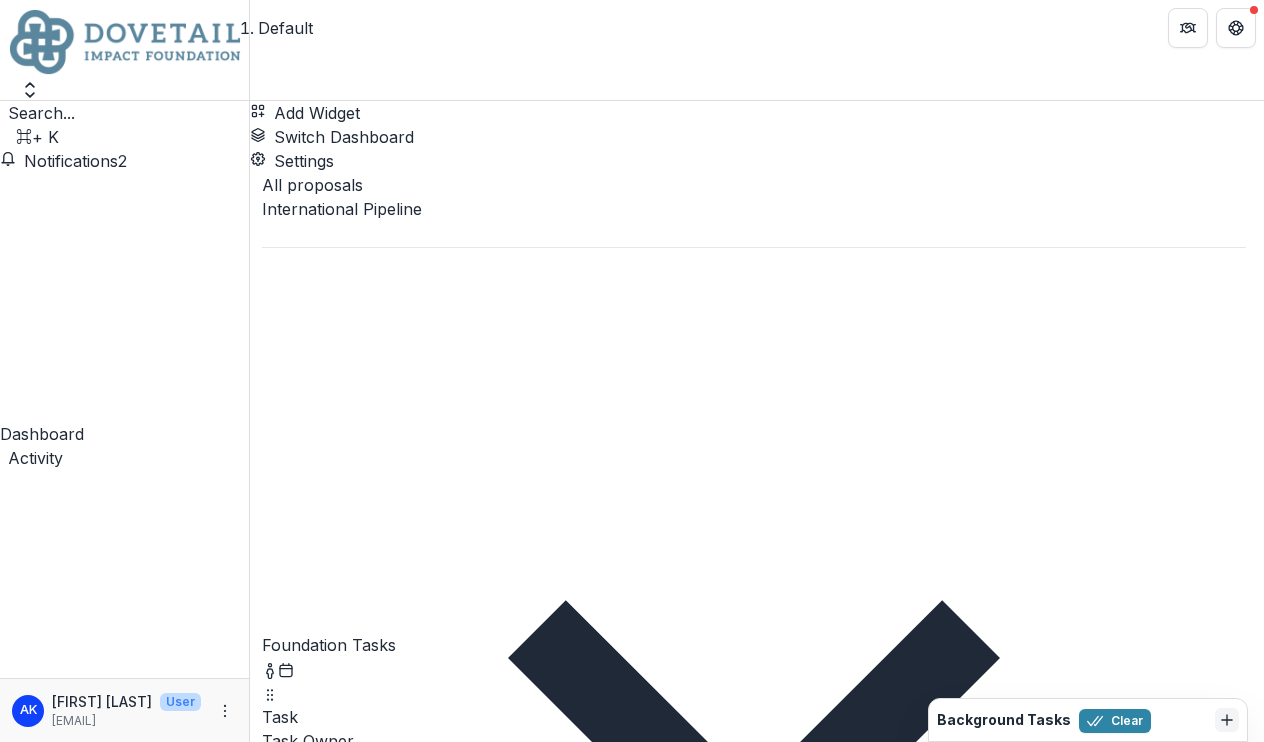 click on "Open with enter key" at bounding box center (74, 49382) 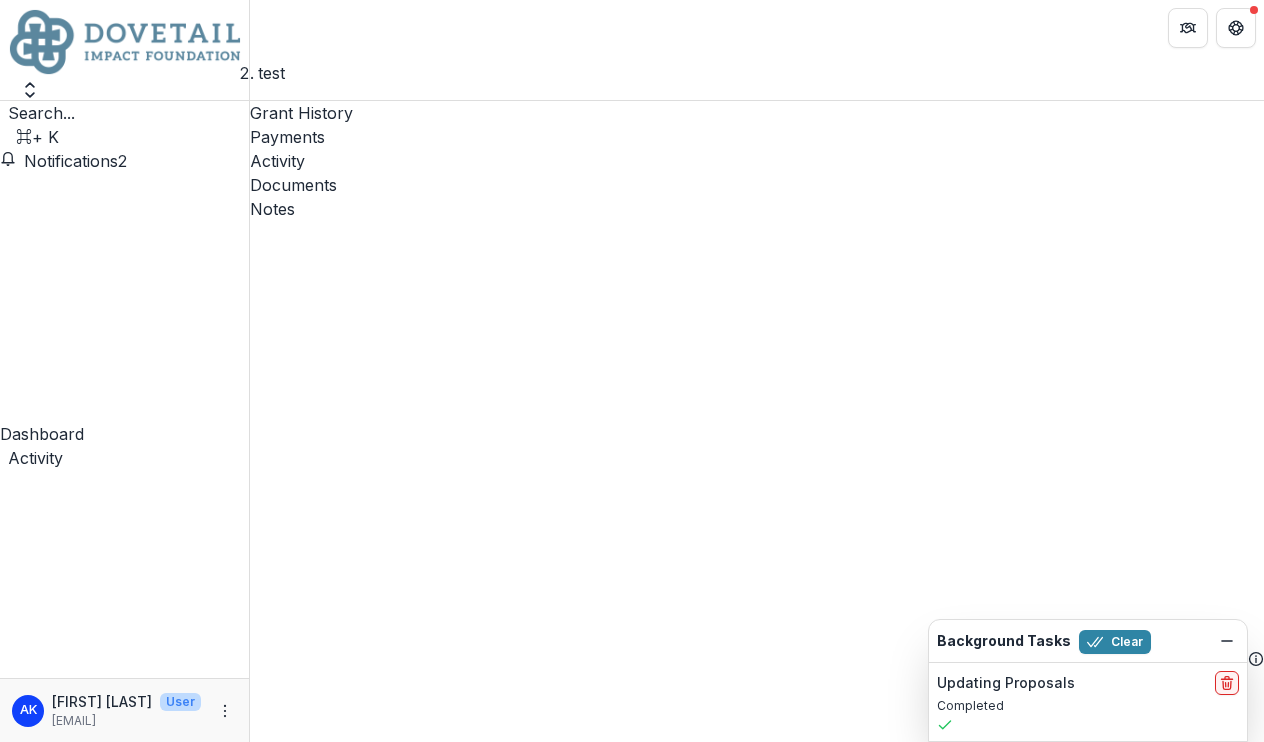 click on "Workflows" at bounding box center [49, 818] 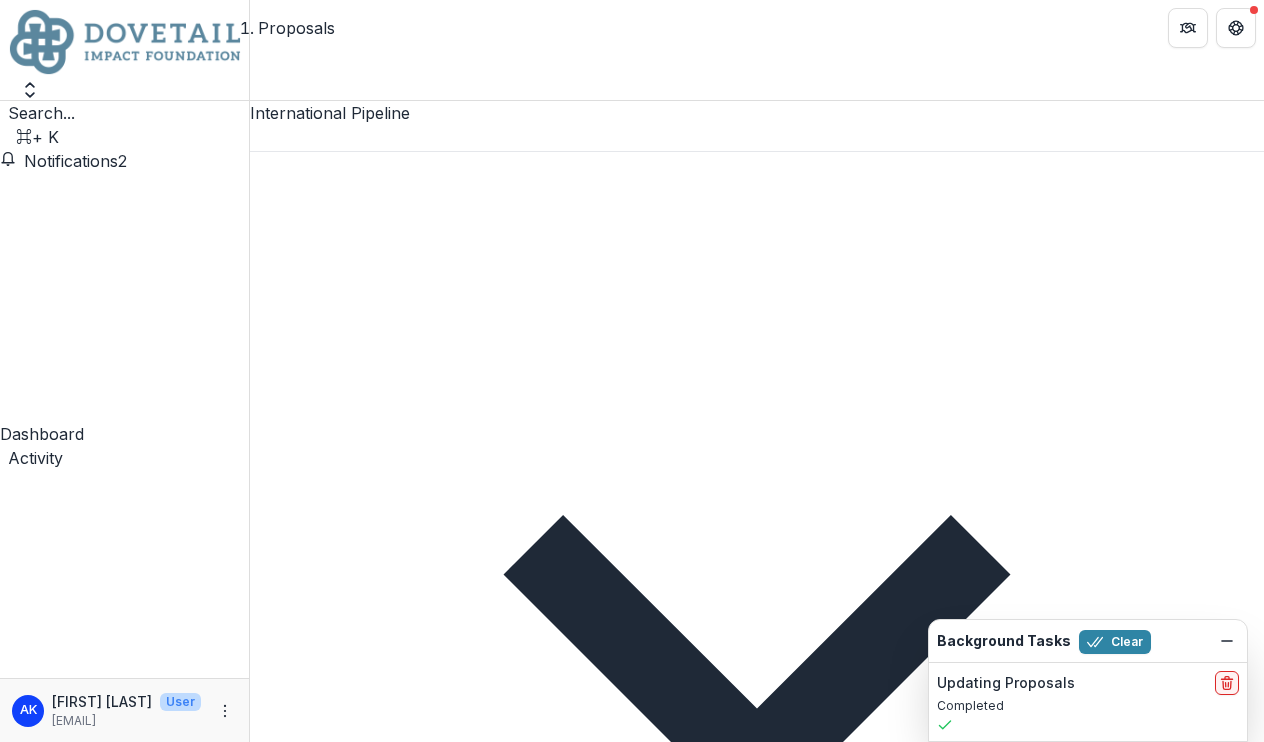 click on "New Proposal" at bounding box center [316, 1178] 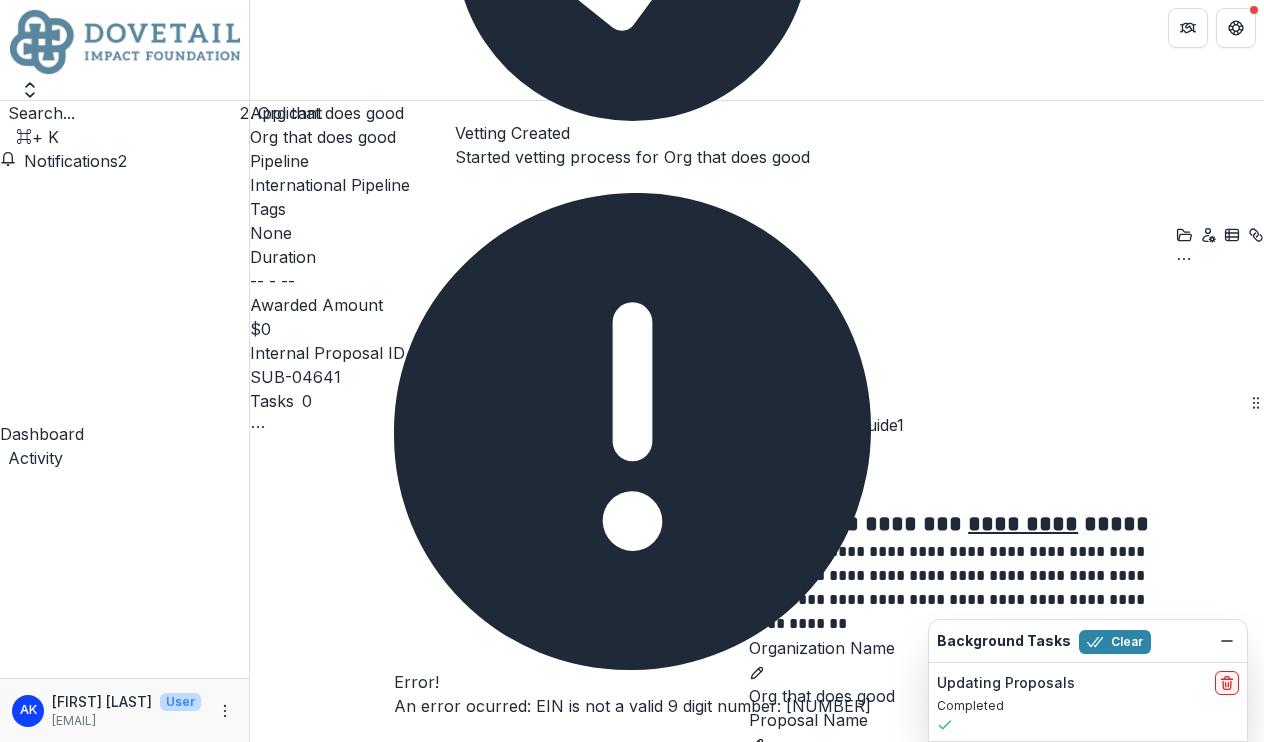 scroll, scrollTop: 0, scrollLeft: 0, axis: both 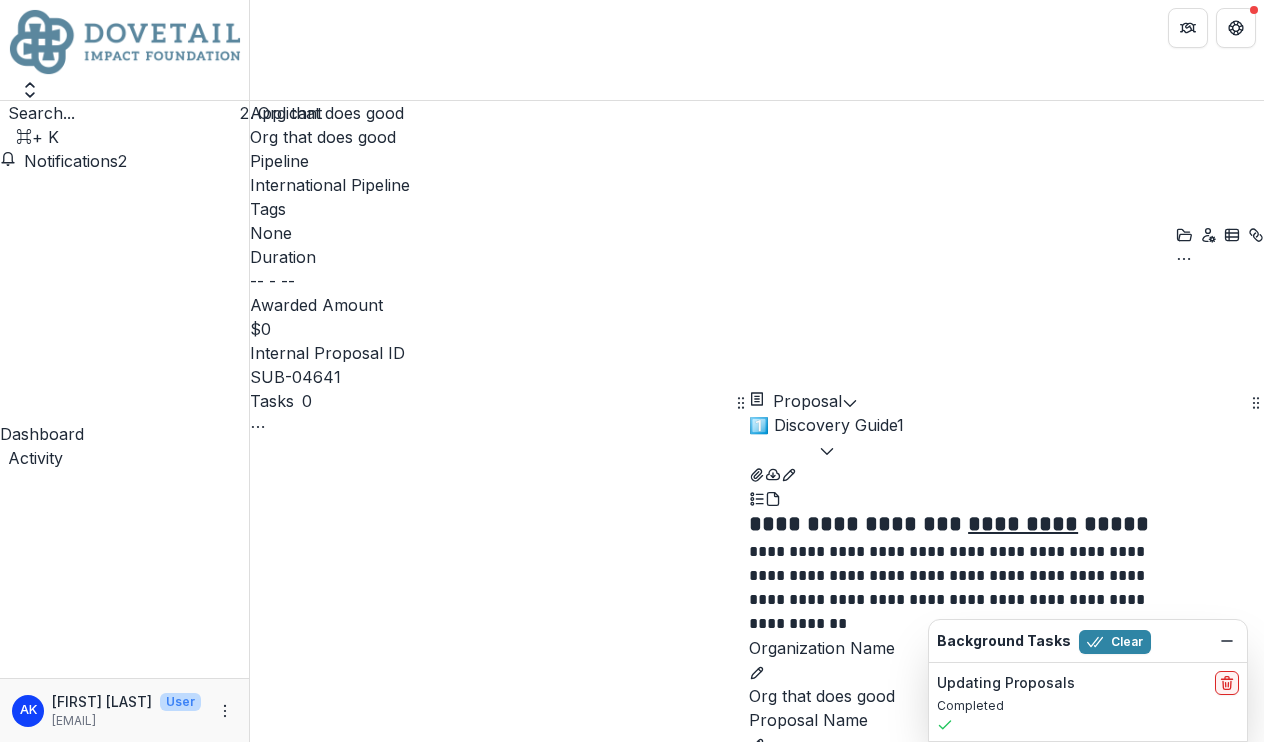 click on "Move to Discovery: Initial Call" at bounding box center (370, 980) 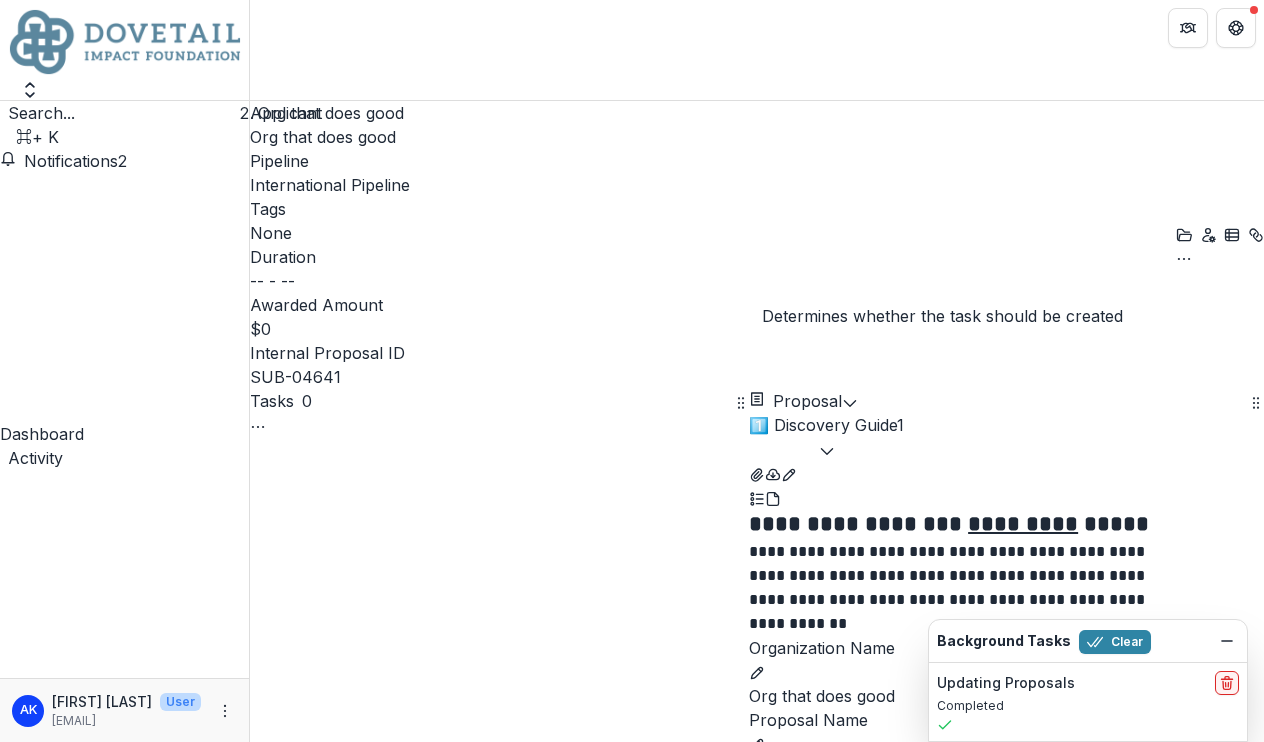 click at bounding box center [1264, 890] 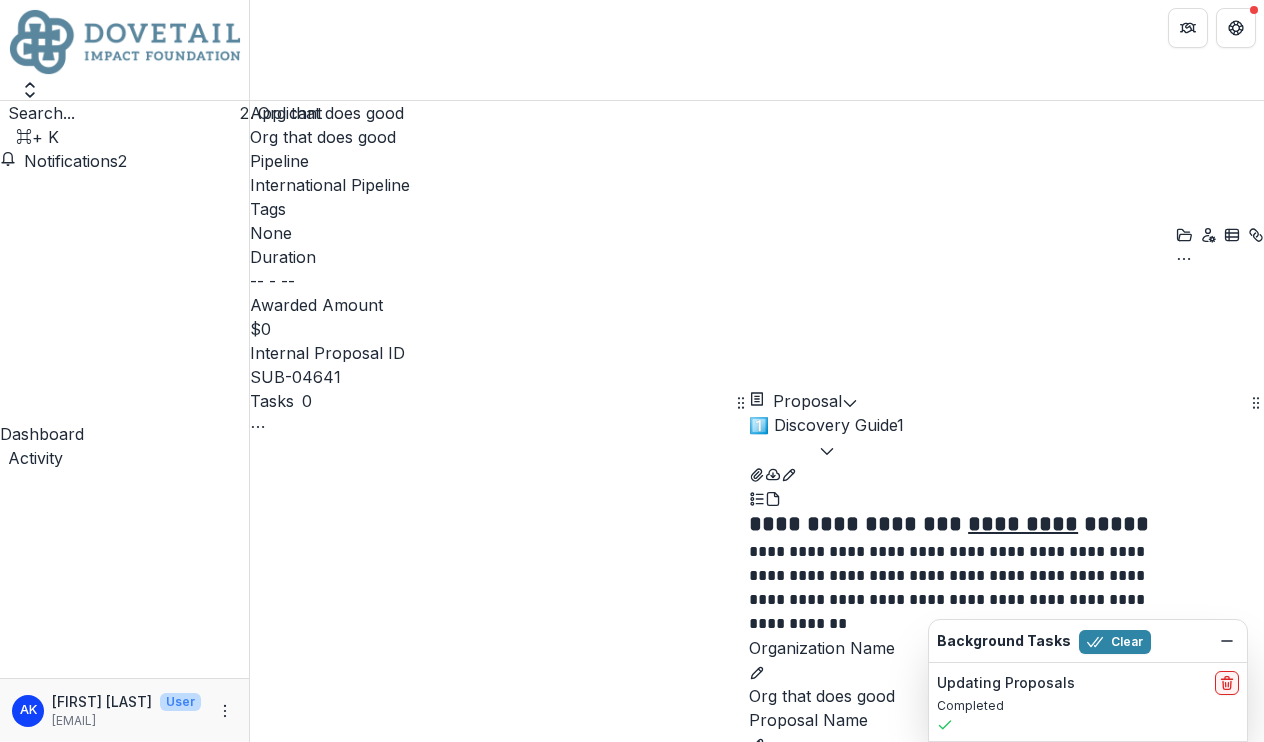 click at bounding box center [1264, 2229] 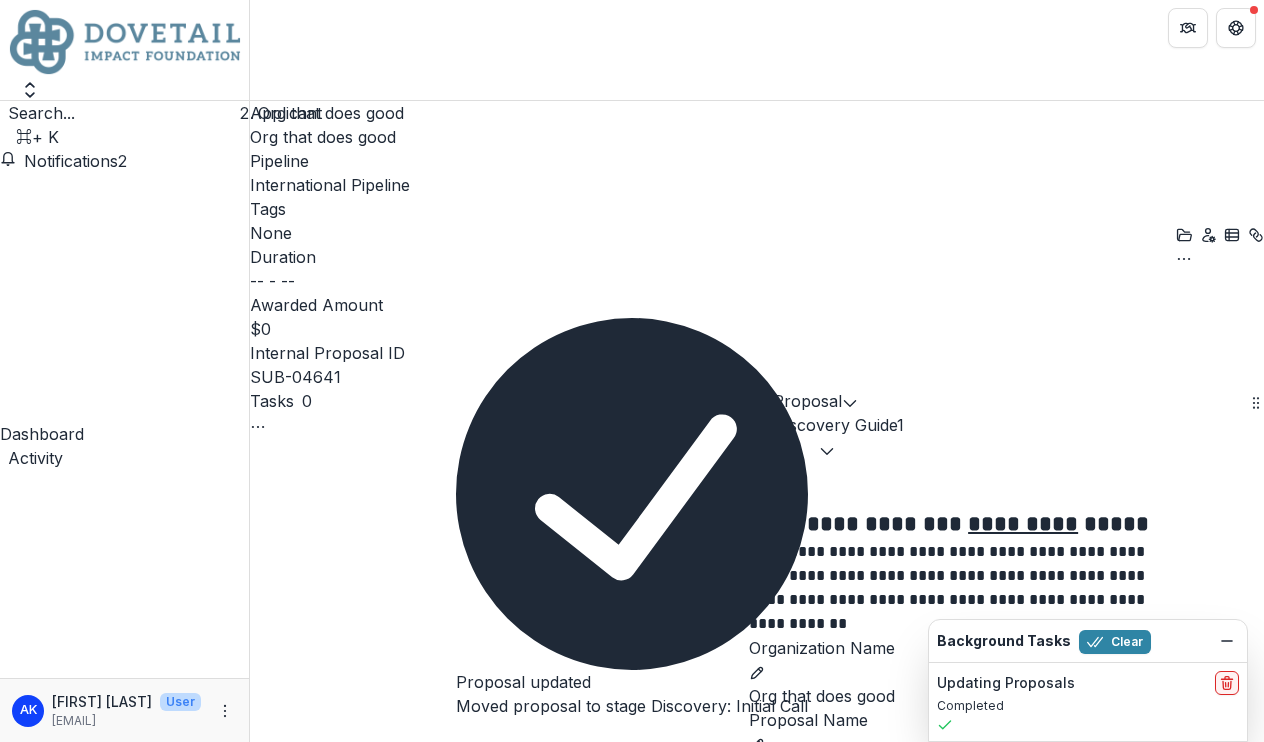 click on "Move to Discovery: Document Request" at bounding box center (407, 1511) 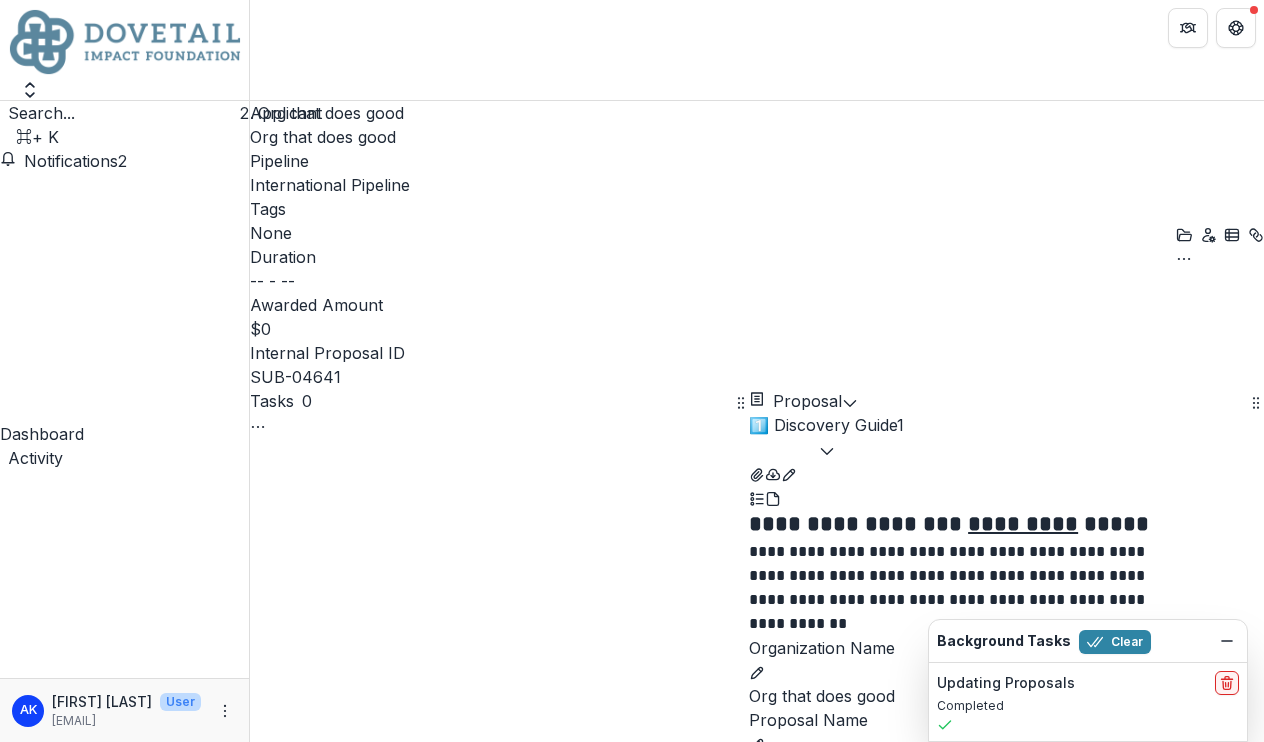 scroll, scrollTop: 0, scrollLeft: 0, axis: both 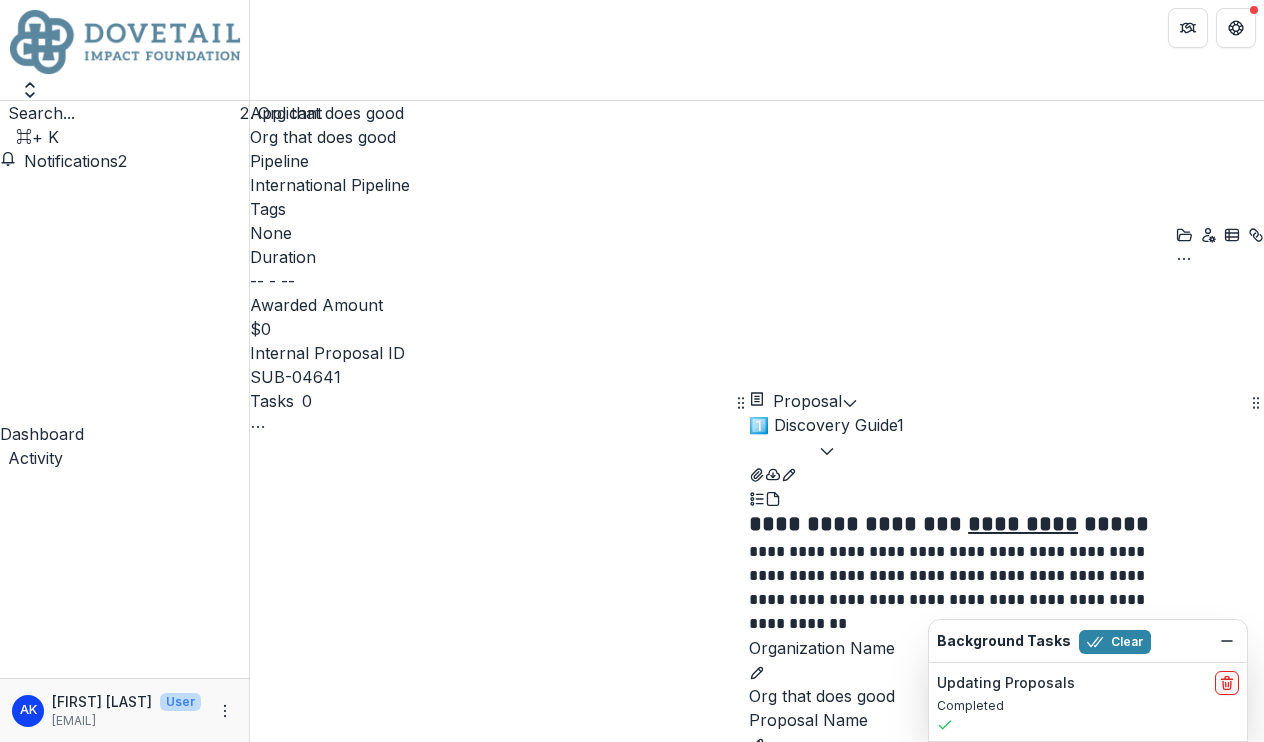 click at bounding box center [0, 784] 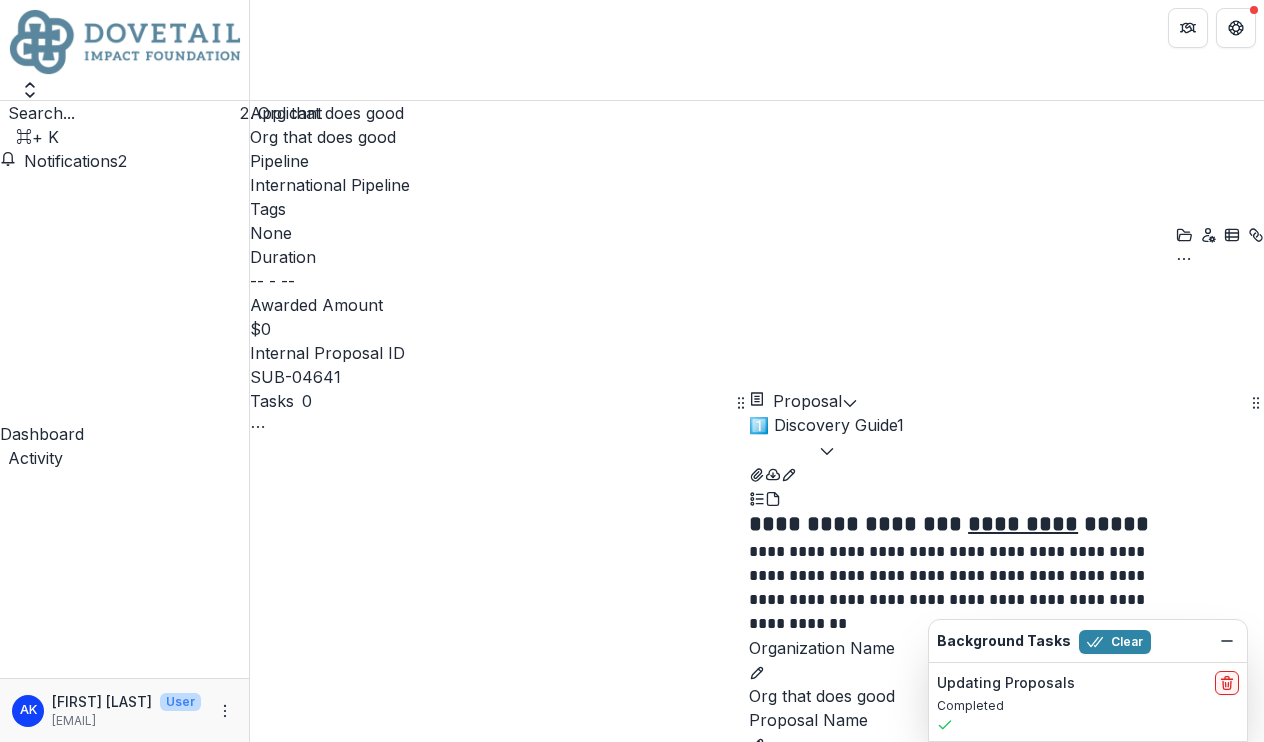 click on "Collapse Previous 1 Stages" at bounding box center [364, 1487] 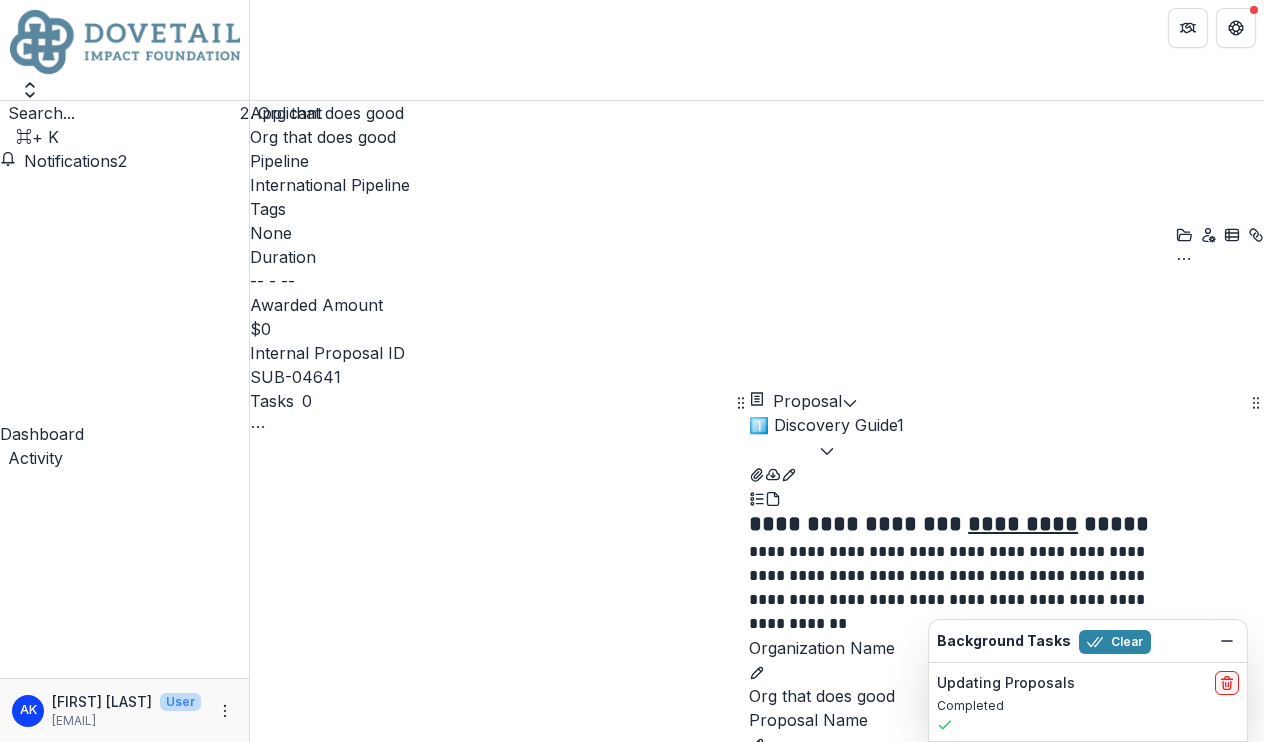 click on "Expand Previous 1 Stages" at bounding box center [360, 956] 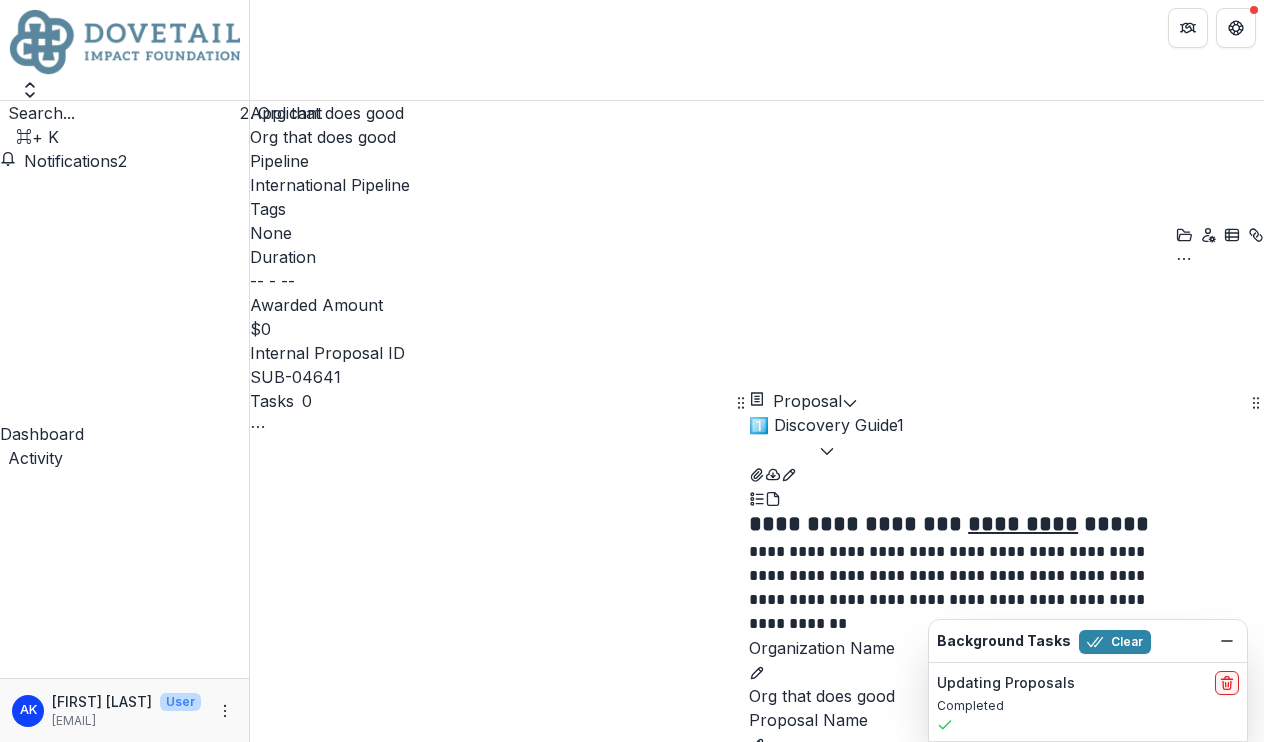 click at bounding box center [0, 784] 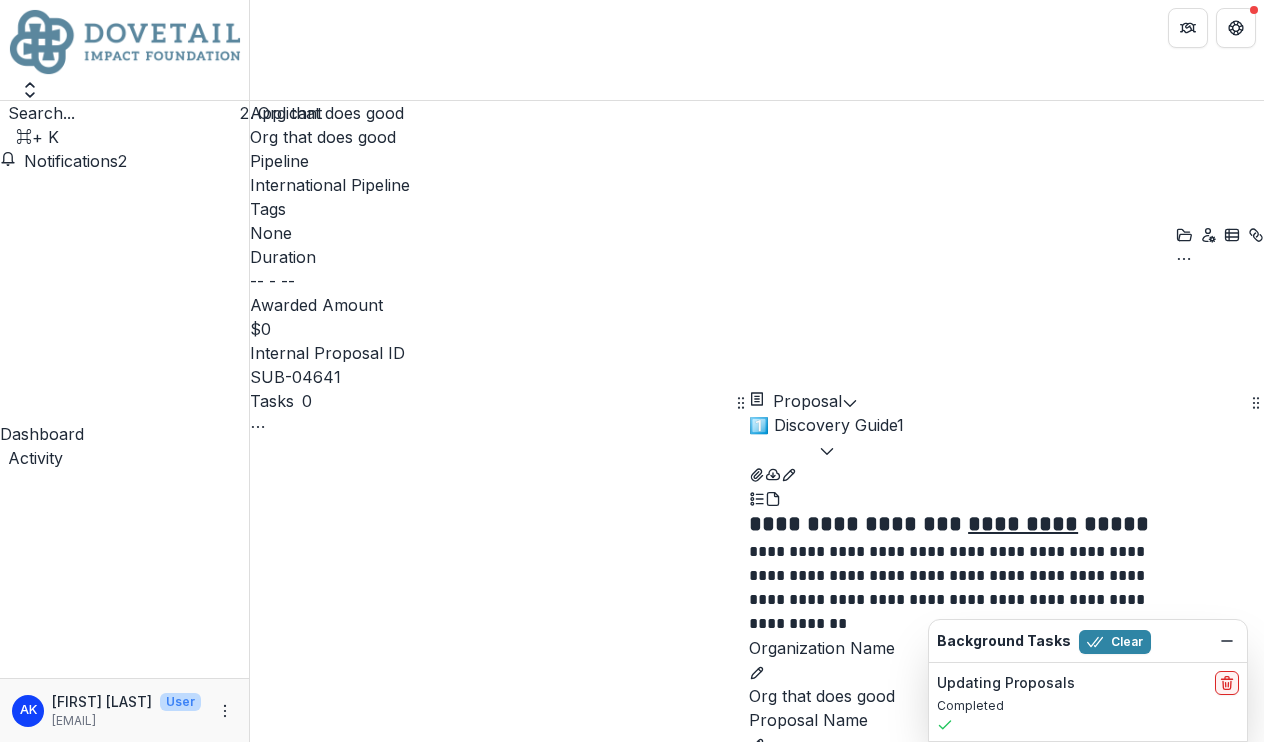 click on "Tasks" at bounding box center [124, 794] 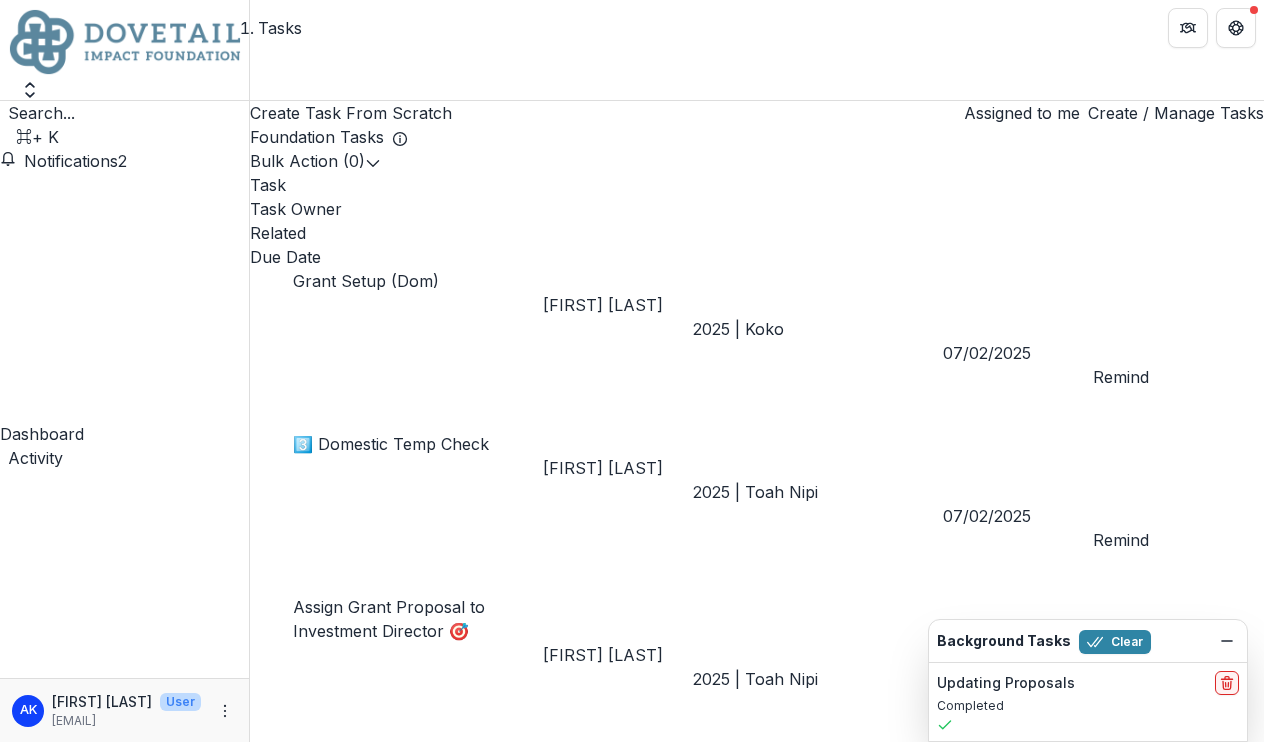 click on "Create / Manage Tasks" at bounding box center (1176, 113) 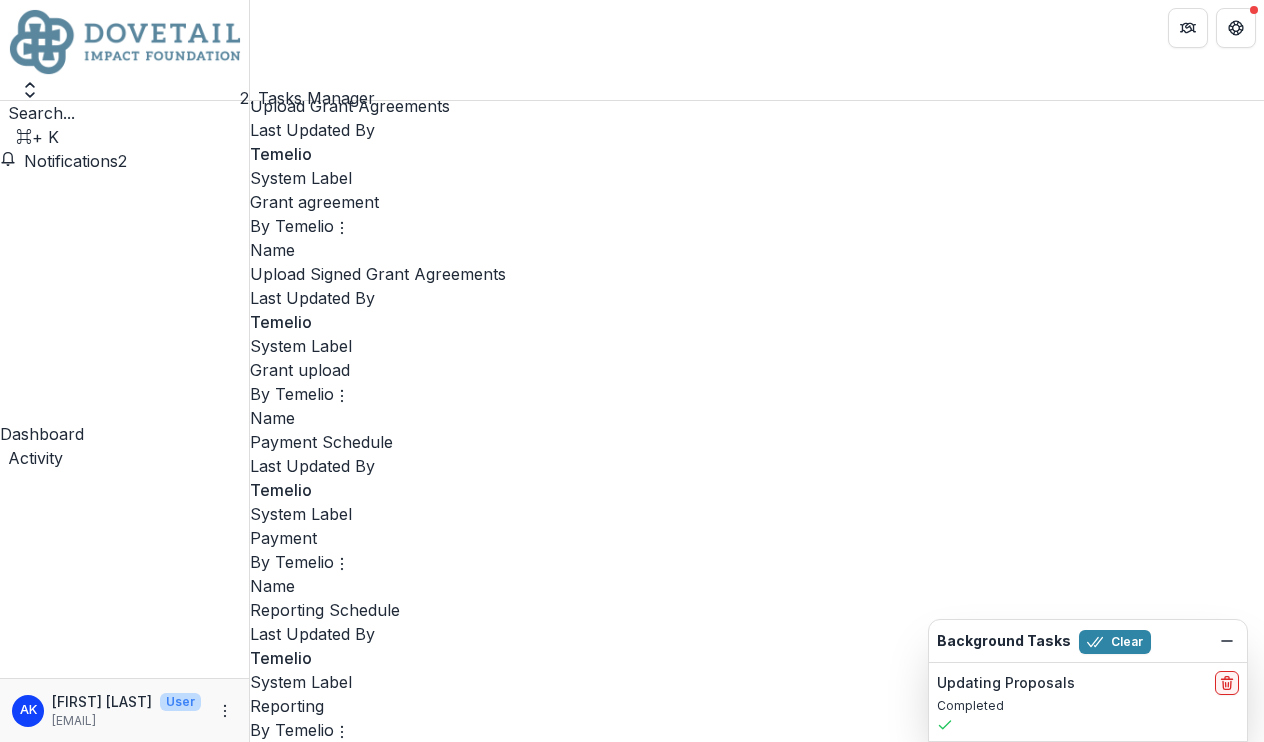 scroll, scrollTop: 1289, scrollLeft: 0, axis: vertical 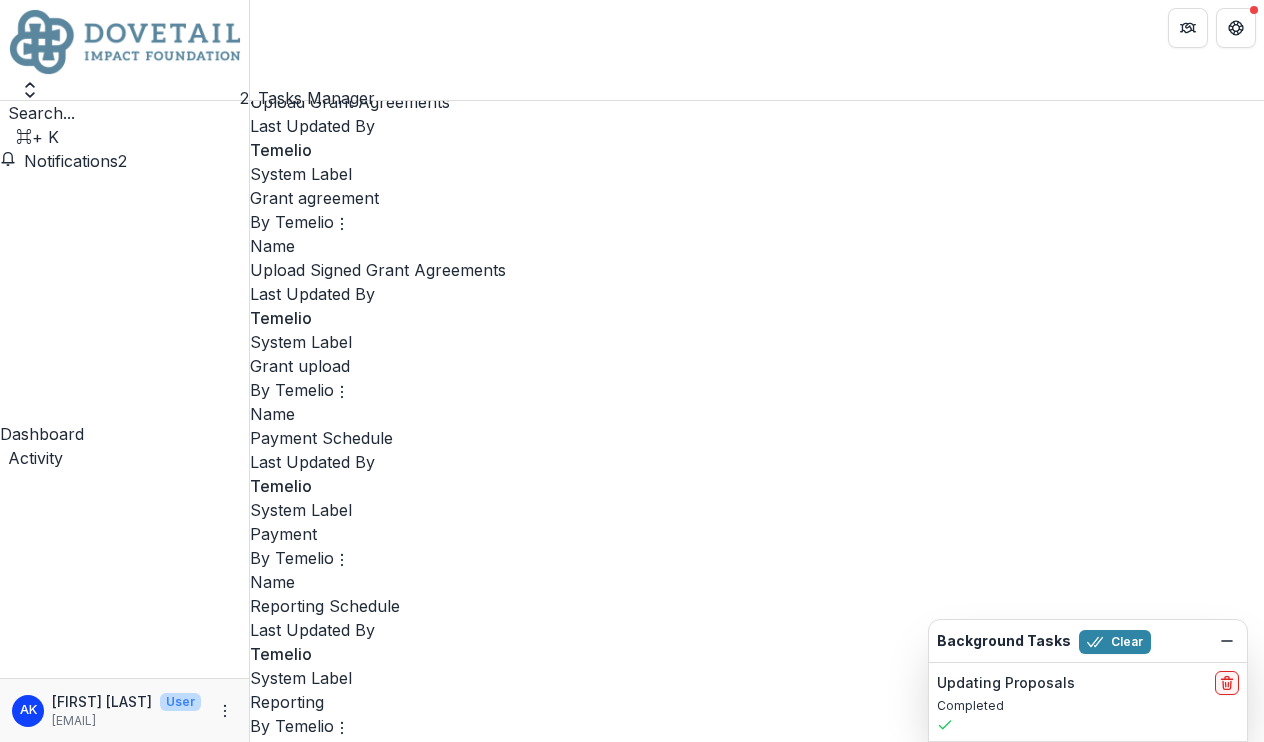 click 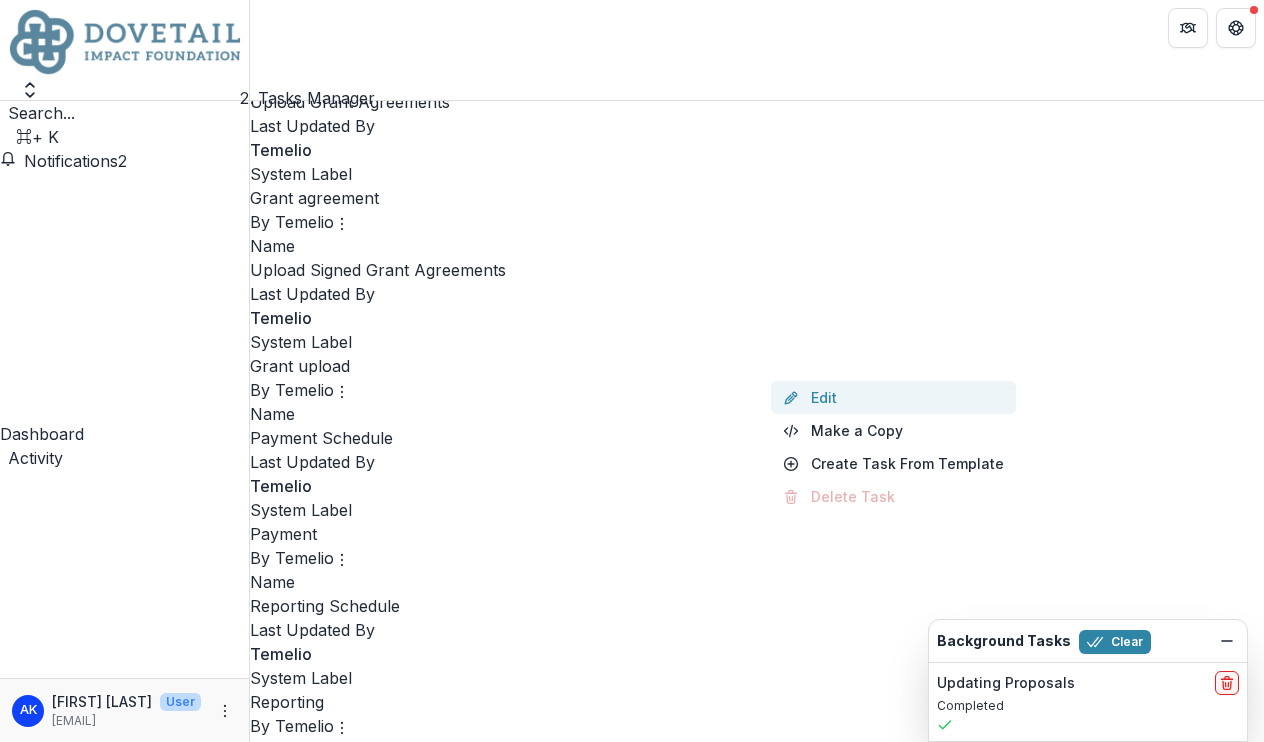 click 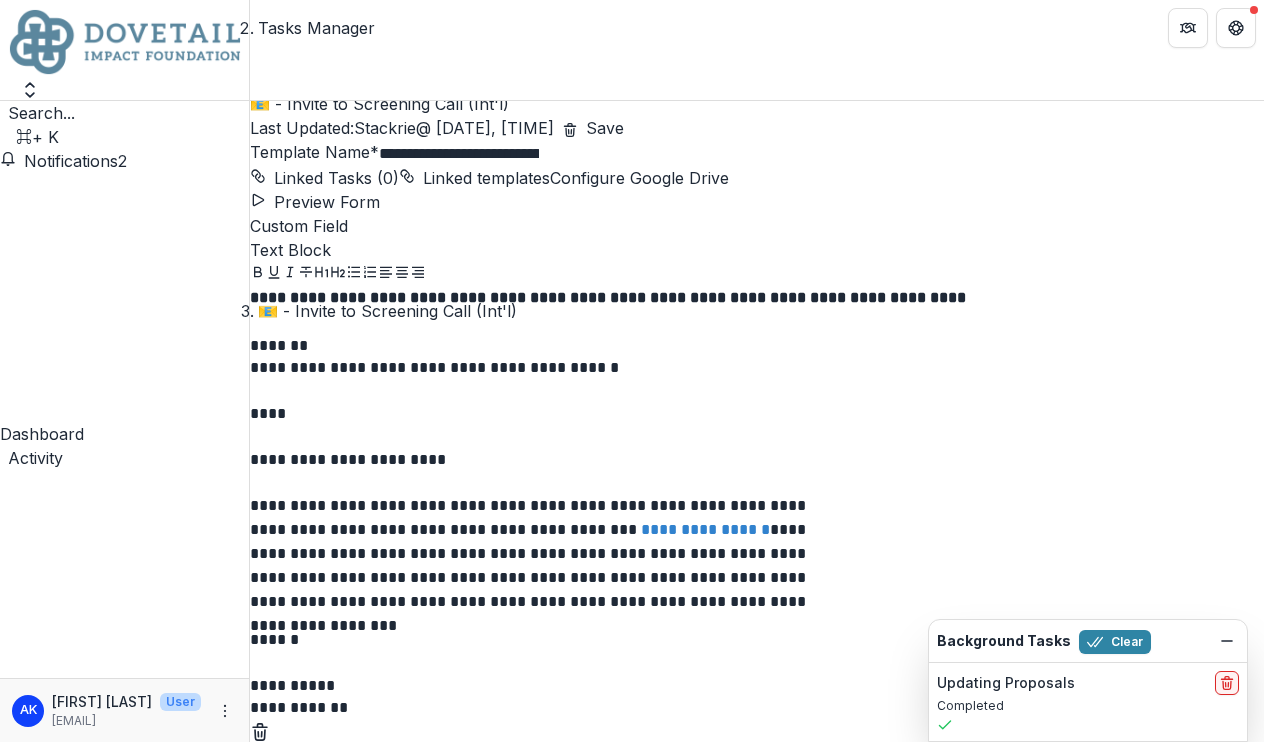 scroll, scrollTop: 0, scrollLeft: 0, axis: both 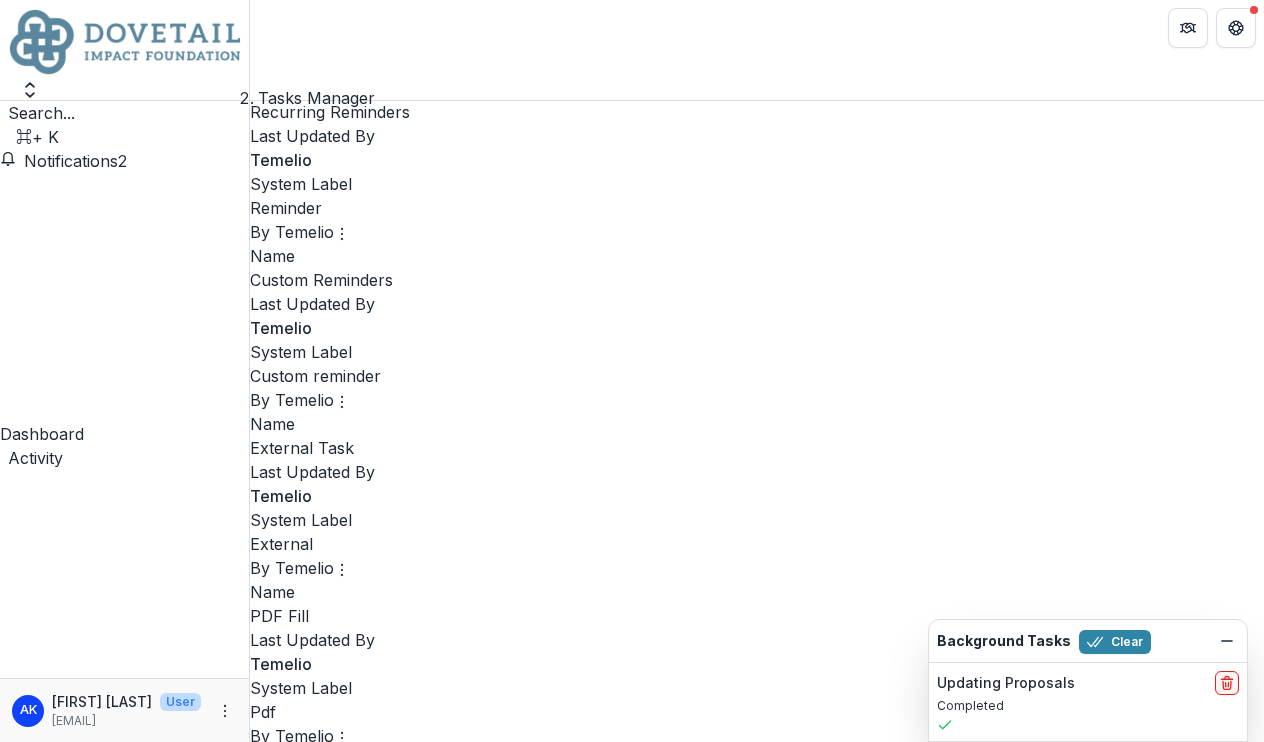 click at bounding box center (258, 4600) 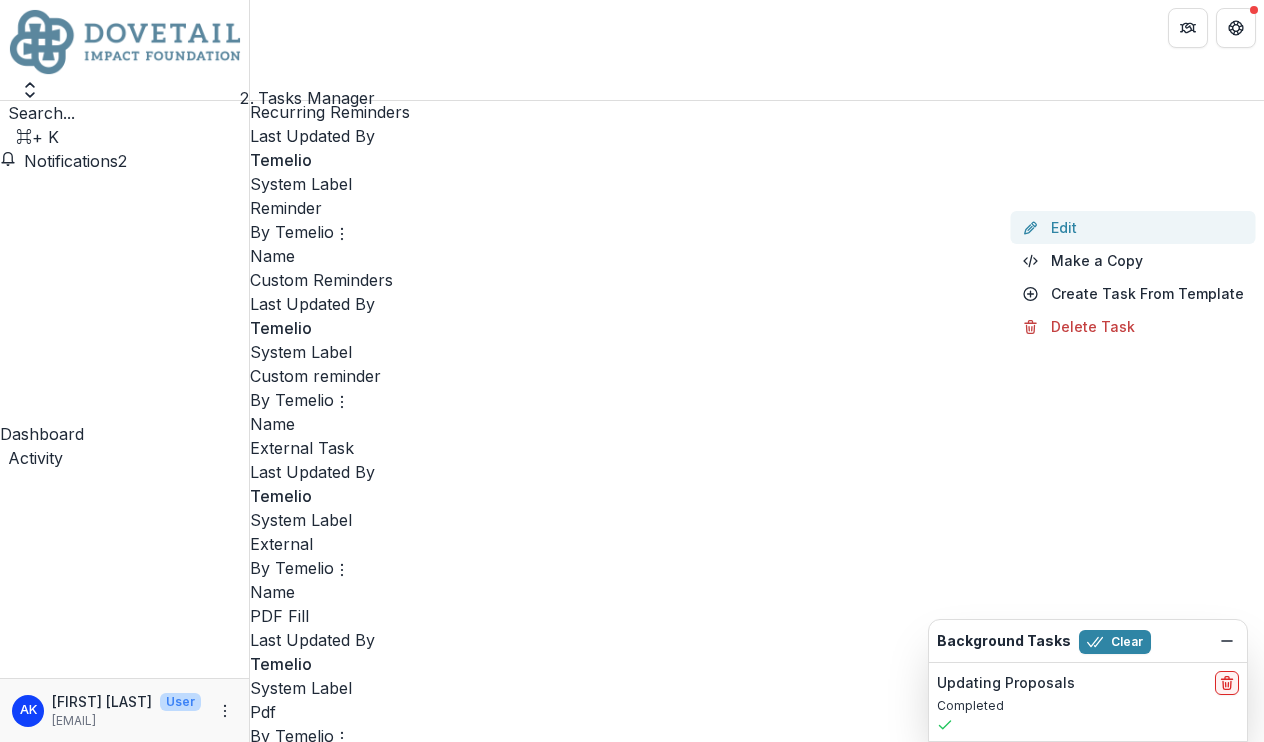 click on "Edit" at bounding box center [1133, 227] 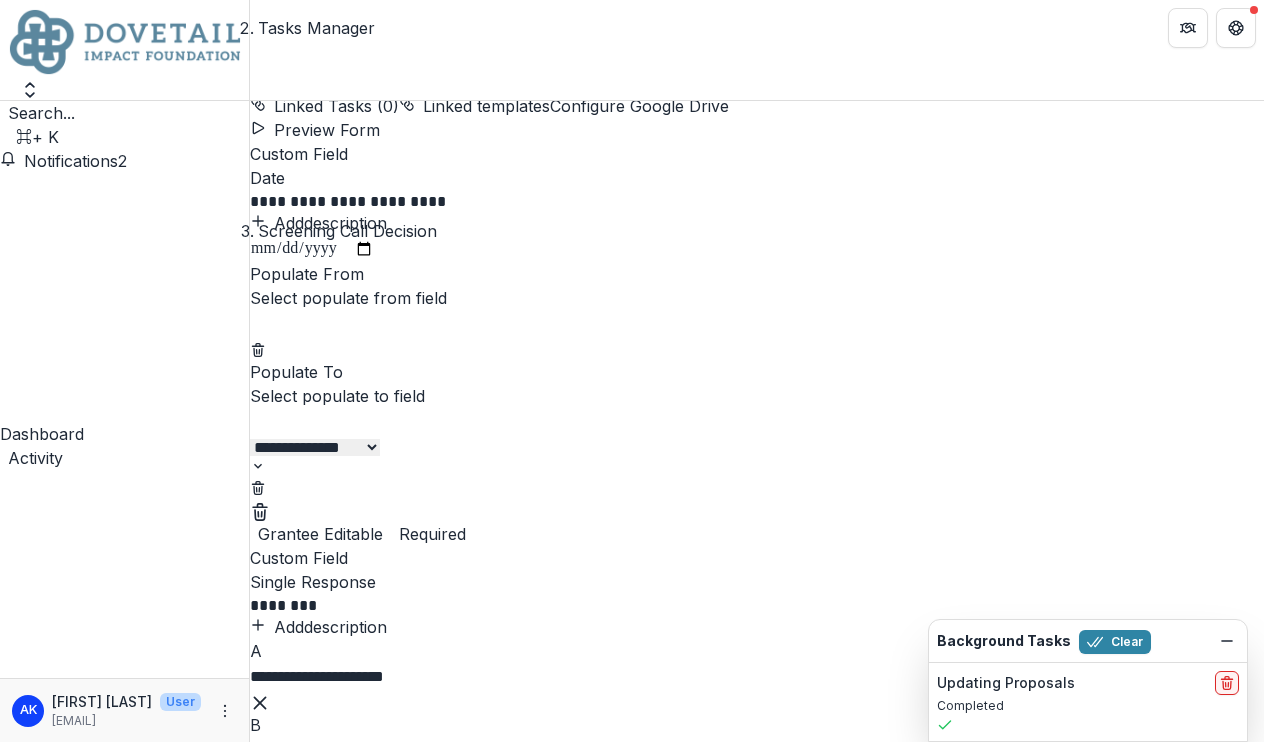 scroll, scrollTop: 0, scrollLeft: 0, axis: both 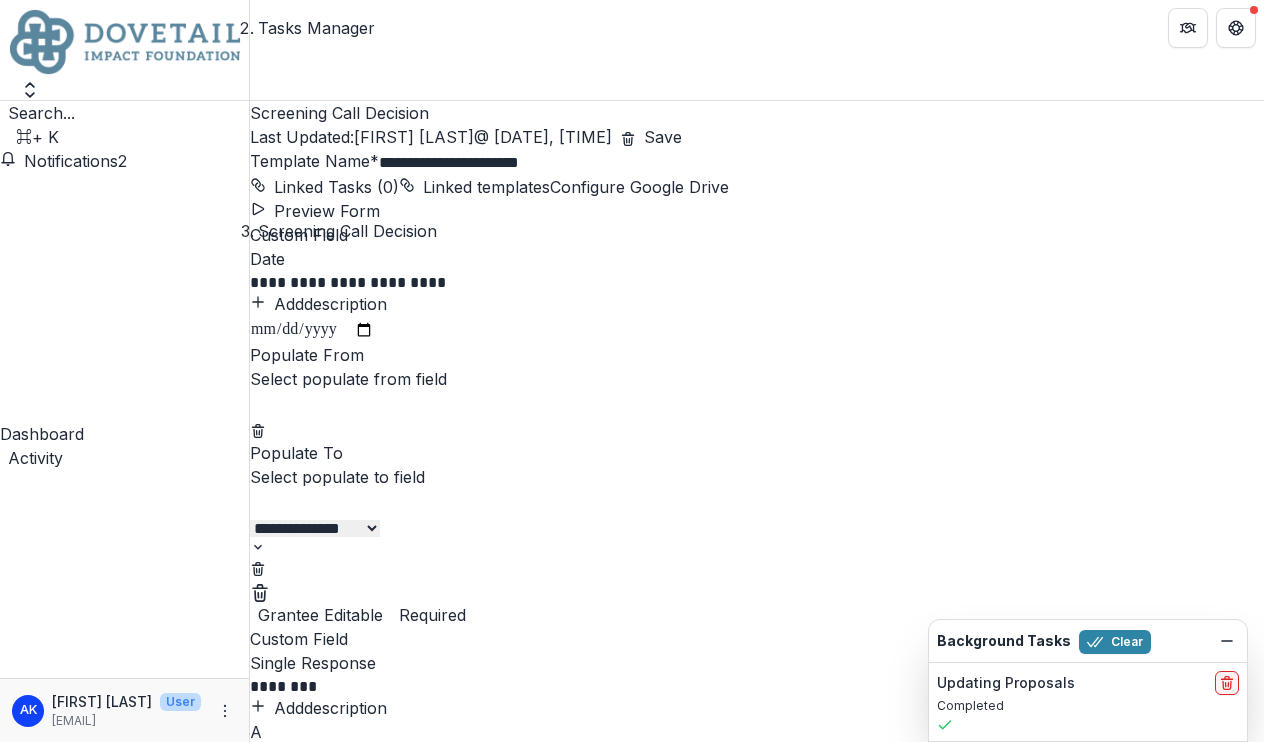 click on "Notifications 2" at bounding box center [63, 161] 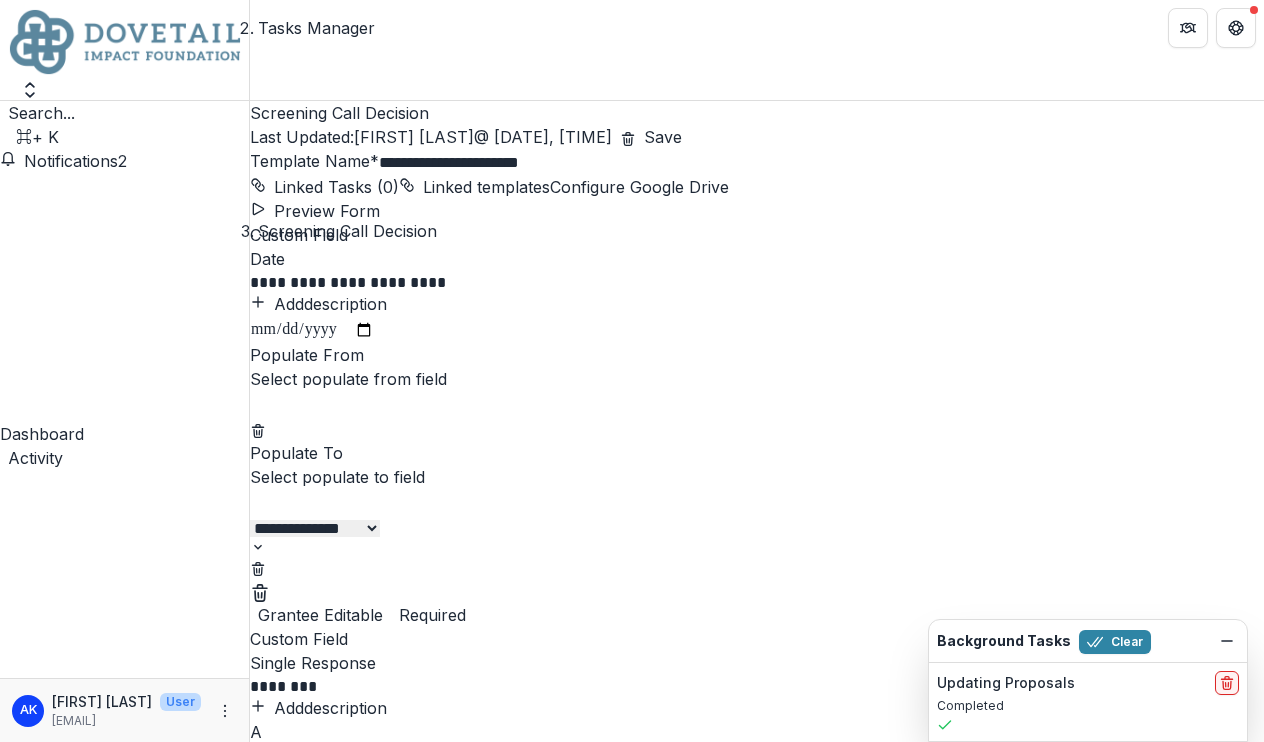 click on "**********" at bounding box center (757, 3601) 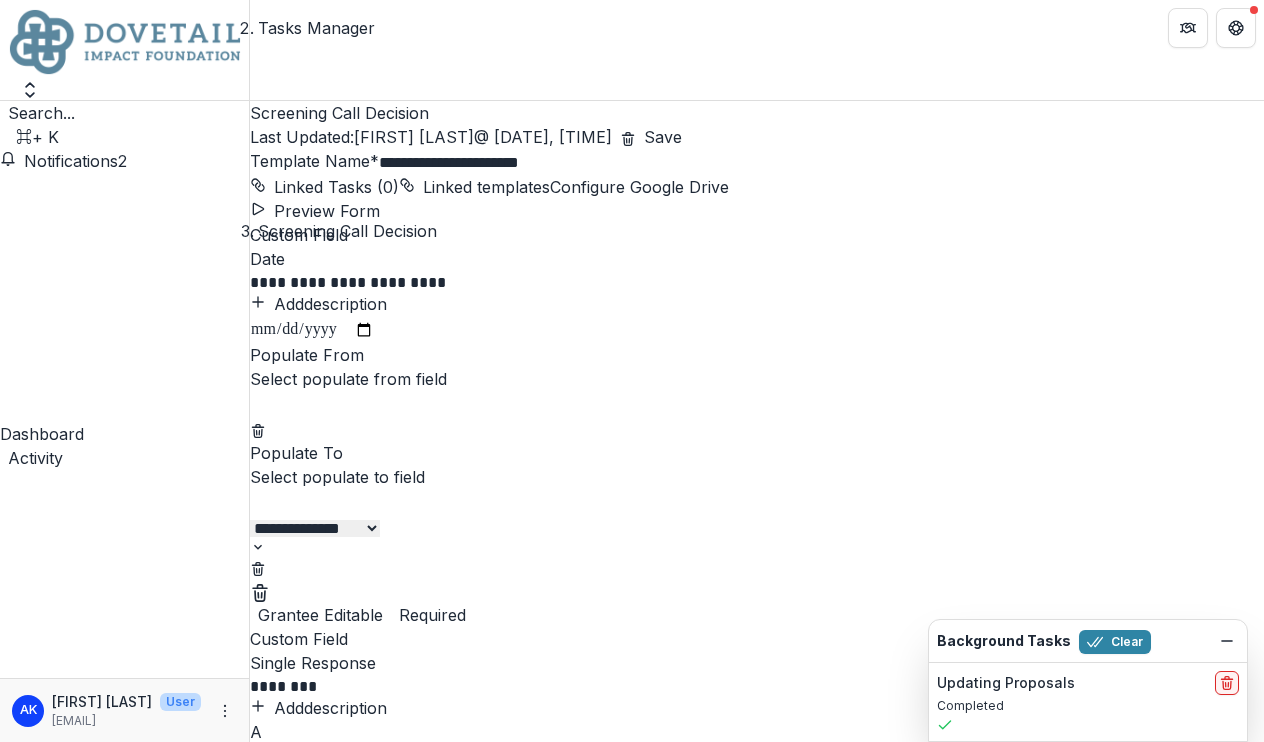 click on "Proposals" at bounding box center (124, 1181) 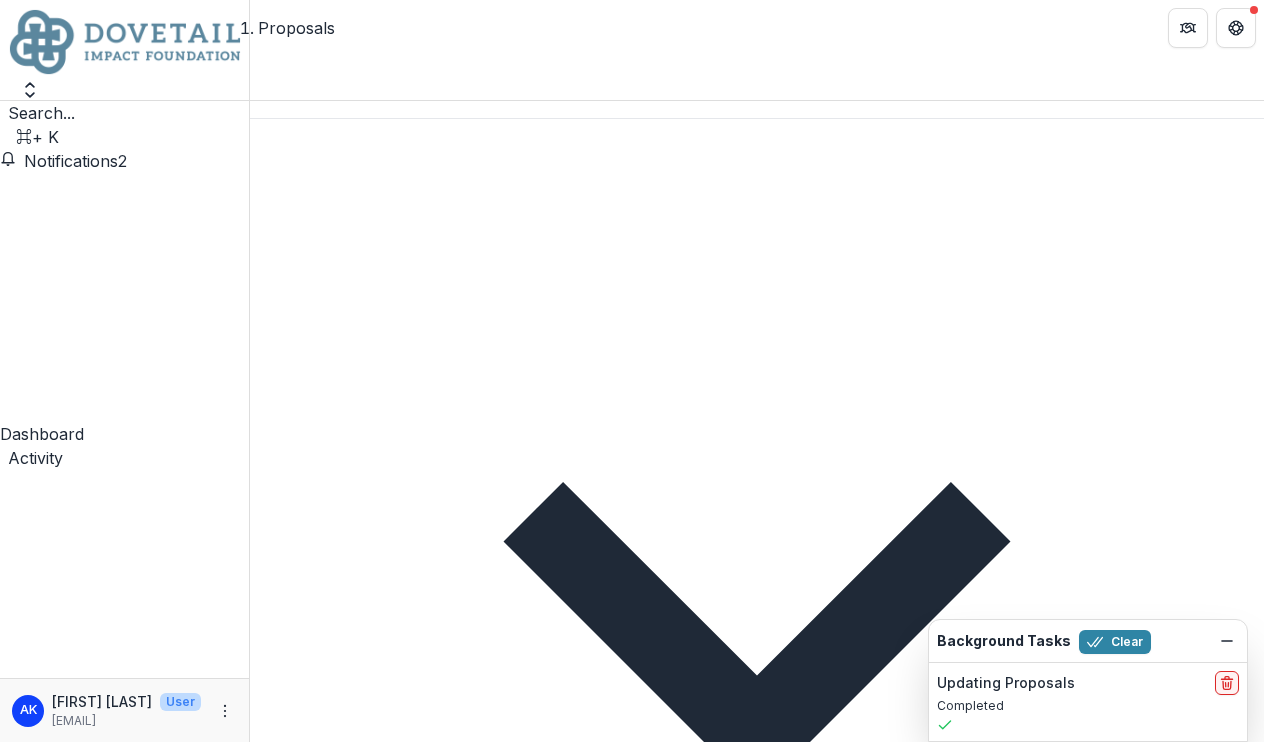 scroll, scrollTop: 0, scrollLeft: 0, axis: both 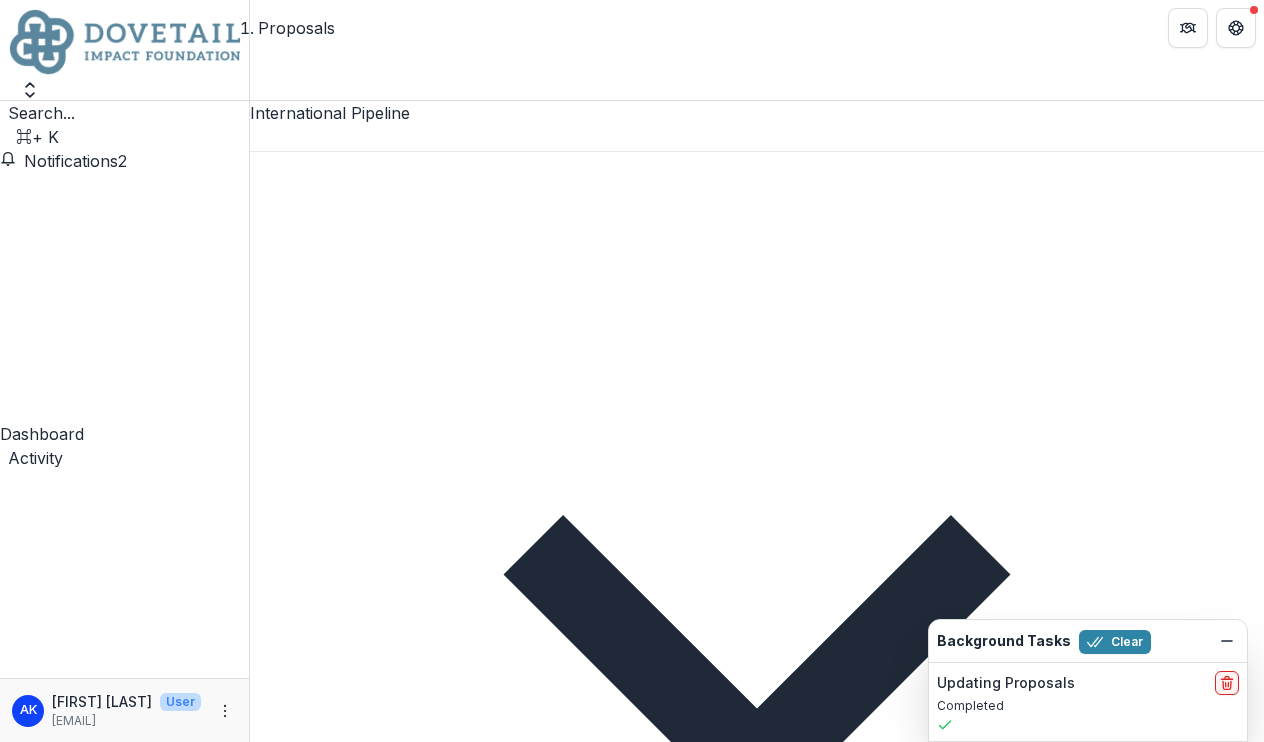 click on "Search..." at bounding box center (41, 113) 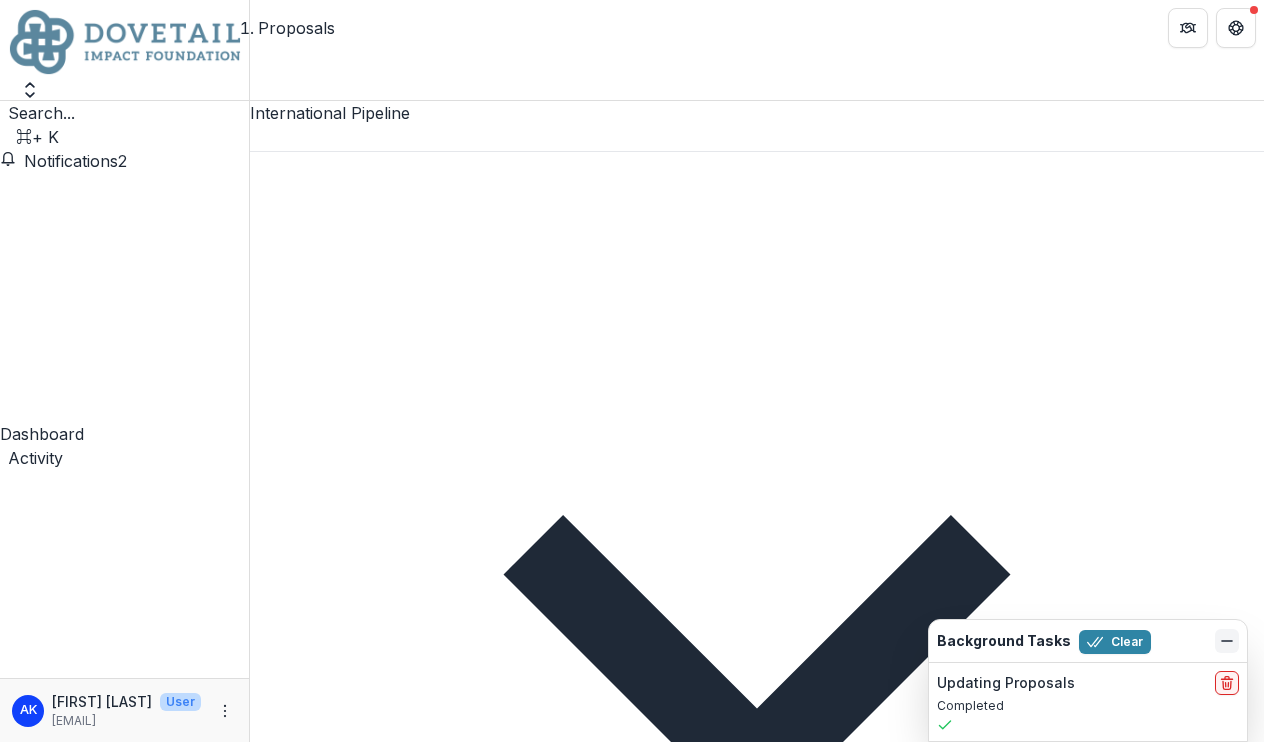 click at bounding box center [1227, 641] 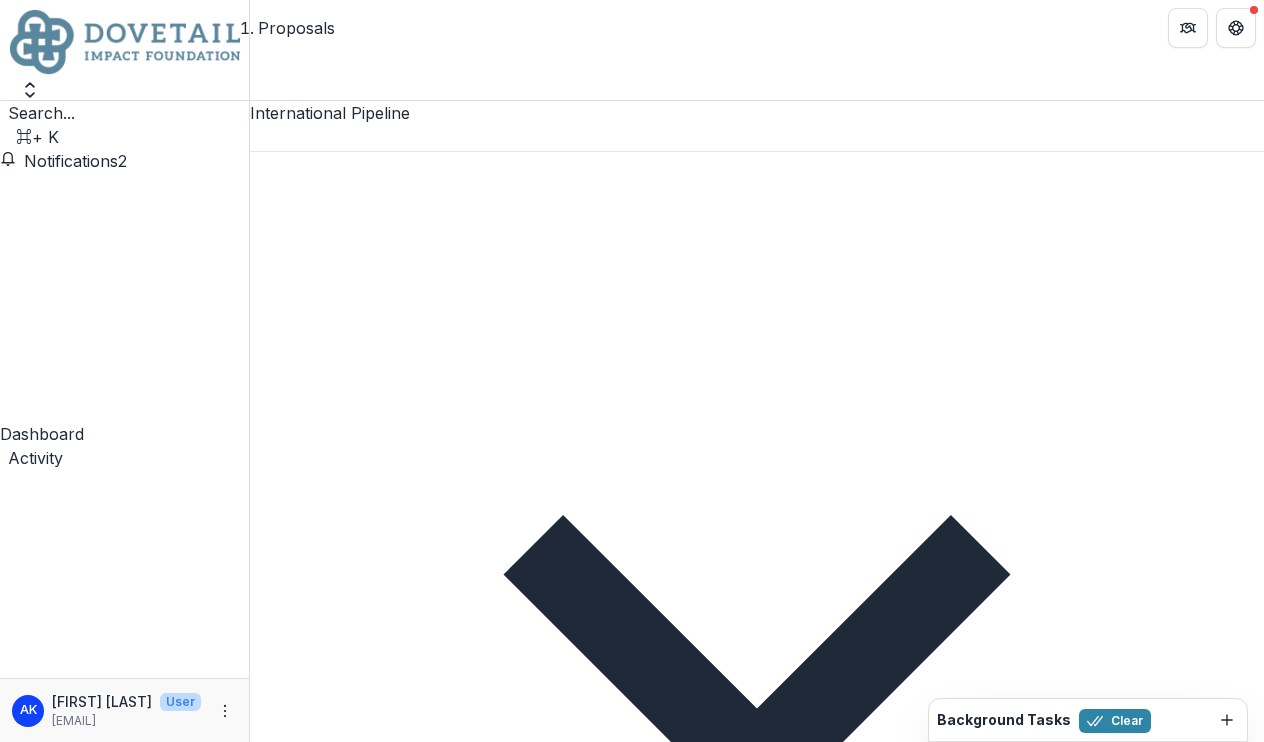 click on "Open with enter key" at bounding box center (74, 49382) 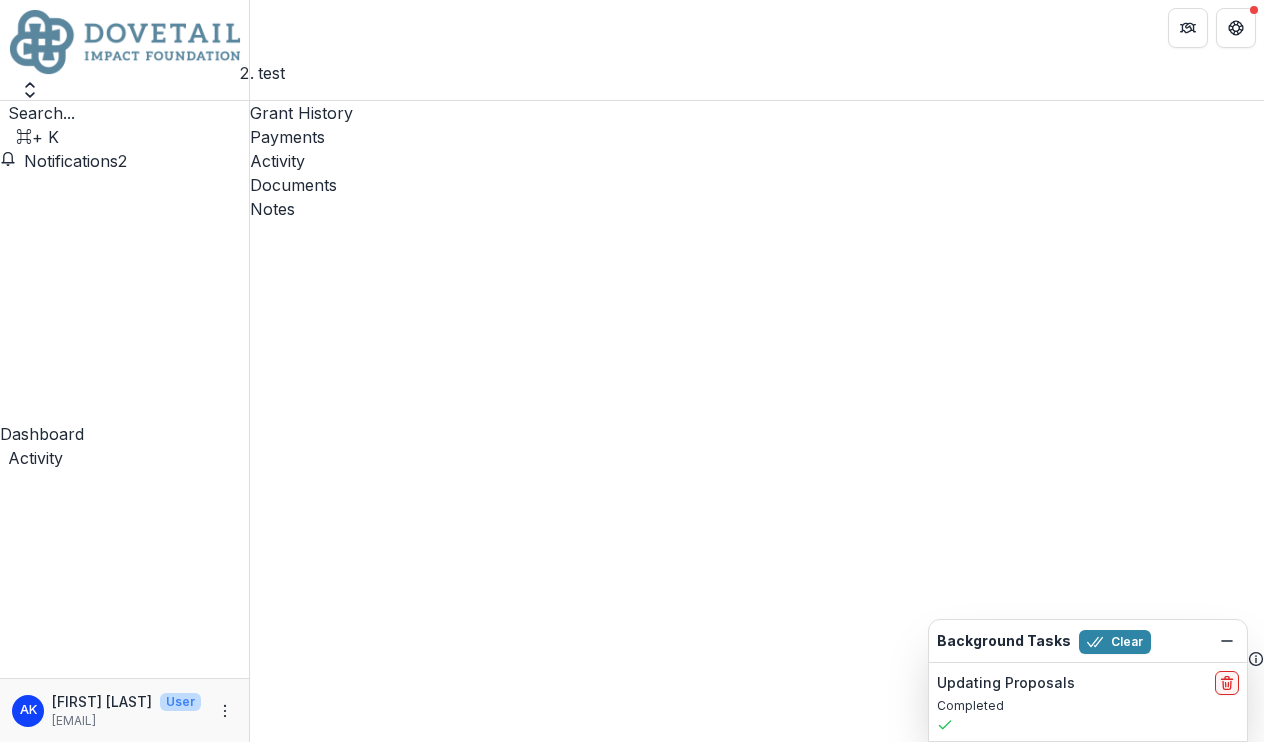 click on "Proposals" at bounding box center [124, 1181] 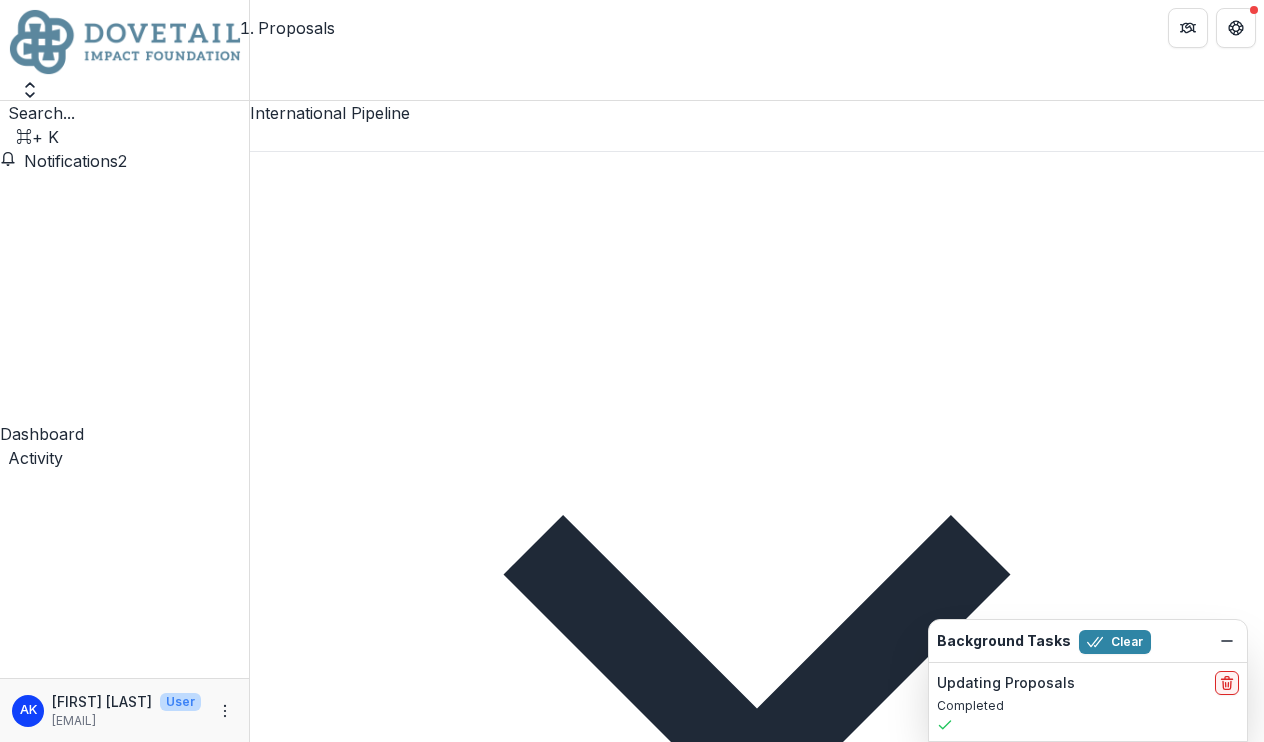 scroll, scrollTop: 245, scrollLeft: 0, axis: vertical 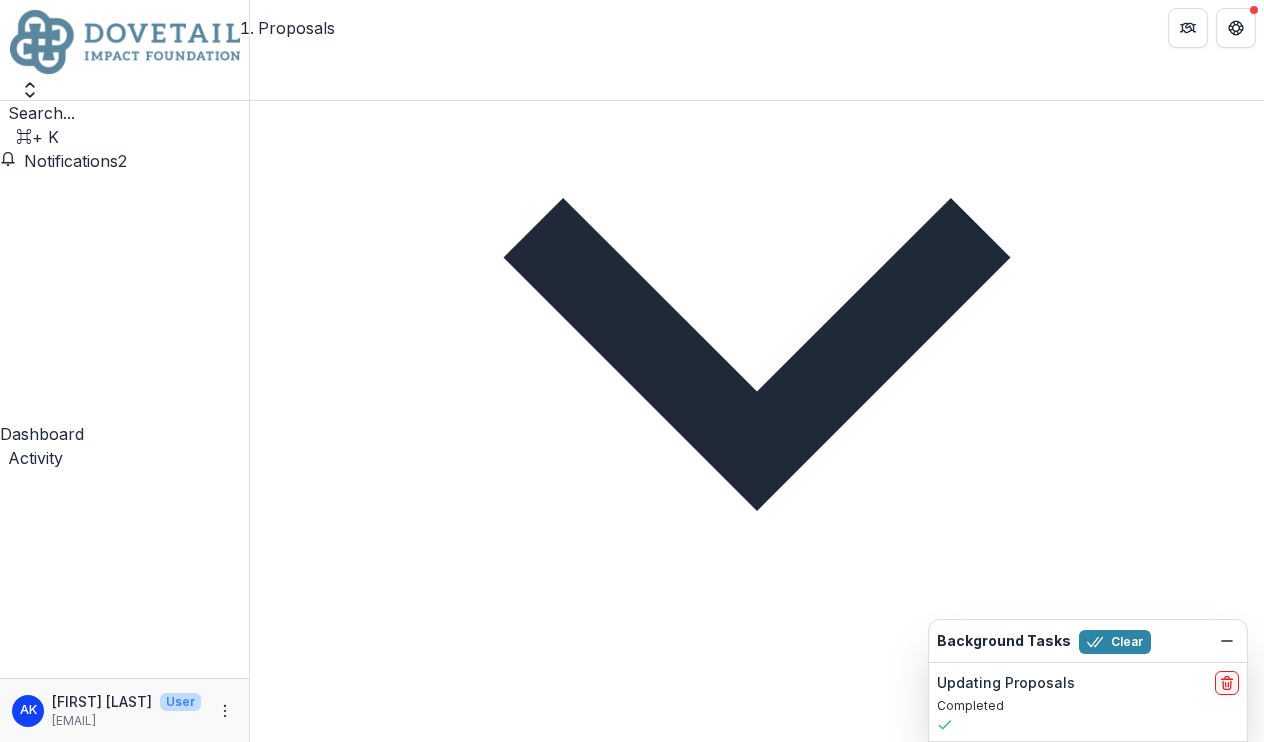 click on "2025 Test Grant" at bounding box center (362, 4893) 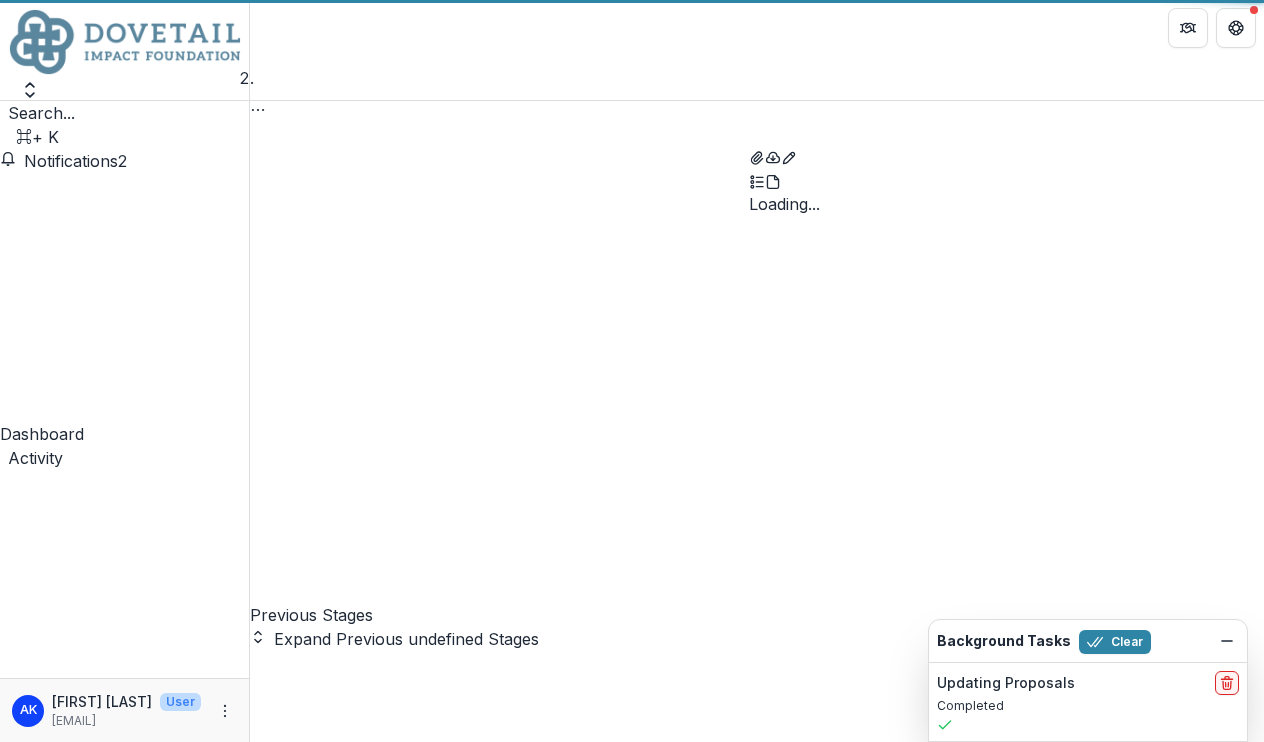 scroll, scrollTop: 0, scrollLeft: 0, axis: both 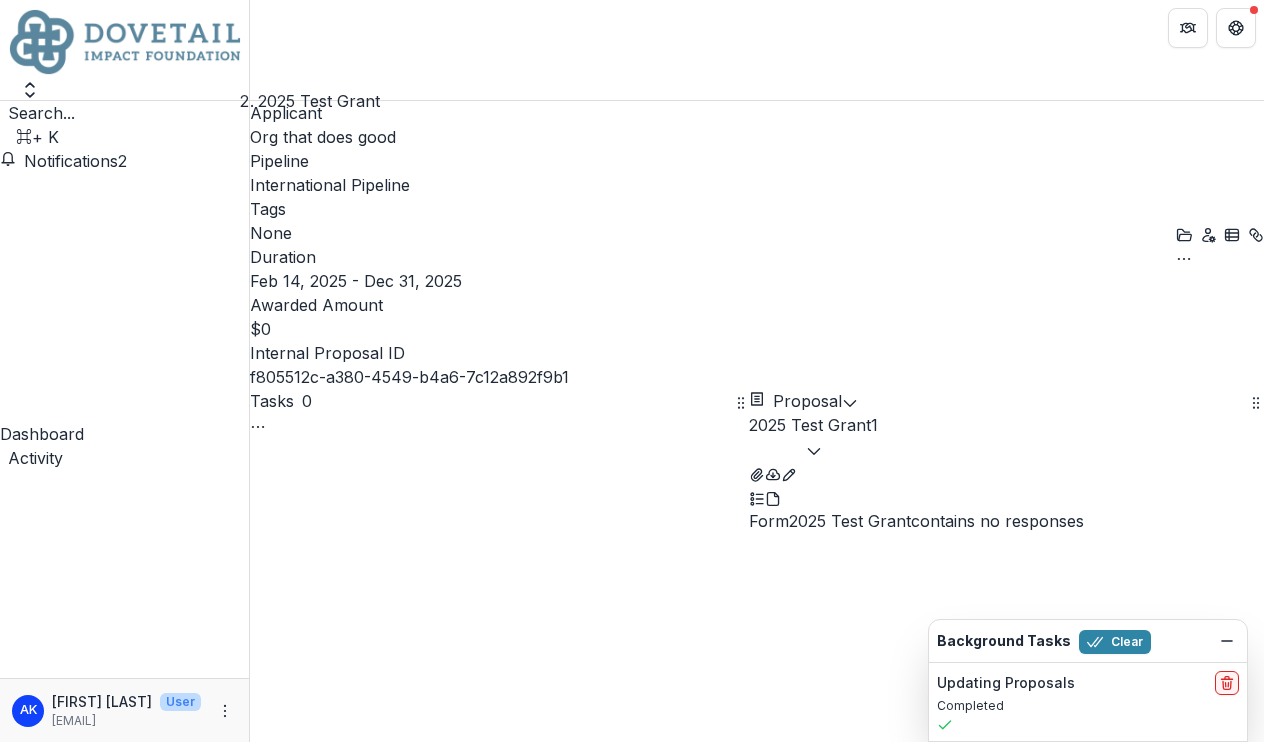 click on "Move to Discovery: Initial Call" at bounding box center (370, 980) 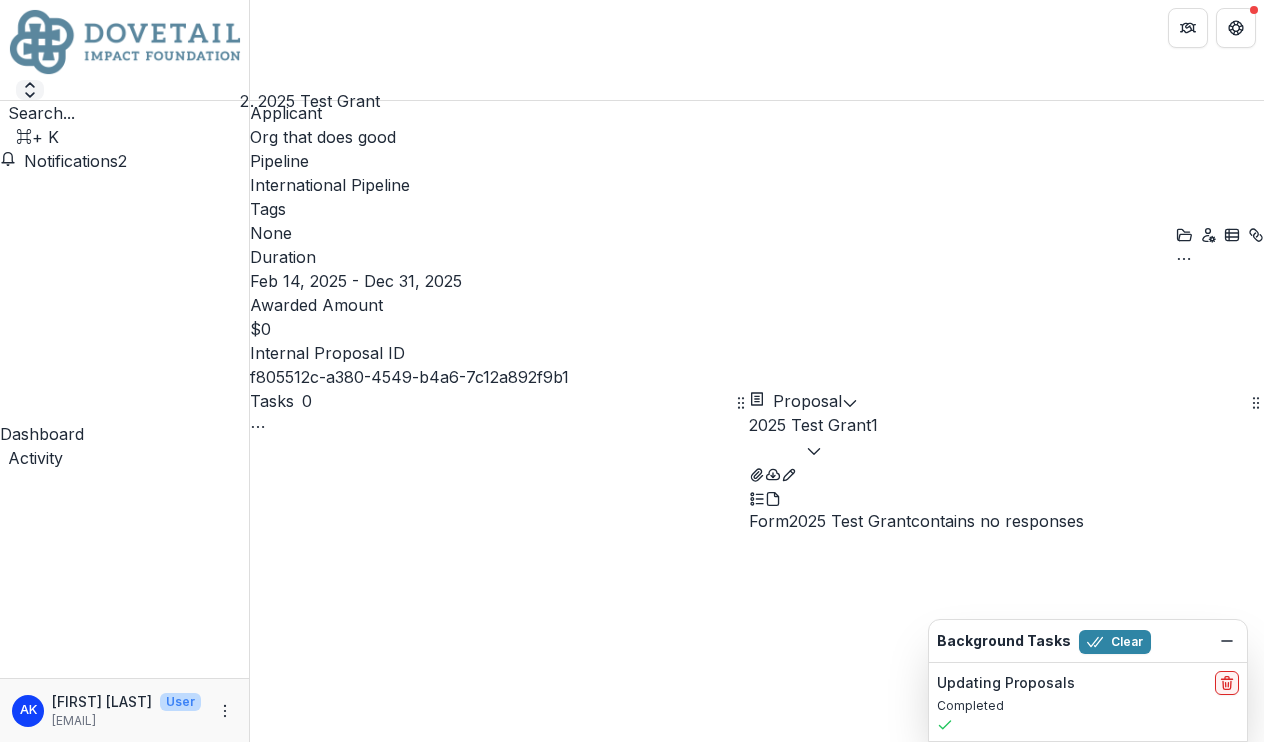click 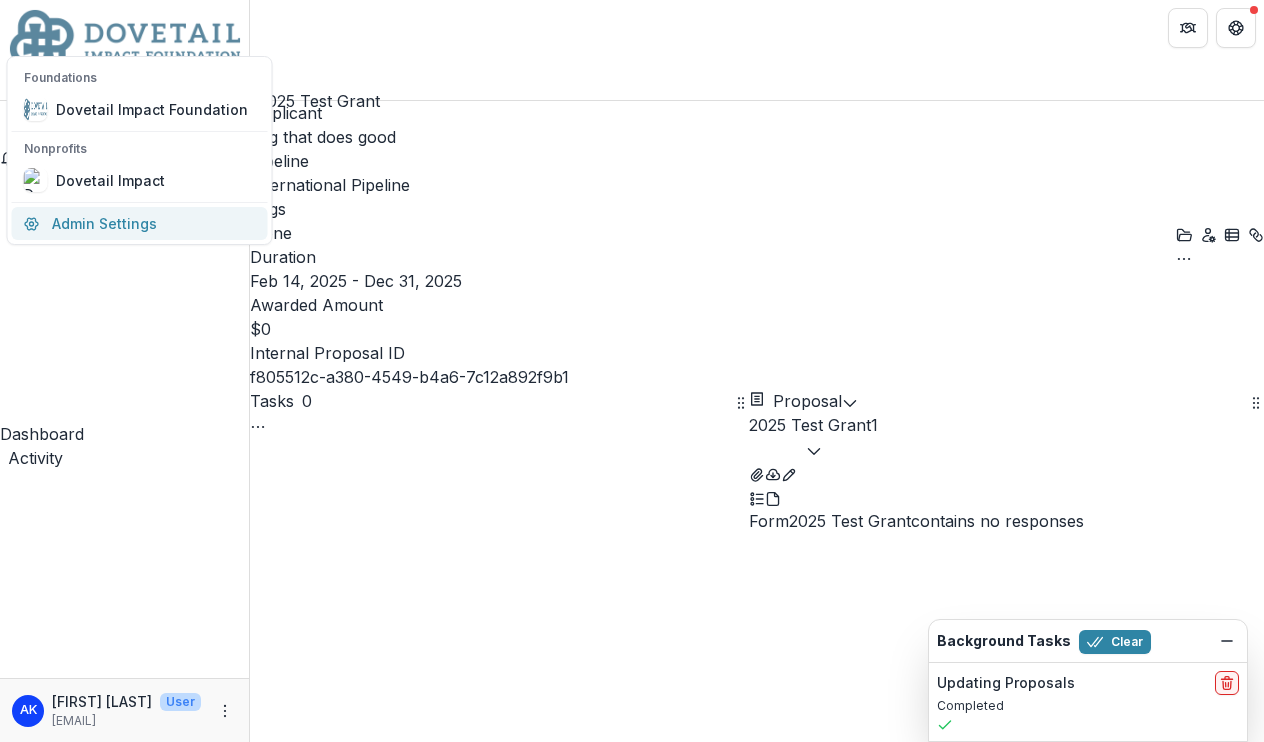 click on "Admin Settings" at bounding box center [140, 223] 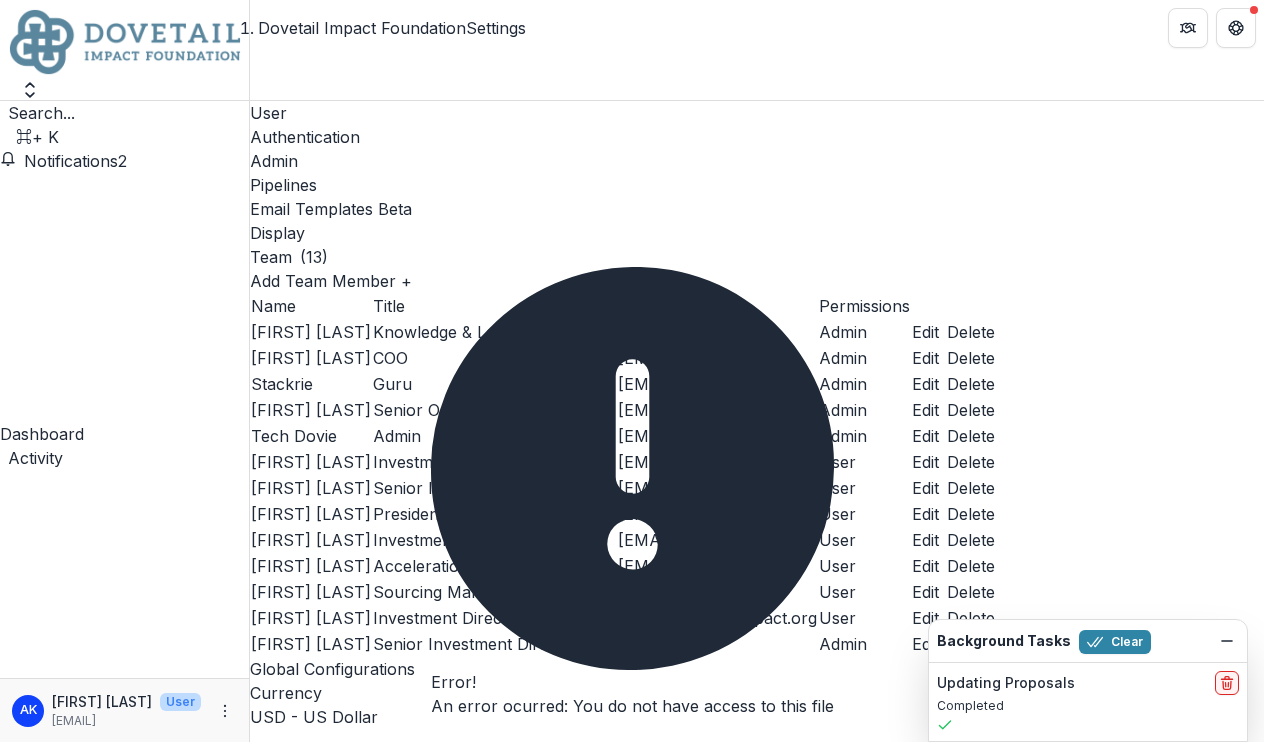 click on "Pipelines" at bounding box center (757, 185) 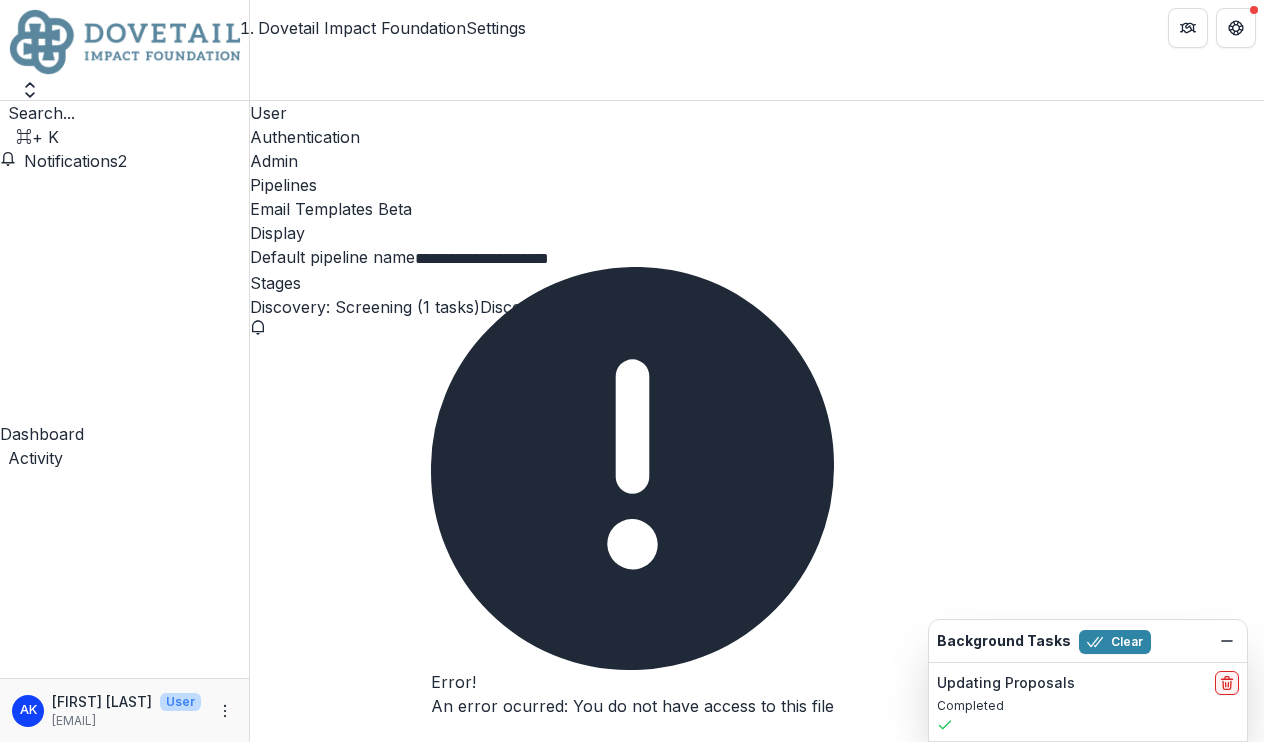 scroll, scrollTop: 9, scrollLeft: 0, axis: vertical 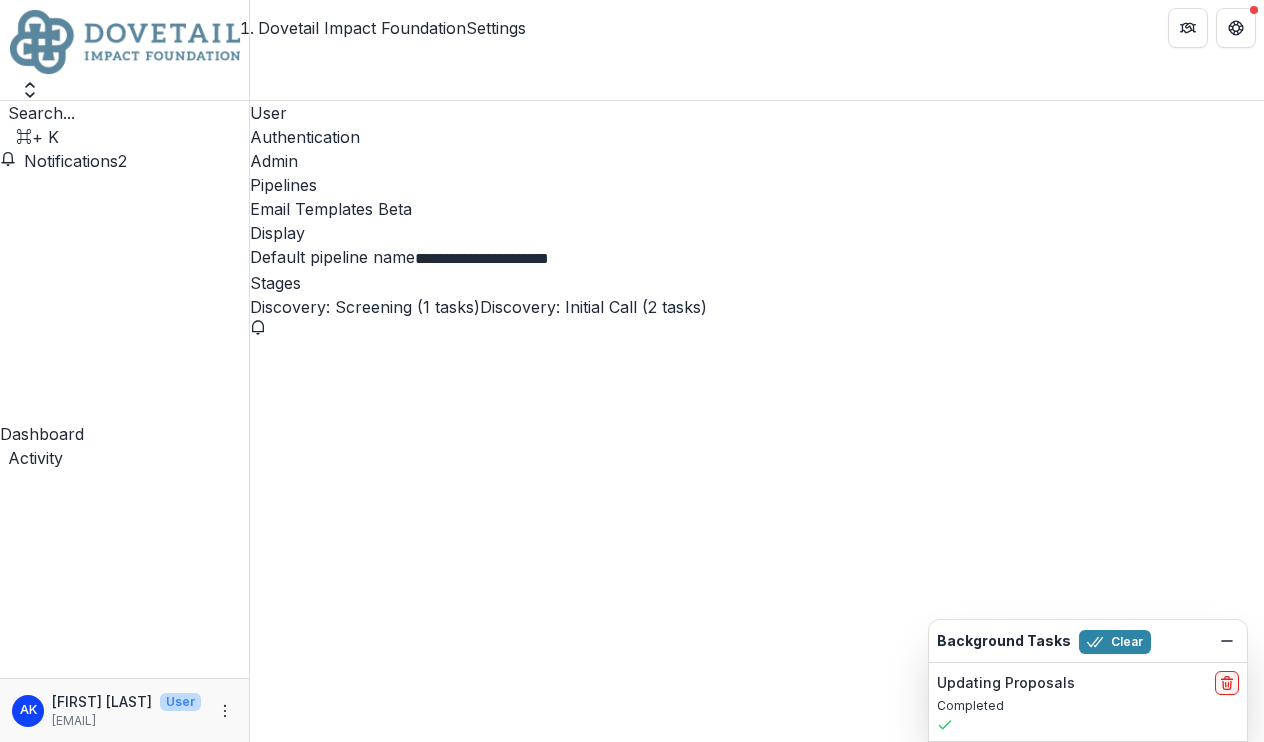 click at bounding box center (0, 784) 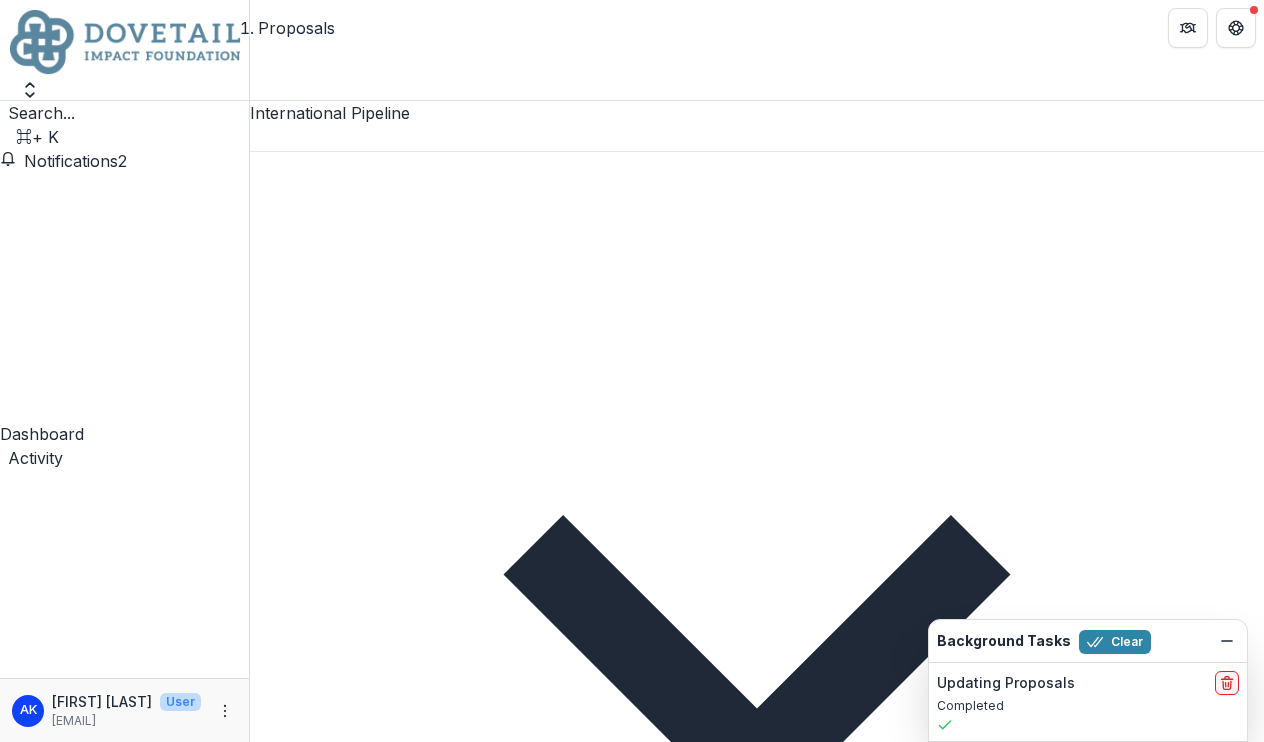 scroll, scrollTop: 202, scrollLeft: 0, axis: vertical 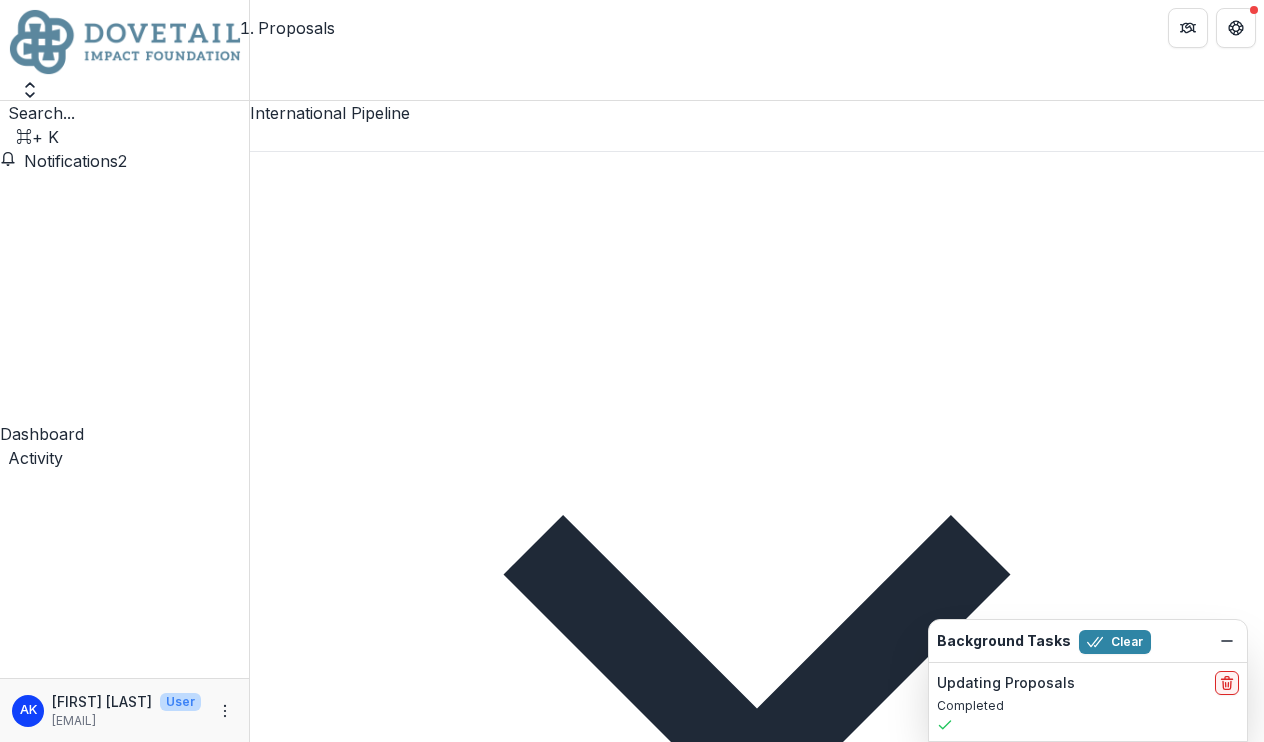 click on "Tasks" at bounding box center (124, 794) 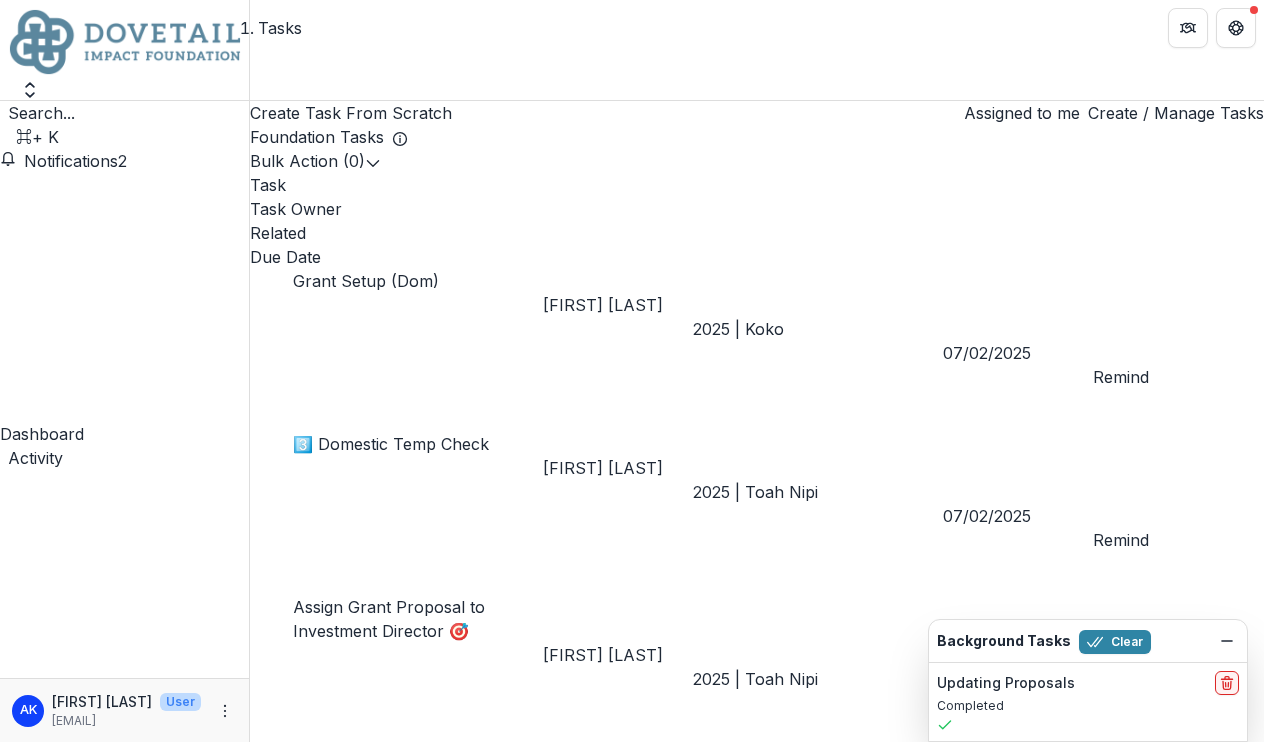 click on "Create / Manage Tasks" at bounding box center [1176, 113] 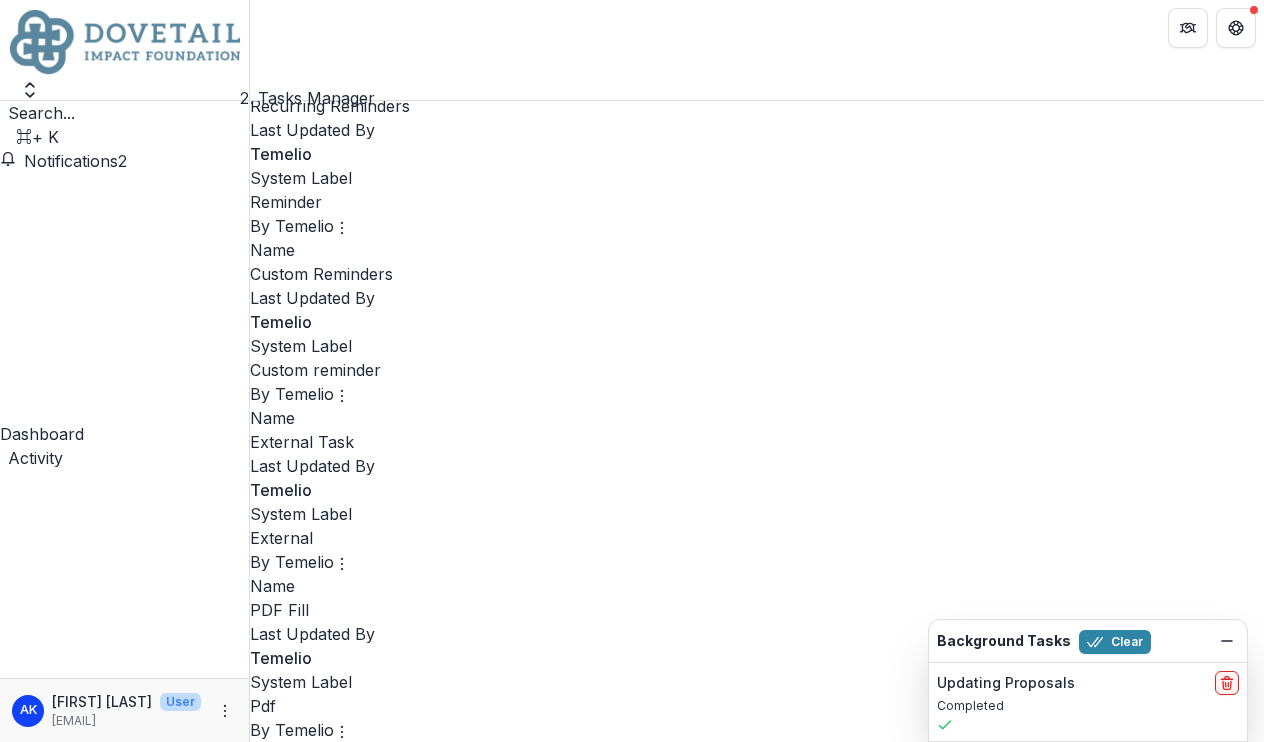 scroll, scrollTop: 1983, scrollLeft: 0, axis: vertical 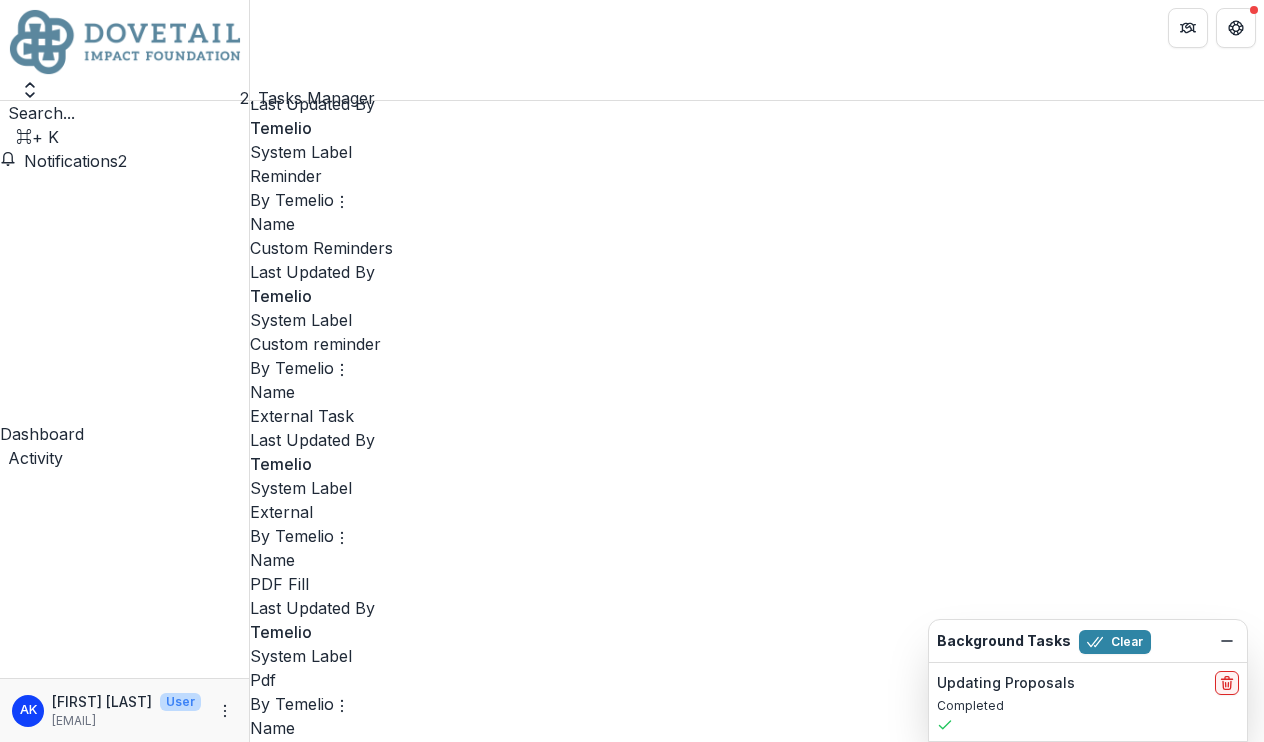click 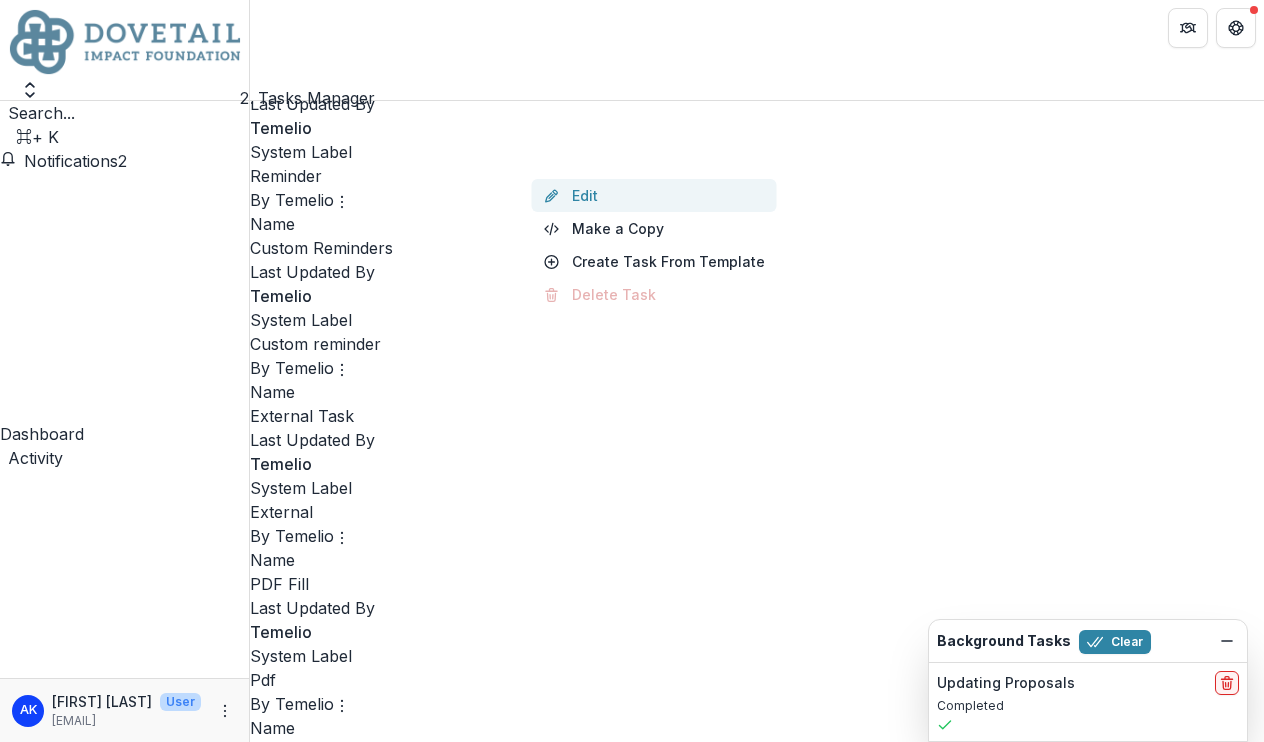 click on "Edit" at bounding box center [654, 195] 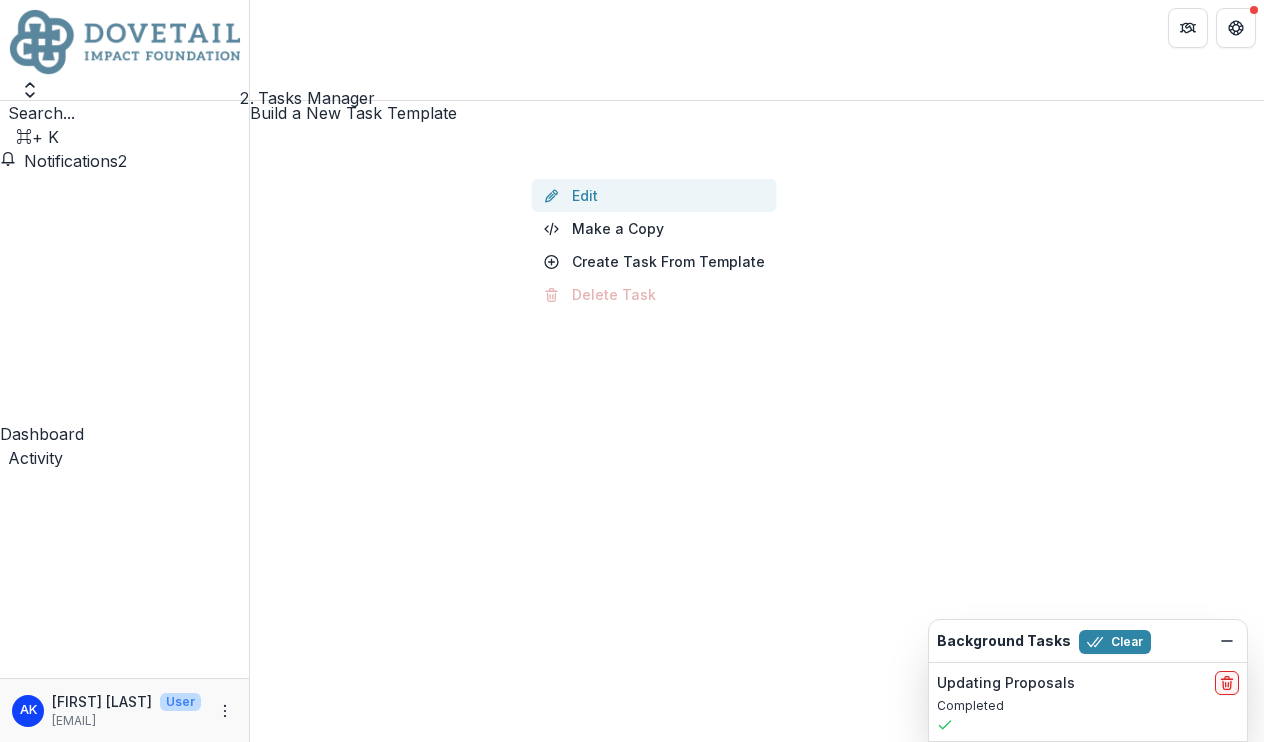 select on "**********" 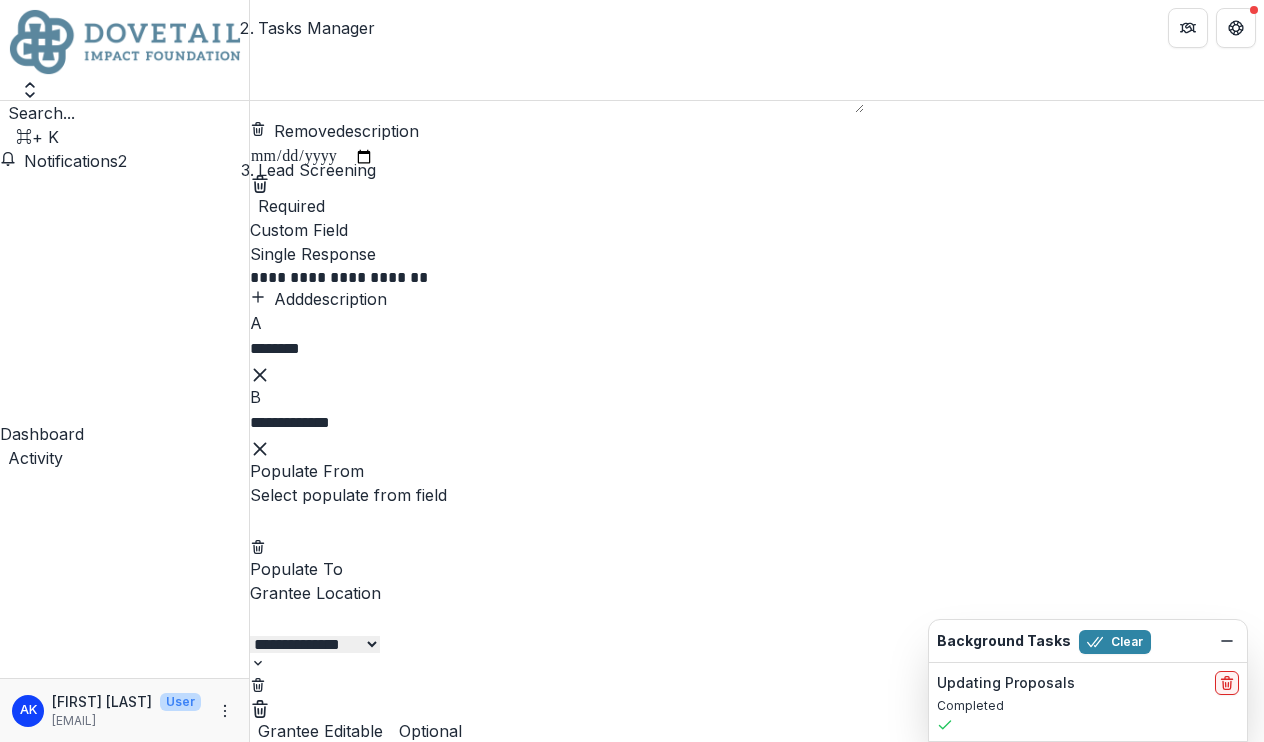 scroll, scrollTop: 22, scrollLeft: 0, axis: vertical 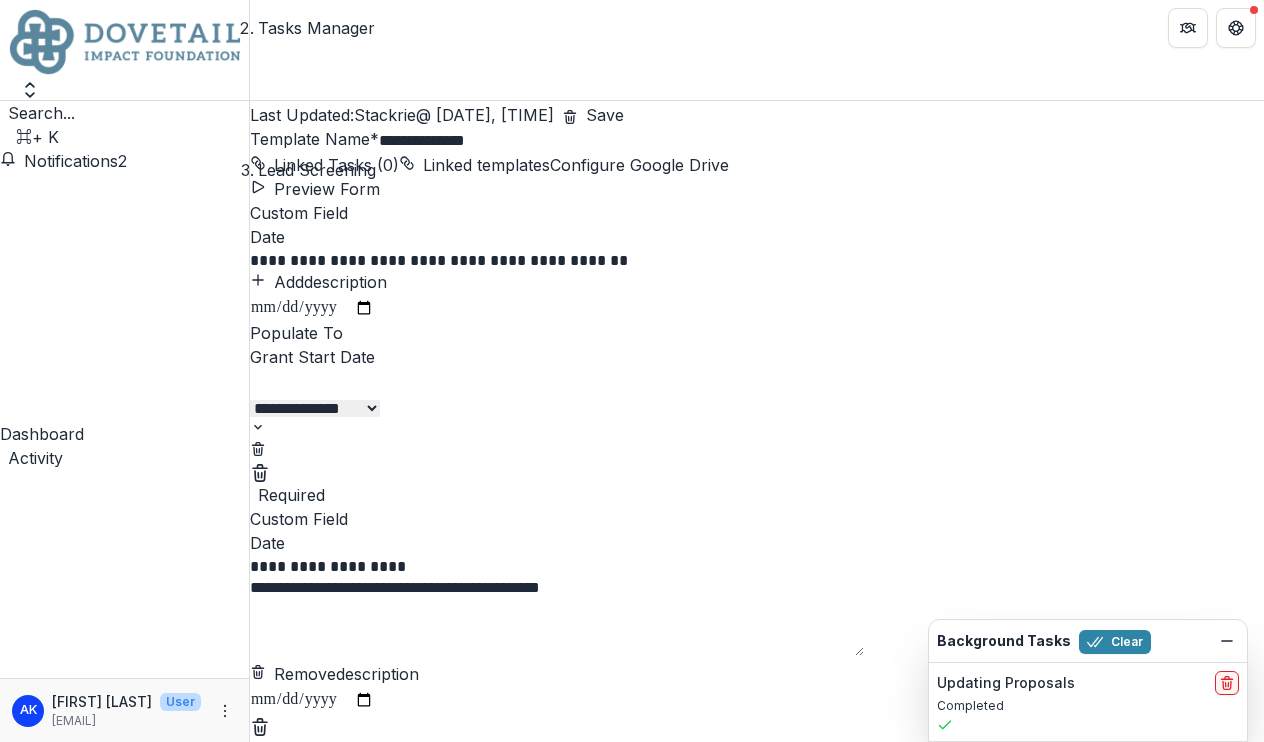 click on "Tasks Manager" at bounding box center [317, 28] 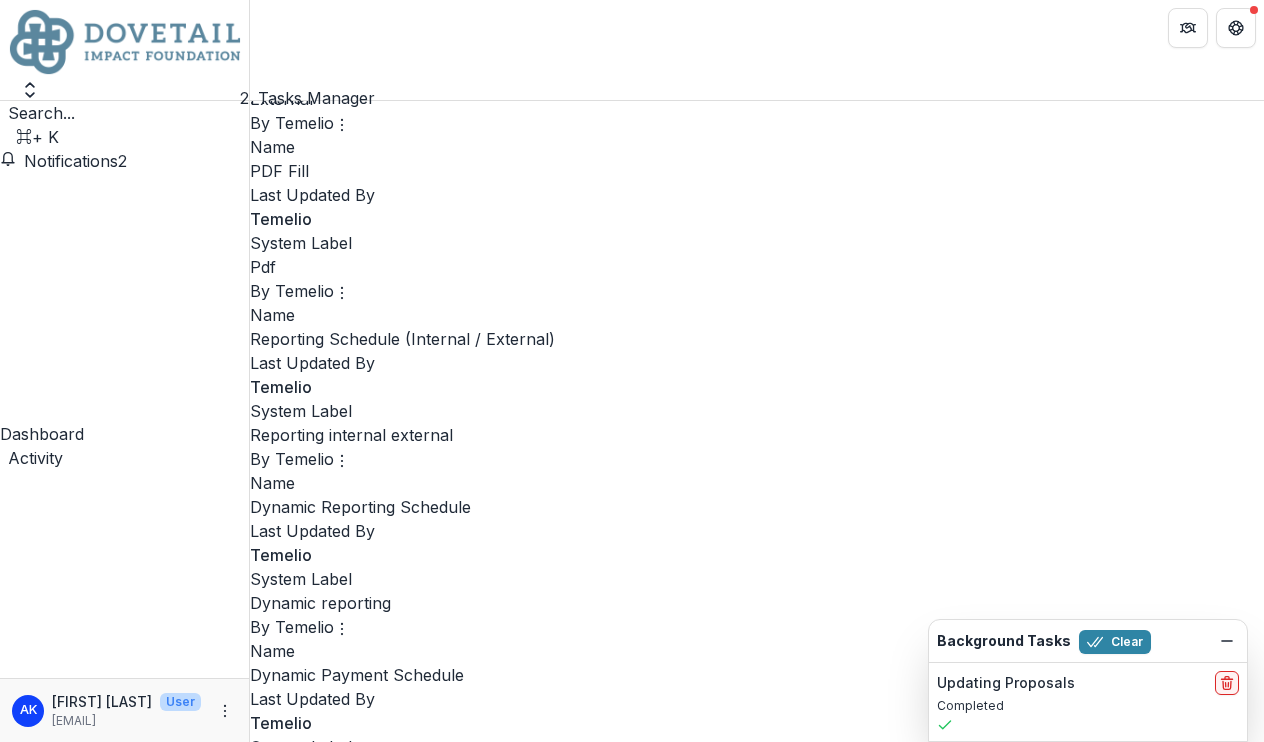 scroll, scrollTop: 2350, scrollLeft: 0, axis: vertical 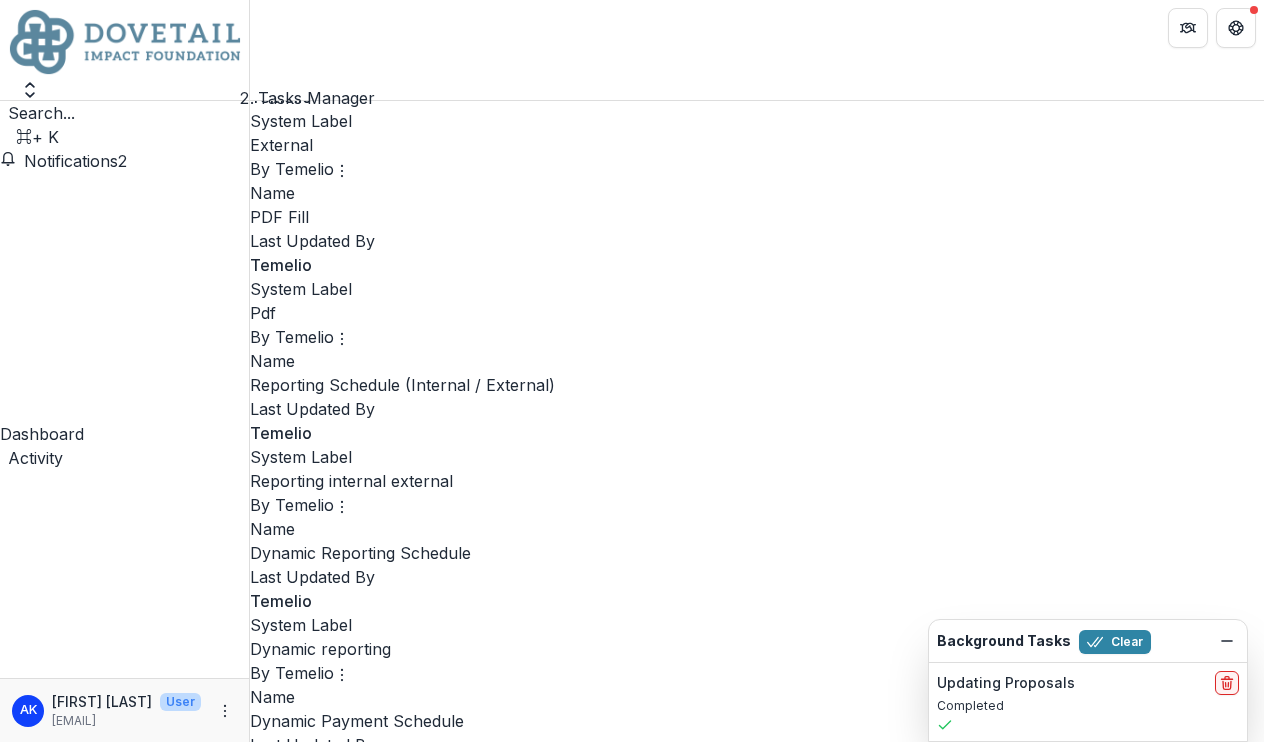 click 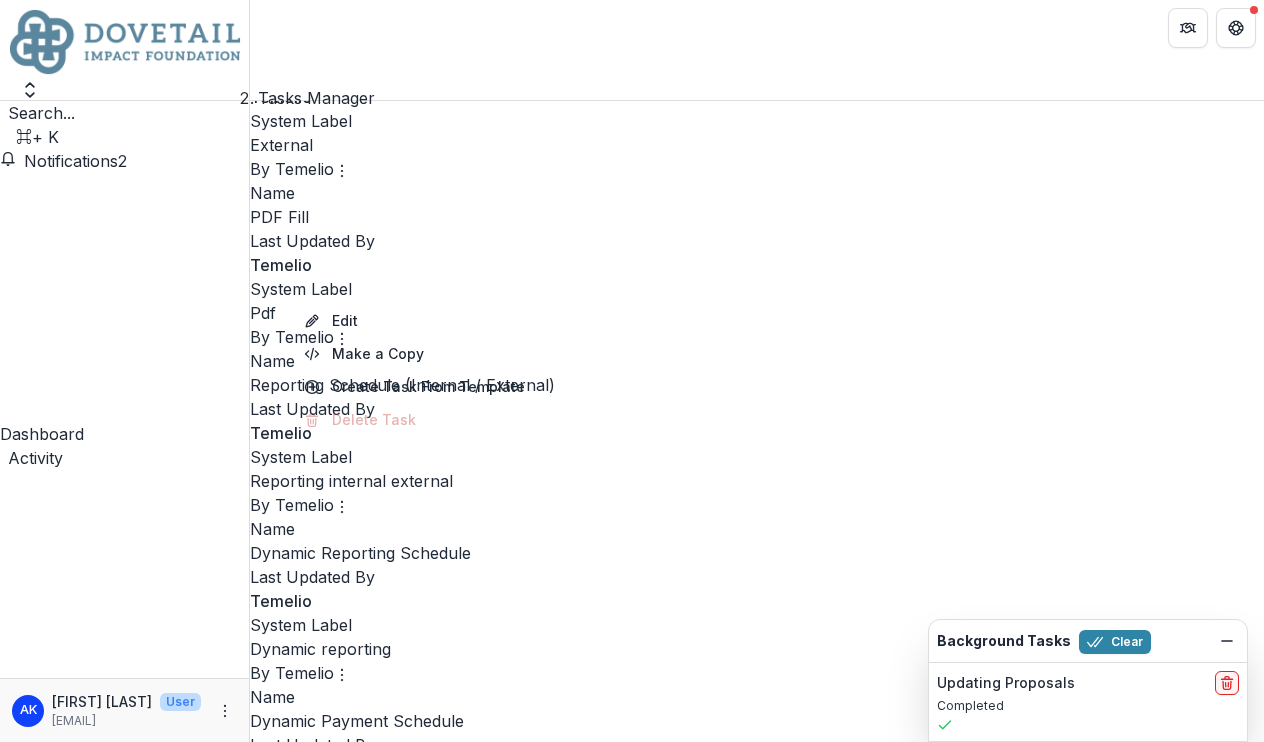 click 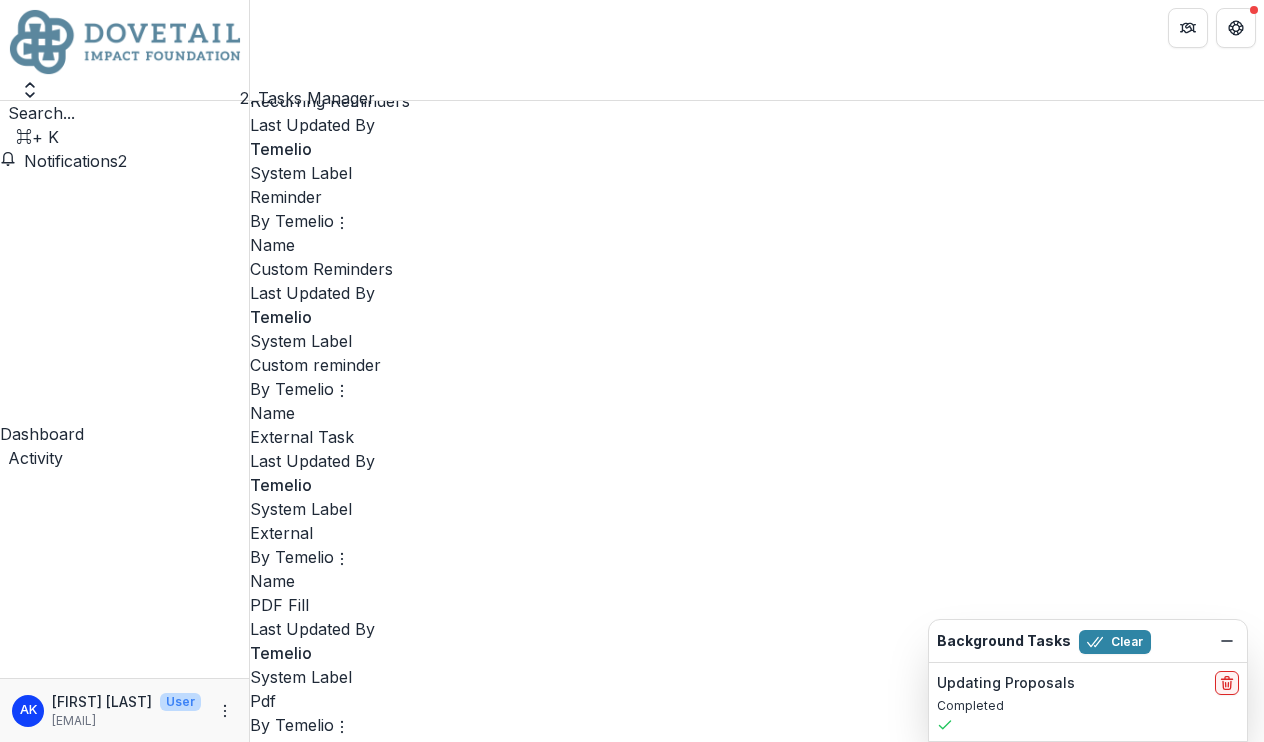 scroll, scrollTop: 1961, scrollLeft: 0, axis: vertical 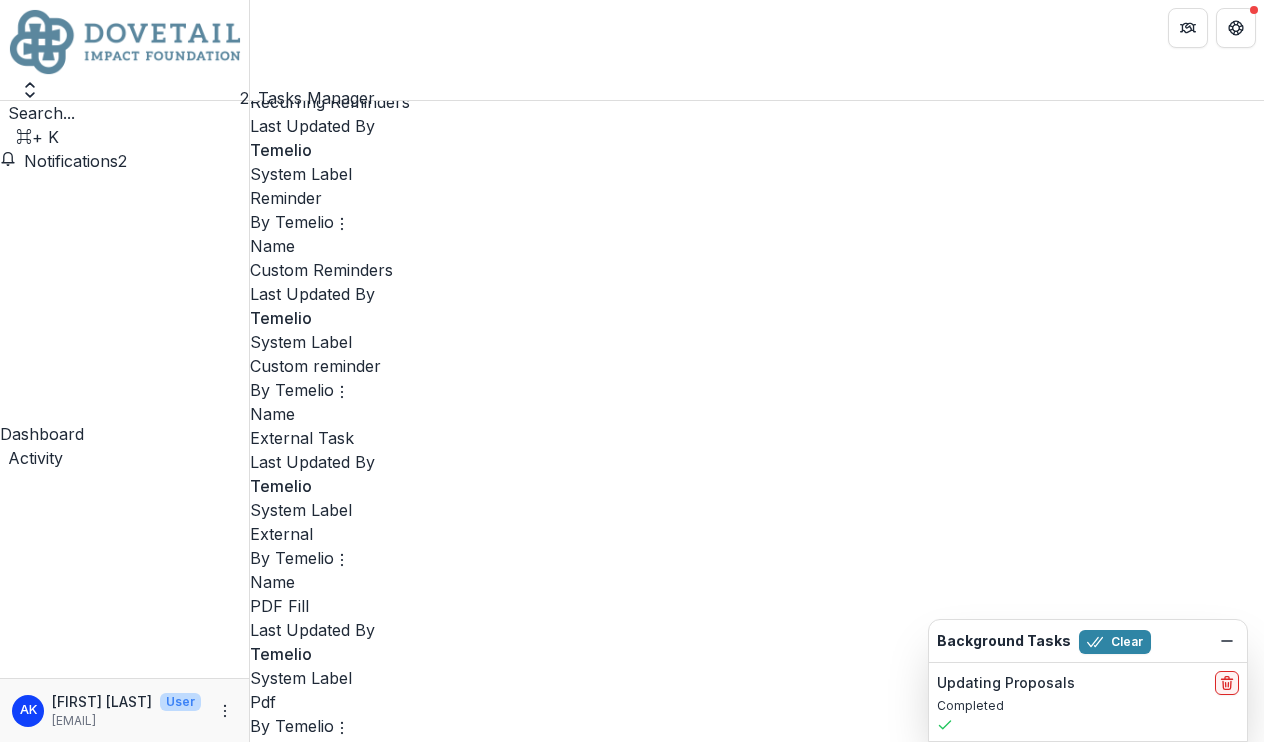 click at bounding box center (258, 4590) 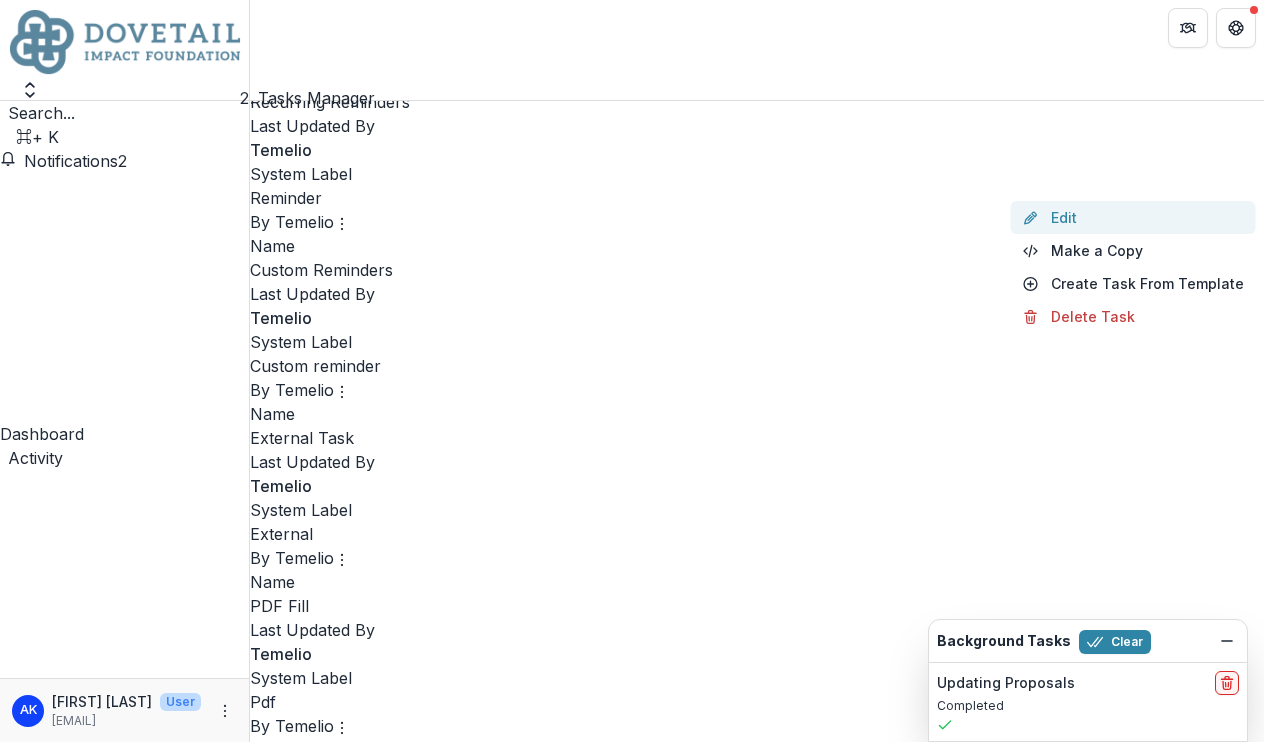 click on "Edit" at bounding box center (1133, 217) 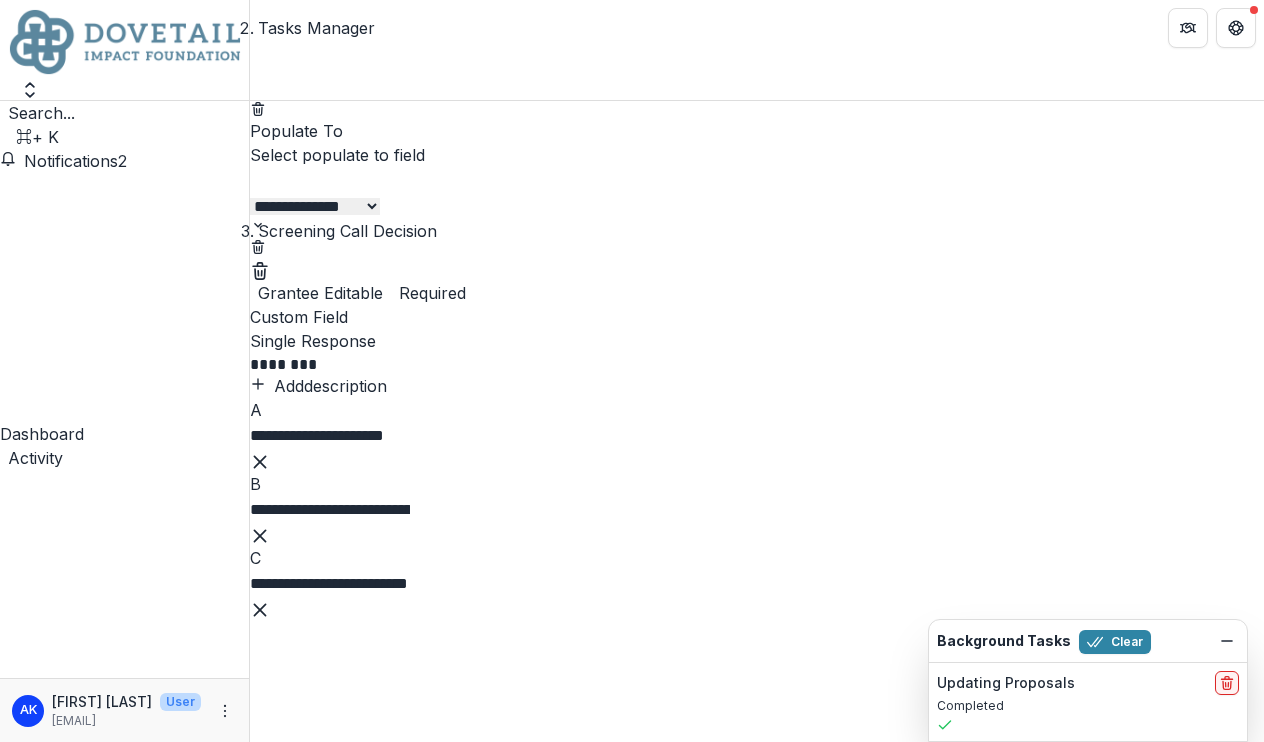 scroll, scrollTop: 73, scrollLeft: 0, axis: vertical 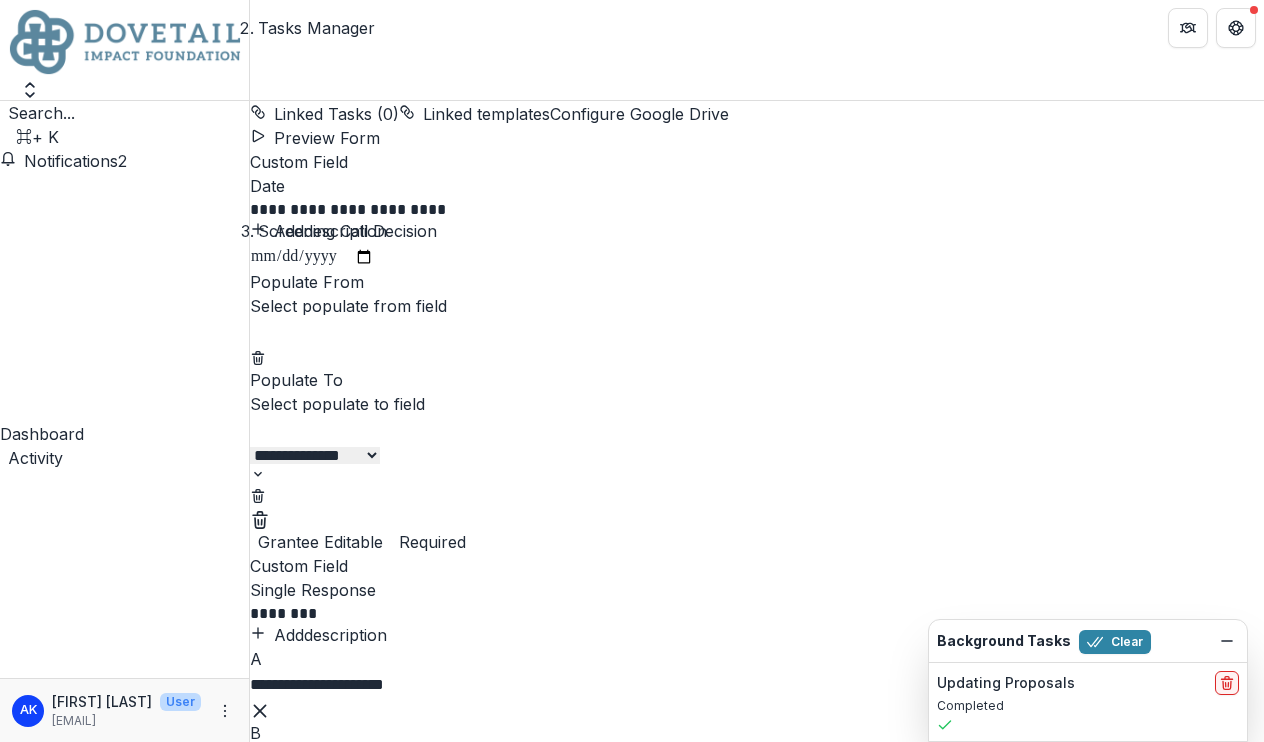 click on "Tasks Manager" at bounding box center [347, 28] 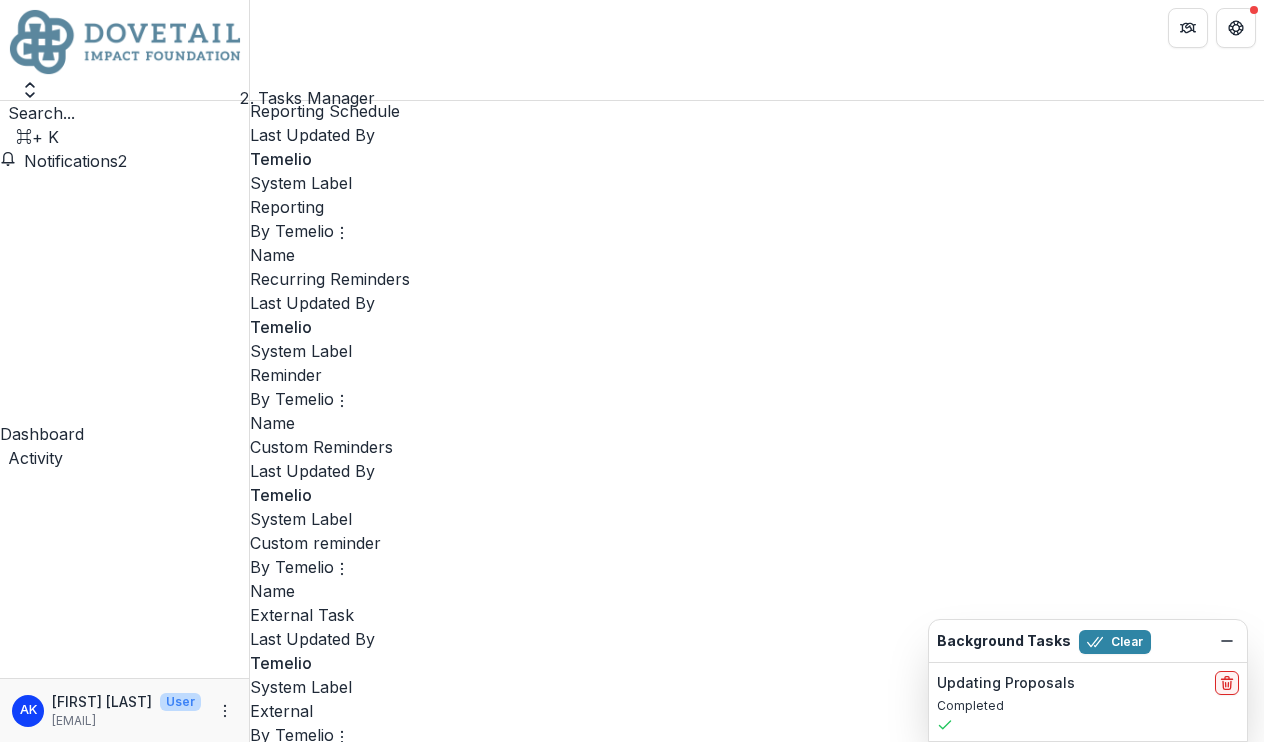 scroll, scrollTop: 1794, scrollLeft: 0, axis: vertical 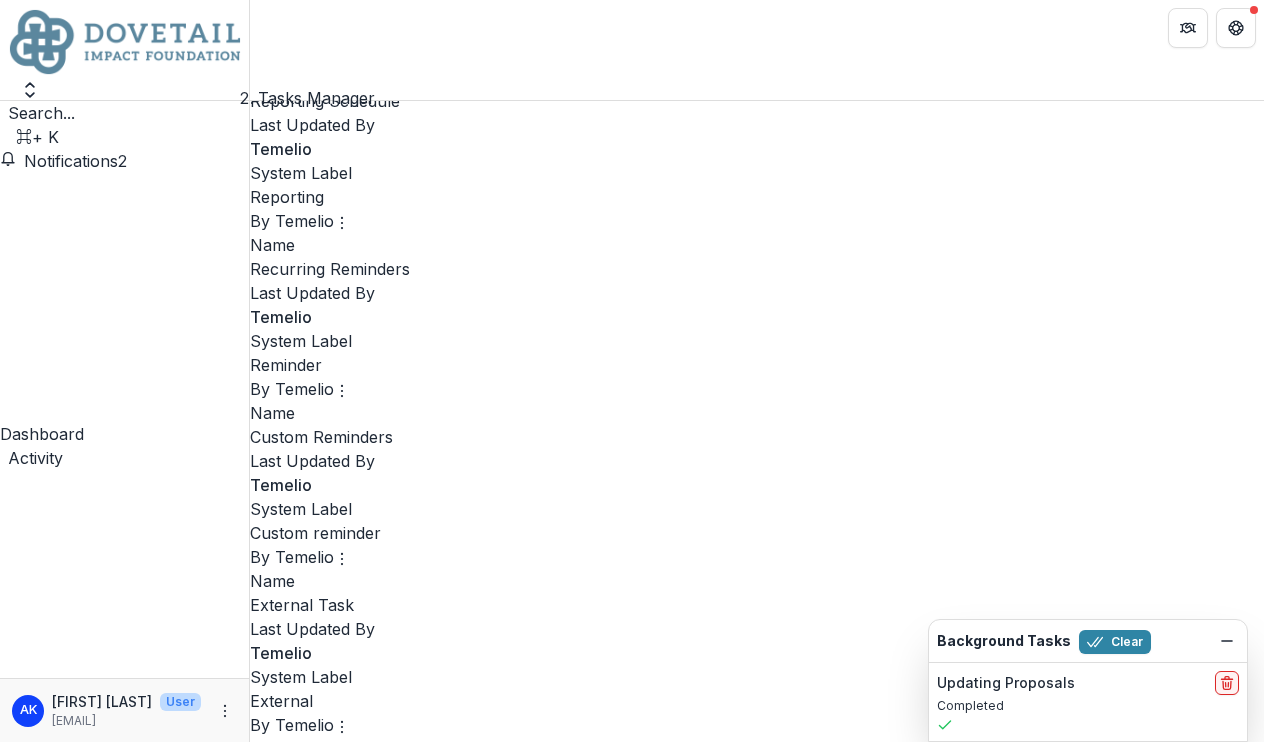 click on "Name Discussion Guide Last Updated By" at bounding box center [757, 4925] 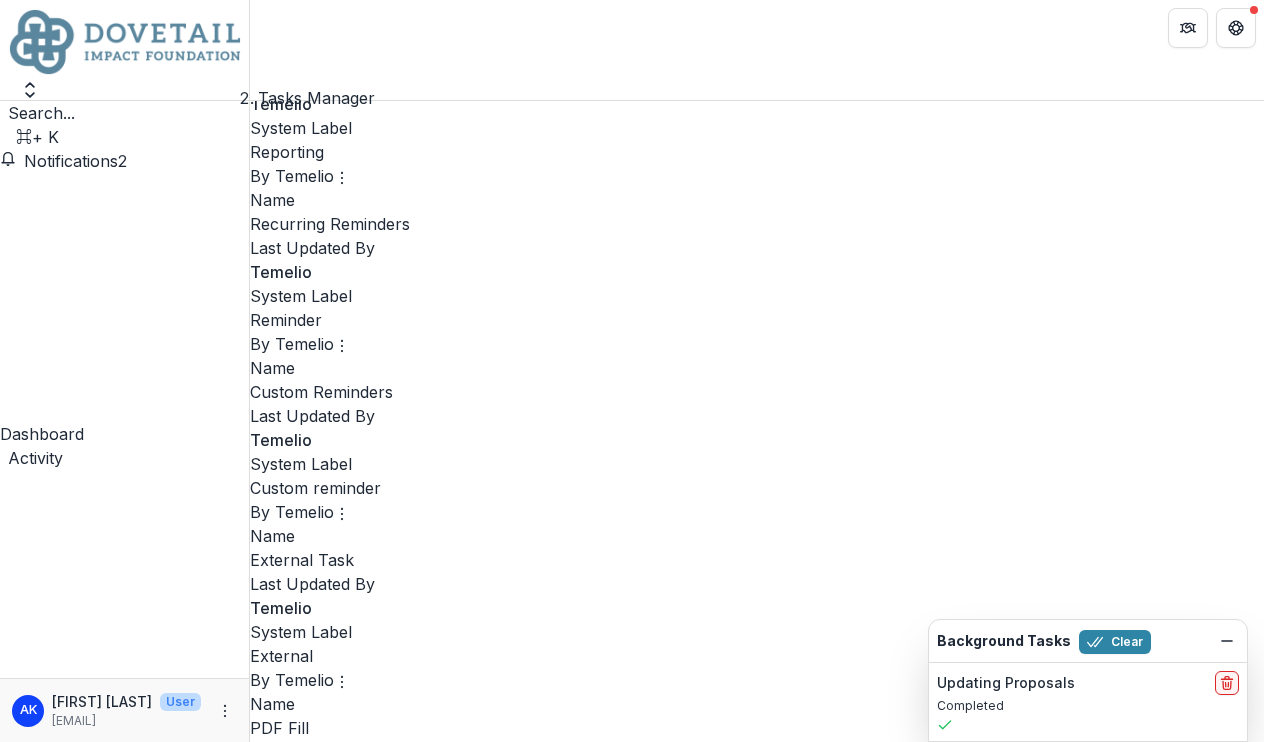 click 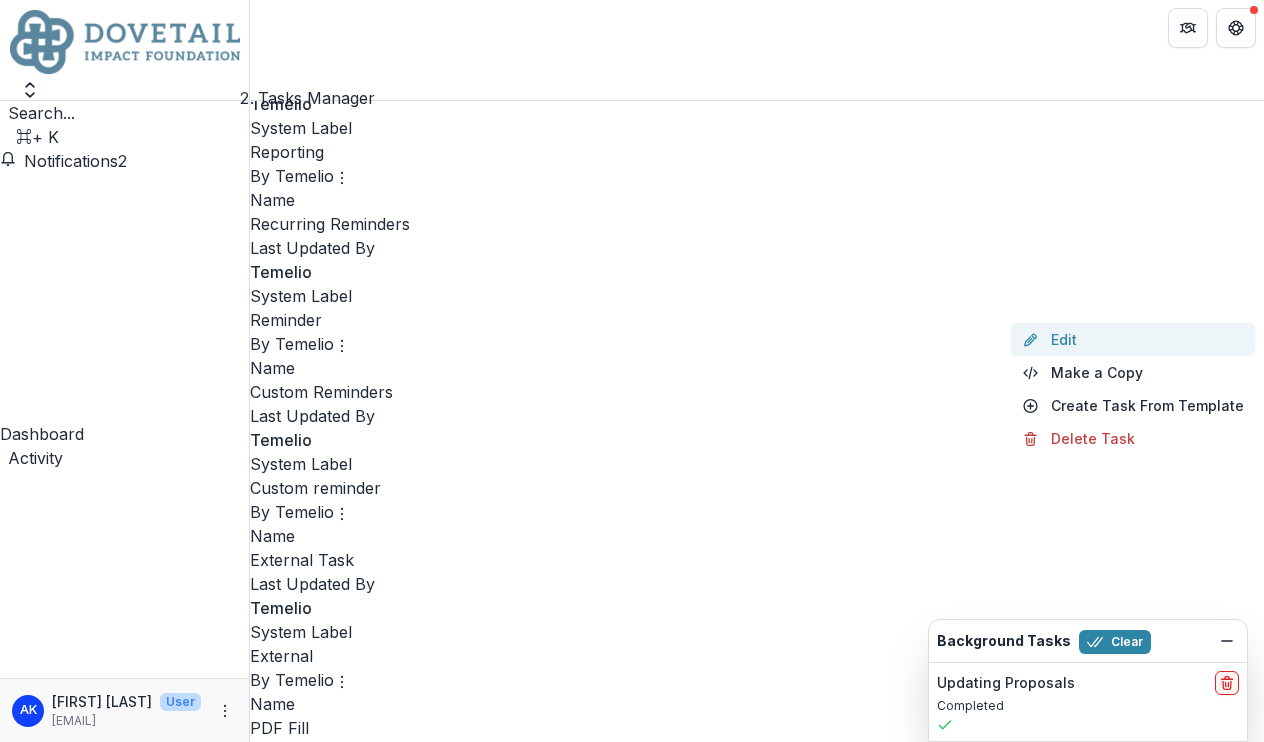 click 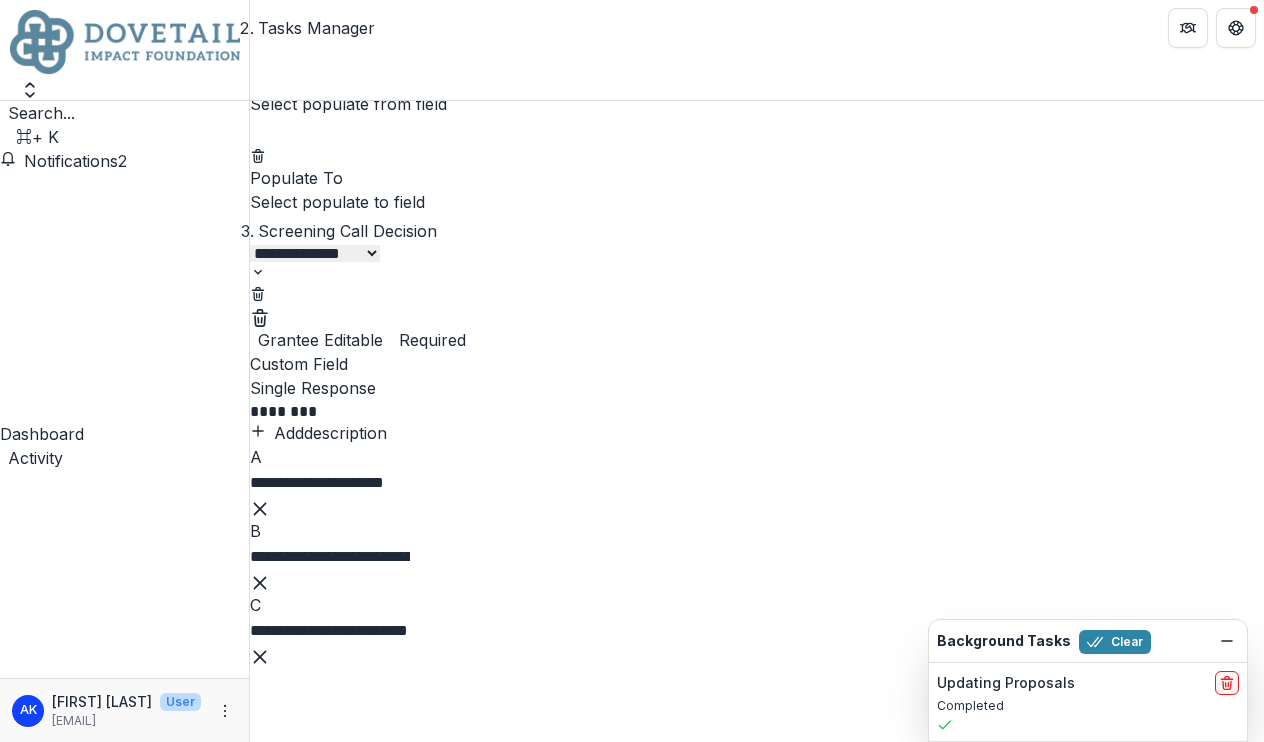 scroll, scrollTop: 0, scrollLeft: 0, axis: both 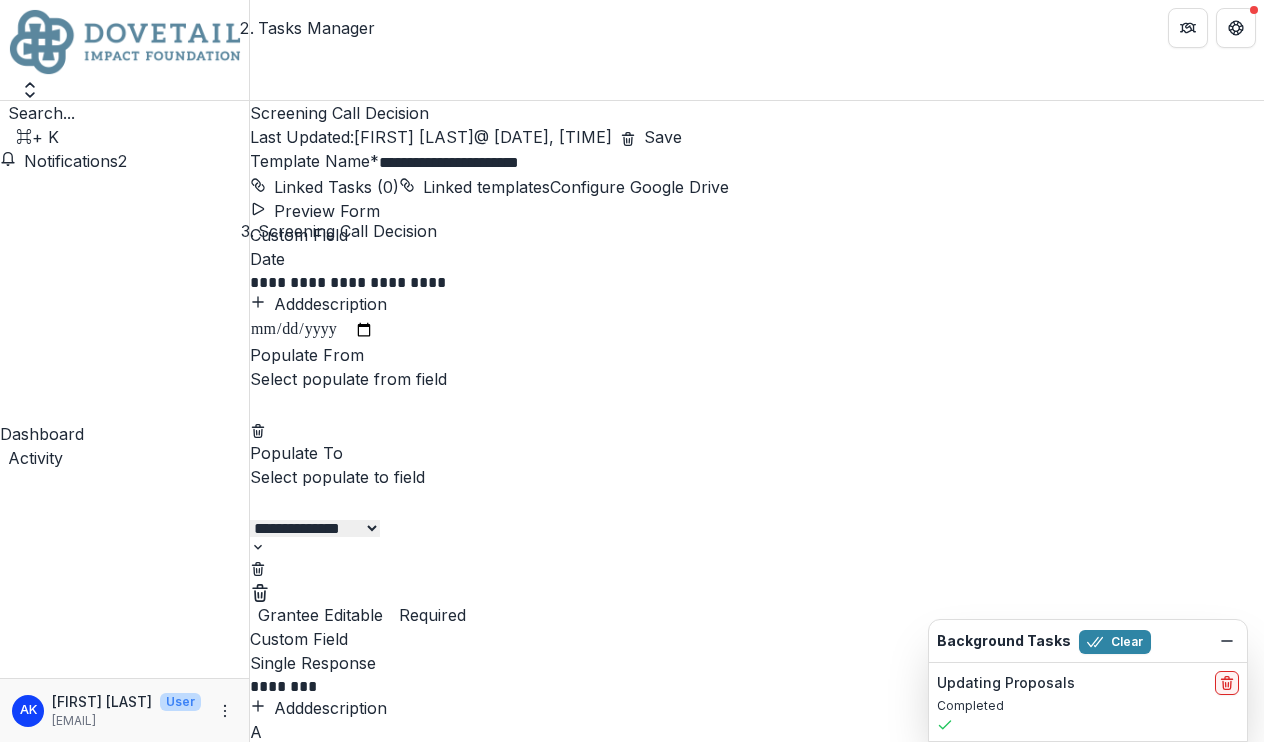 click on "Tasks Manager" at bounding box center [347, 28] 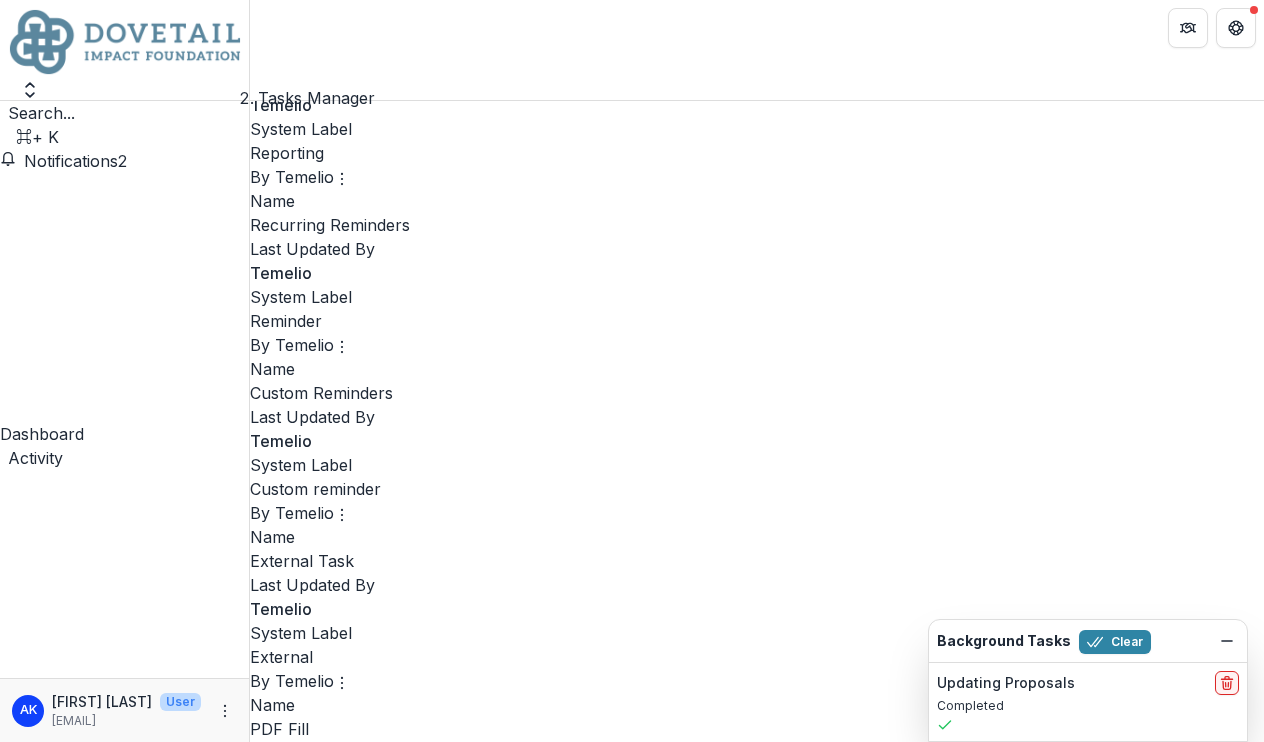 scroll, scrollTop: 1843, scrollLeft: 0, axis: vertical 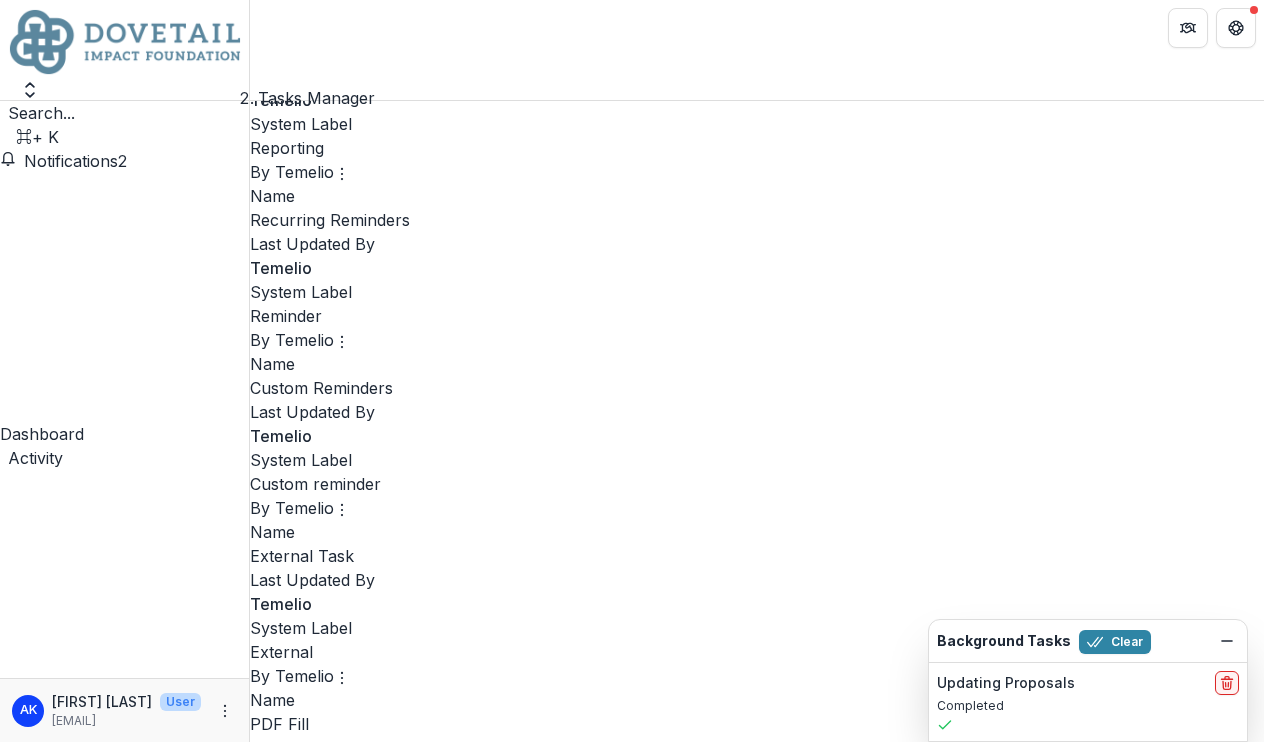 click on "Proposals" at bounding box center (124, 1181) 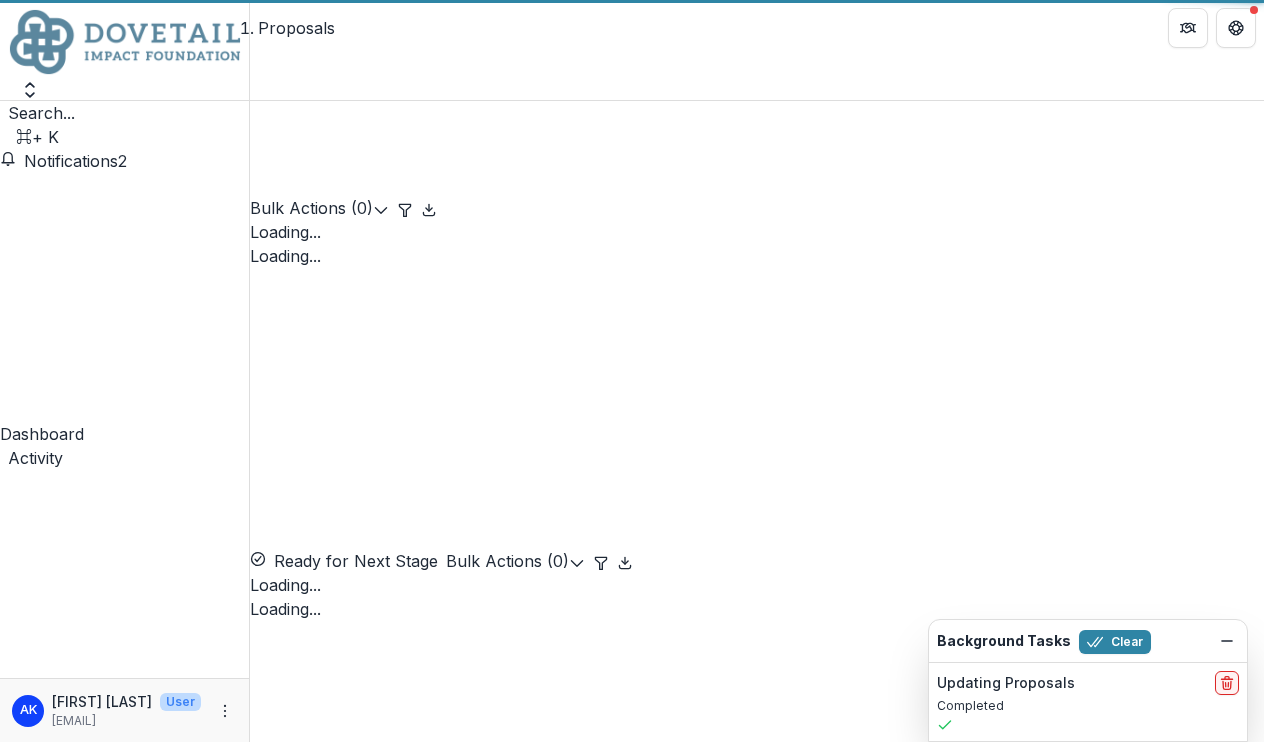 scroll, scrollTop: 0, scrollLeft: 0, axis: both 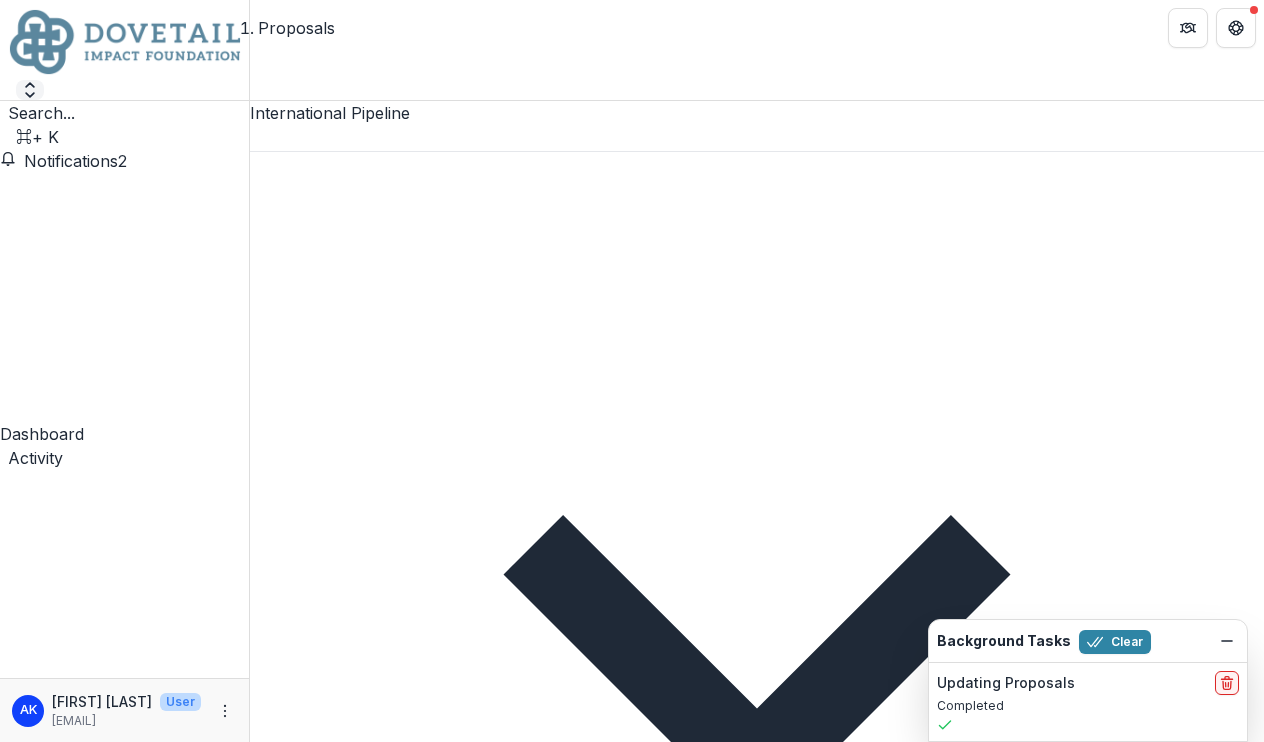 click 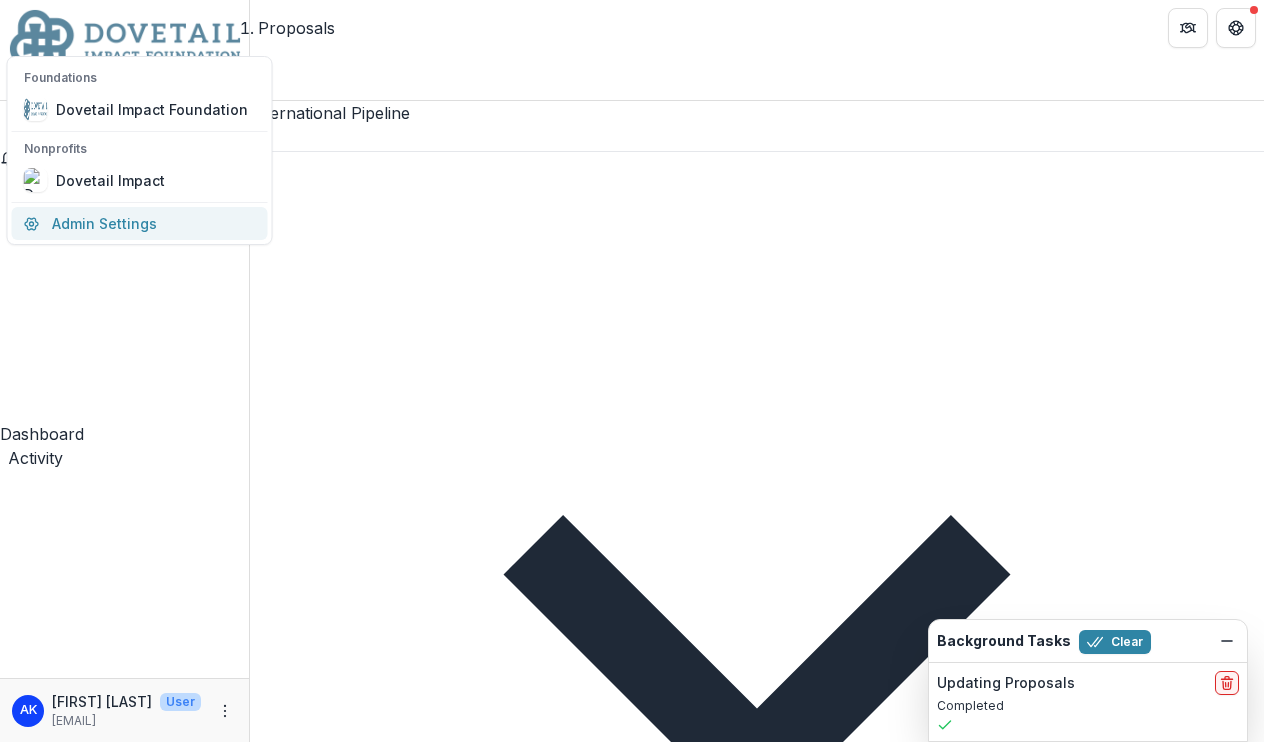 click on "Admin Settings" at bounding box center (140, 223) 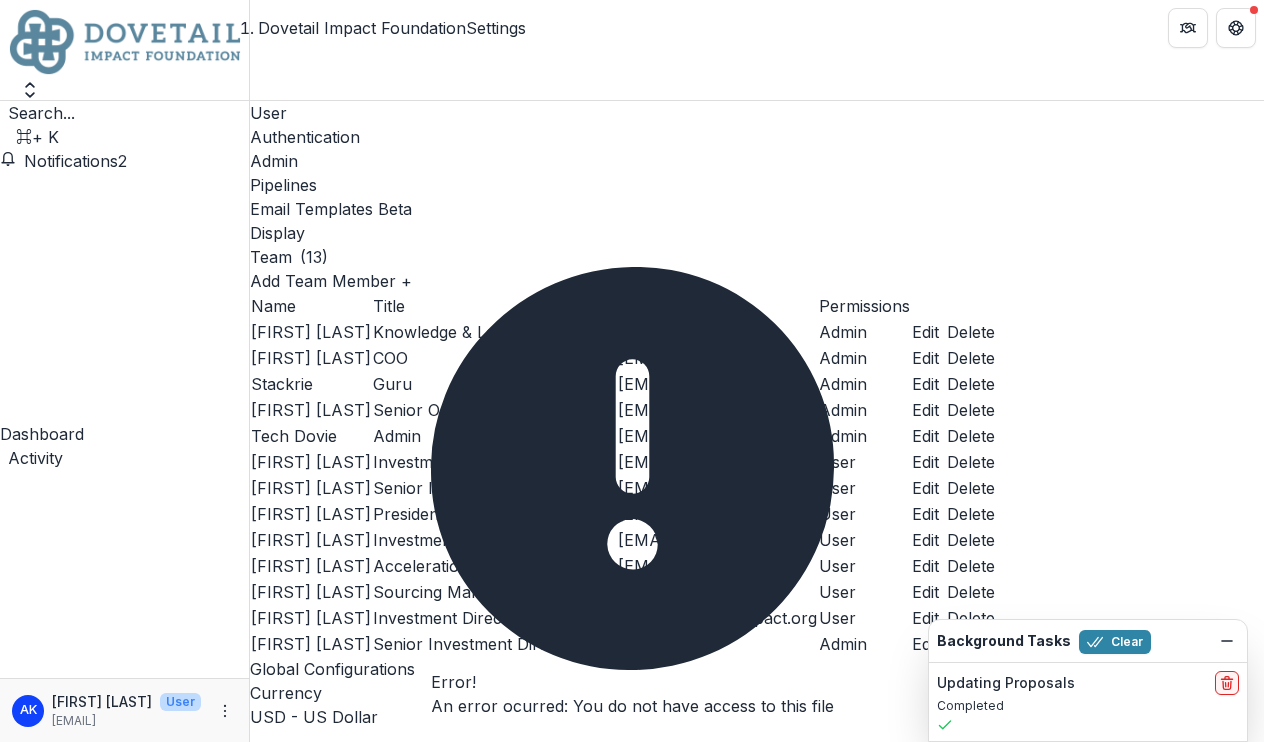click 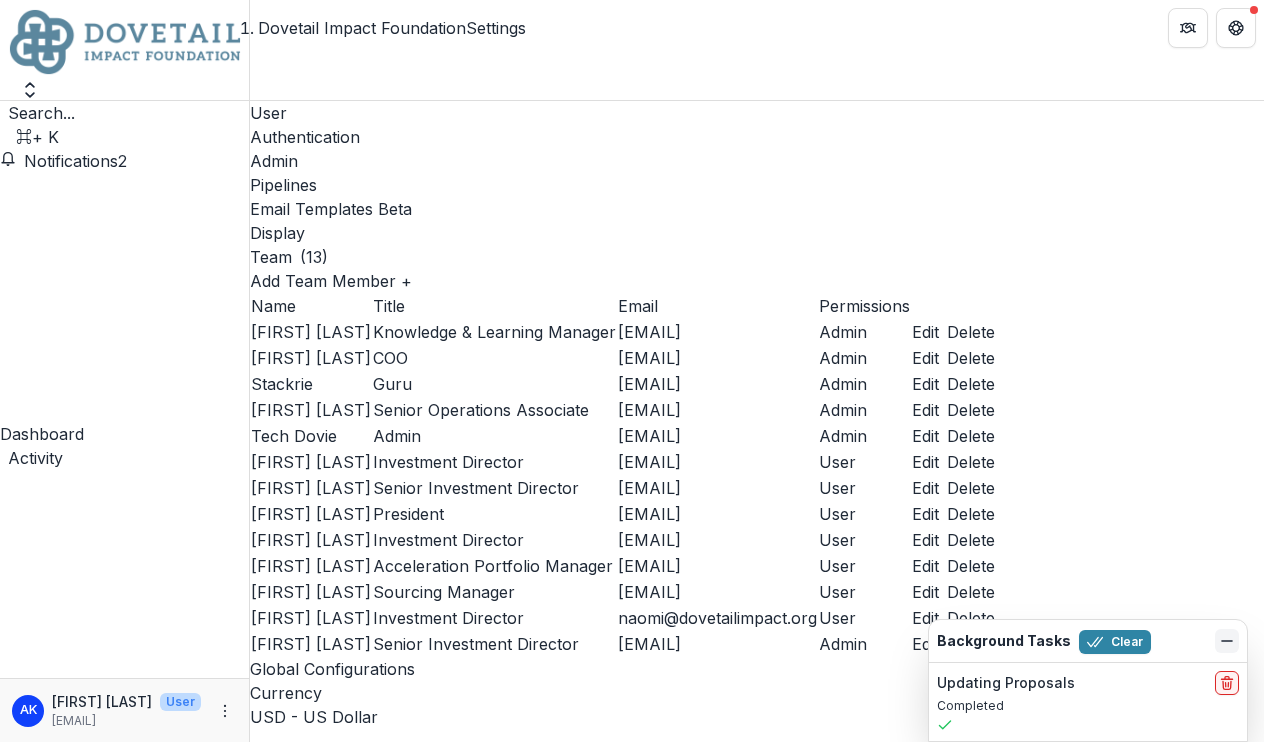 click 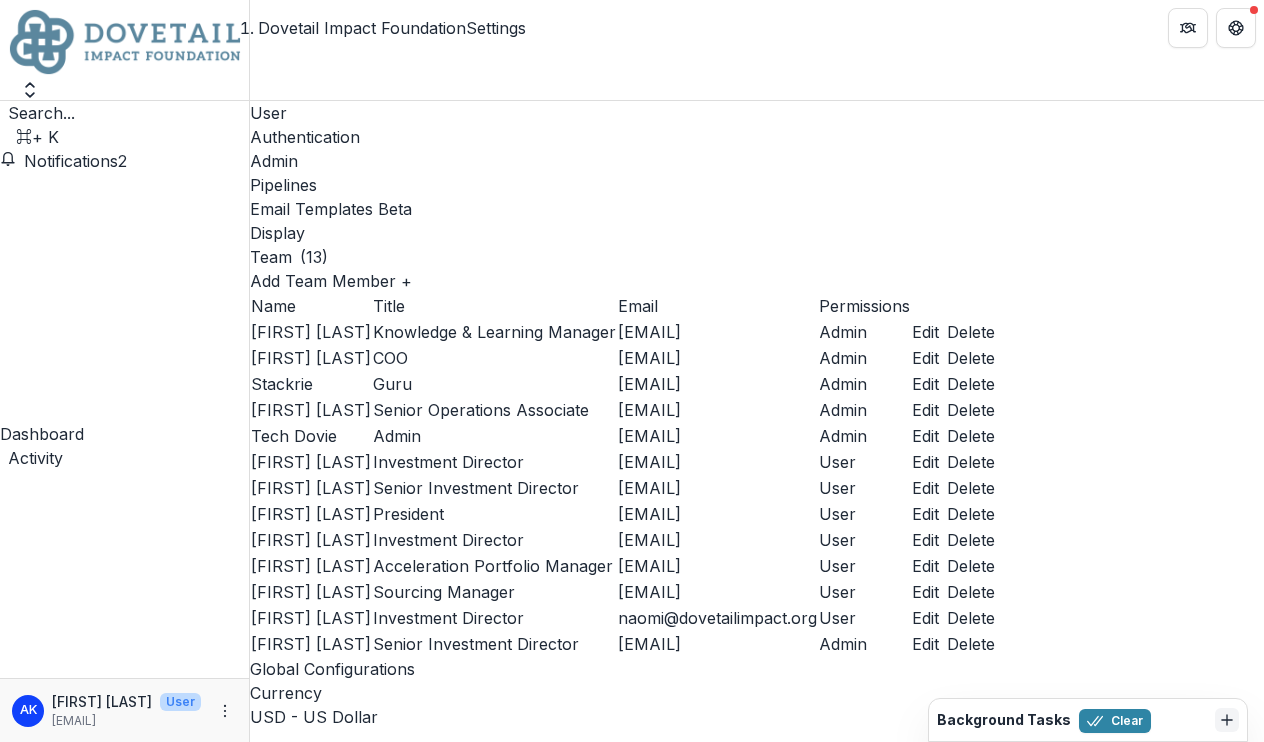 scroll, scrollTop: 0, scrollLeft: 0, axis: both 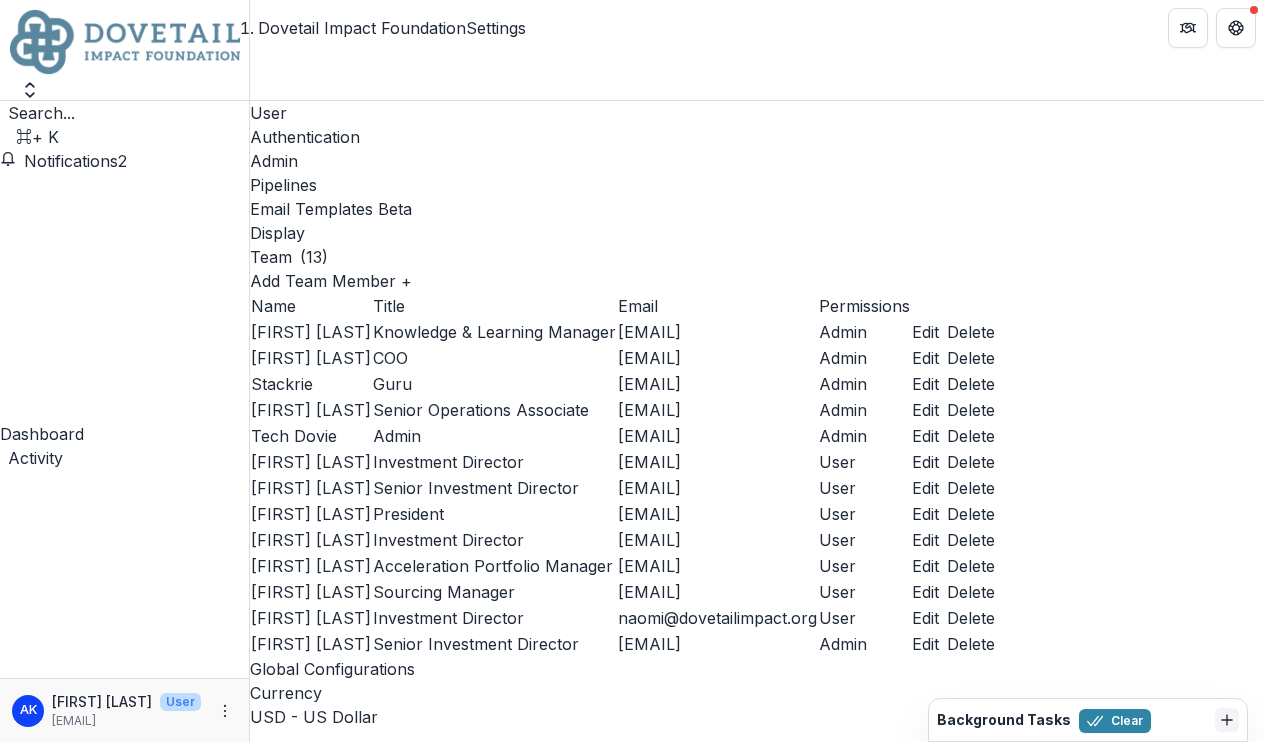 click on "Team ( 13 )" at bounding box center [757, 257] 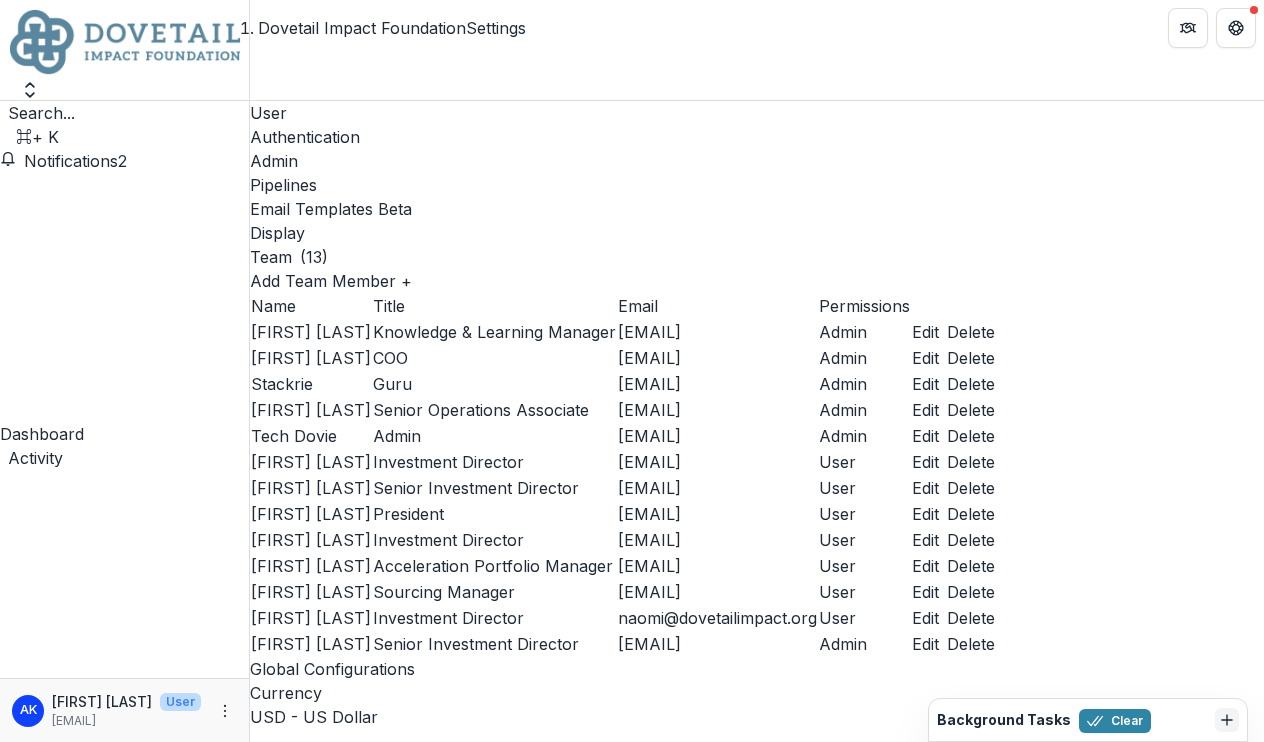 click on "Proposals" at bounding box center [124, 1181] 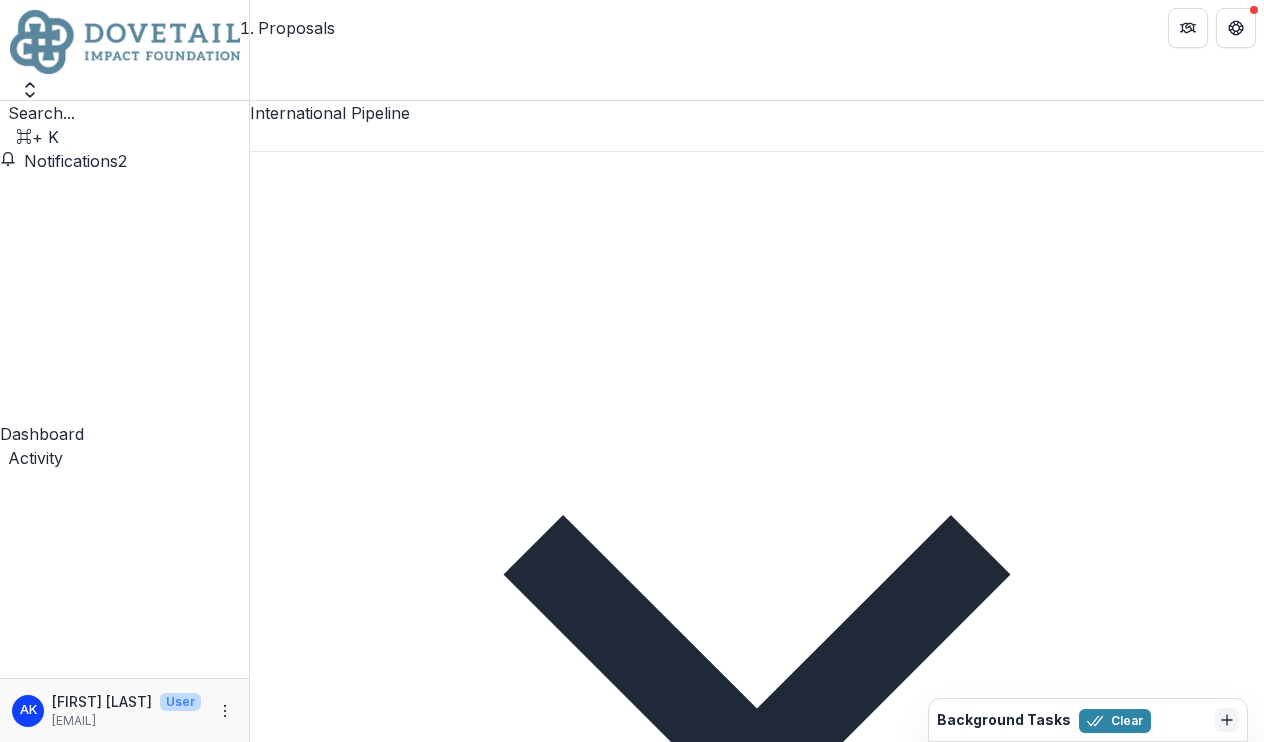 scroll, scrollTop: 202, scrollLeft: 0, axis: vertical 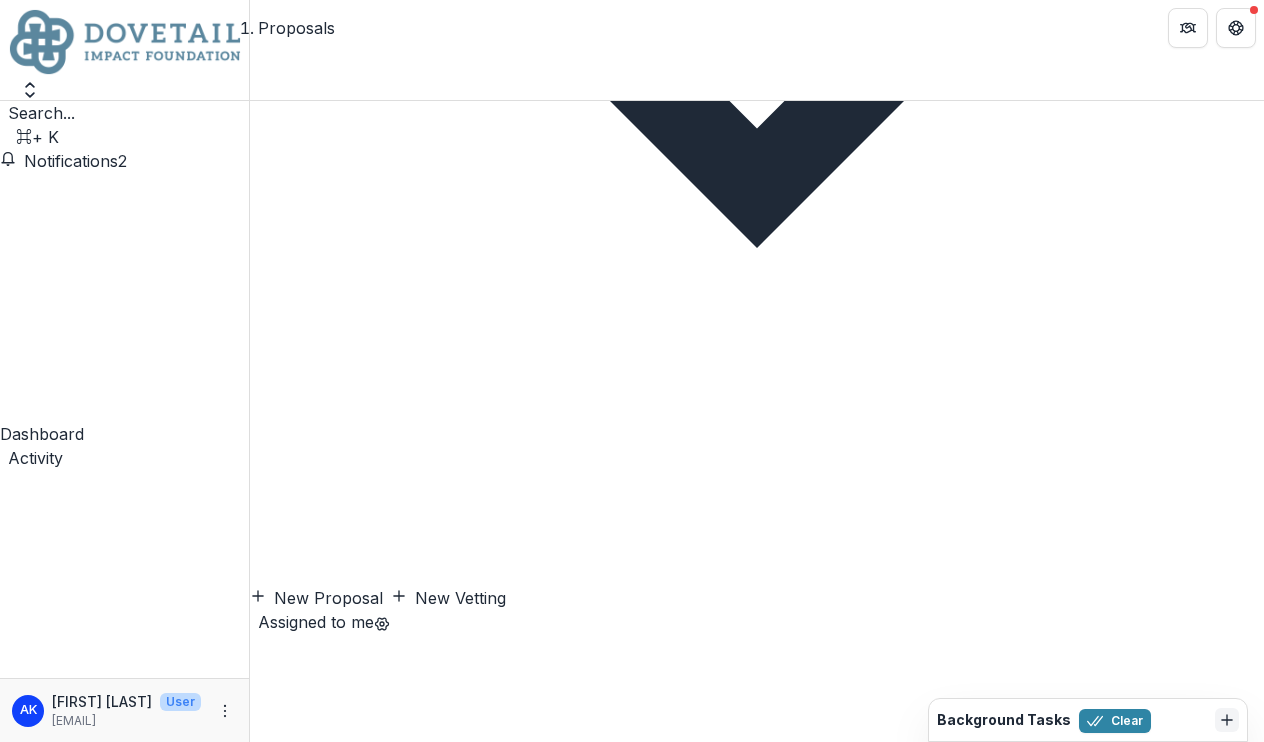 click on "Org that does good" at bounding box center (374, 4580) 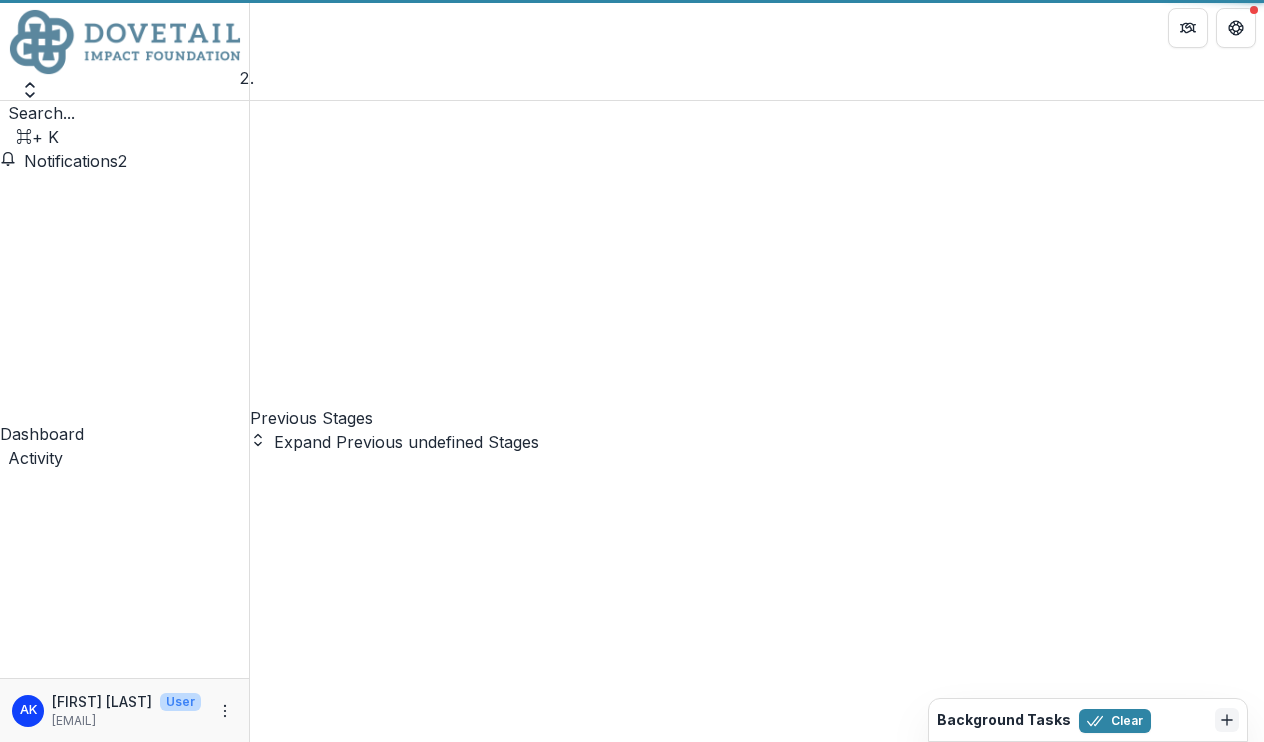 scroll, scrollTop: 0, scrollLeft: 0, axis: both 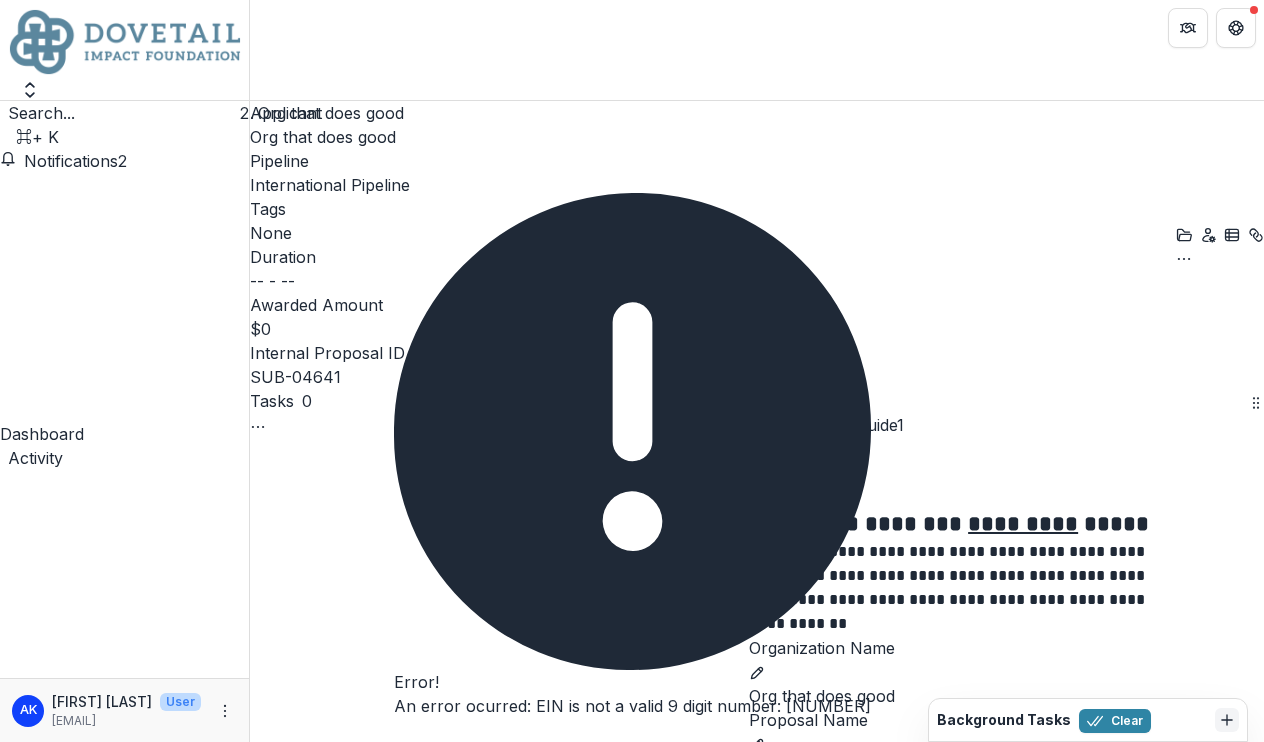 click at bounding box center [394, 736] 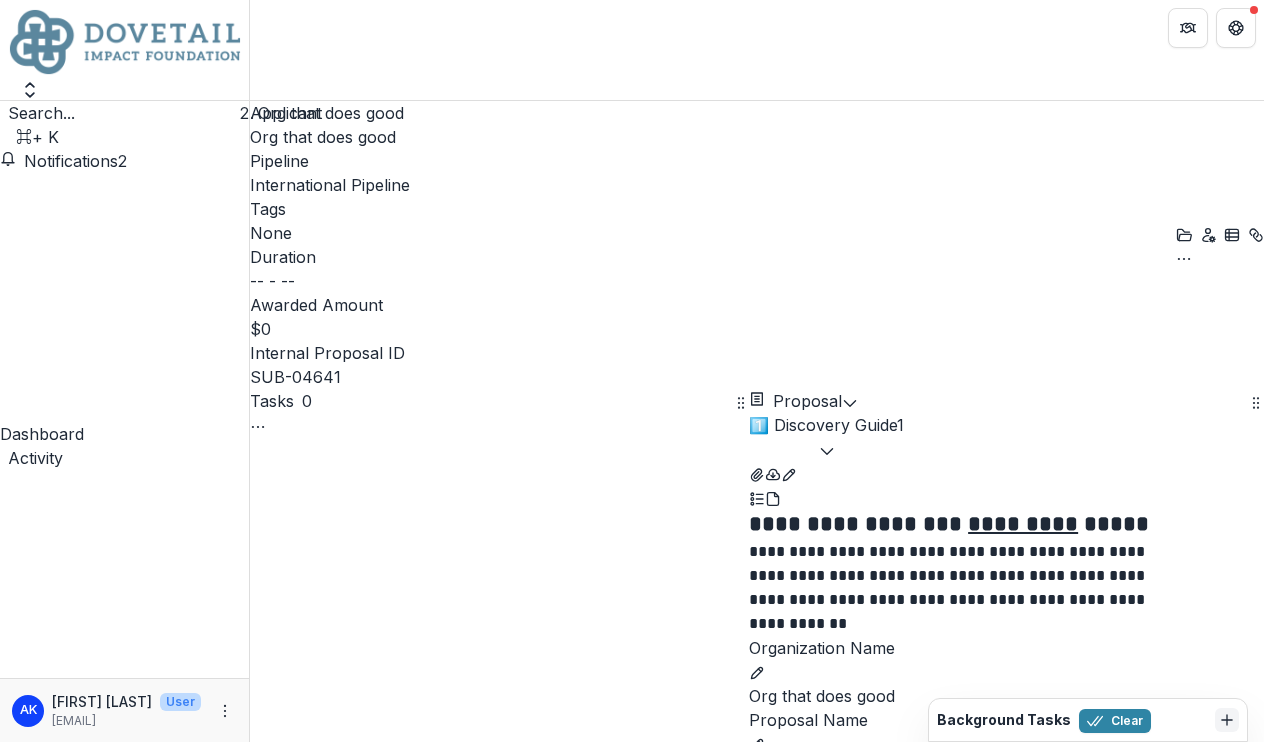 click on "Expand Previous 1 Stages" at bounding box center (360, 956) 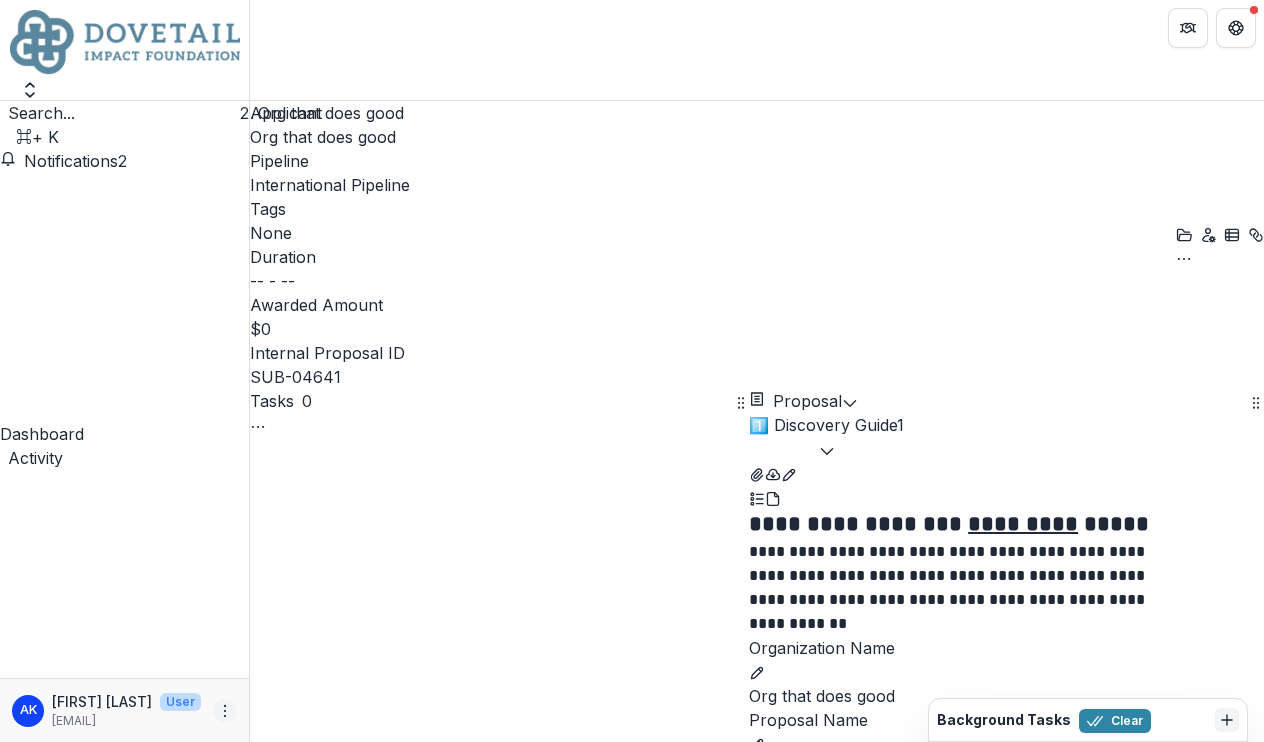 click at bounding box center (225, 711) 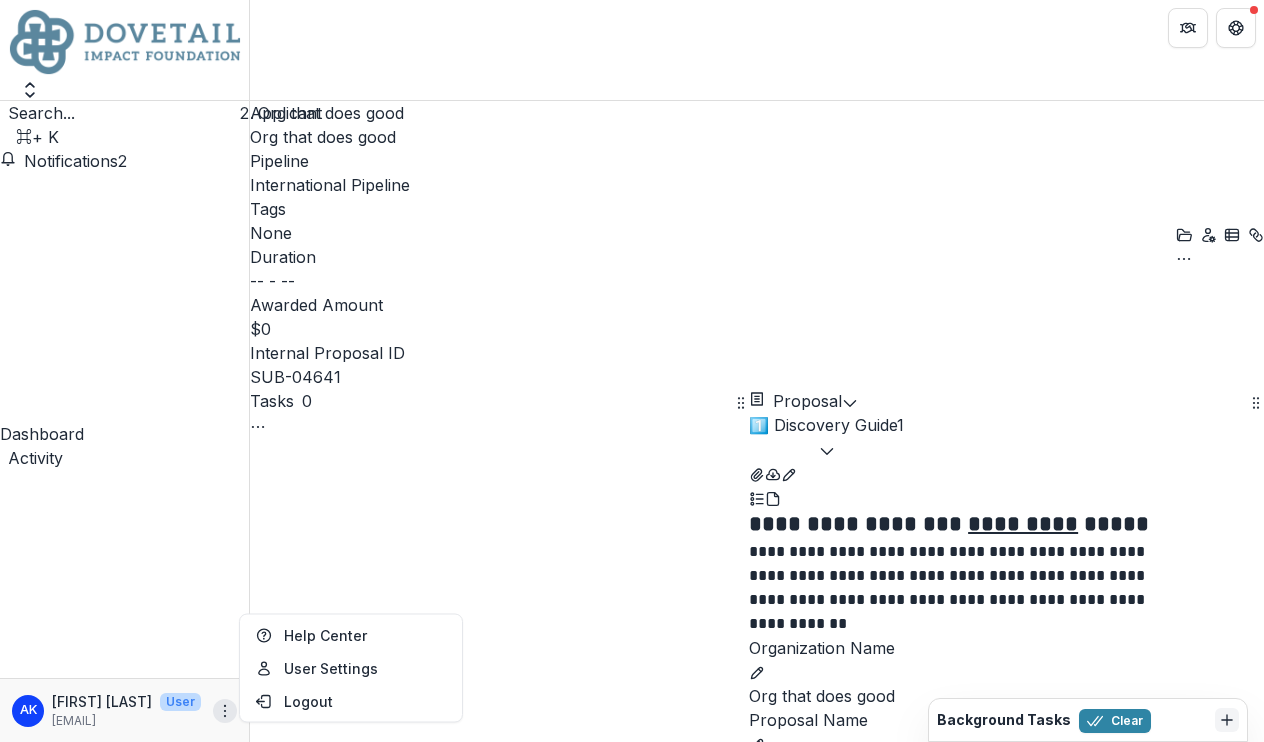 click on "Grantees" at bounding box center (124, 3037) 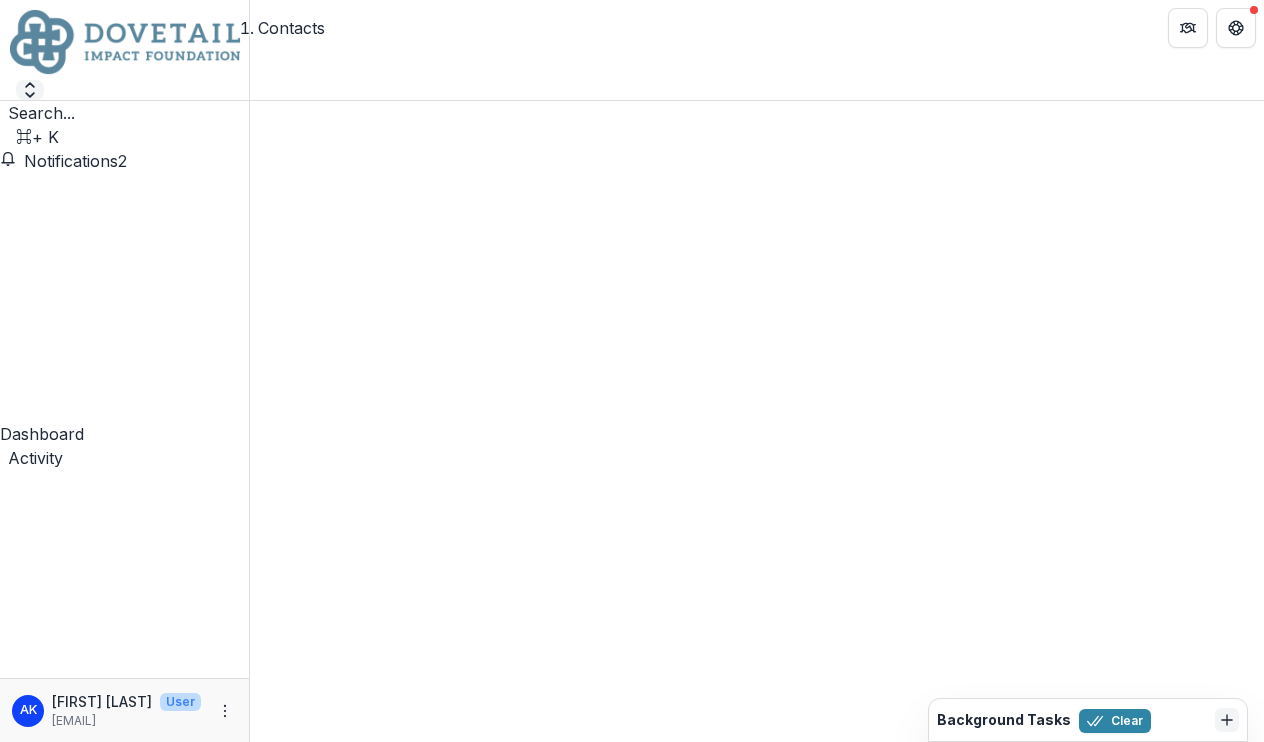 click 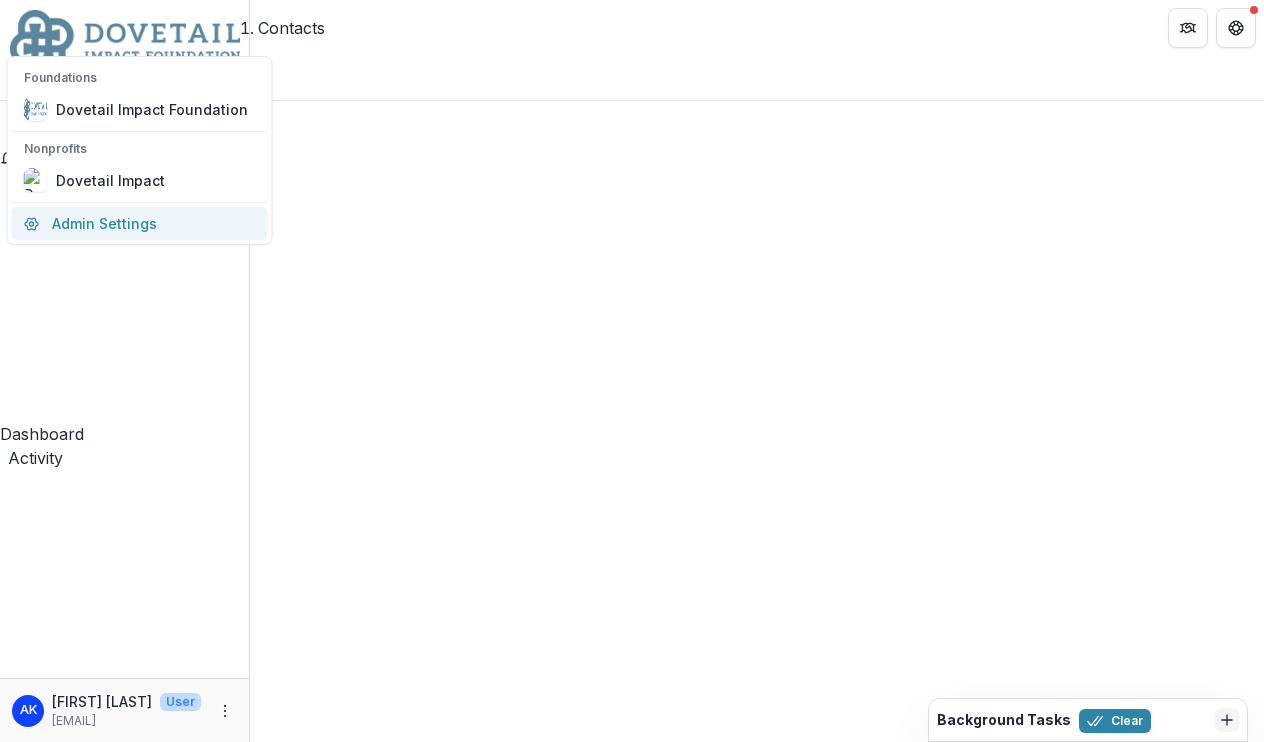 click on "Admin Settings" at bounding box center (140, 223) 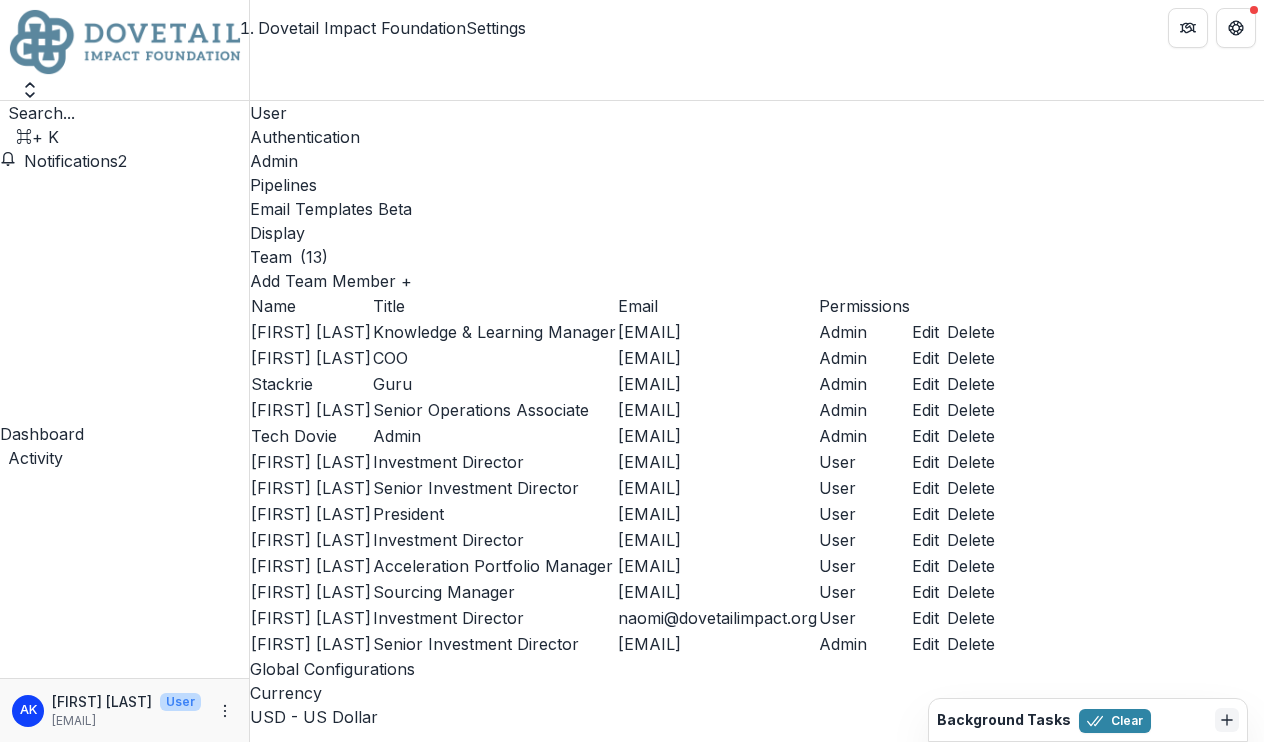scroll, scrollTop: 0, scrollLeft: 0, axis: both 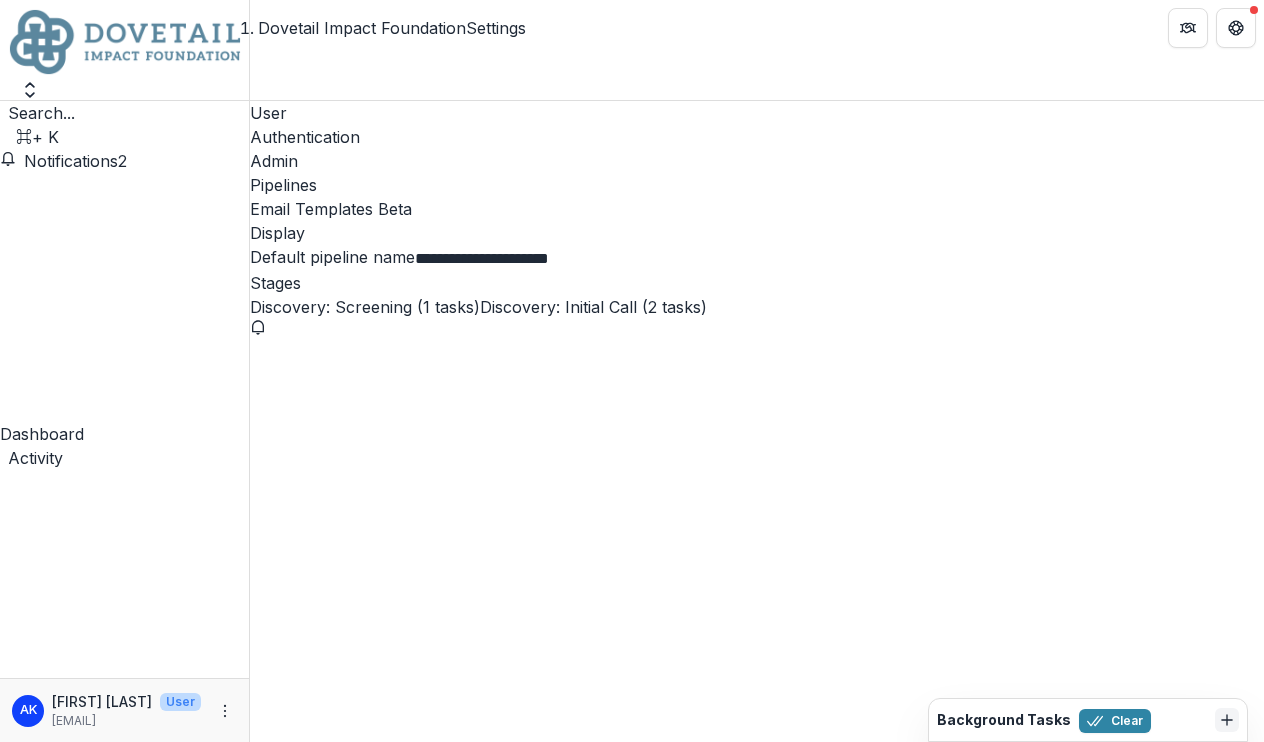 click on "Discovery: Screening (1 tasks)" at bounding box center (365, 307) 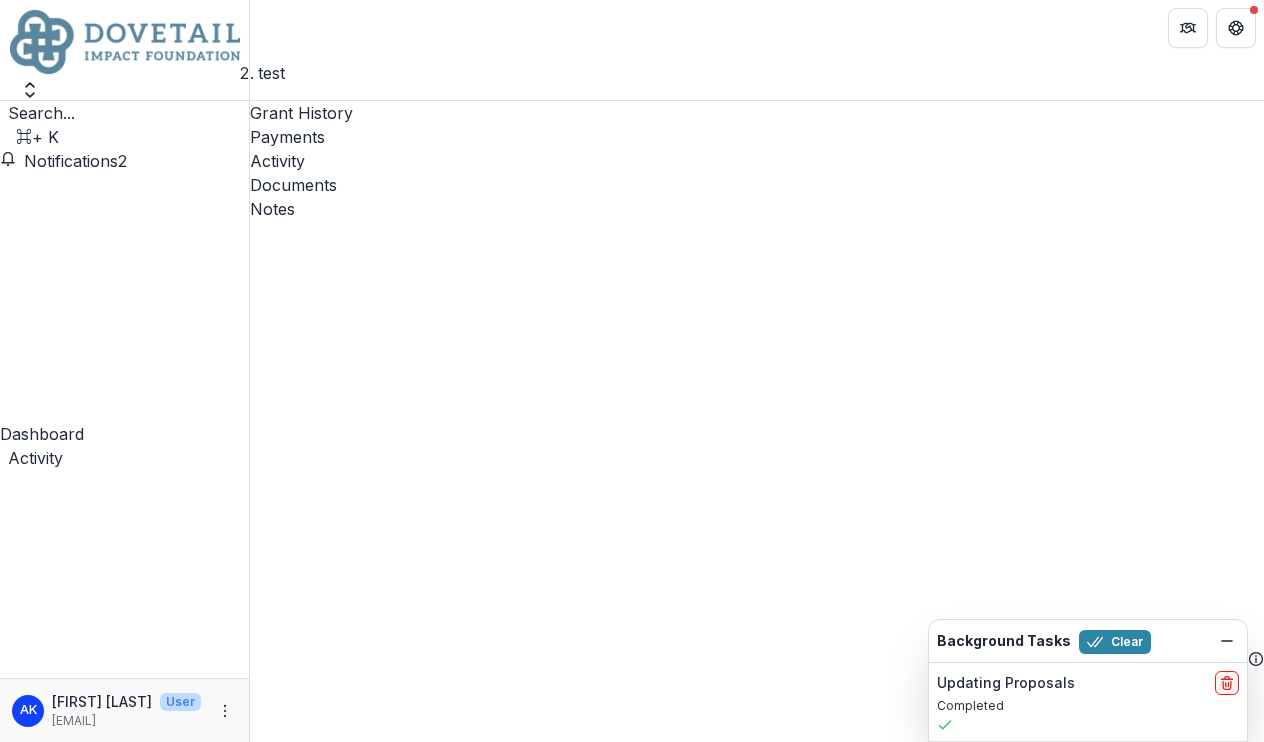 click on "Activity" at bounding box center [757, 161] 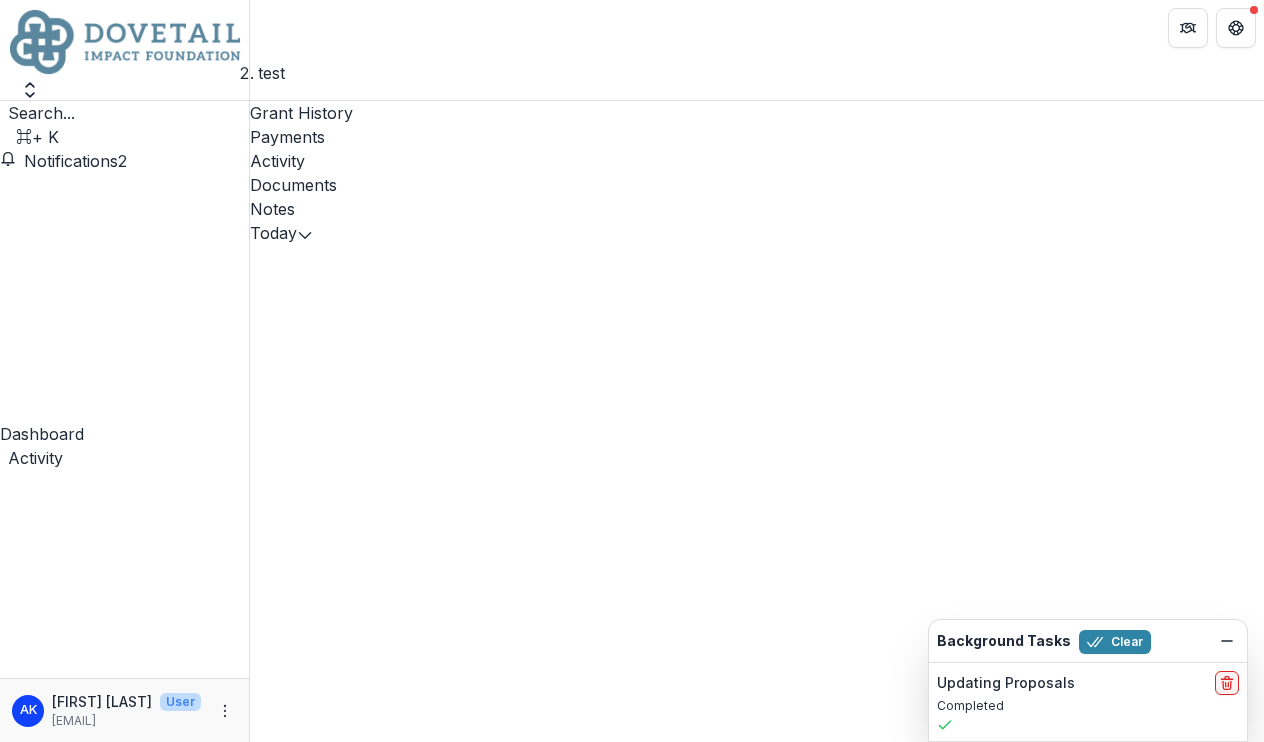 click on "Grant History" at bounding box center (757, 113) 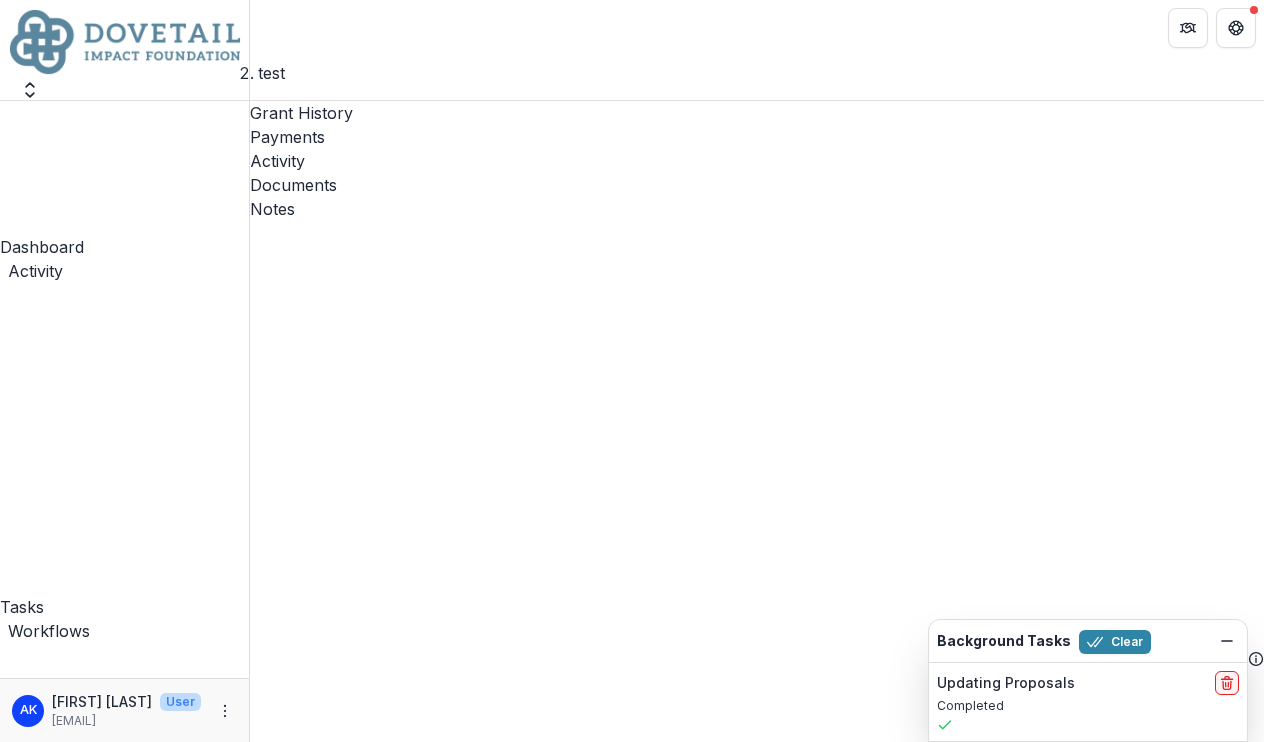 scroll, scrollTop: 0, scrollLeft: 0, axis: both 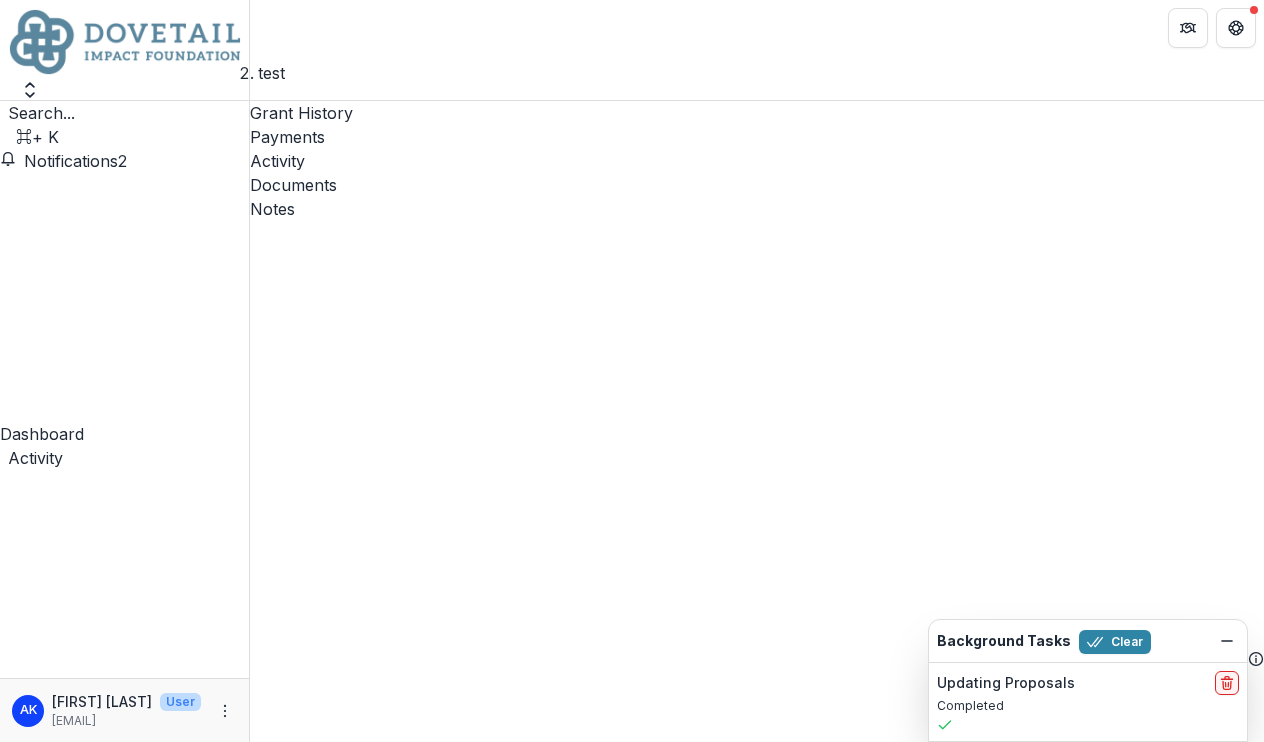click on "Proposals" at bounding box center (124, 1181) 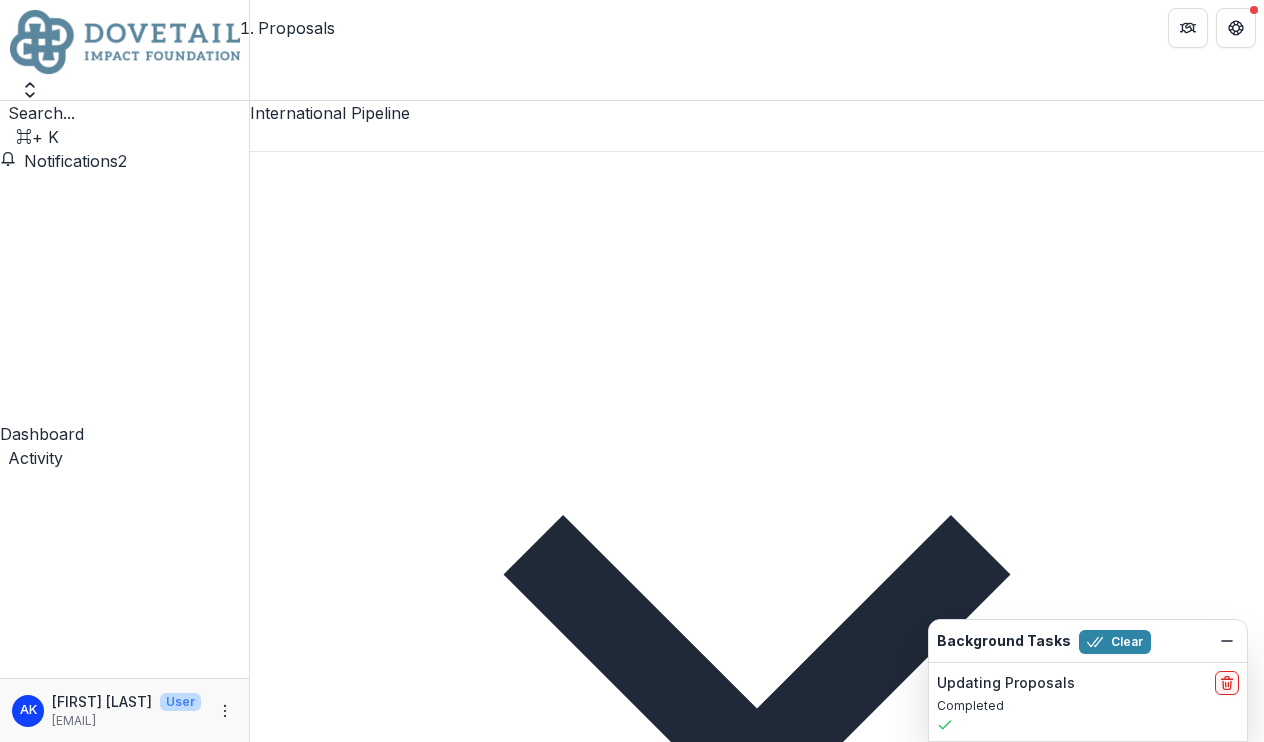 scroll, scrollTop: 202, scrollLeft: 2, axis: both 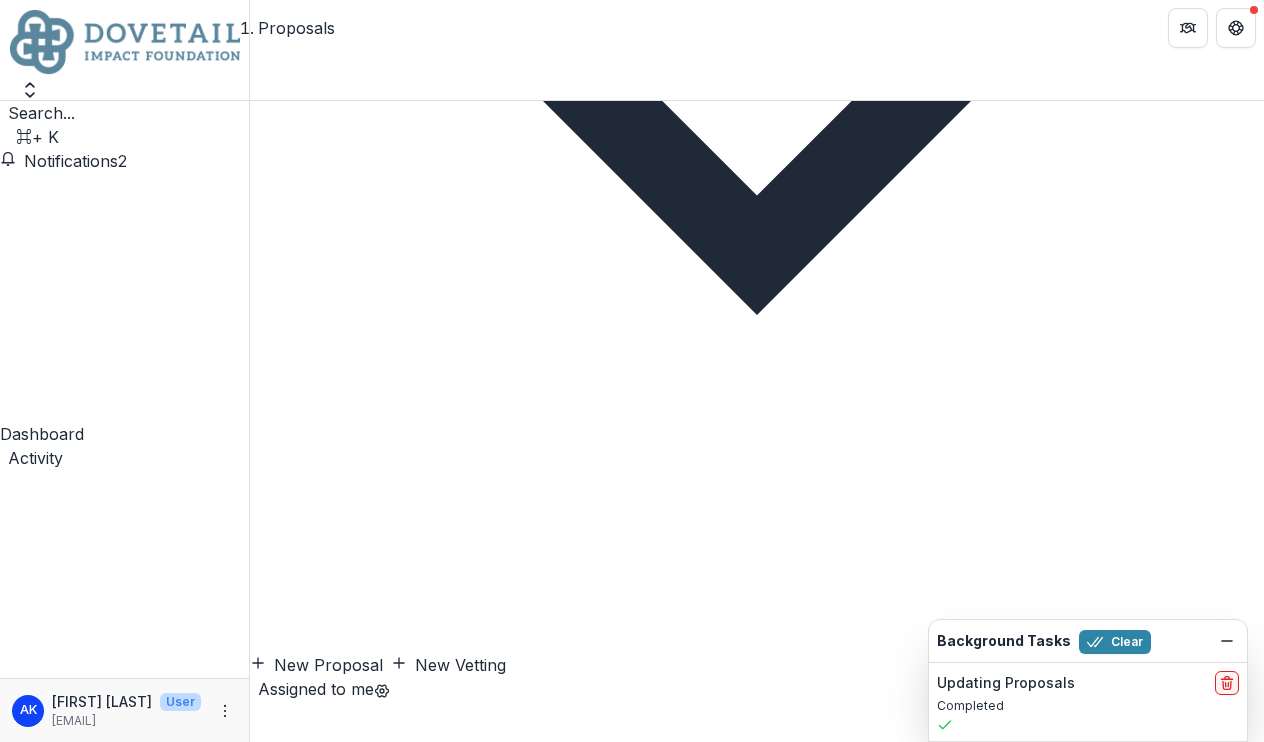 click on "2025 Test Grant" at bounding box center (362, 5540) 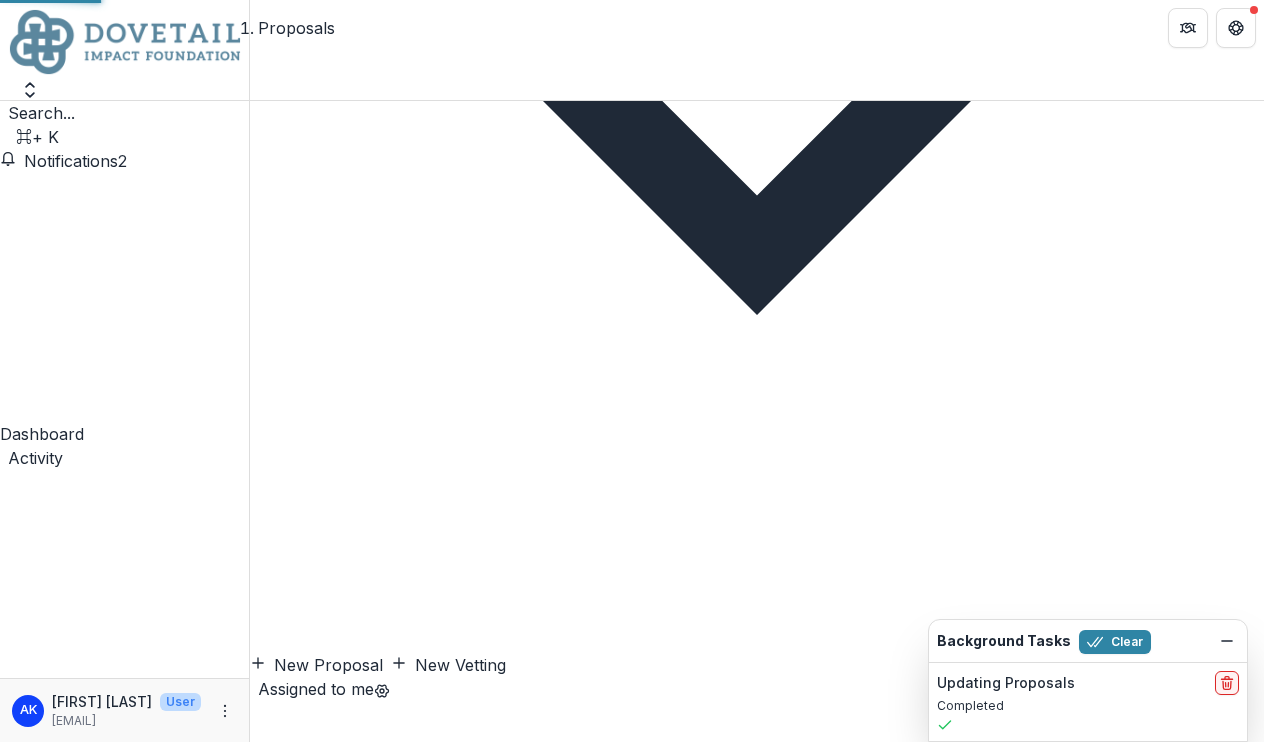 scroll, scrollTop: 0, scrollLeft: 0, axis: both 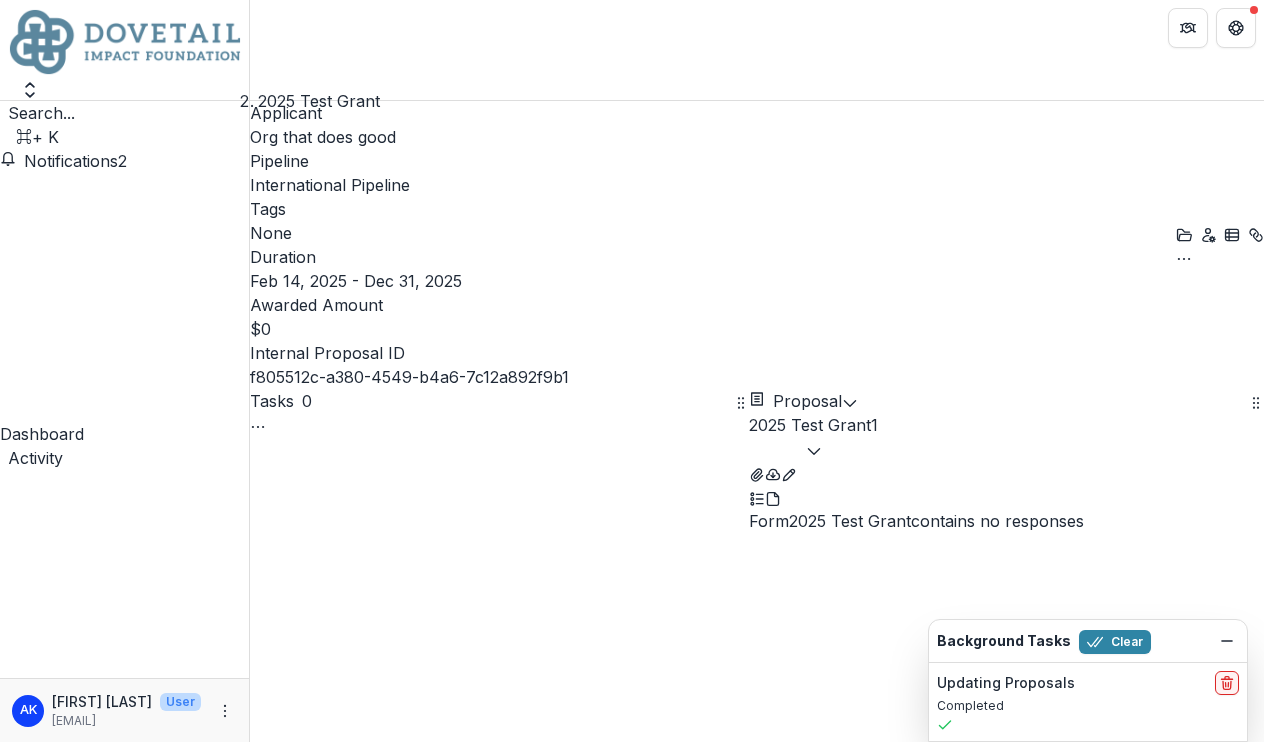 click on "Move to Discovery: Document Request" at bounding box center (407, 1511) 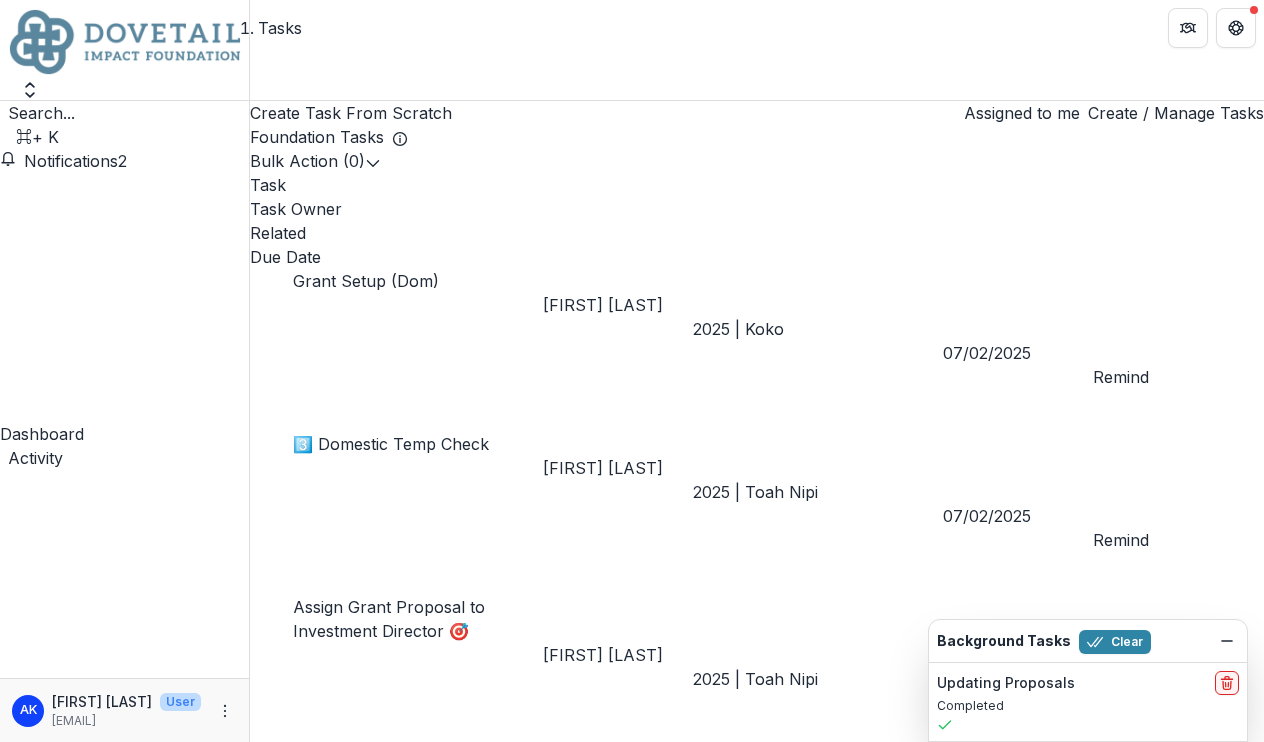 click on "Create / Manage Tasks" at bounding box center (1176, 113) 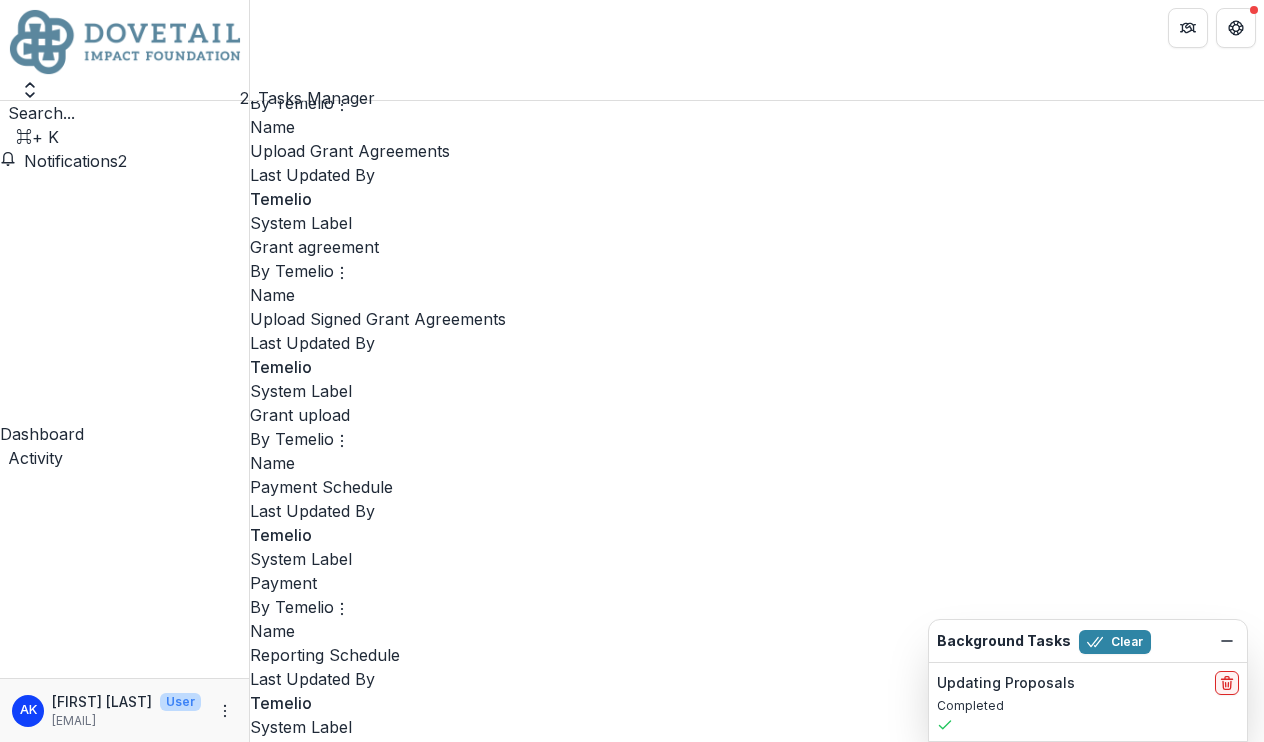 scroll, scrollTop: 1245, scrollLeft: 0, axis: vertical 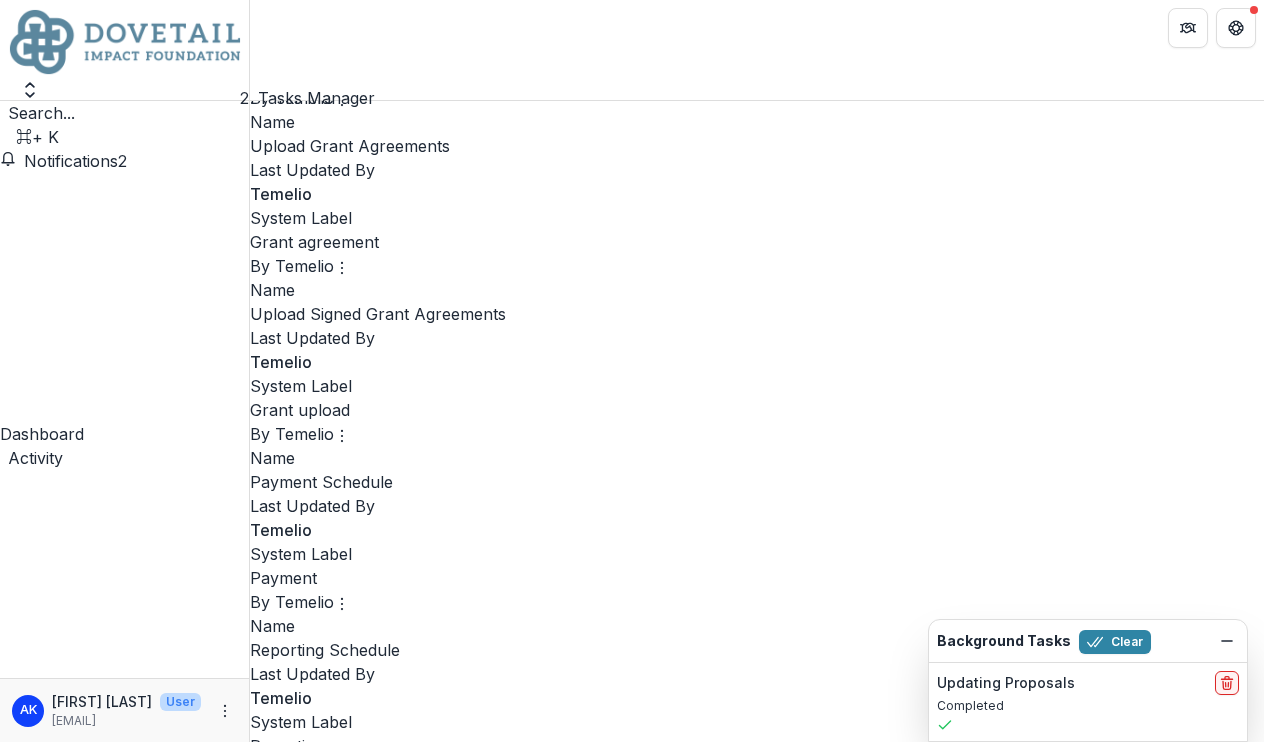 click 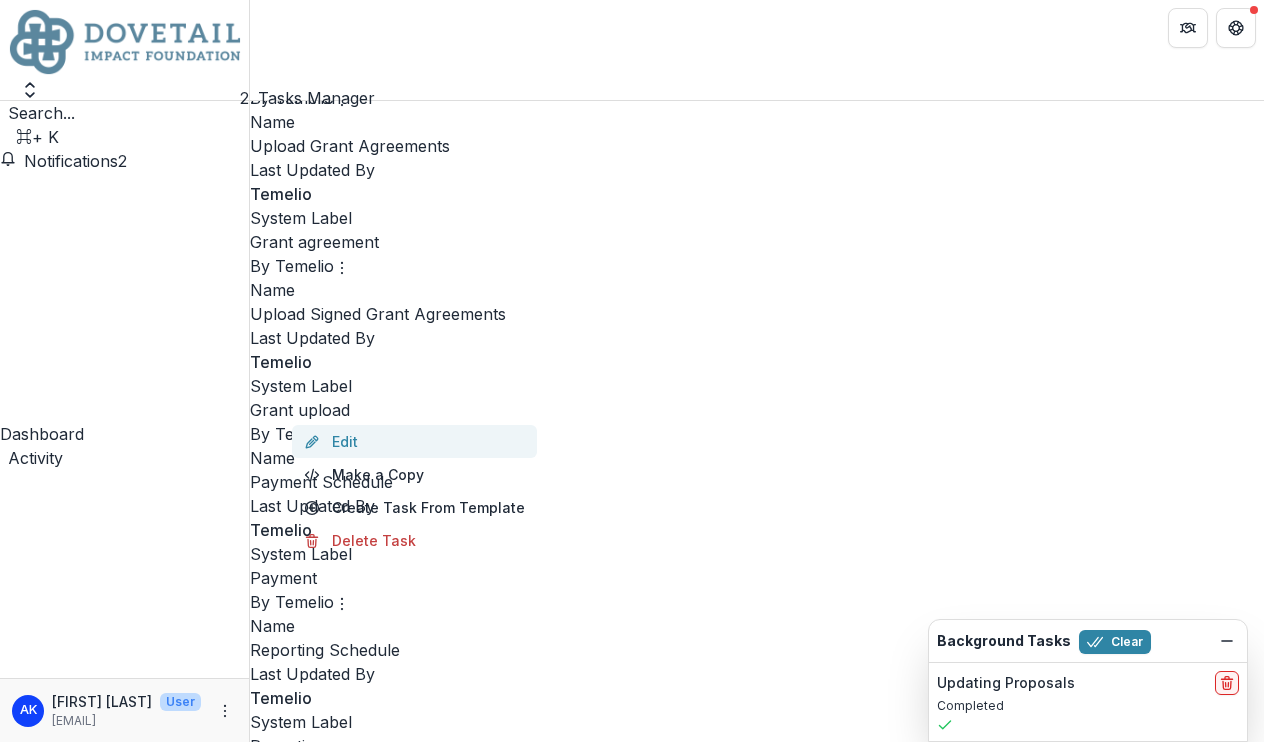 click on "Edit" at bounding box center (414, 441) 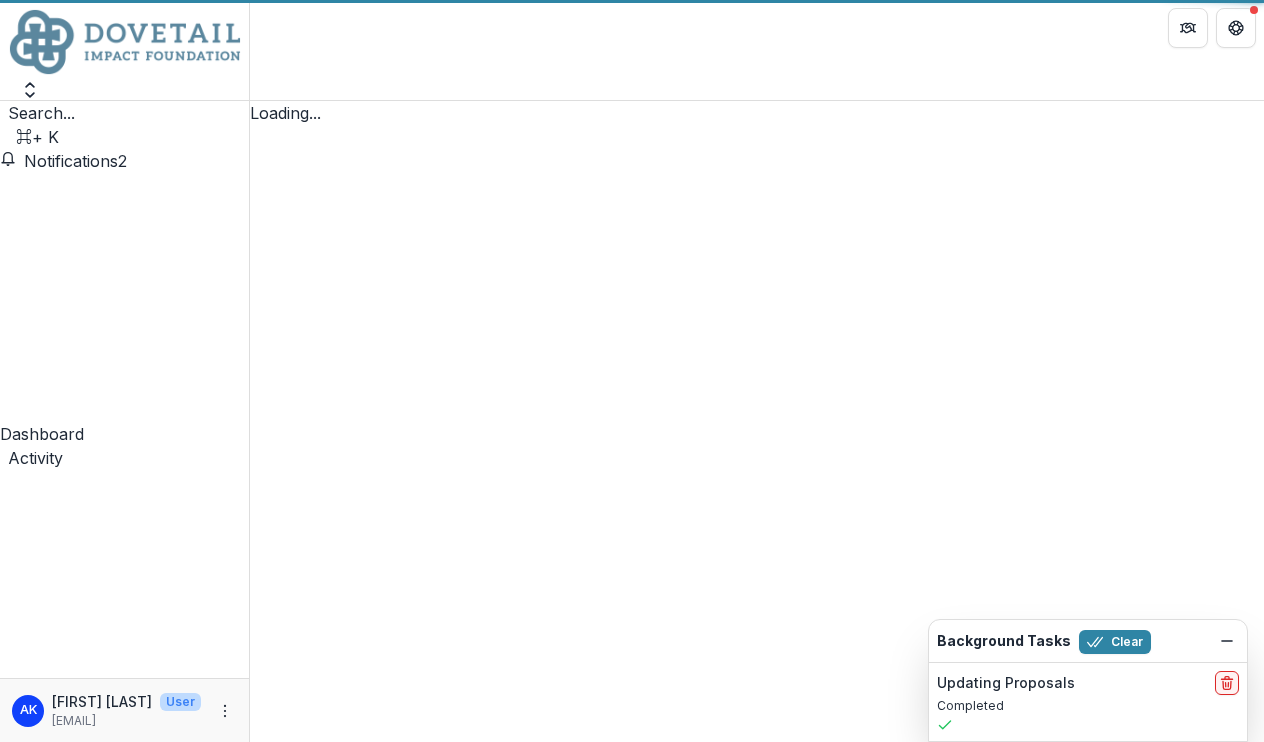 scroll, scrollTop: 0, scrollLeft: 0, axis: both 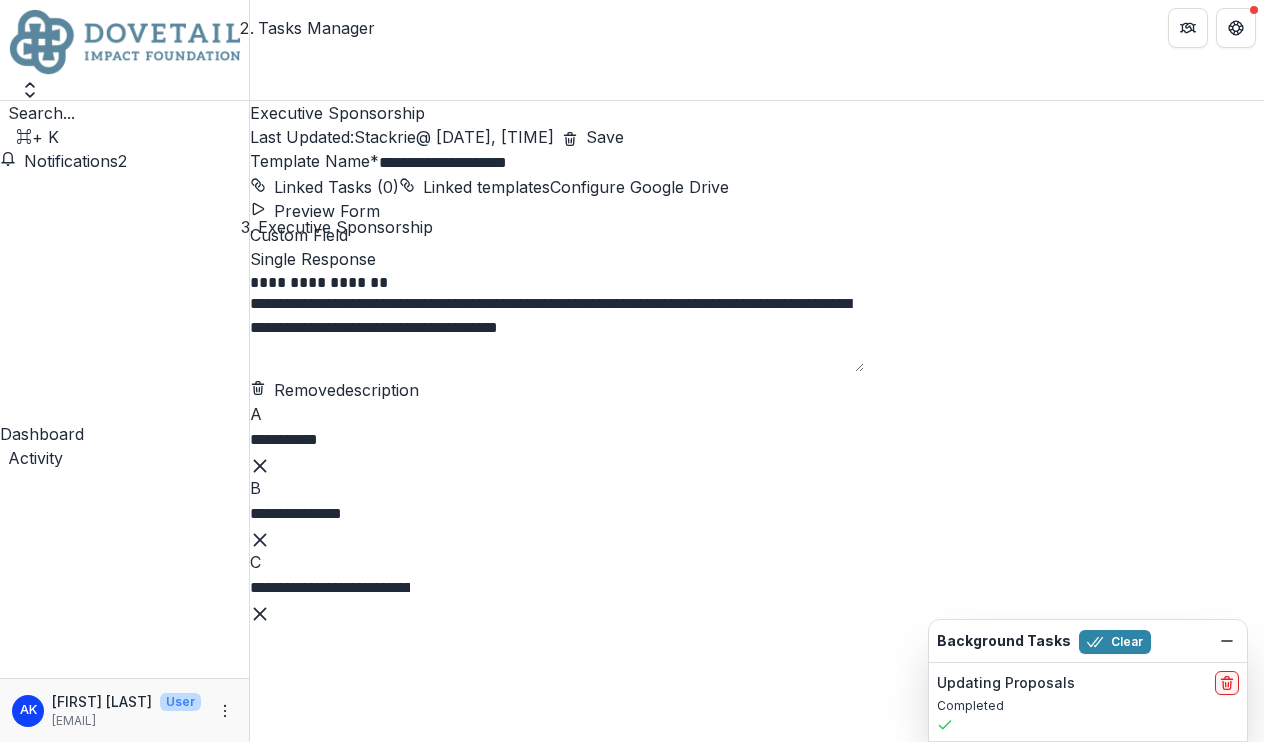 click on "Proposals" at bounding box center (124, 1056) 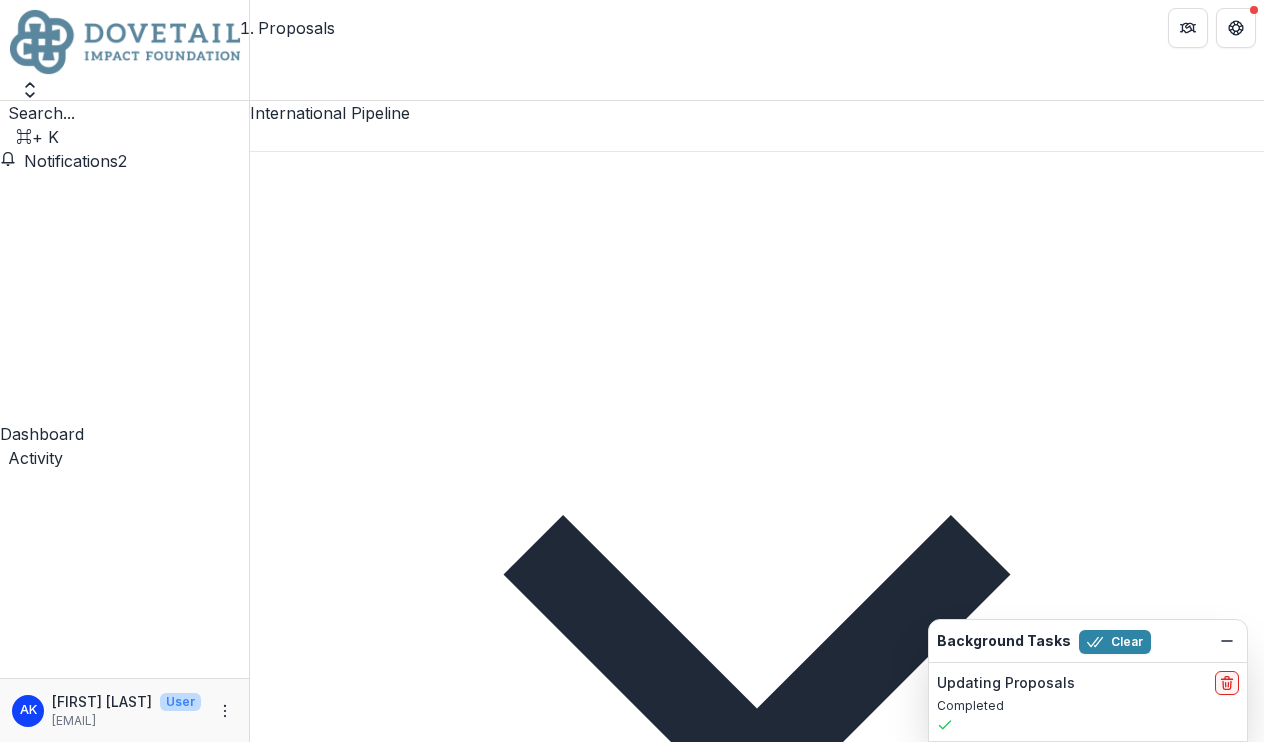 click on "Recommendation" at bounding box center (1134, 1687) 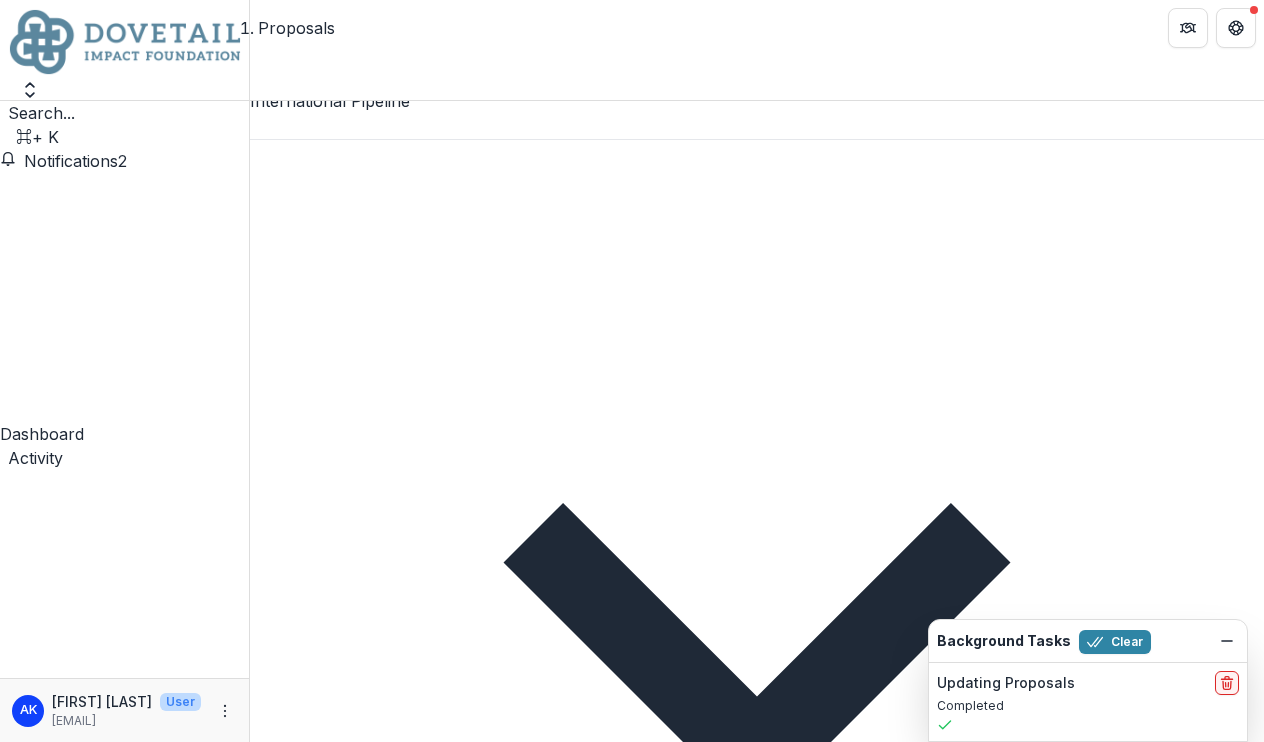 scroll, scrollTop: 0, scrollLeft: 0, axis: both 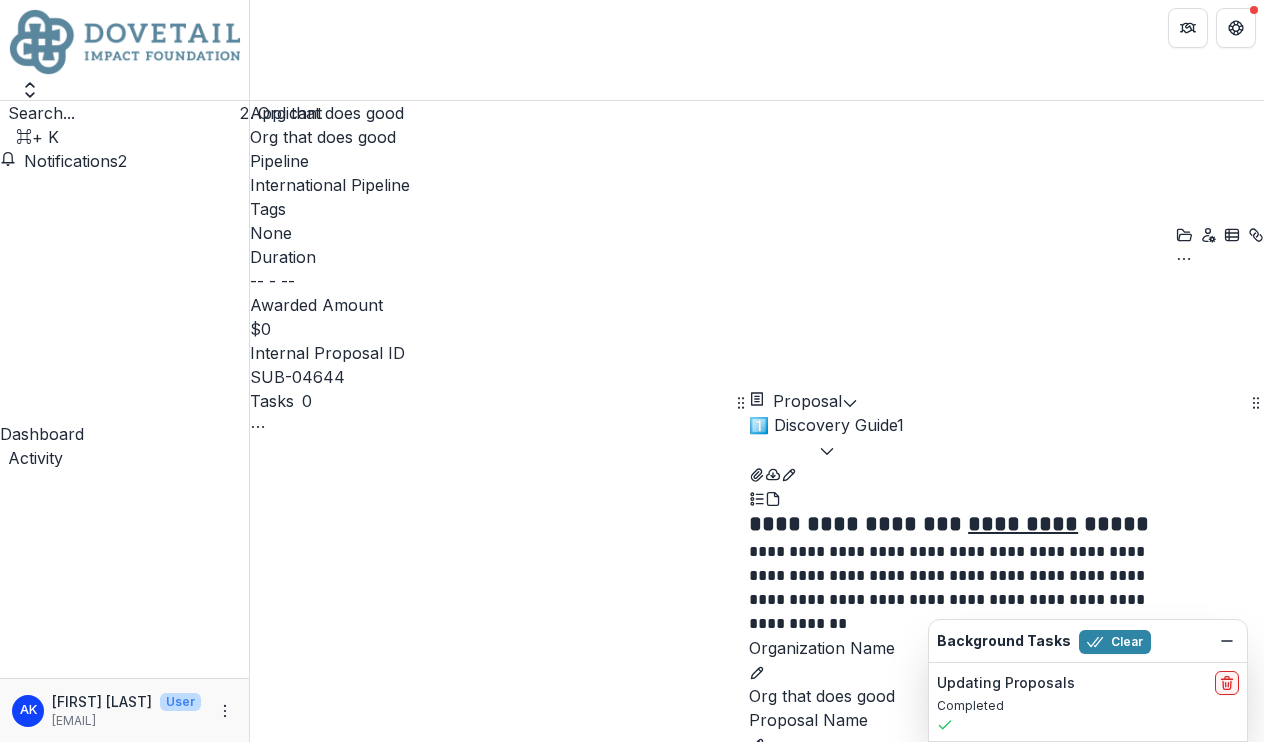 click on "Move to Discovery: Initial Call" at bounding box center [370, 980] 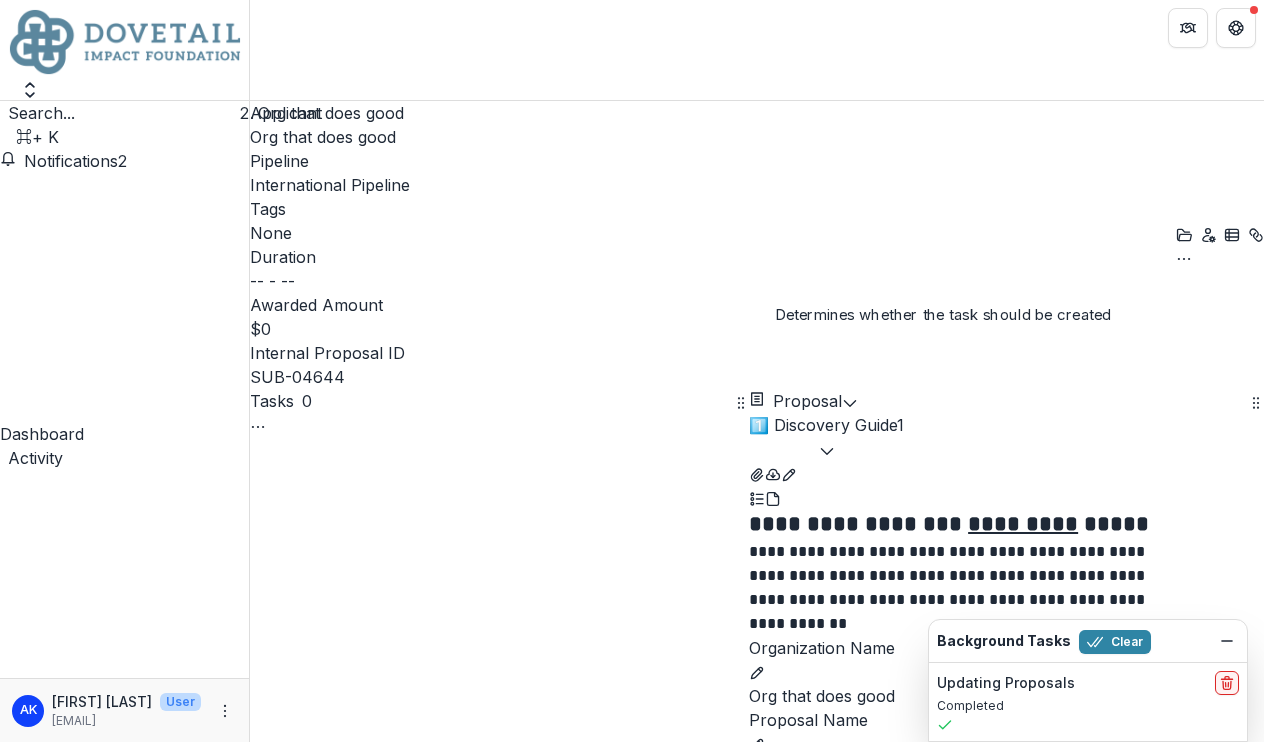 click at bounding box center (1264, 890) 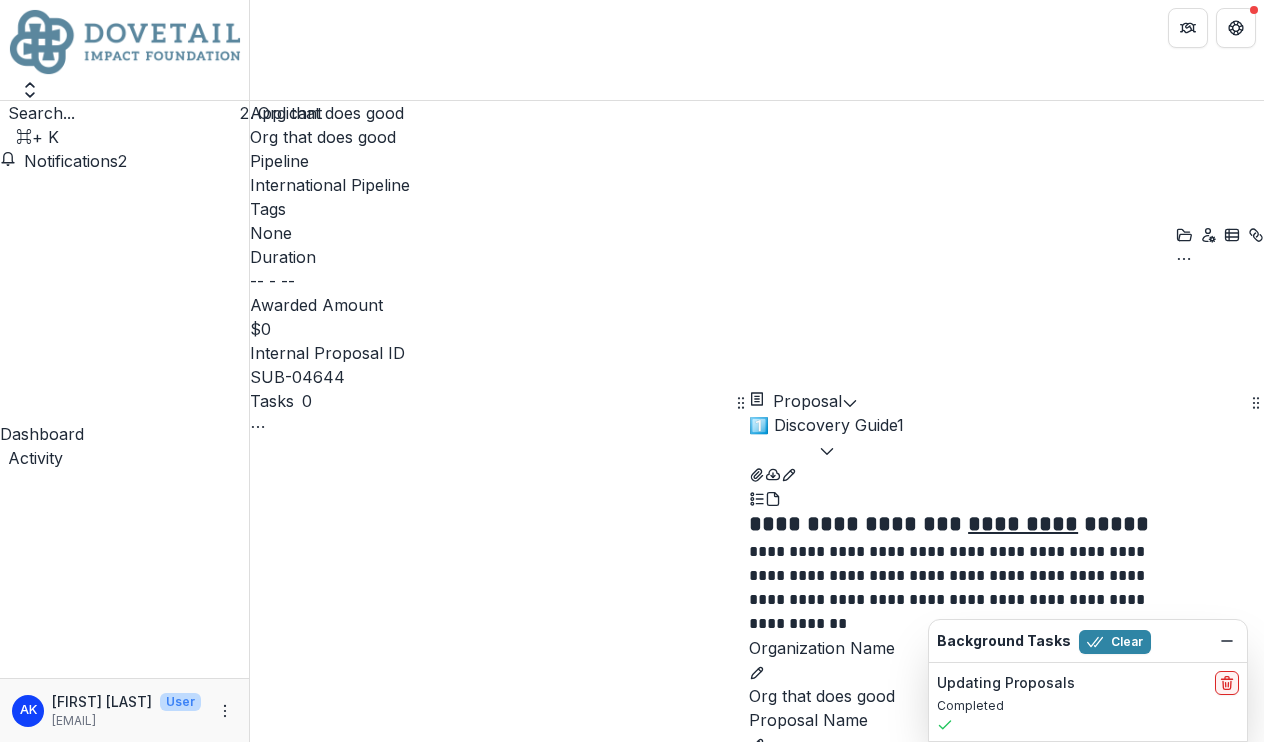 click on "Screening Call - Complete Discovery Guide *" at bounding box center [632, 2229] 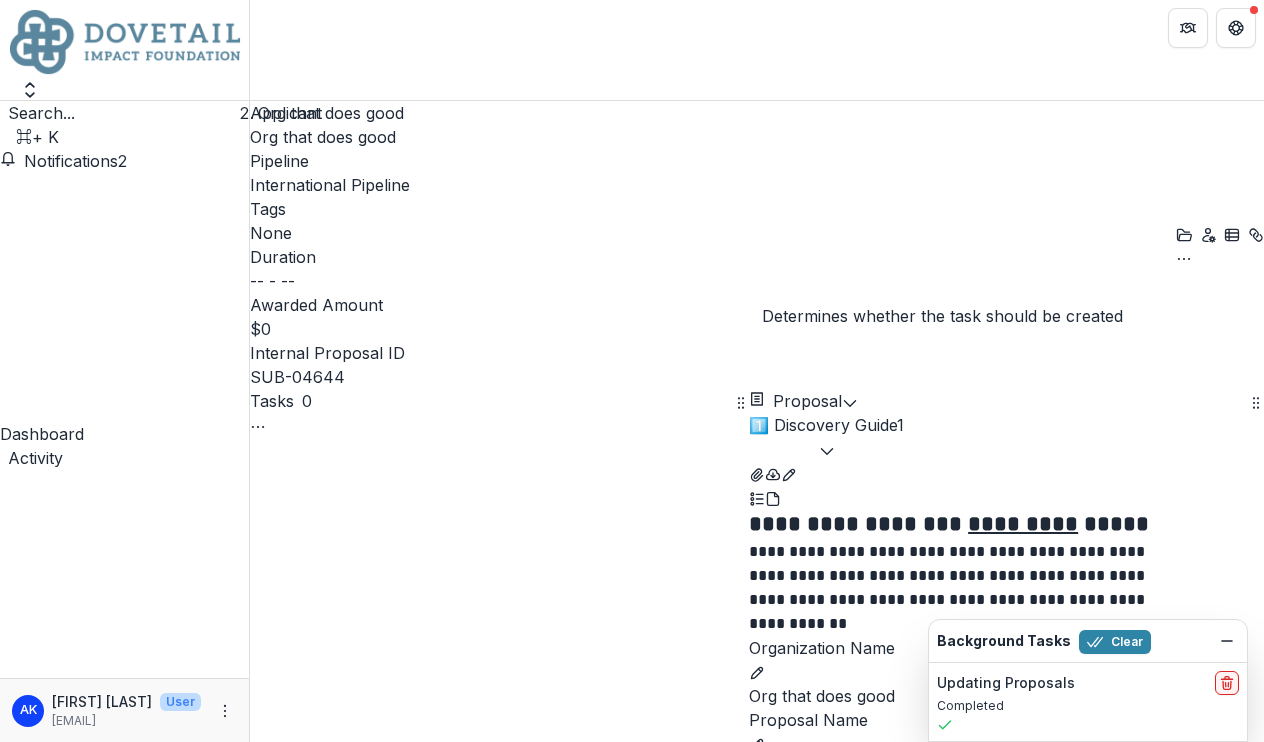 click at bounding box center (1264, 890) 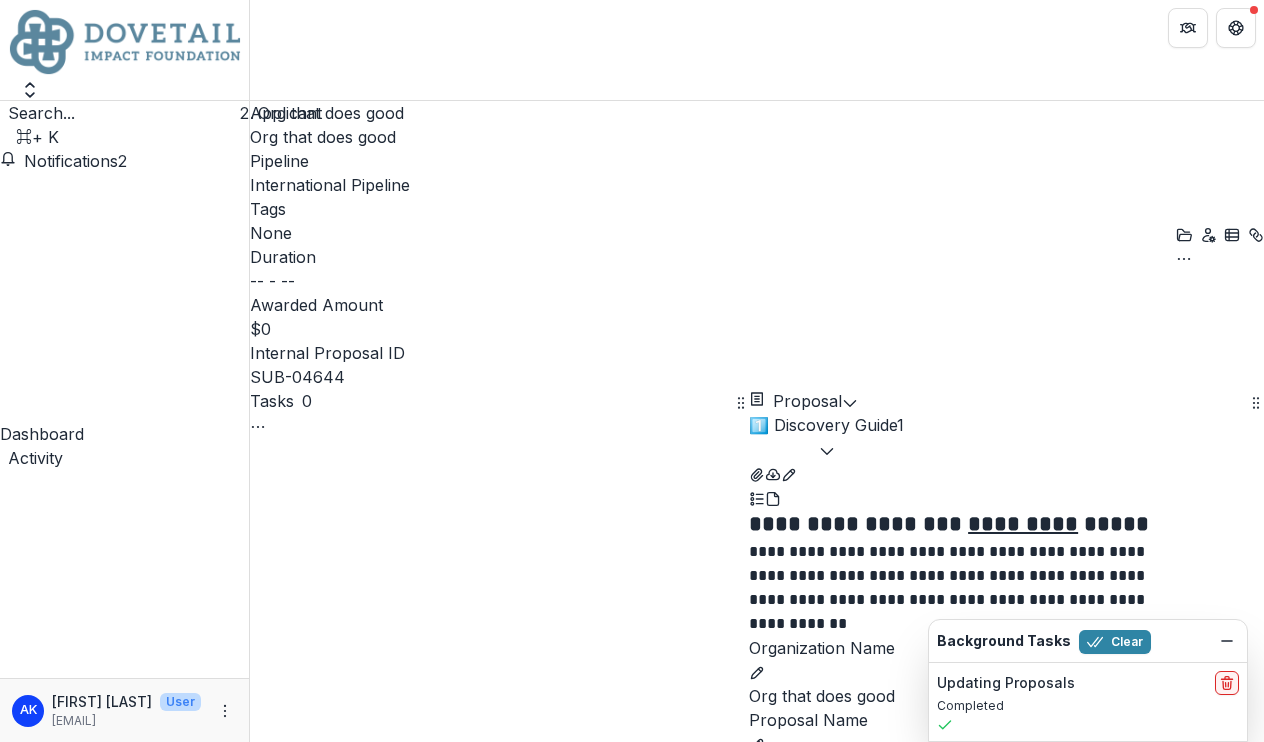 click at bounding box center [632, 939] 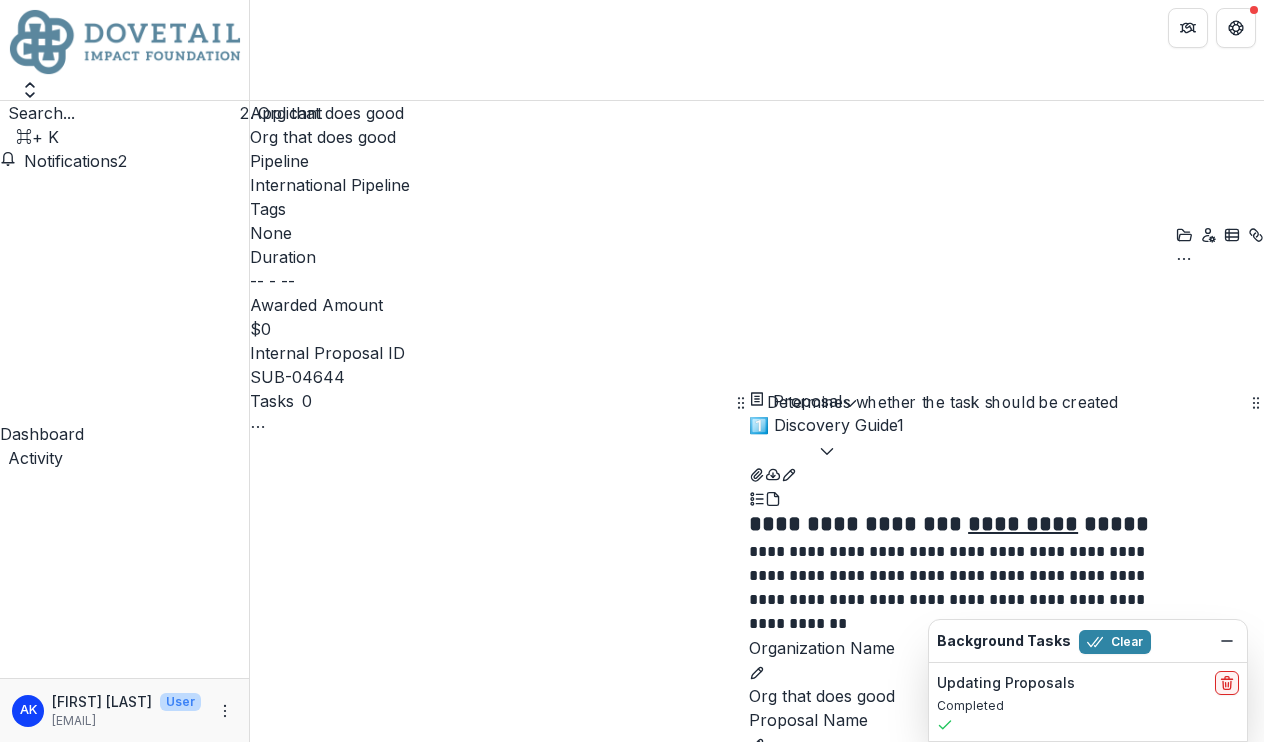click at bounding box center (1264, 4757) 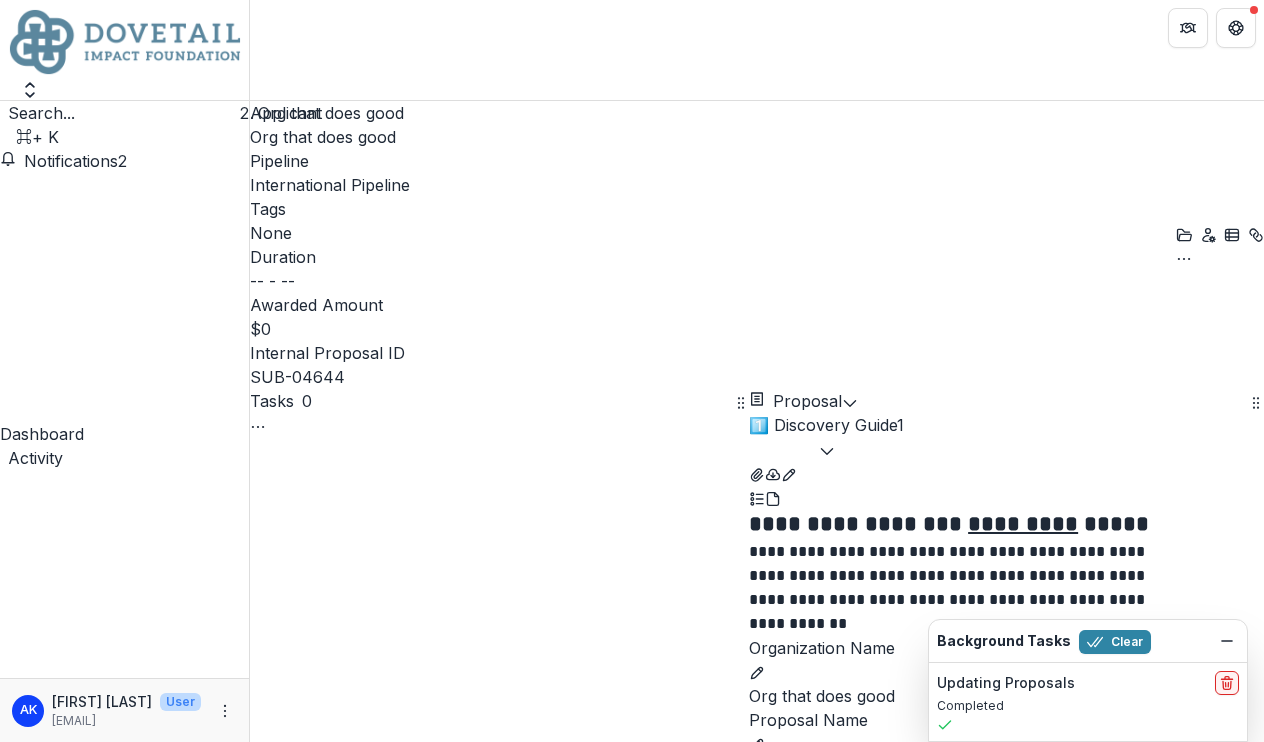 click at bounding box center (632, 4806) 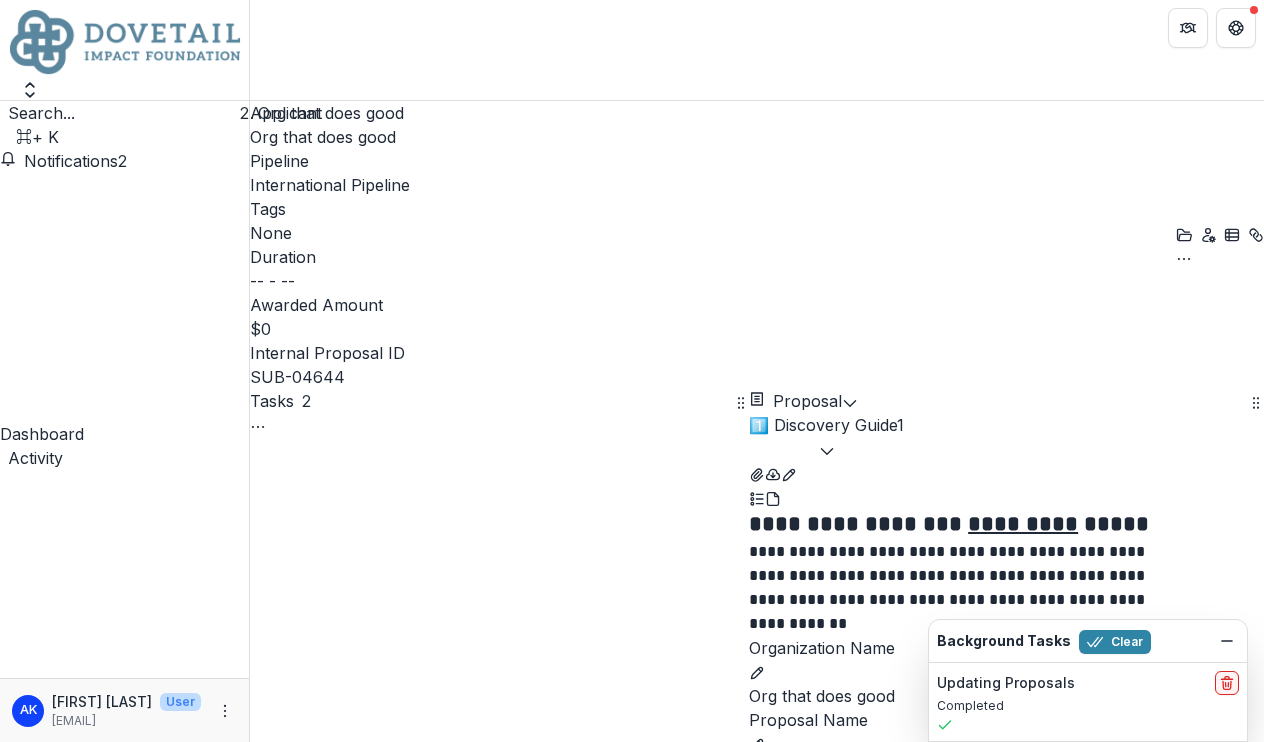 click on "Complete Task" at bounding box center (314, 2174) 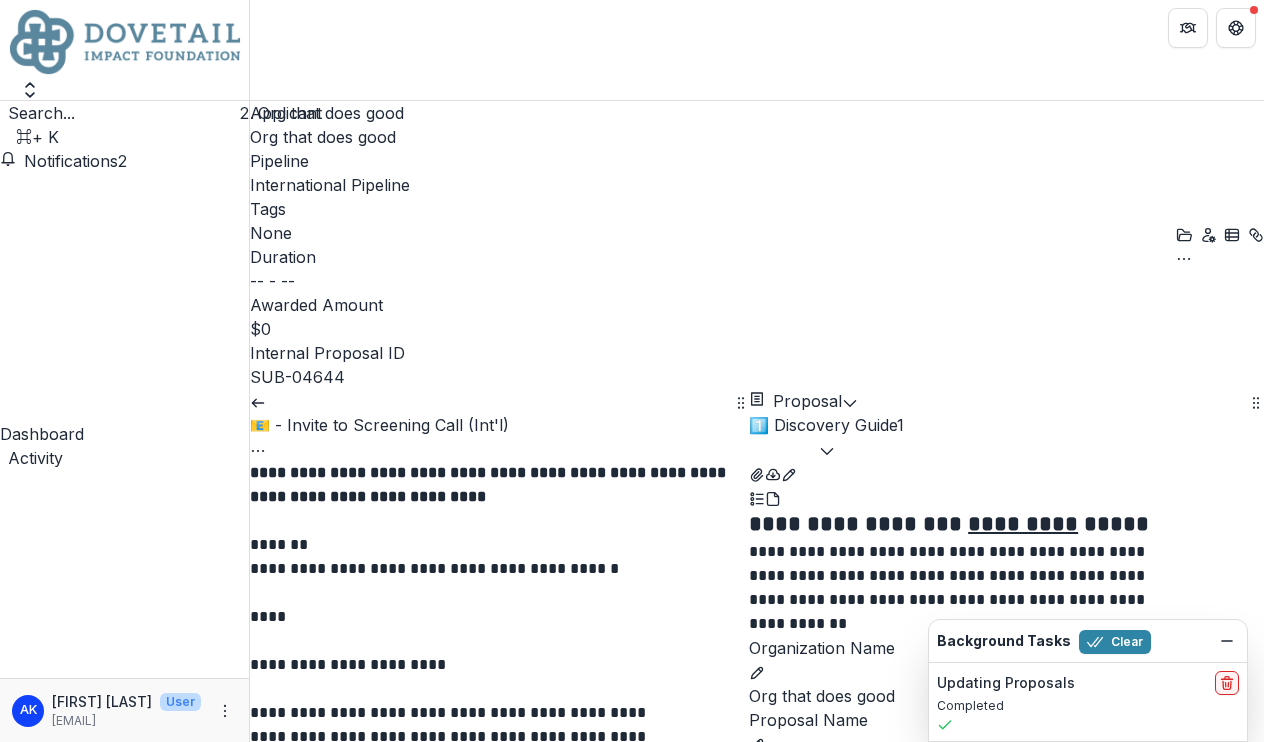 scroll, scrollTop: 94, scrollLeft: 0, axis: vertical 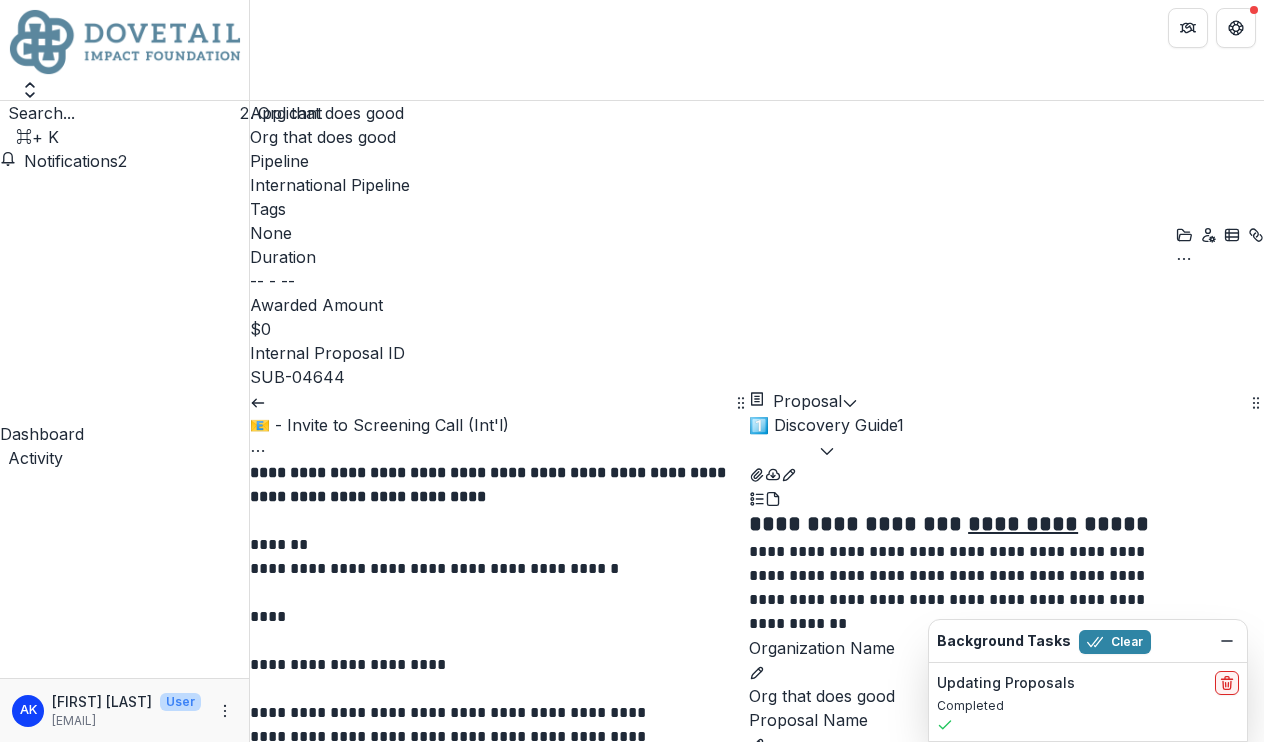 click on "Submit" at bounding box center (284, 1001) 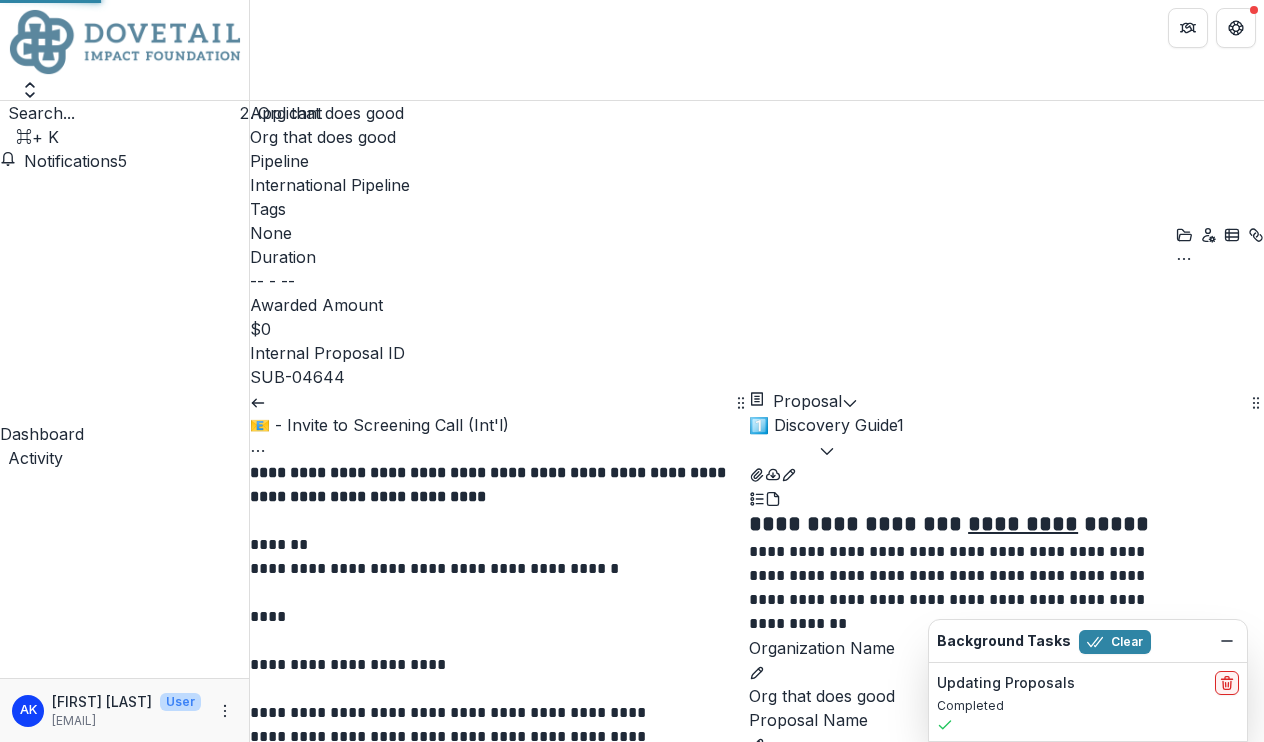 scroll, scrollTop: 0, scrollLeft: 0, axis: both 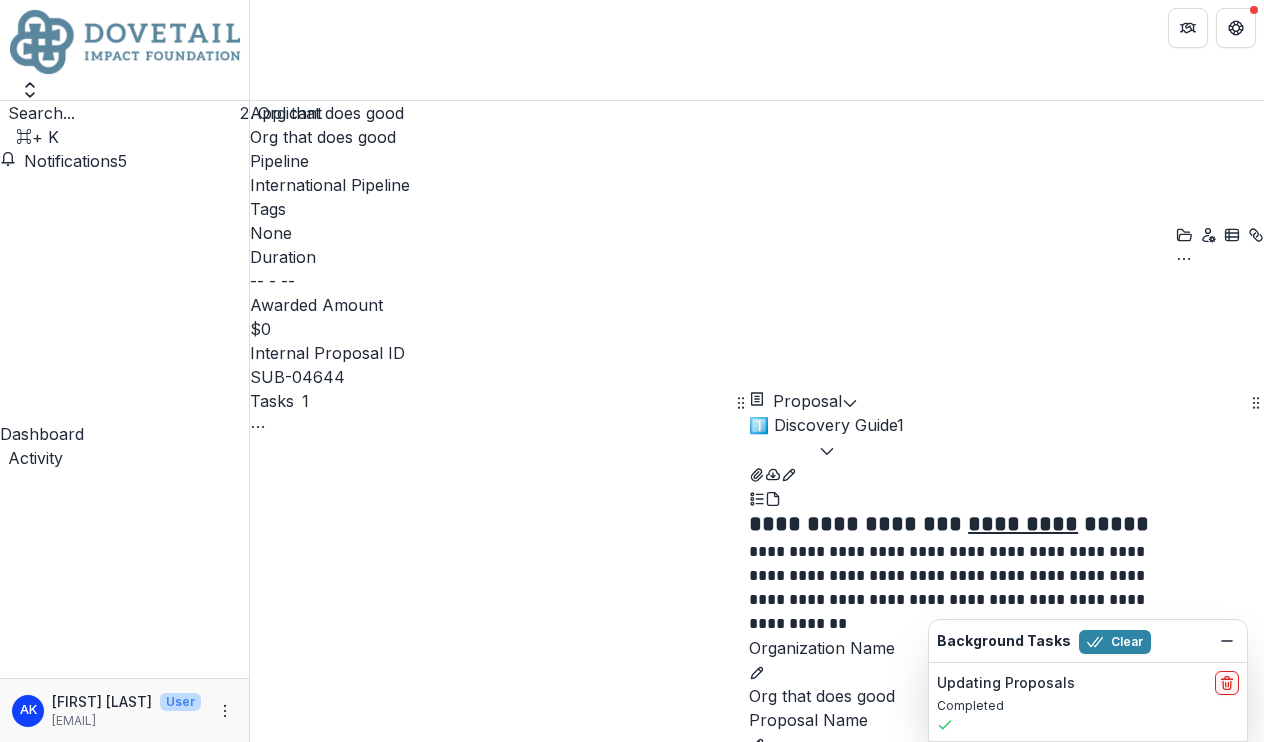 click on "Complete Task" at bounding box center (314, 2198) 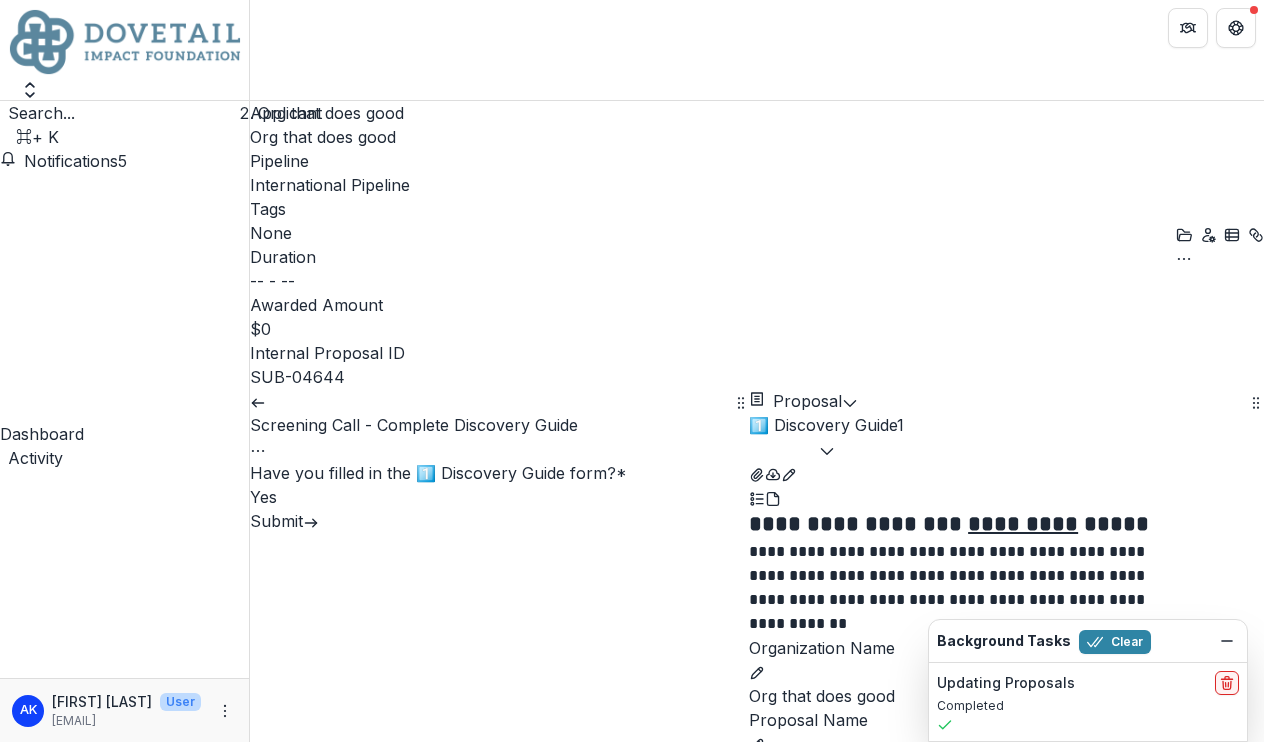 click on "Yes" at bounding box center (263, 497) 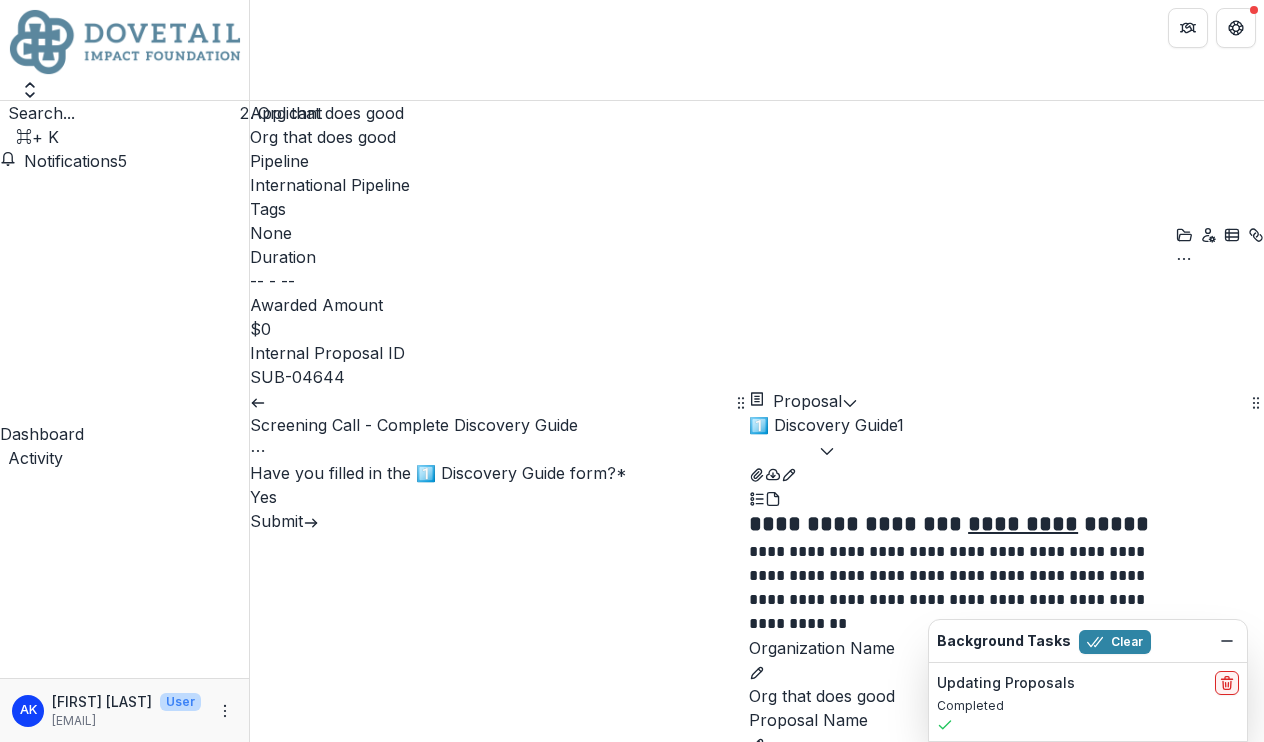 click on "Submit" at bounding box center (284, 521) 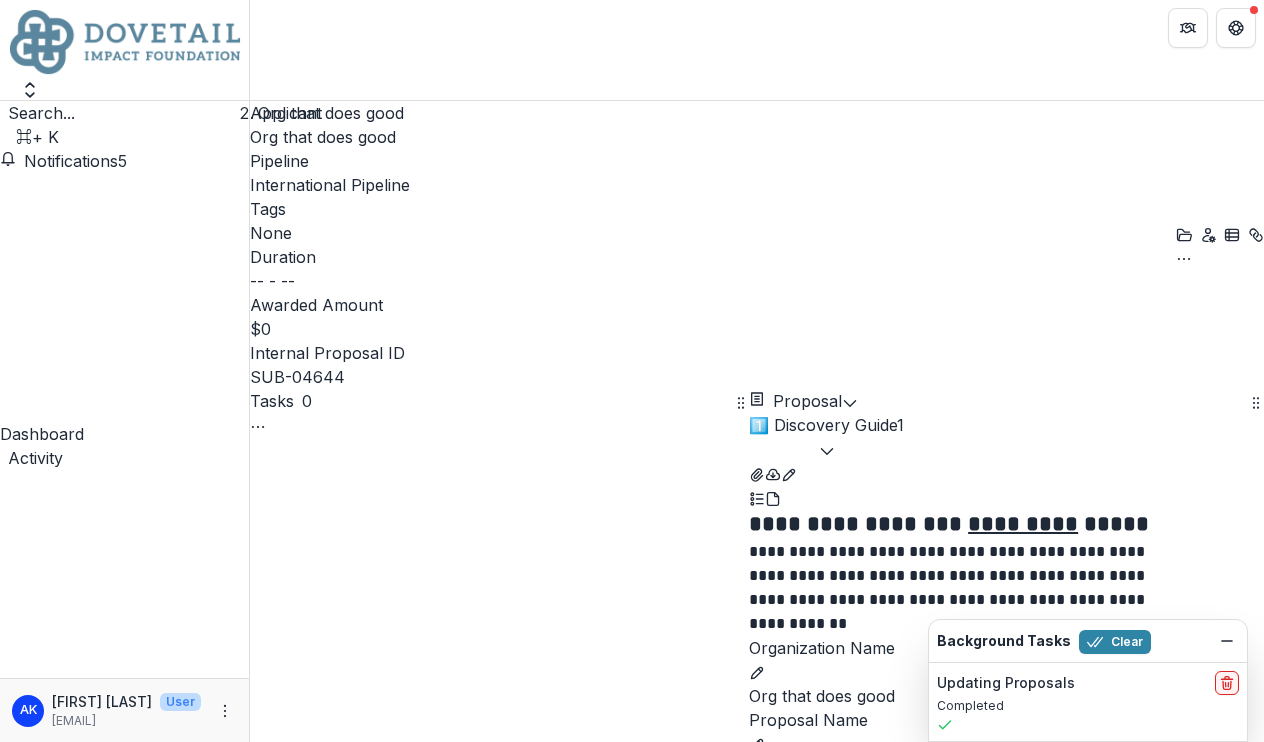 scroll, scrollTop: 226, scrollLeft: 0, axis: vertical 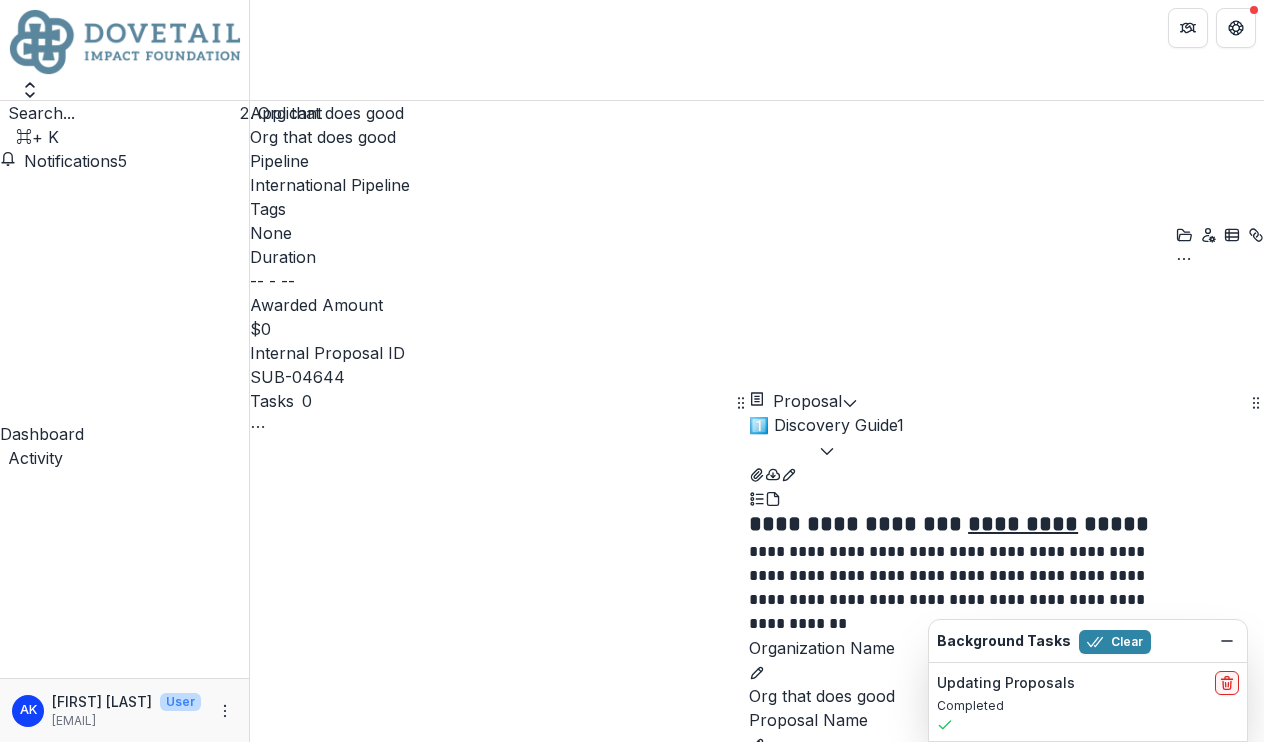 click on "Move to Discovery: Document Request" at bounding box center [407, 2934] 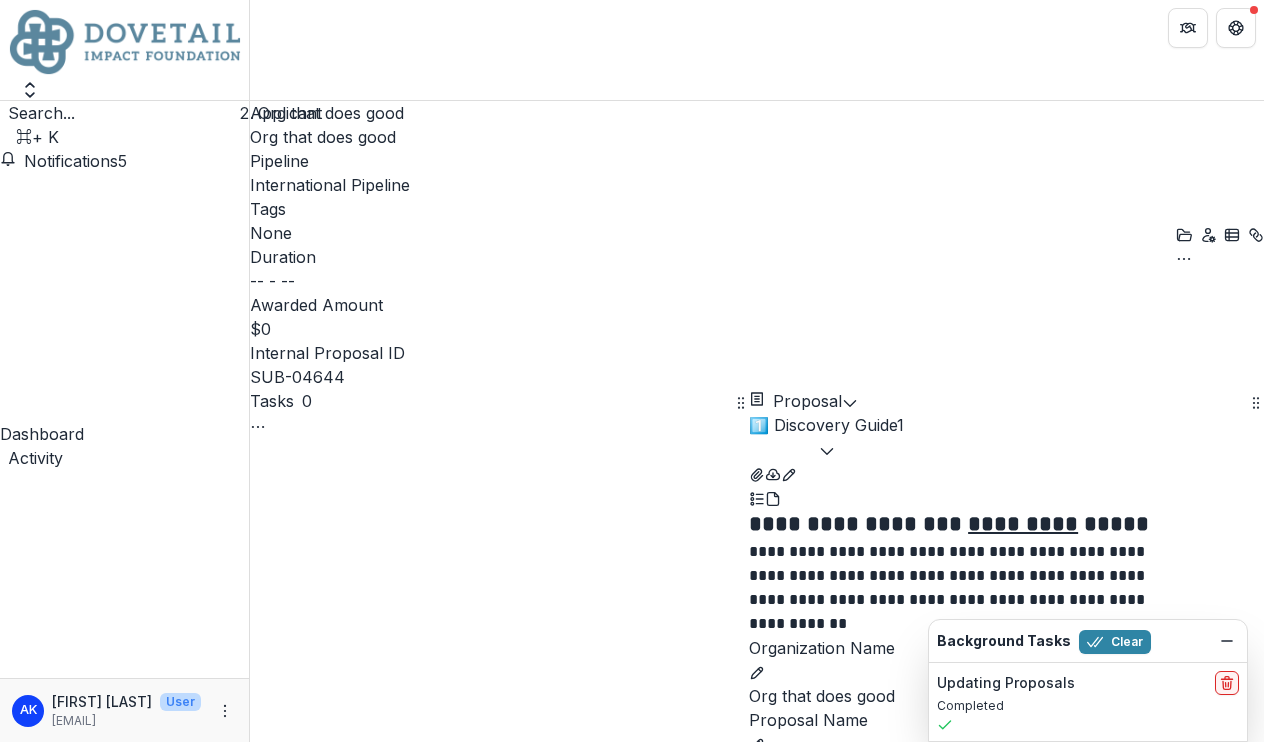 scroll, scrollTop: 495, scrollLeft: 0, axis: vertical 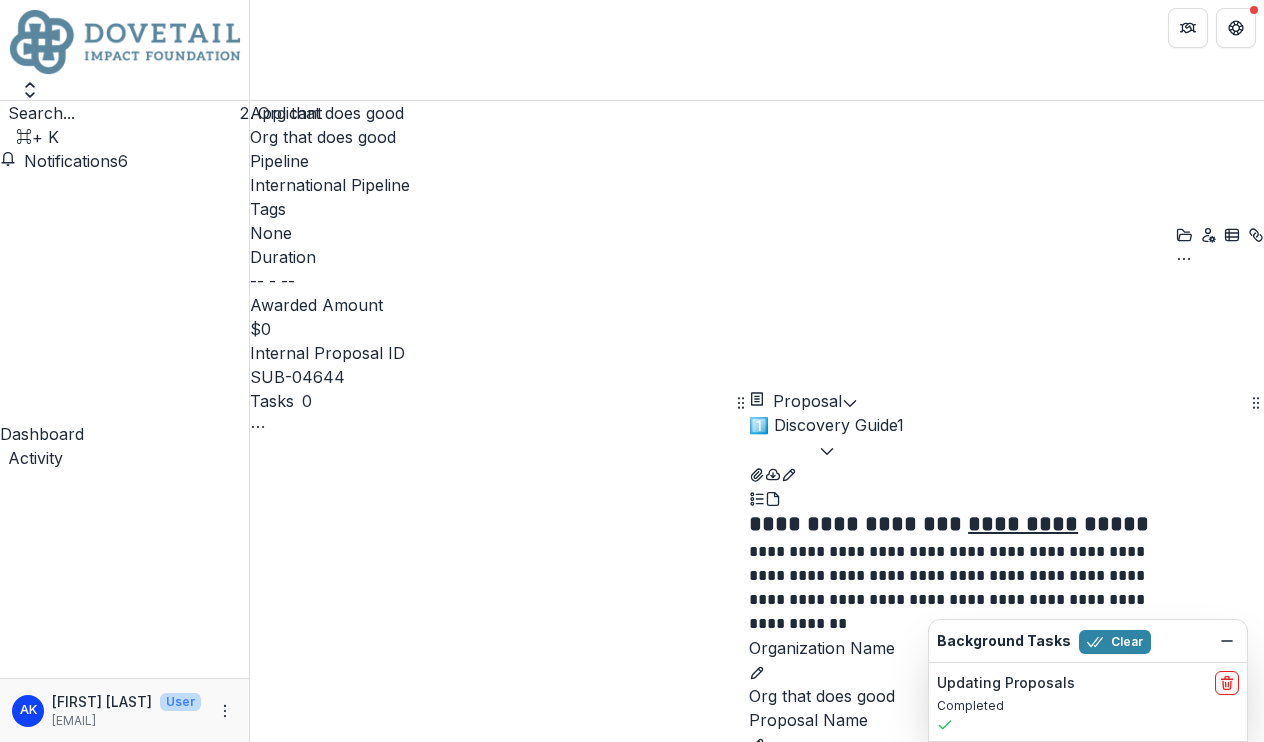 click at bounding box center (0, 784) 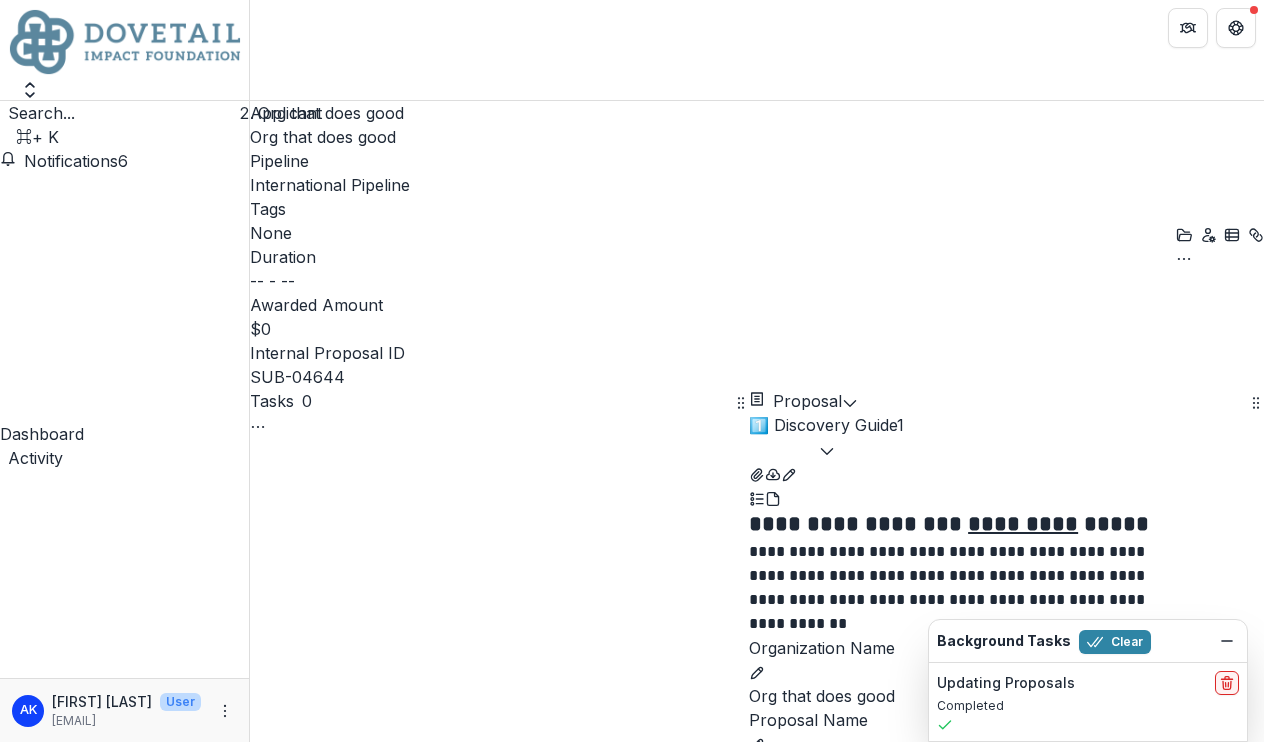 scroll, scrollTop: 0, scrollLeft: 0, axis: both 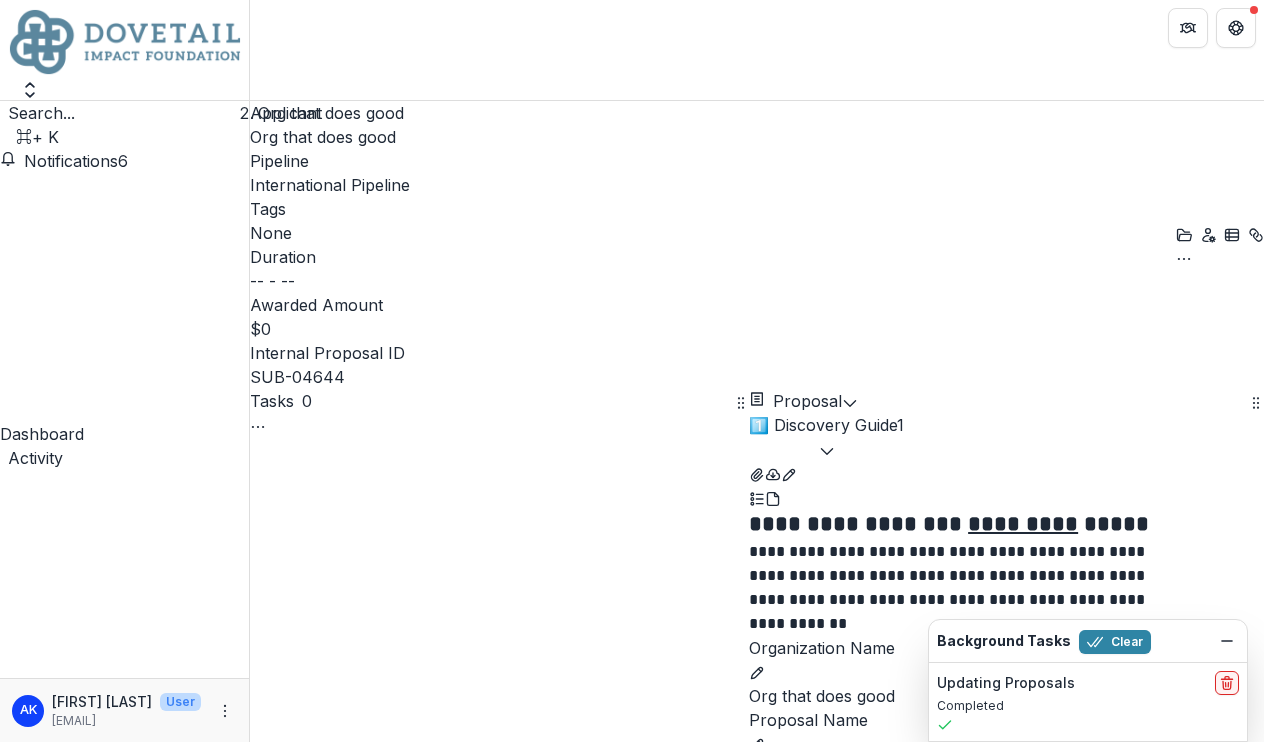 click on "Proposals" at bounding box center [124, 1056] 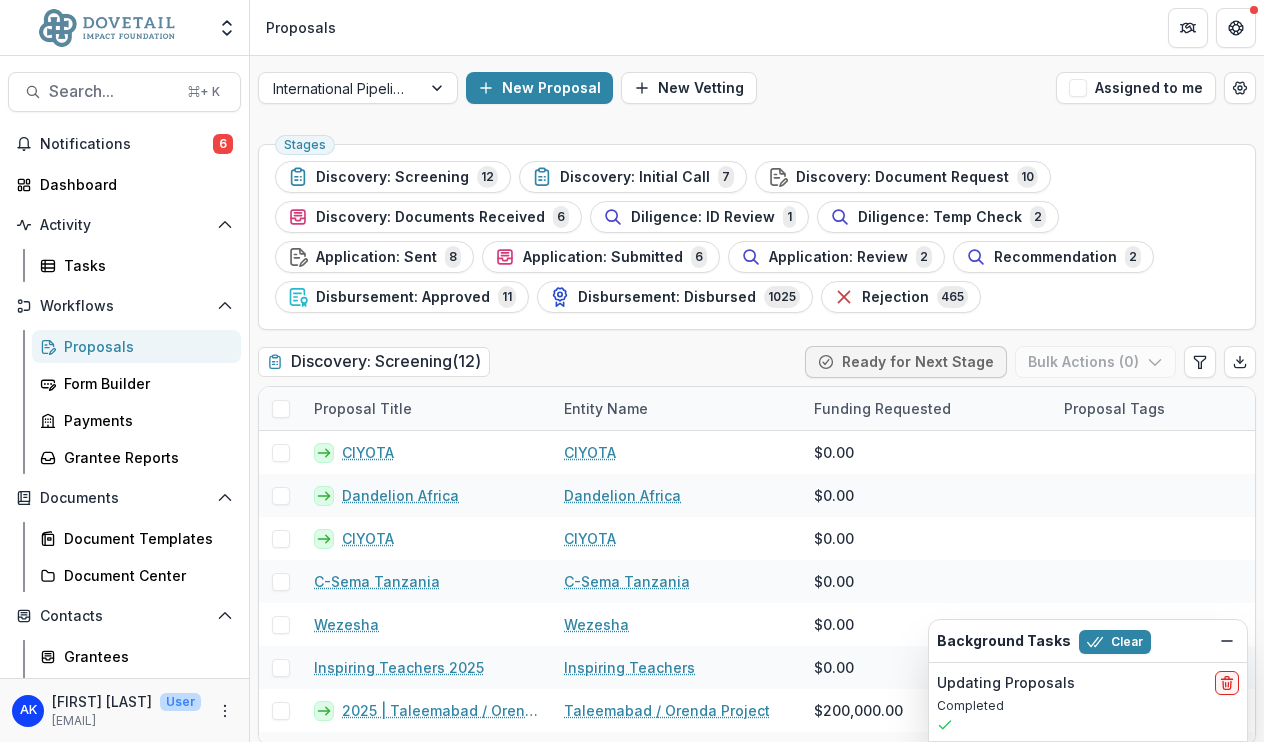 scroll, scrollTop: 0, scrollLeft: 0, axis: both 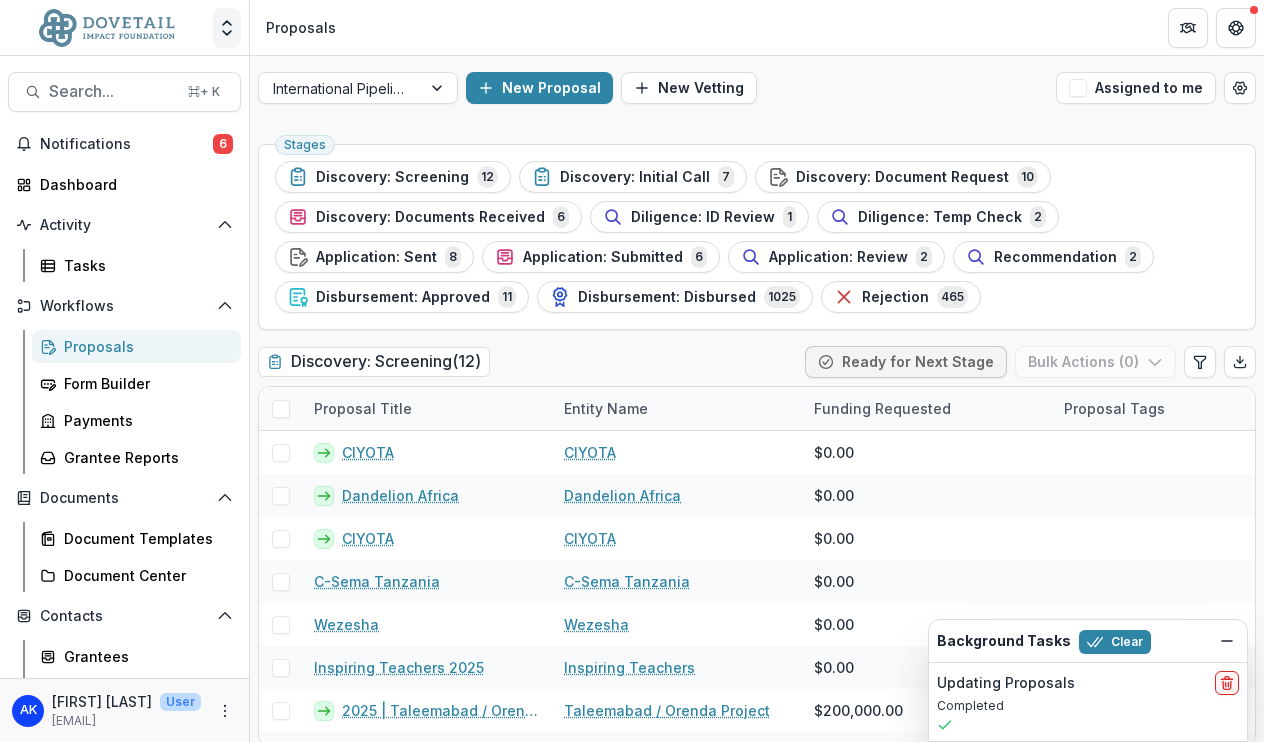 click 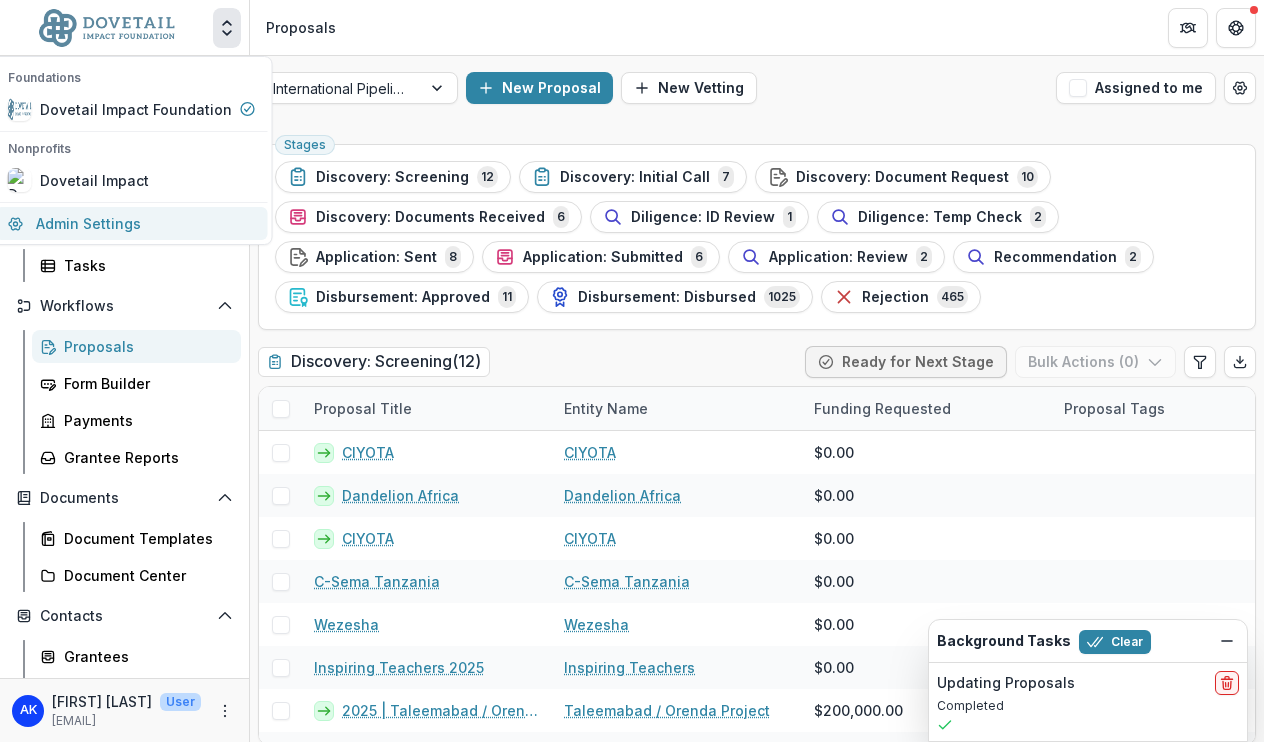 click on "Admin Settings" at bounding box center (132, 223) 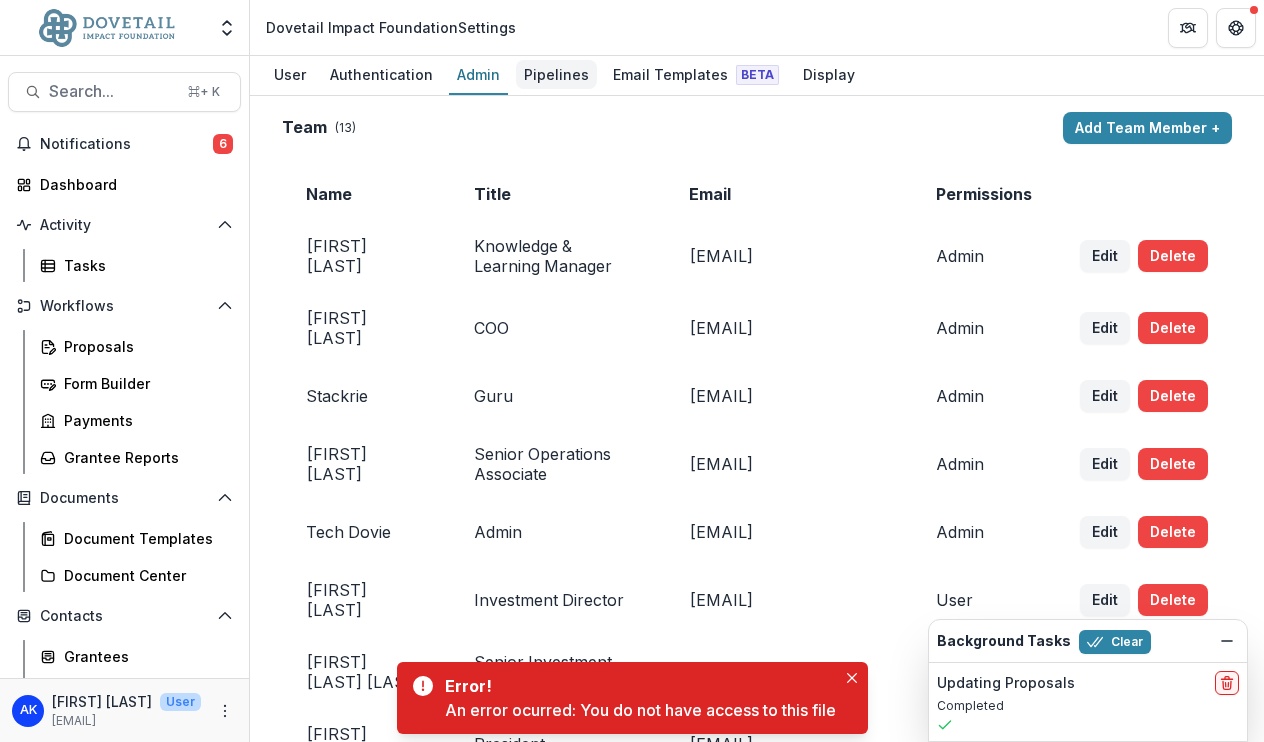 click on "Pipelines" at bounding box center [556, 74] 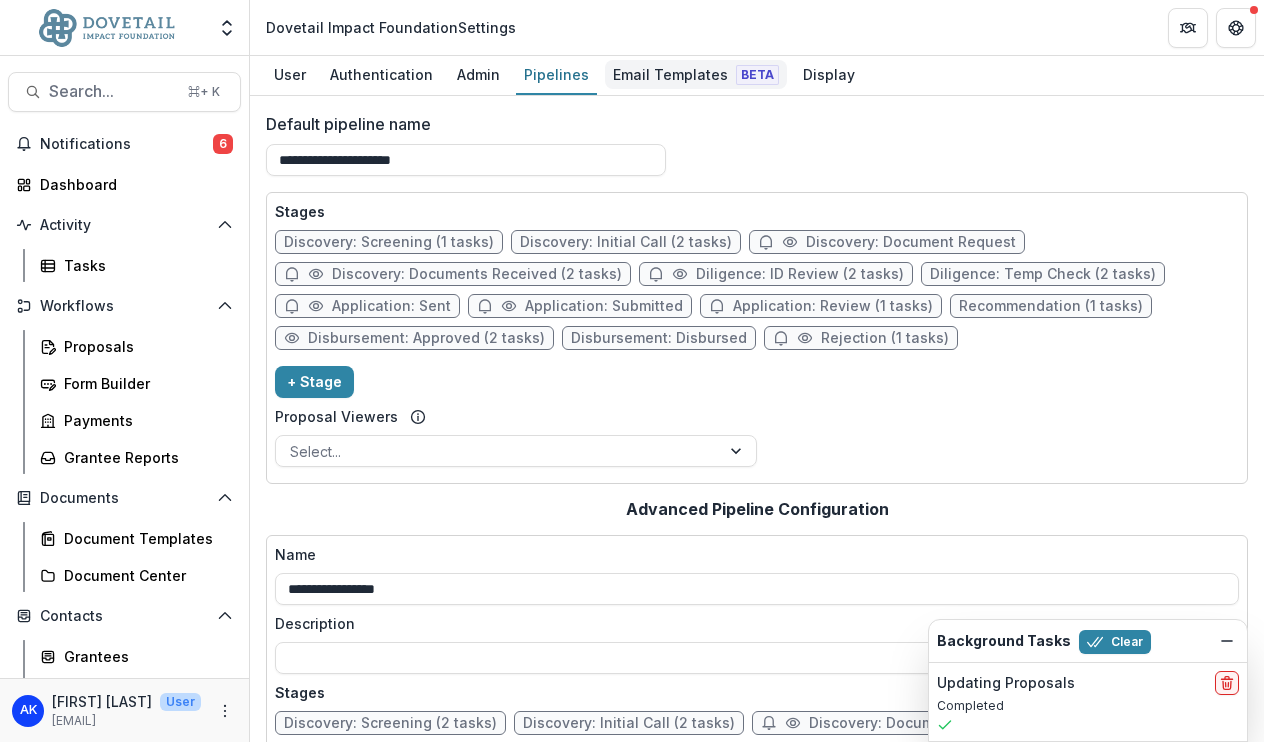 click on "Email Templates   Beta" at bounding box center [696, 74] 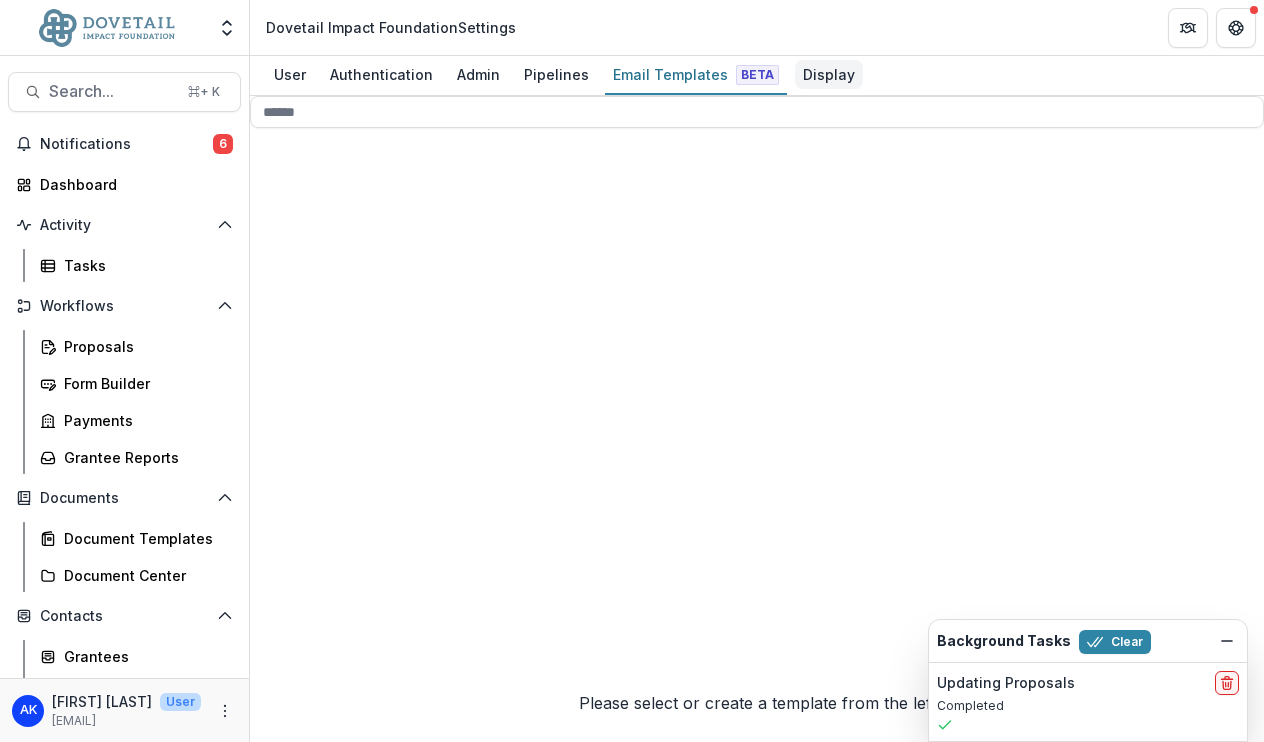 click on "Display" at bounding box center [829, 74] 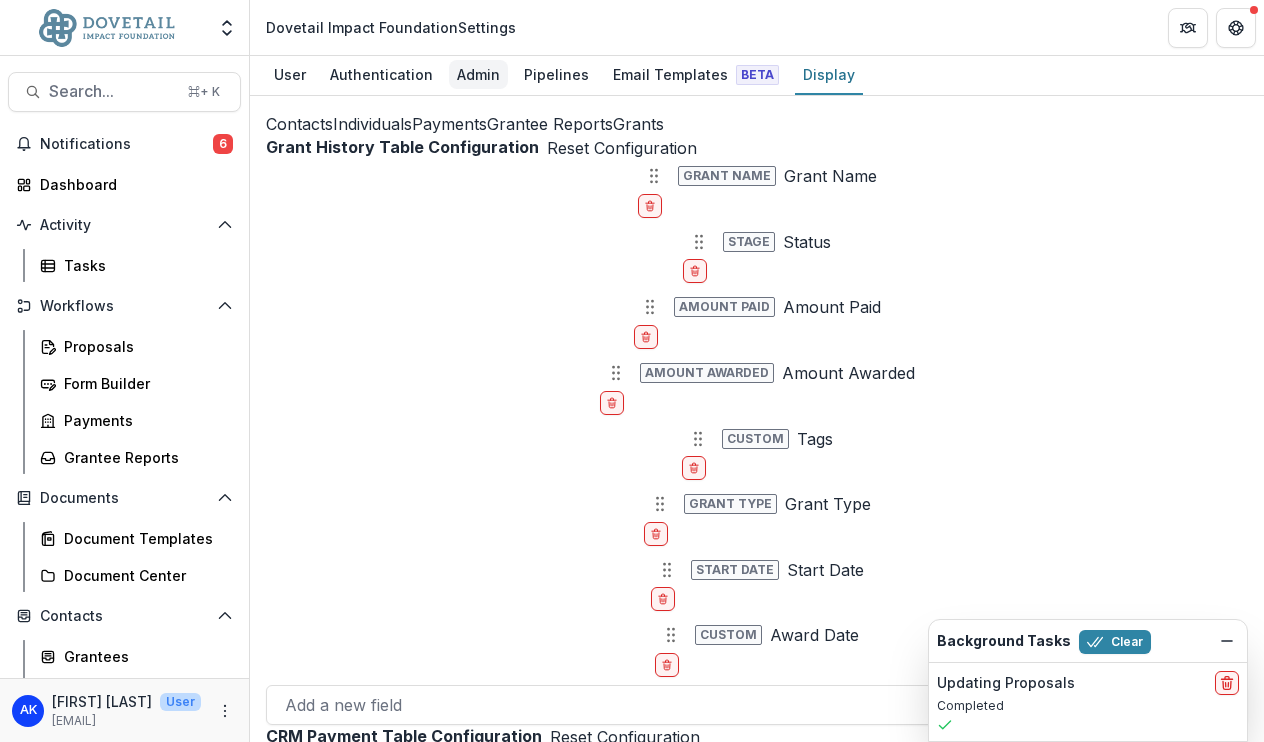 click on "Admin" at bounding box center [478, 74] 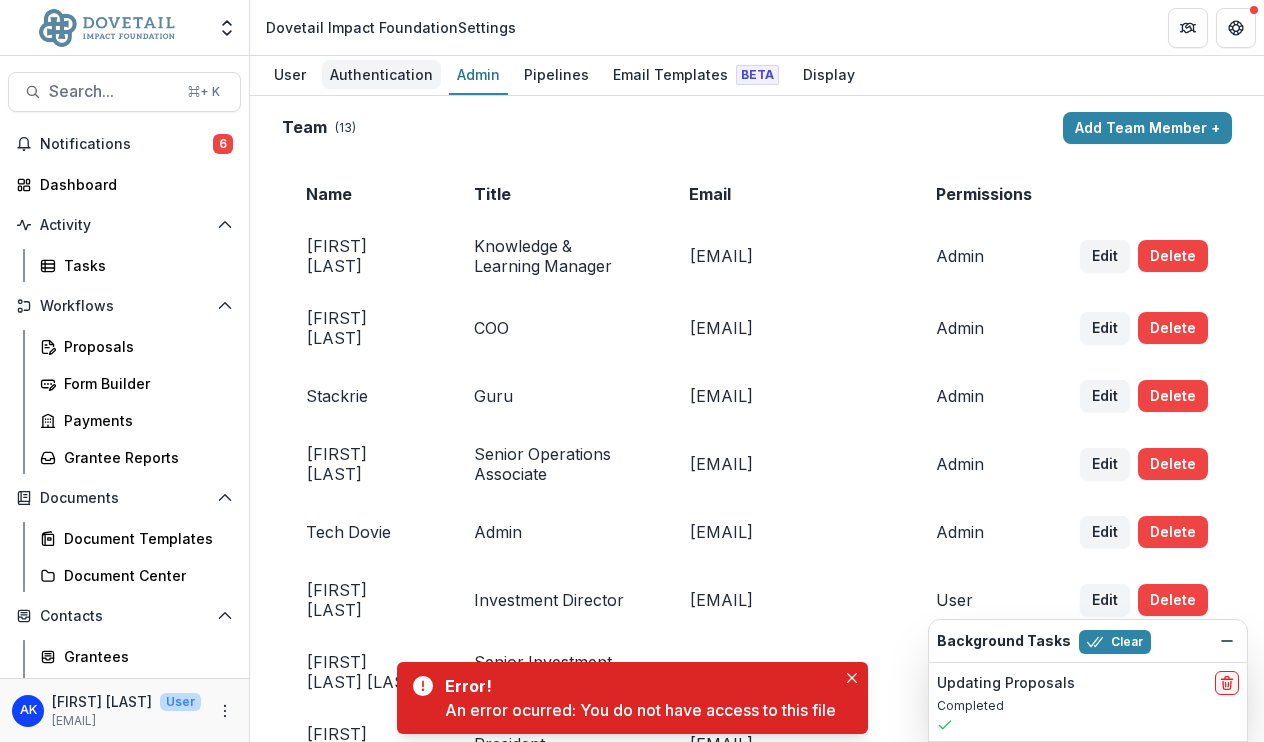 click on "Authentication" at bounding box center [381, 74] 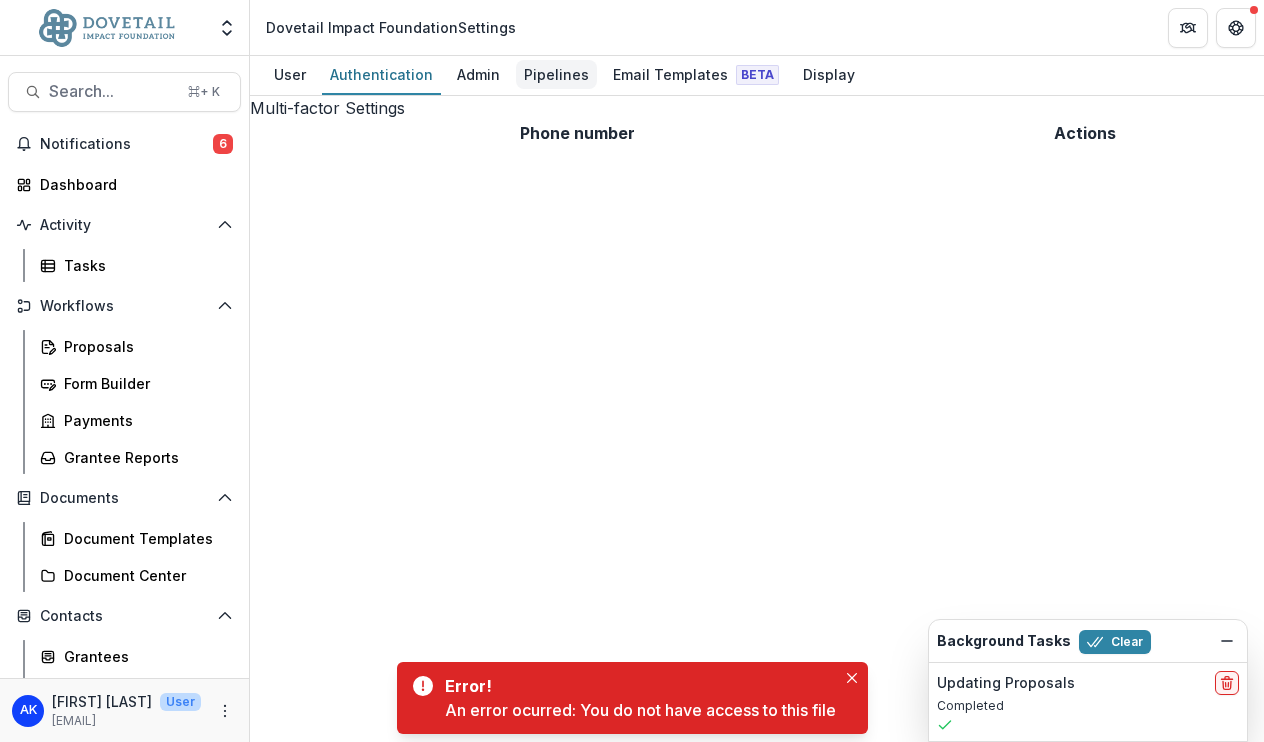 click on "Pipelines" at bounding box center (556, 74) 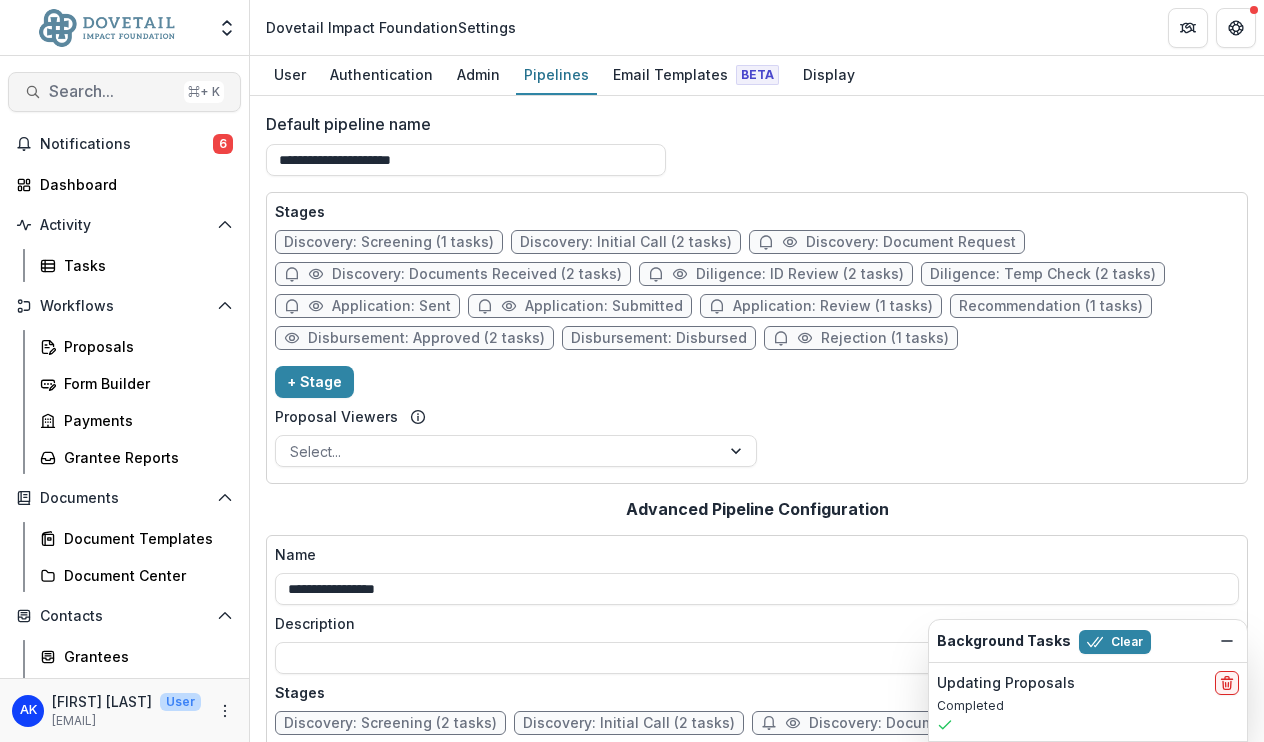 click on "Search..." at bounding box center (112, 91) 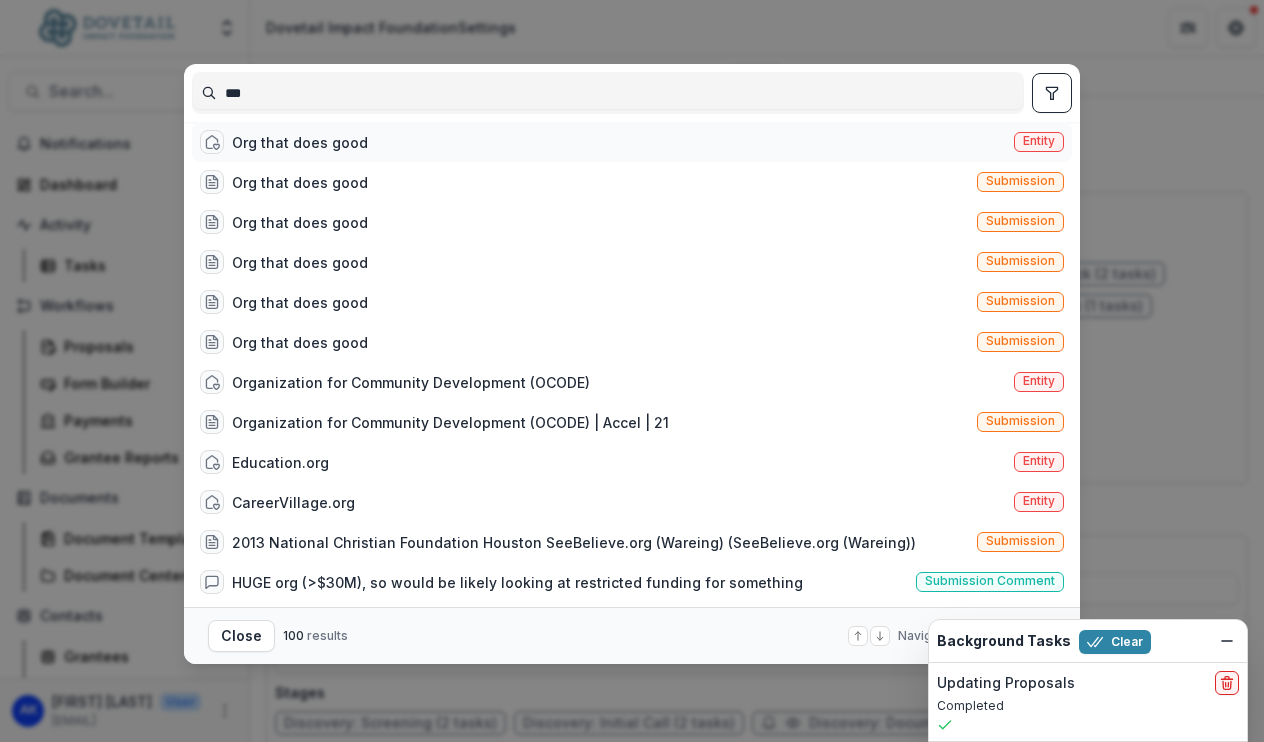 type on "***" 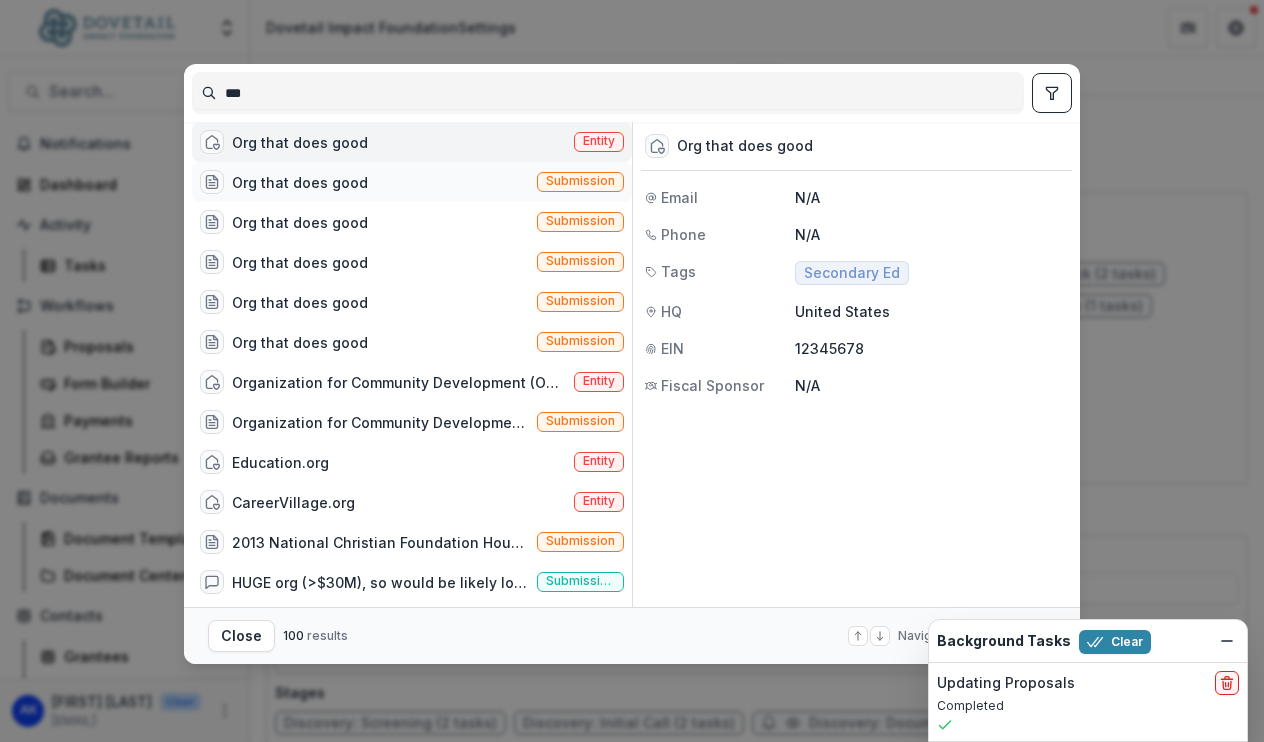 click on "Org that does good" at bounding box center [300, 182] 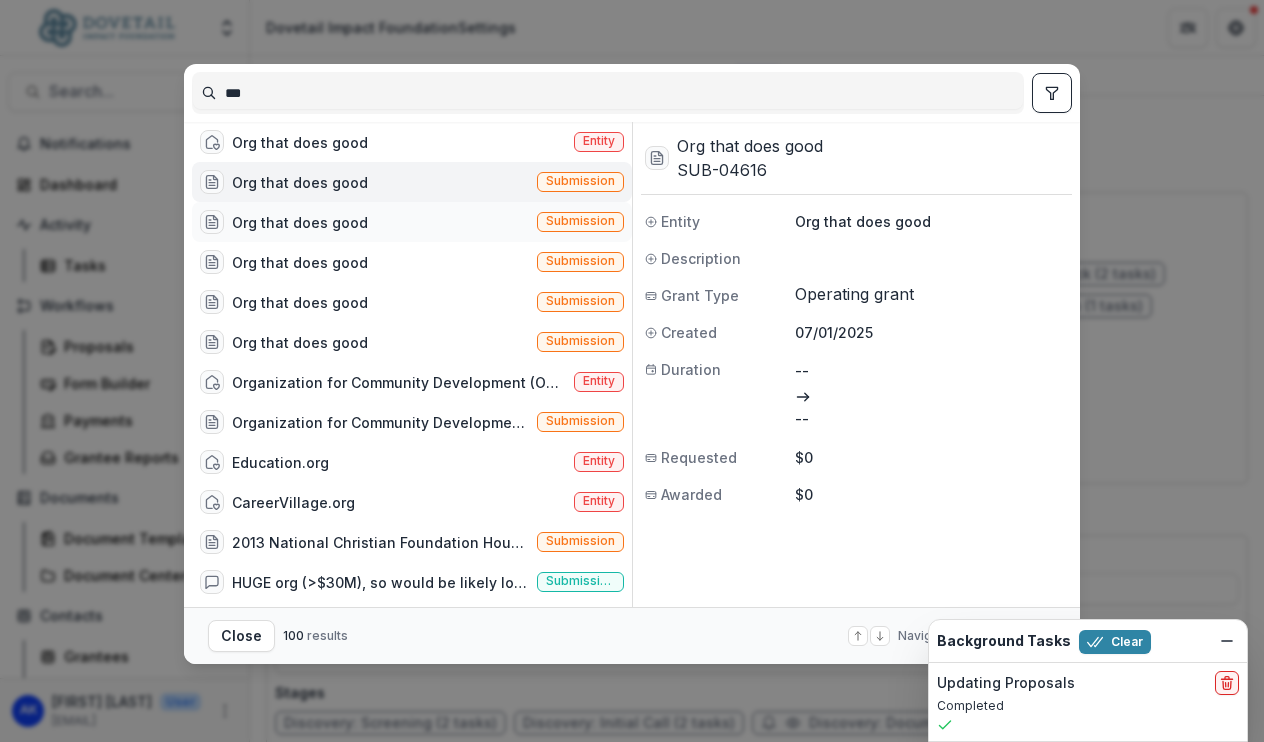 click on "Org that does good" at bounding box center [300, 222] 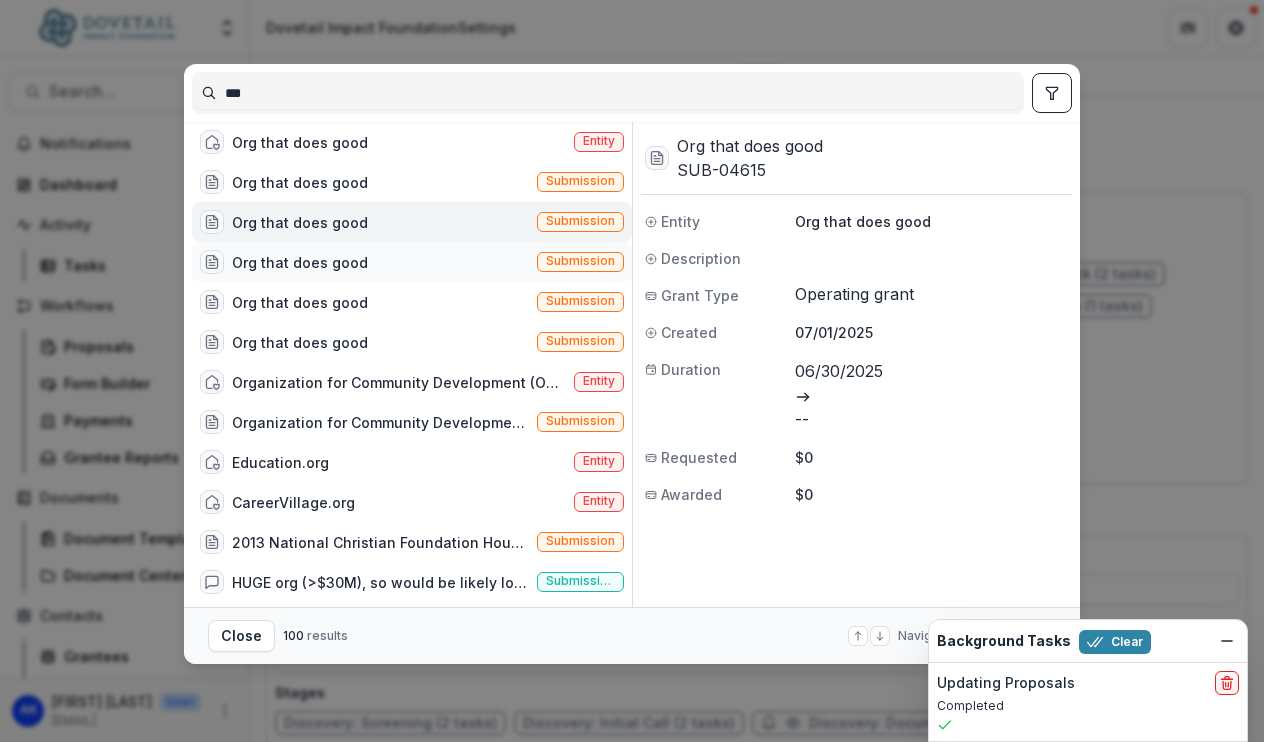 click on "Org that does good" at bounding box center [300, 262] 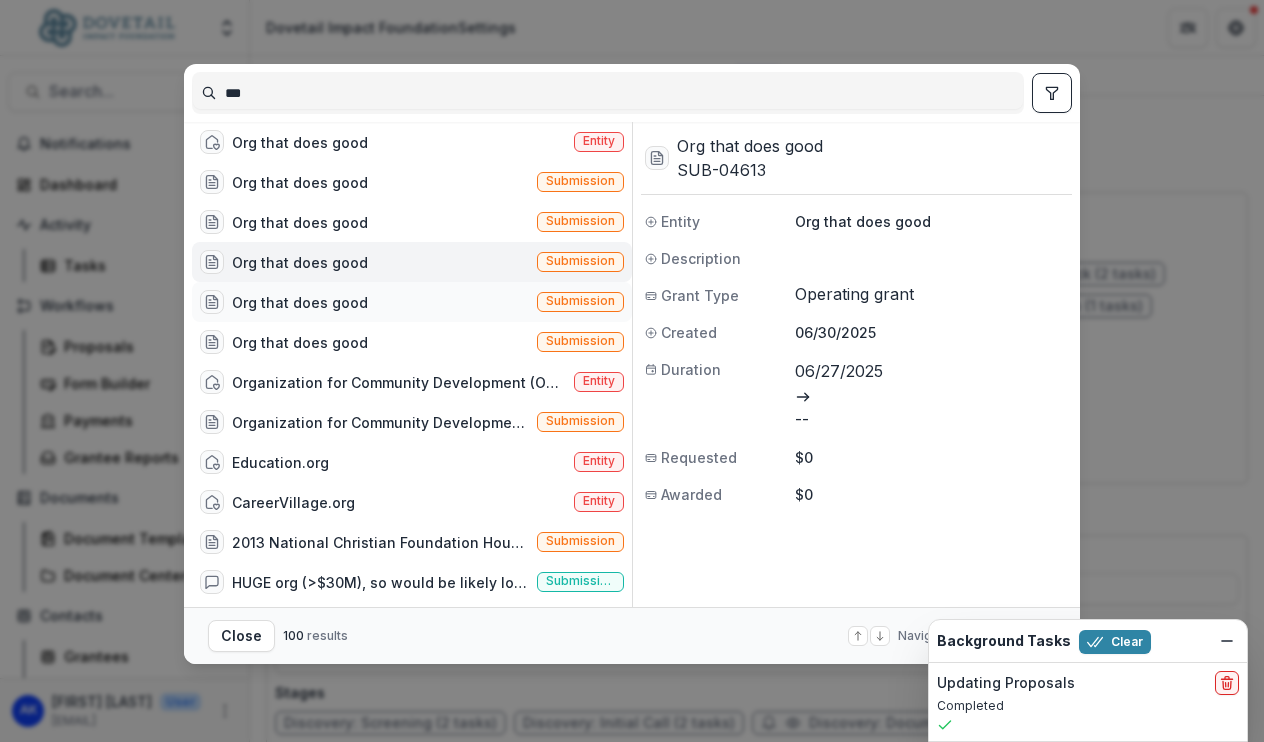 click on "Org that does good" at bounding box center (300, 302) 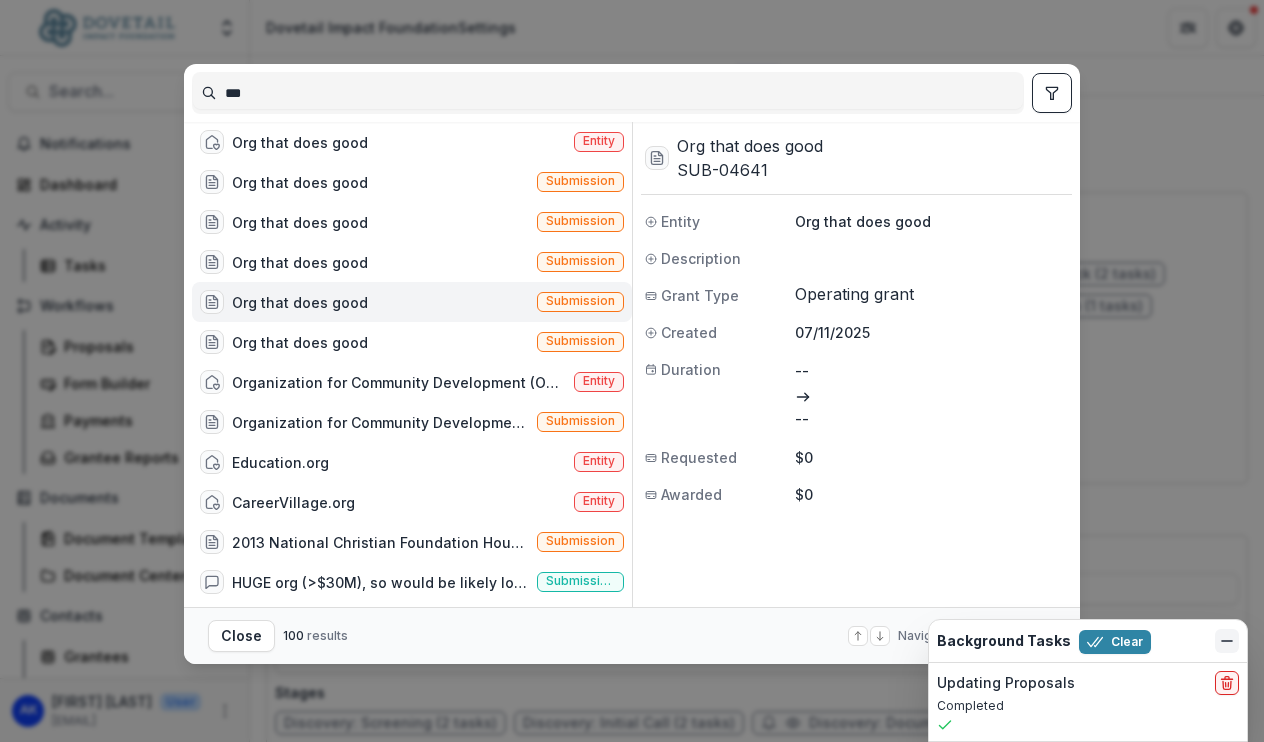 click 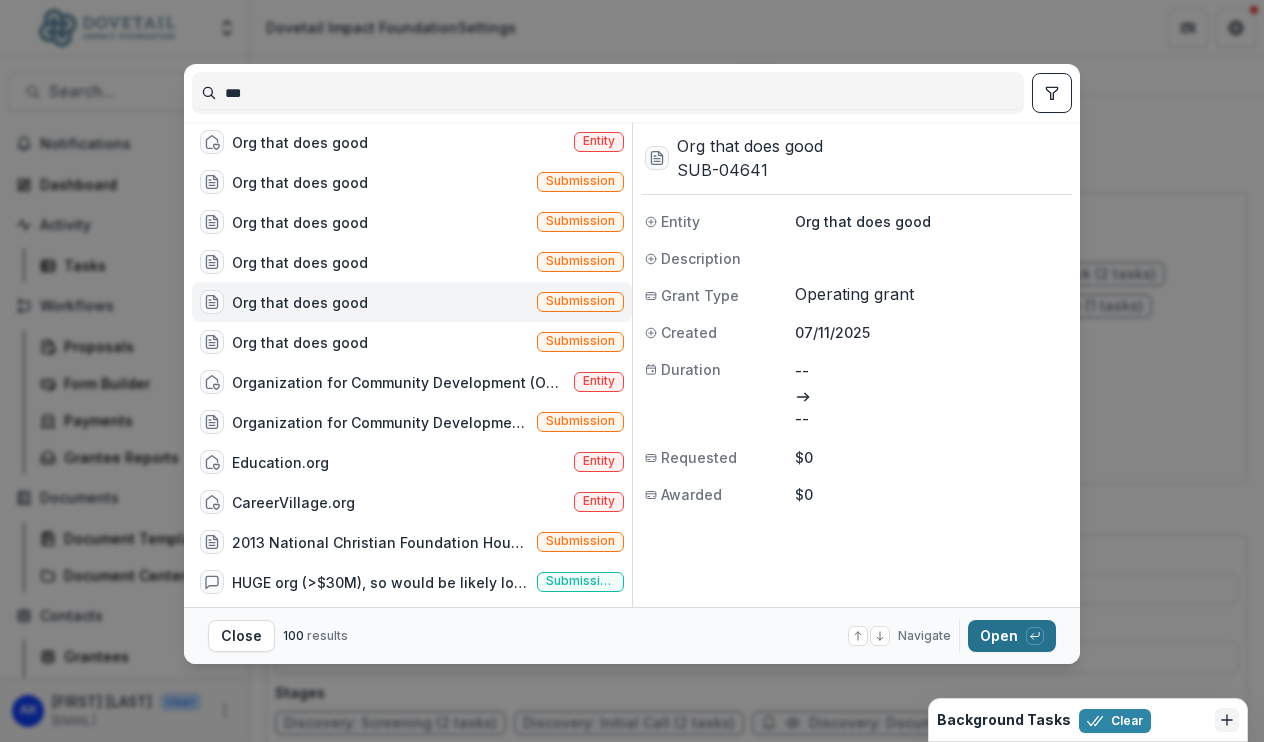 click on "Open with enter key" at bounding box center (1012, 636) 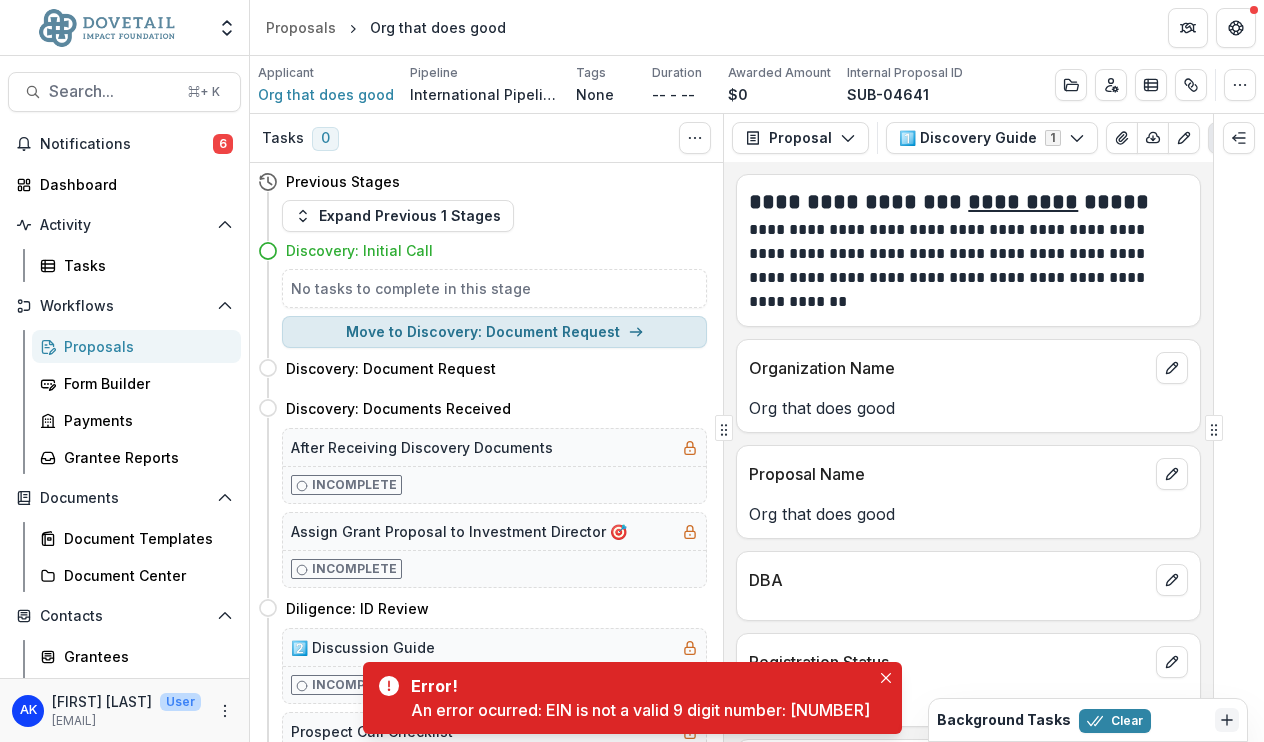 click on "Move to Discovery: Document Request" at bounding box center [494, 332] 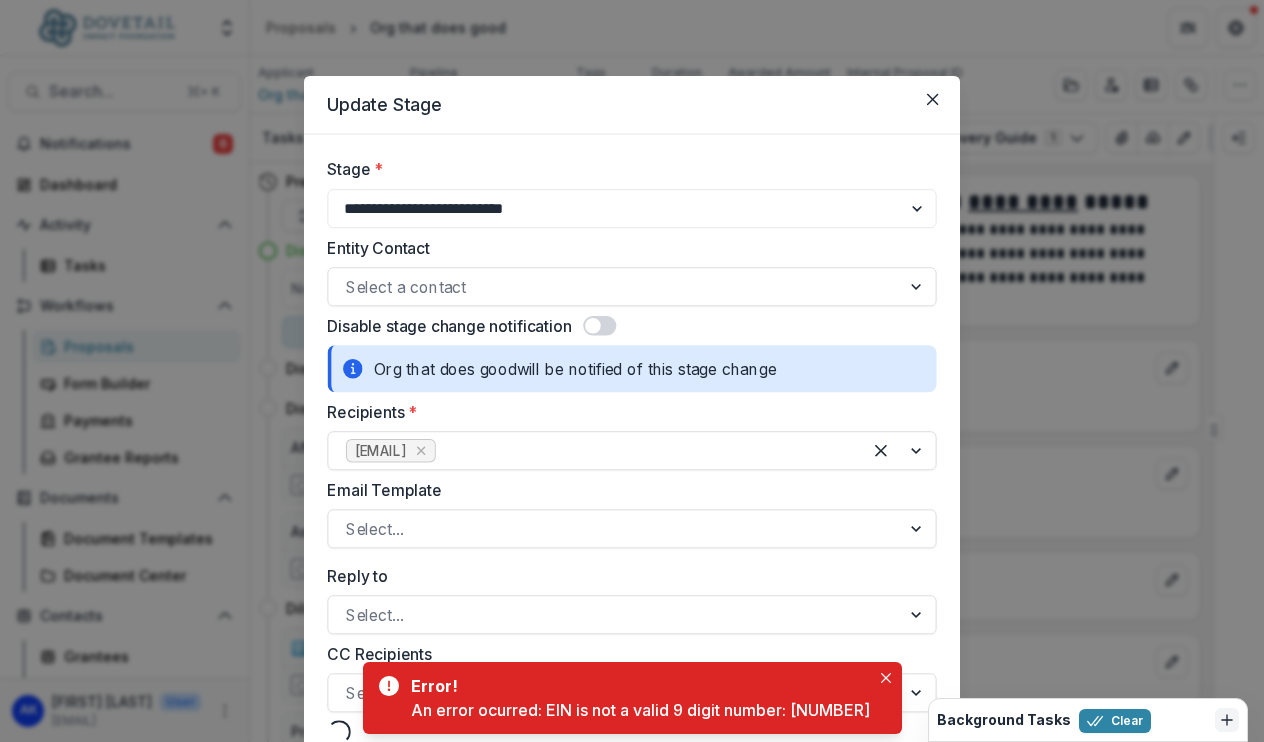 select on "**********" 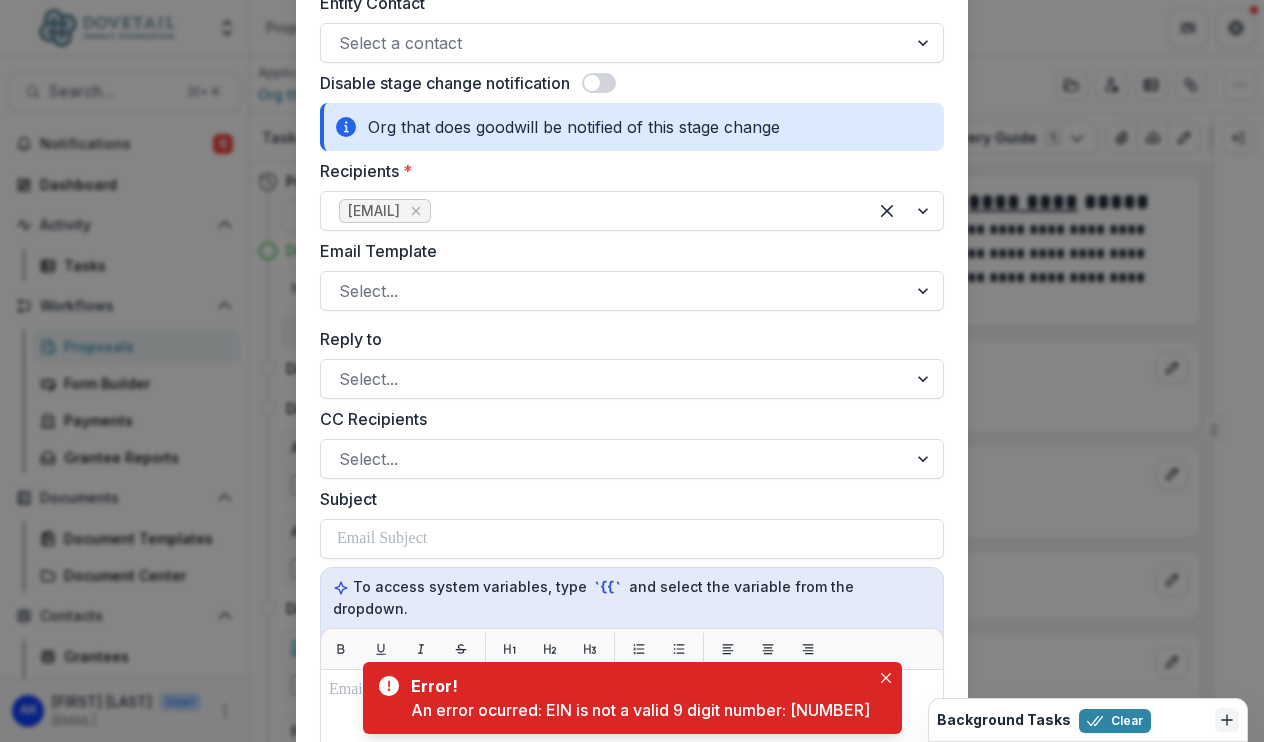 scroll, scrollTop: 245, scrollLeft: 0, axis: vertical 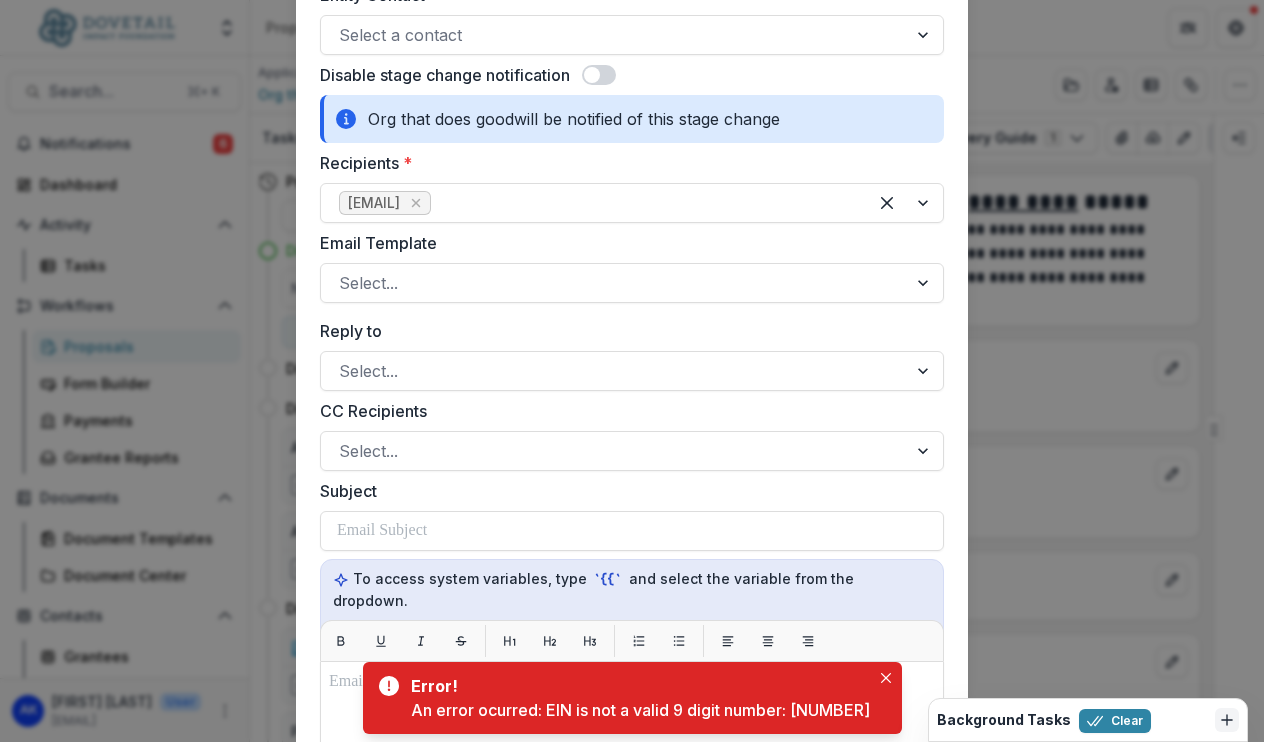 click at bounding box center [592, 75] 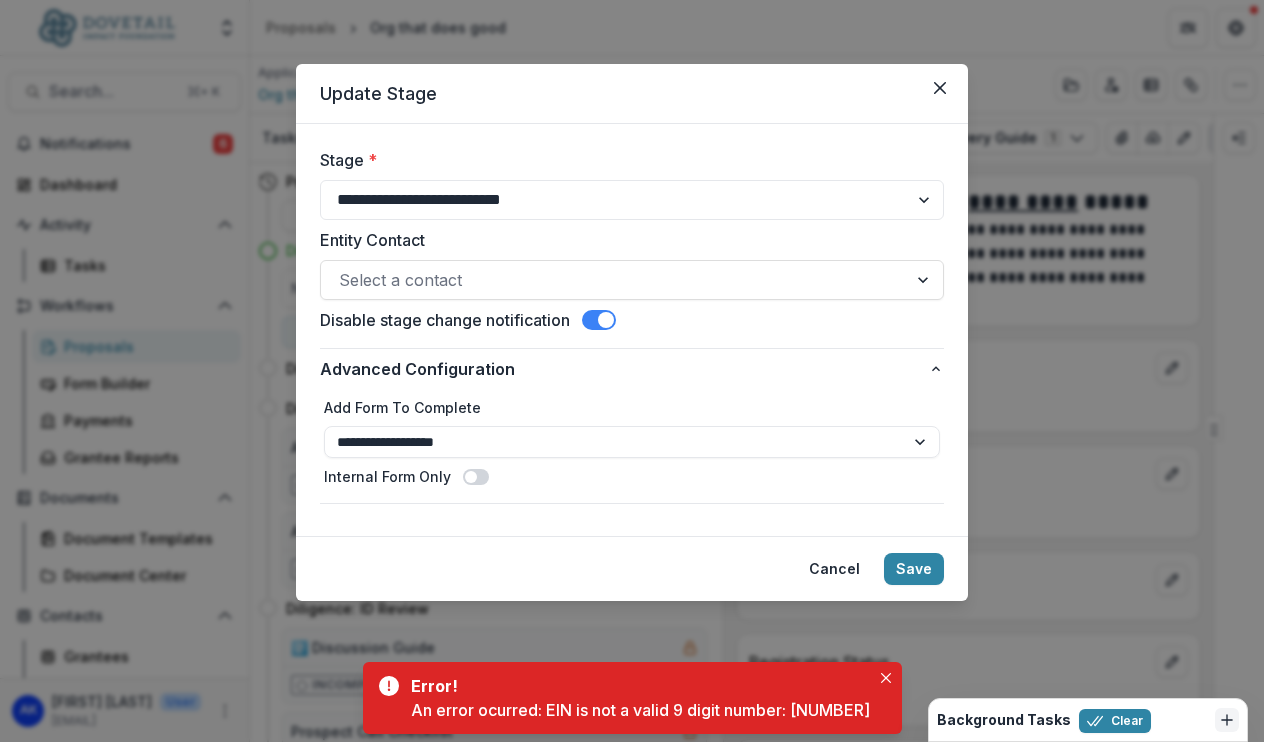 scroll, scrollTop: 0, scrollLeft: 0, axis: both 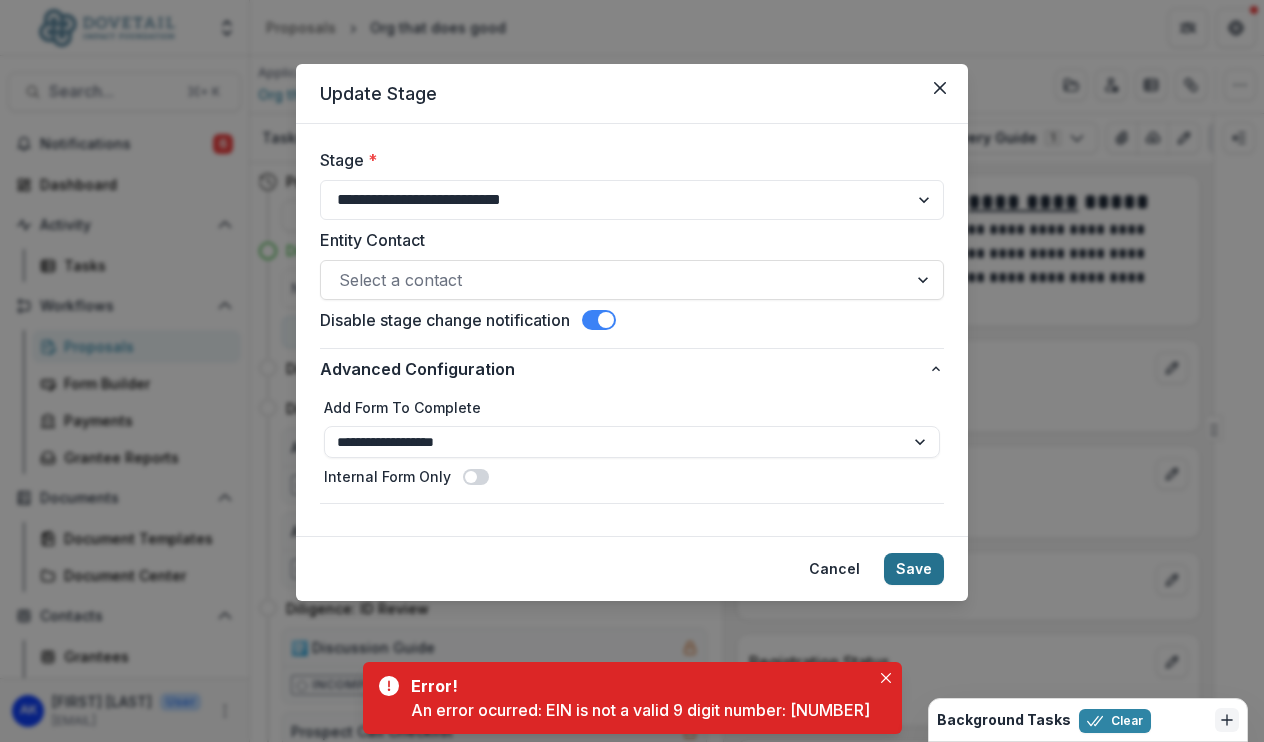 click on "Save" at bounding box center (914, 569) 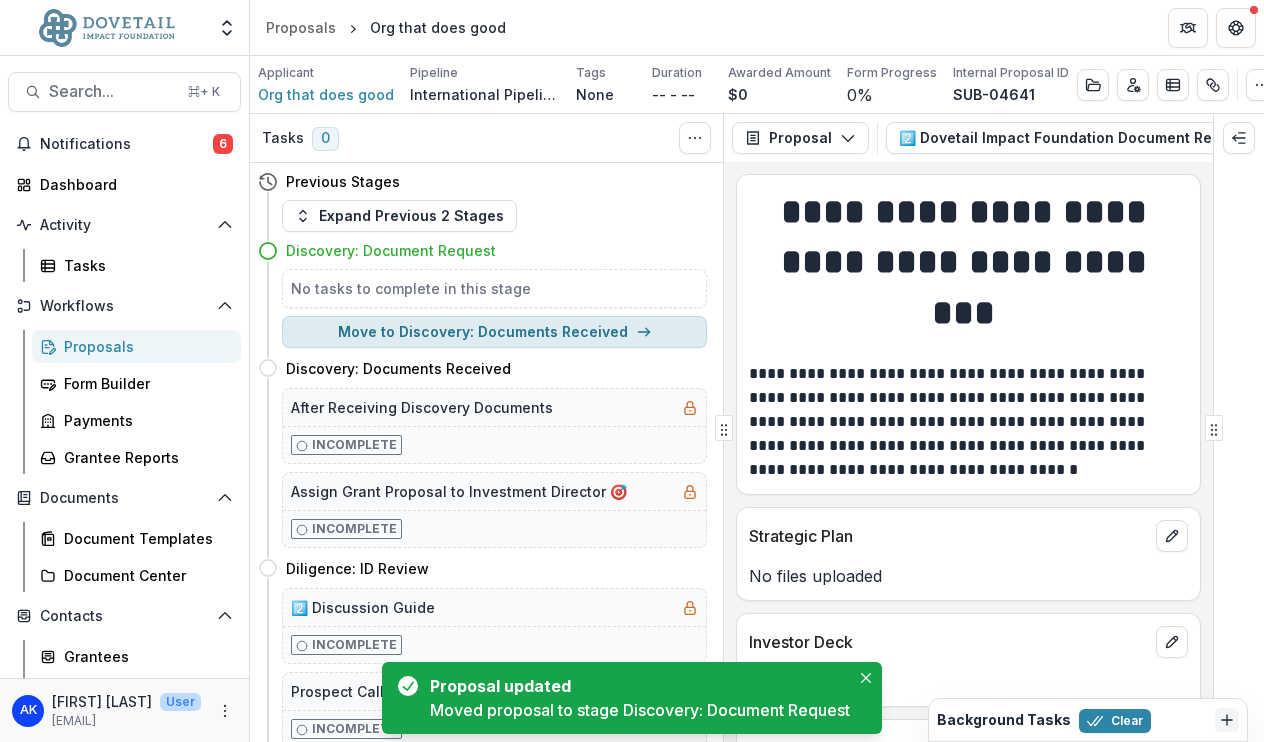 click on "Move to Discovery: Documents Received" at bounding box center [494, 332] 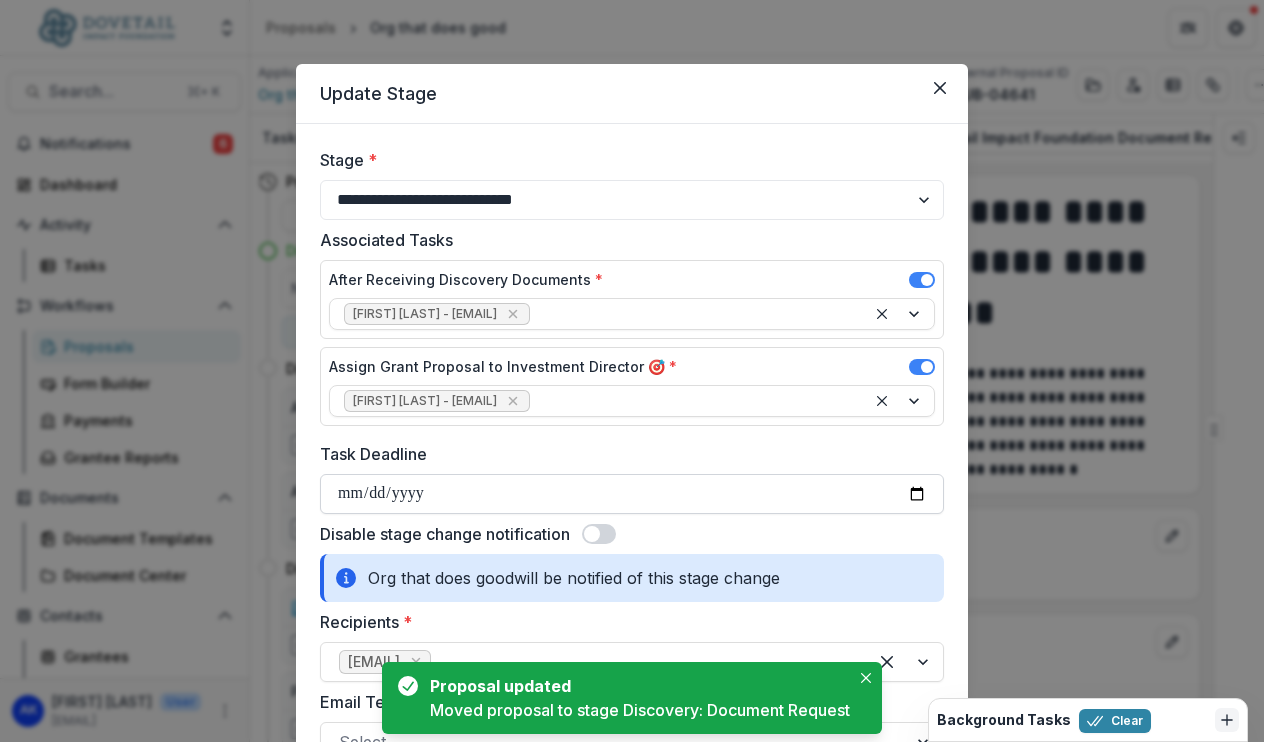 scroll, scrollTop: 60, scrollLeft: 0, axis: vertical 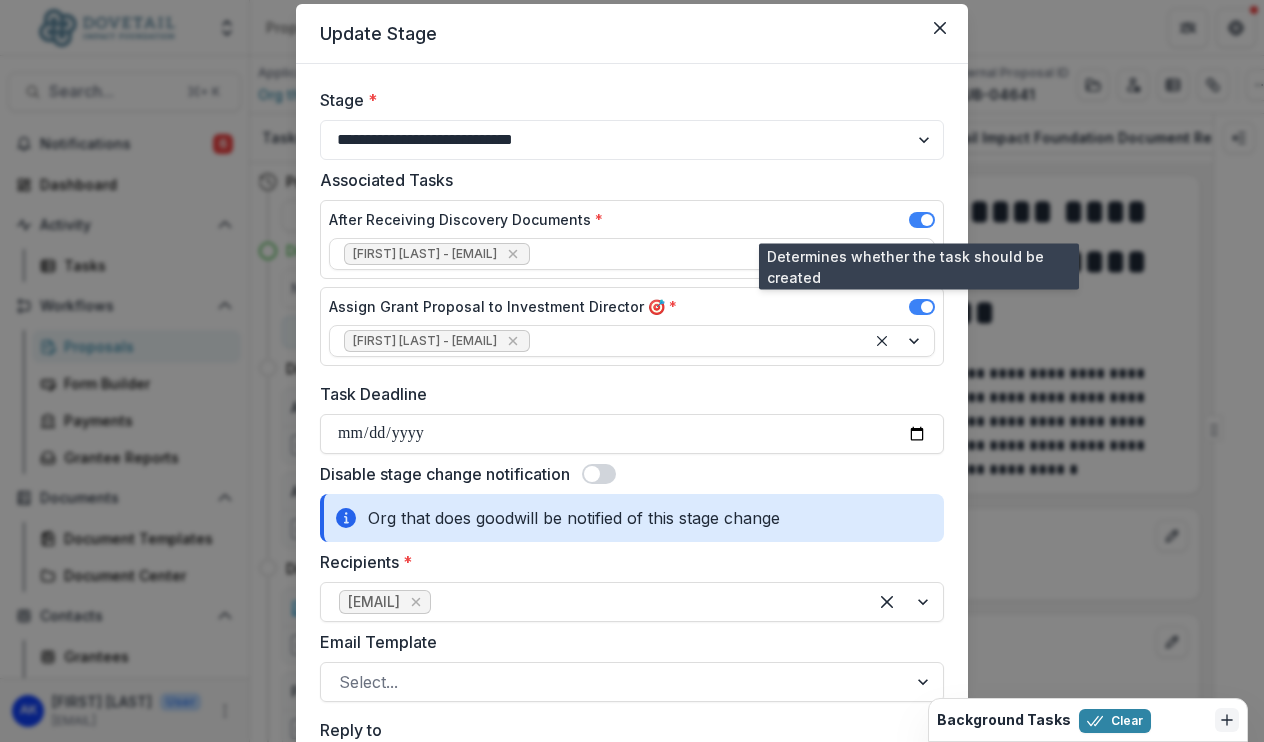 click at bounding box center [922, 220] 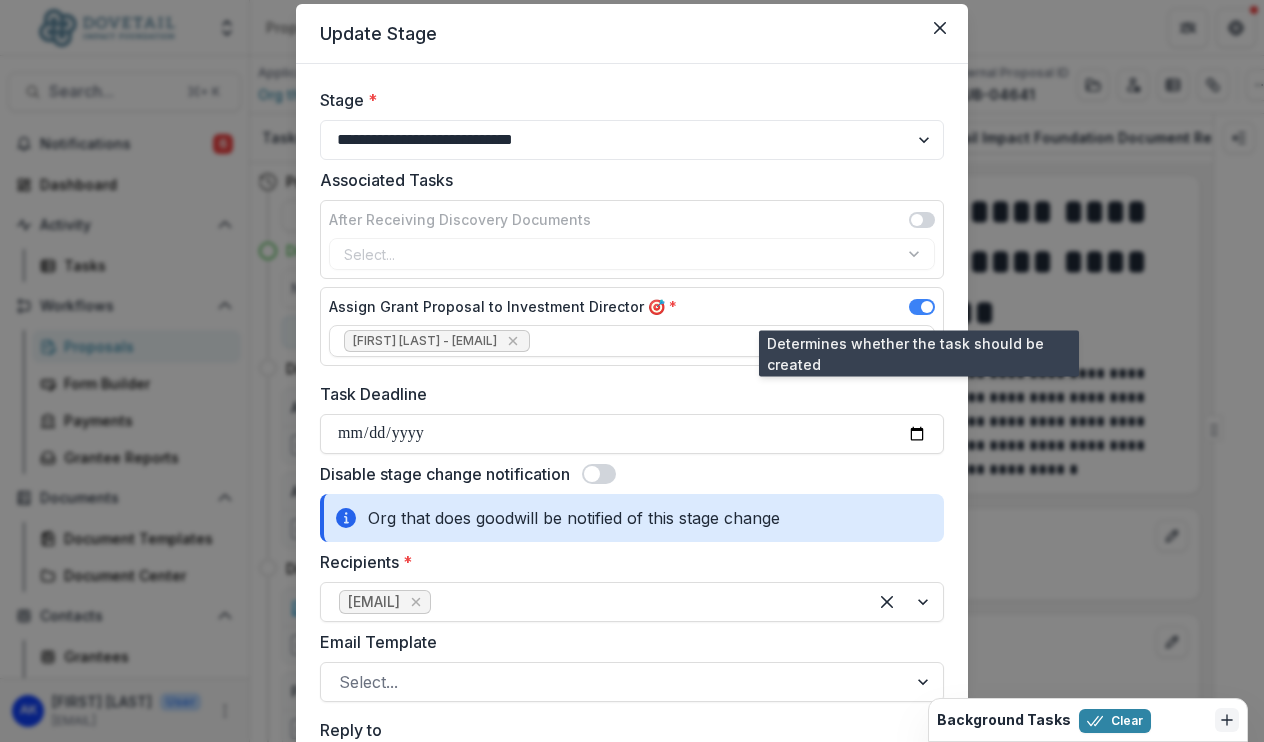 click at bounding box center (922, 307) 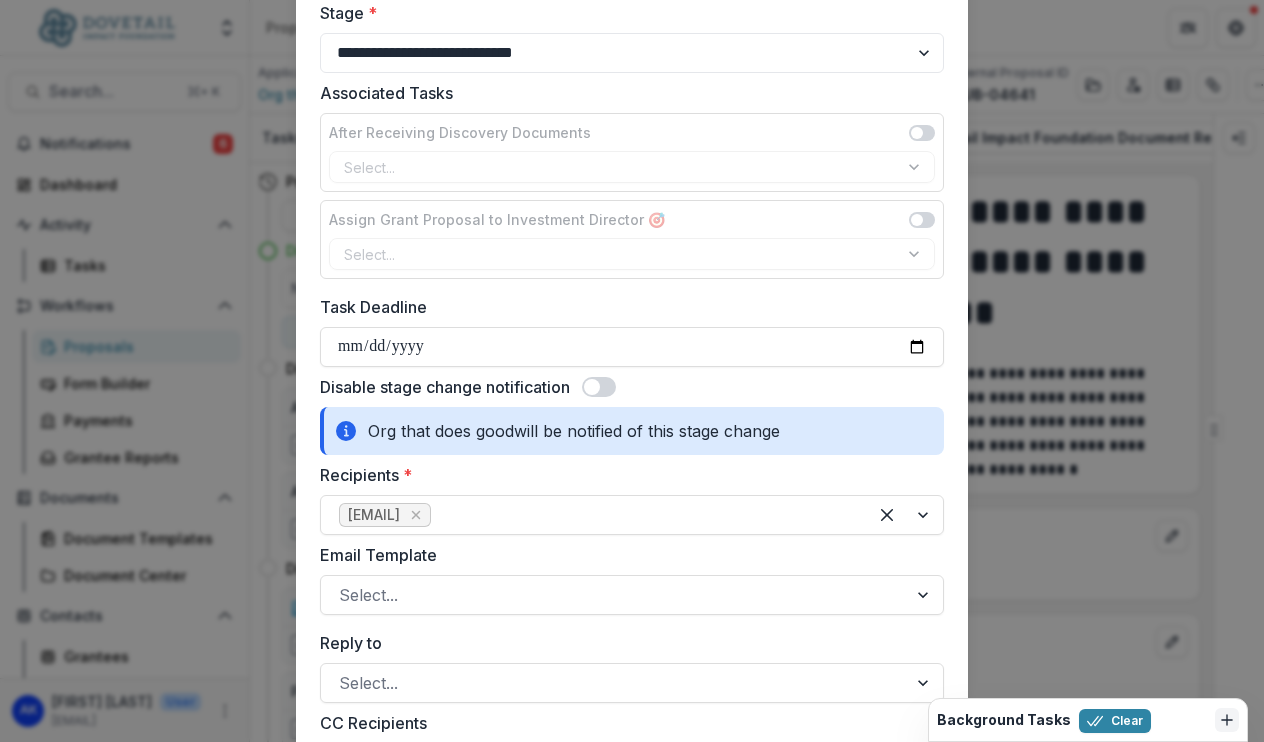 click at bounding box center [592, 387] 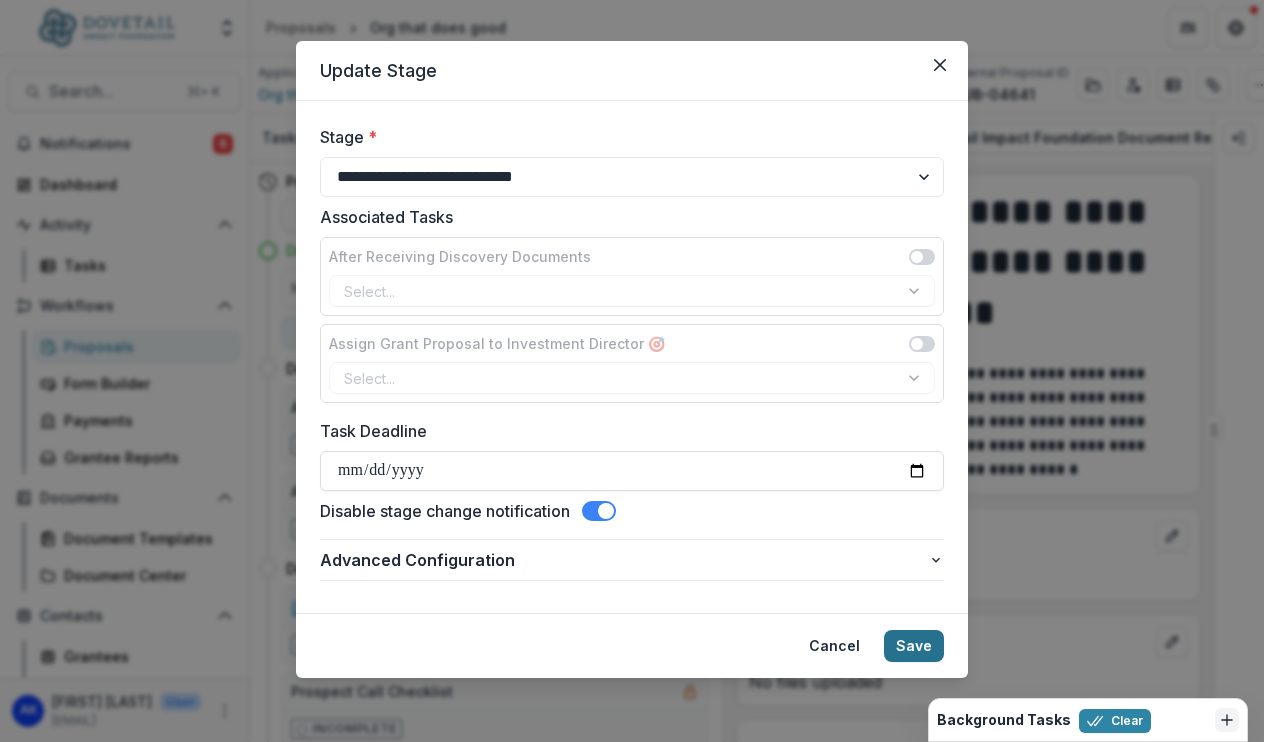 click on "Save" at bounding box center [914, 646] 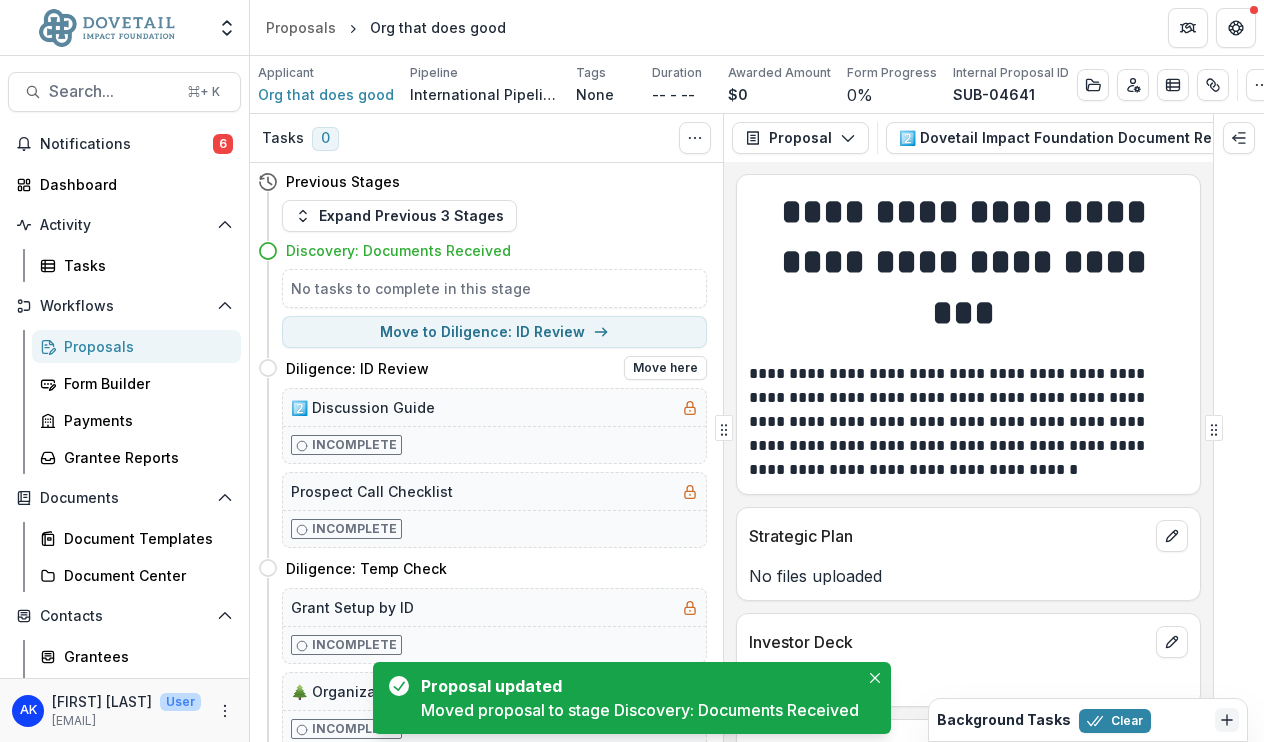 scroll, scrollTop: 63, scrollLeft: 0, axis: vertical 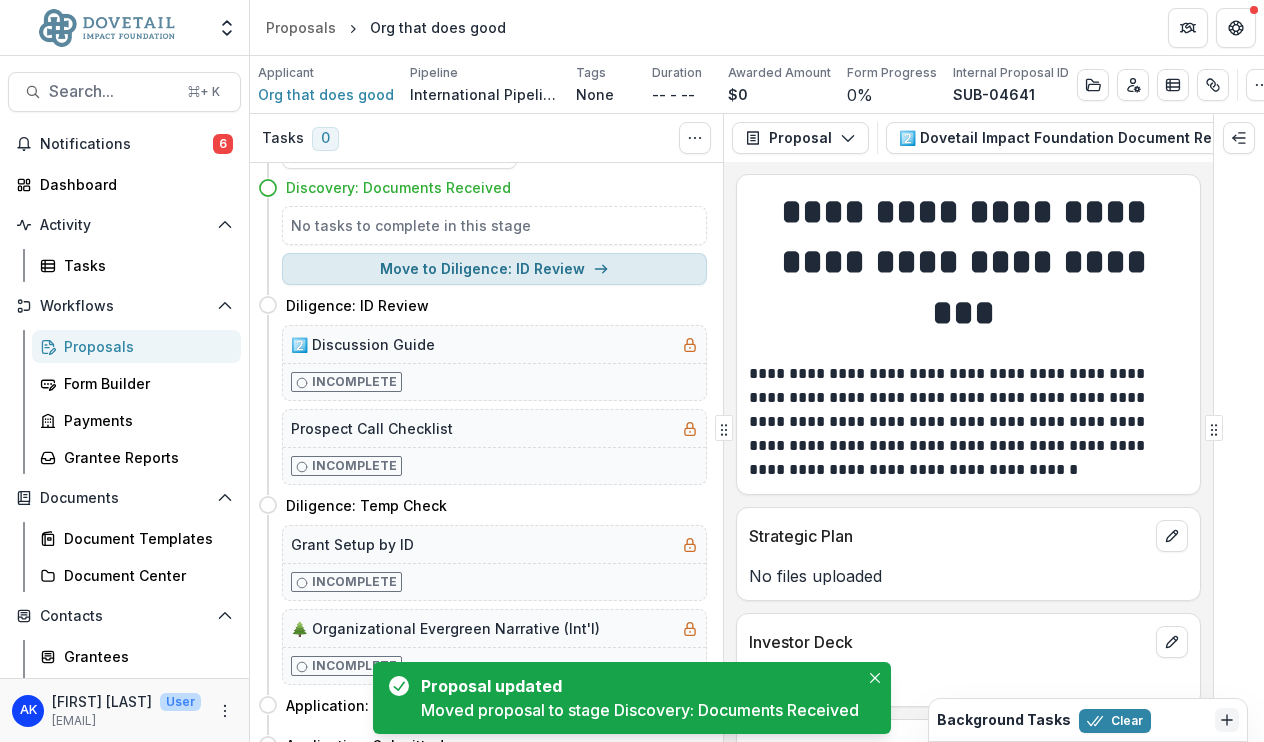 click on "Move to Diligence: ID Review" at bounding box center (494, 269) 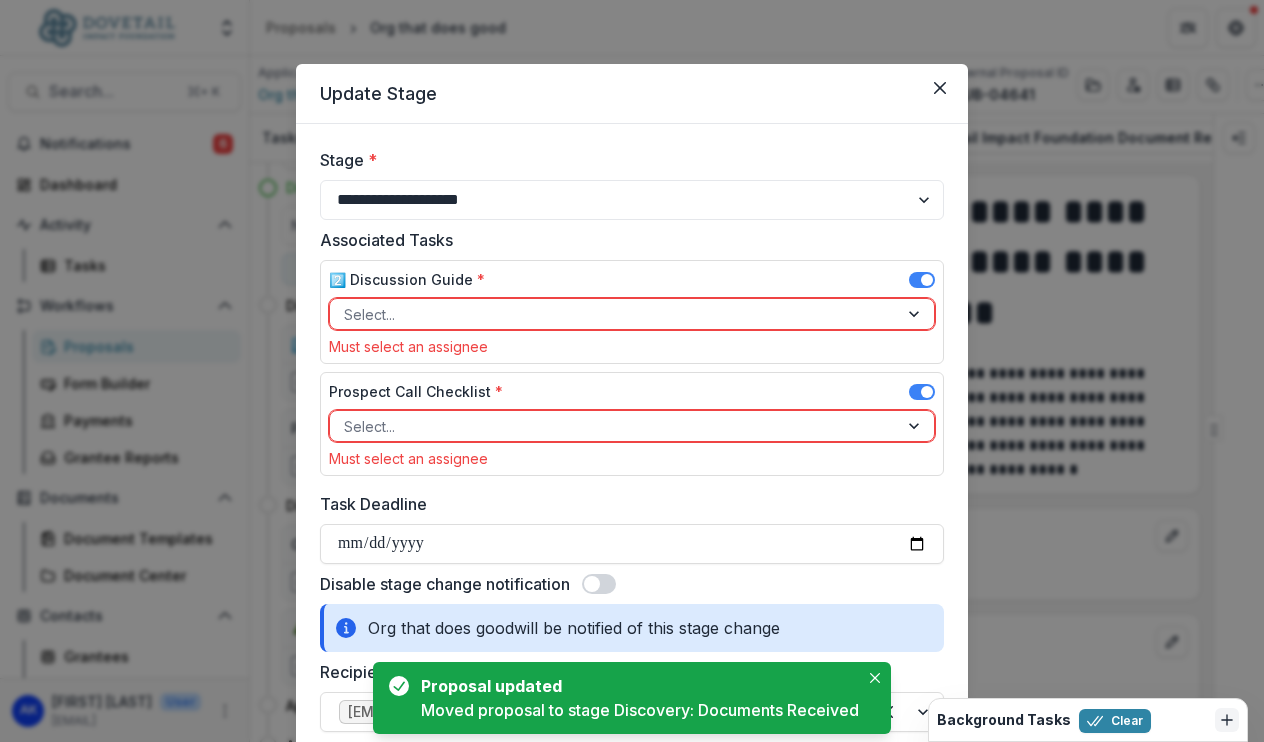 scroll, scrollTop: 46, scrollLeft: 0, axis: vertical 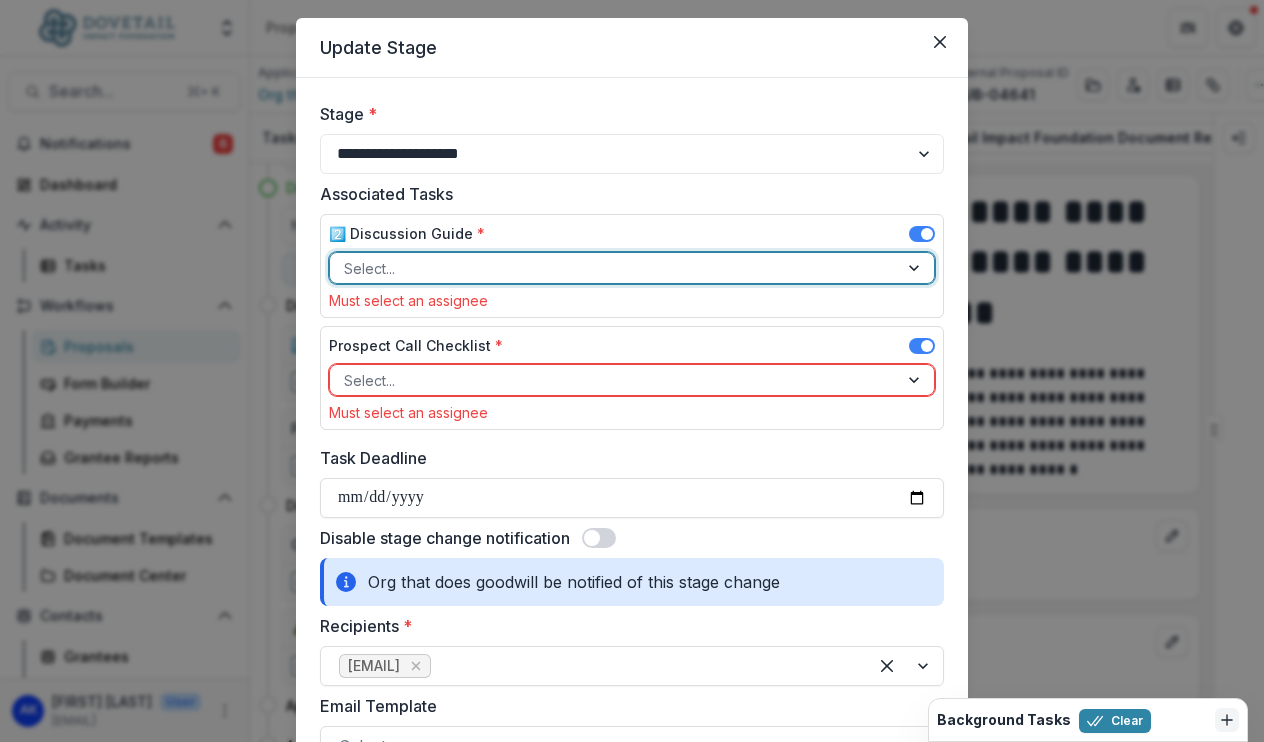 click at bounding box center (614, 268) 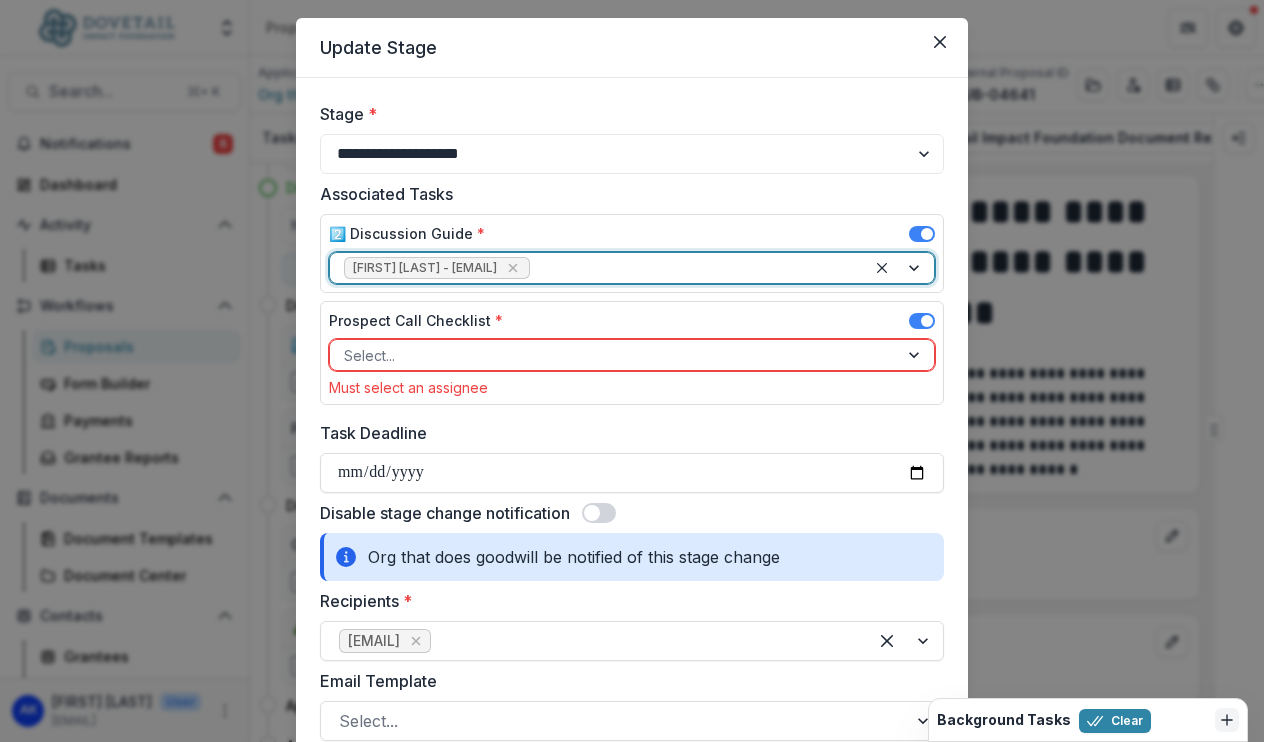 click at bounding box center [614, 355] 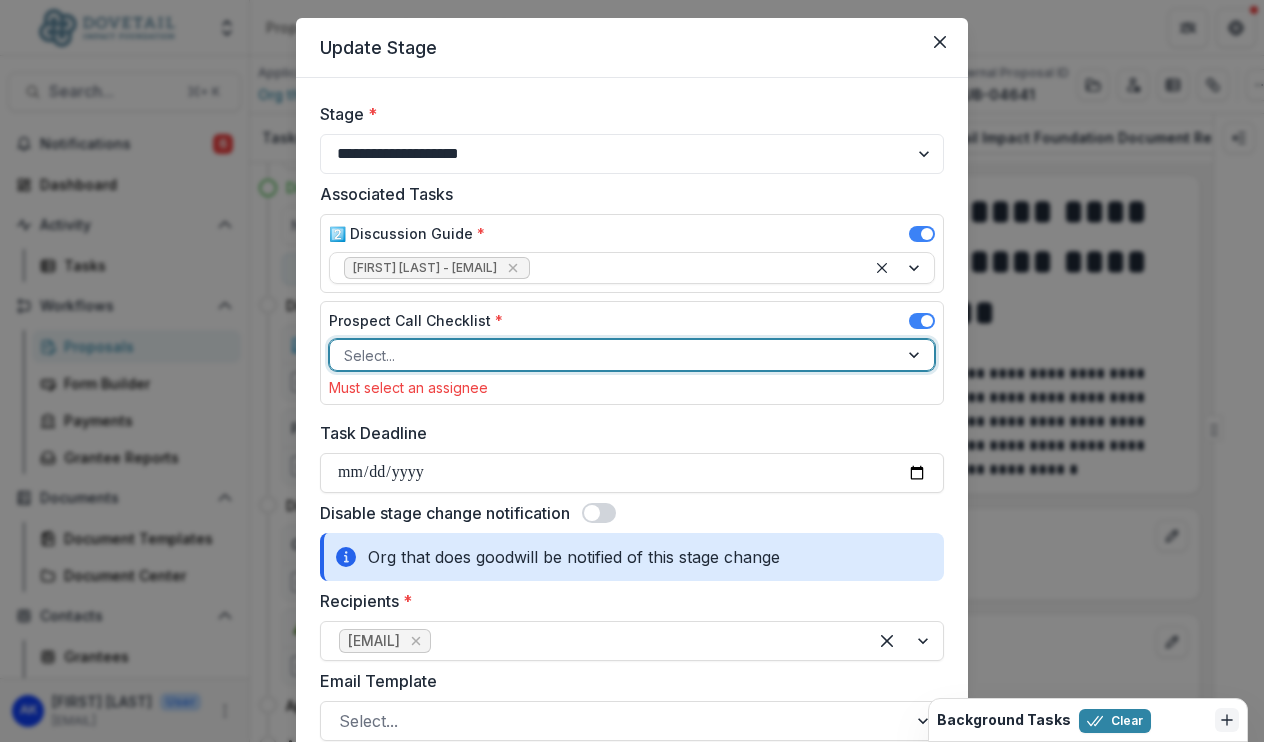 click on "[FIRST] [LAST] - [EMAIL]" at bounding box center (632, 770) 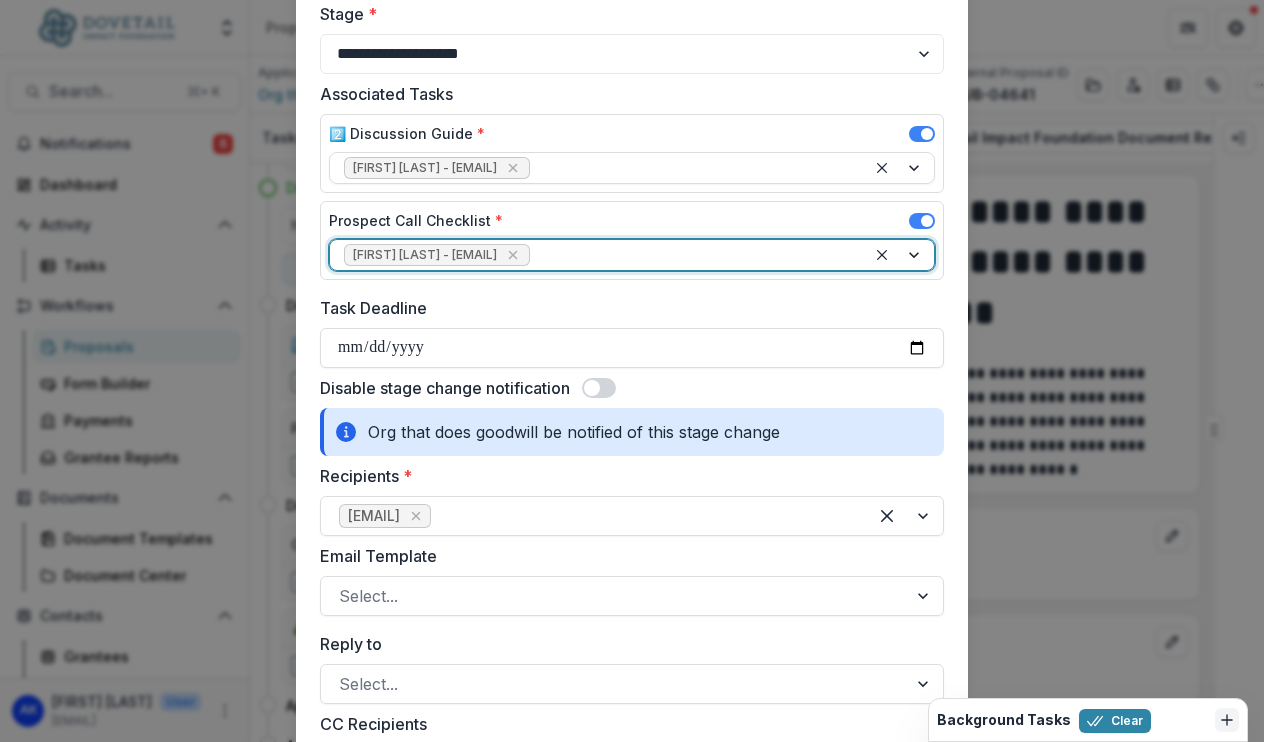 scroll, scrollTop: 153, scrollLeft: 0, axis: vertical 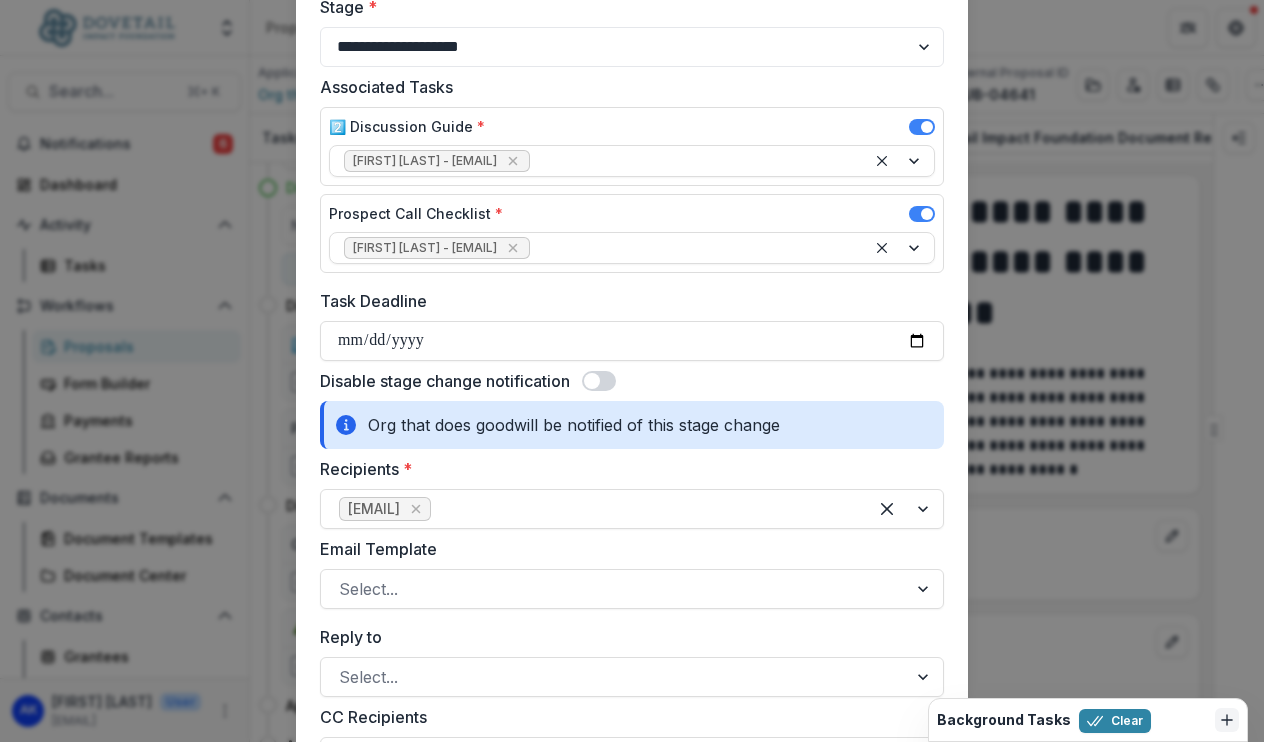 click at bounding box center [592, 381] 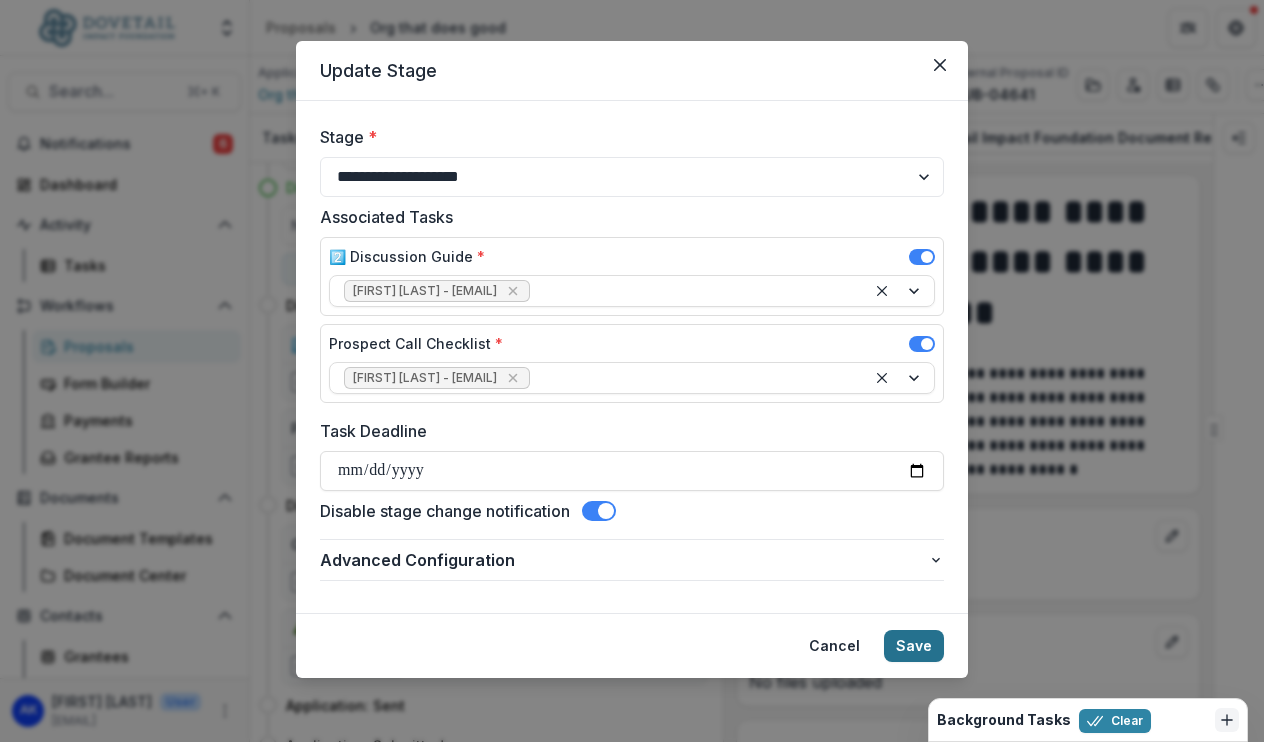 click on "Save" at bounding box center [914, 646] 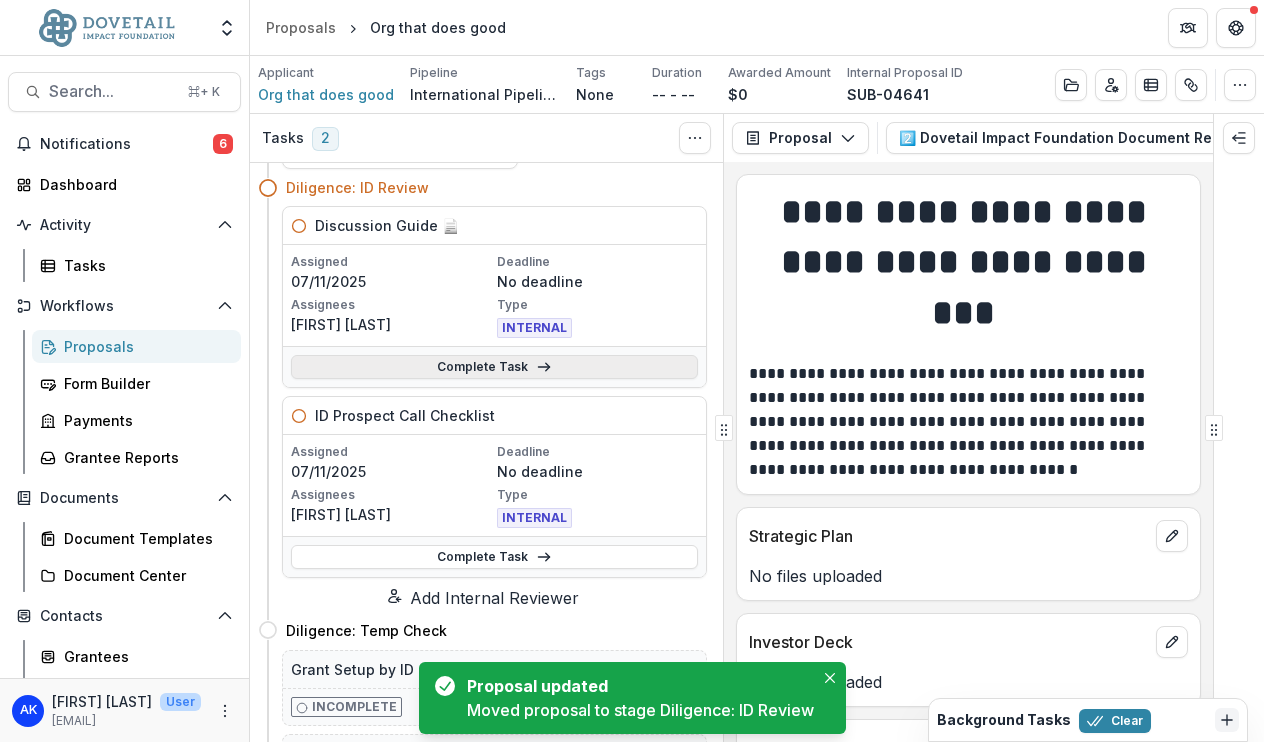 click on "Complete Task" at bounding box center (494, 367) 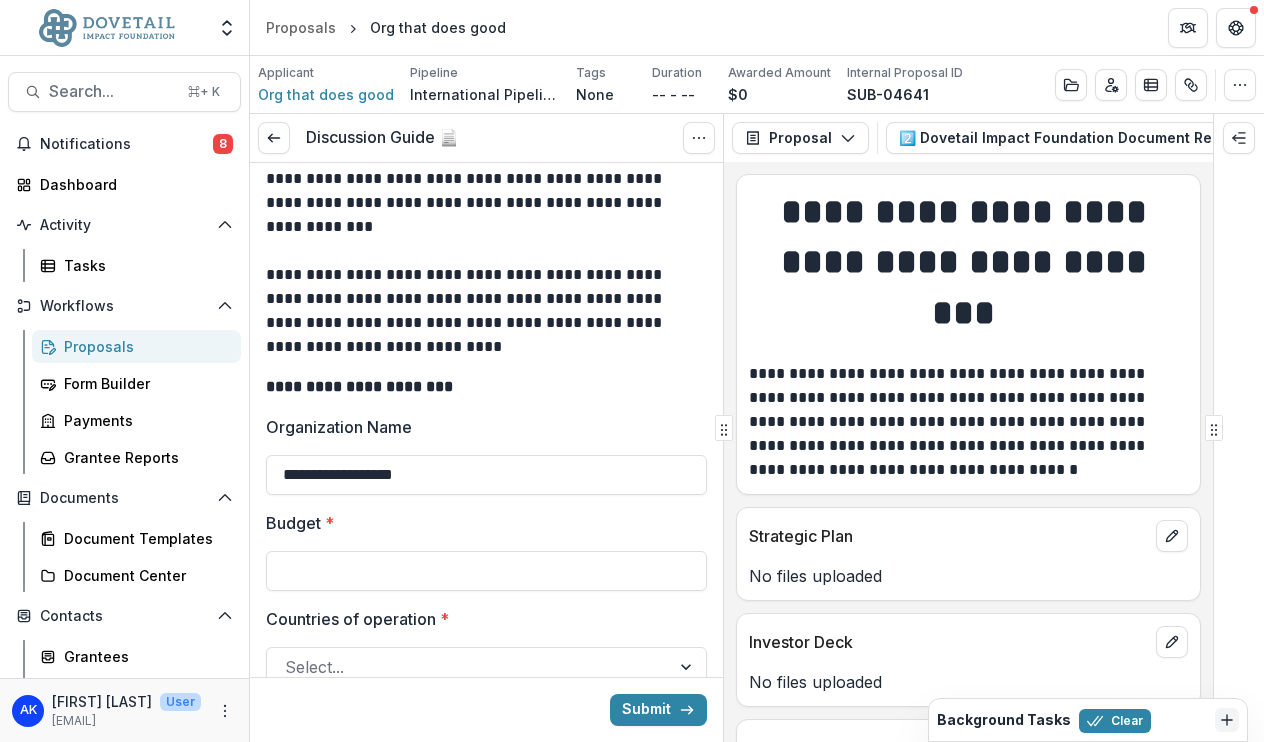 scroll, scrollTop: 252, scrollLeft: 0, axis: vertical 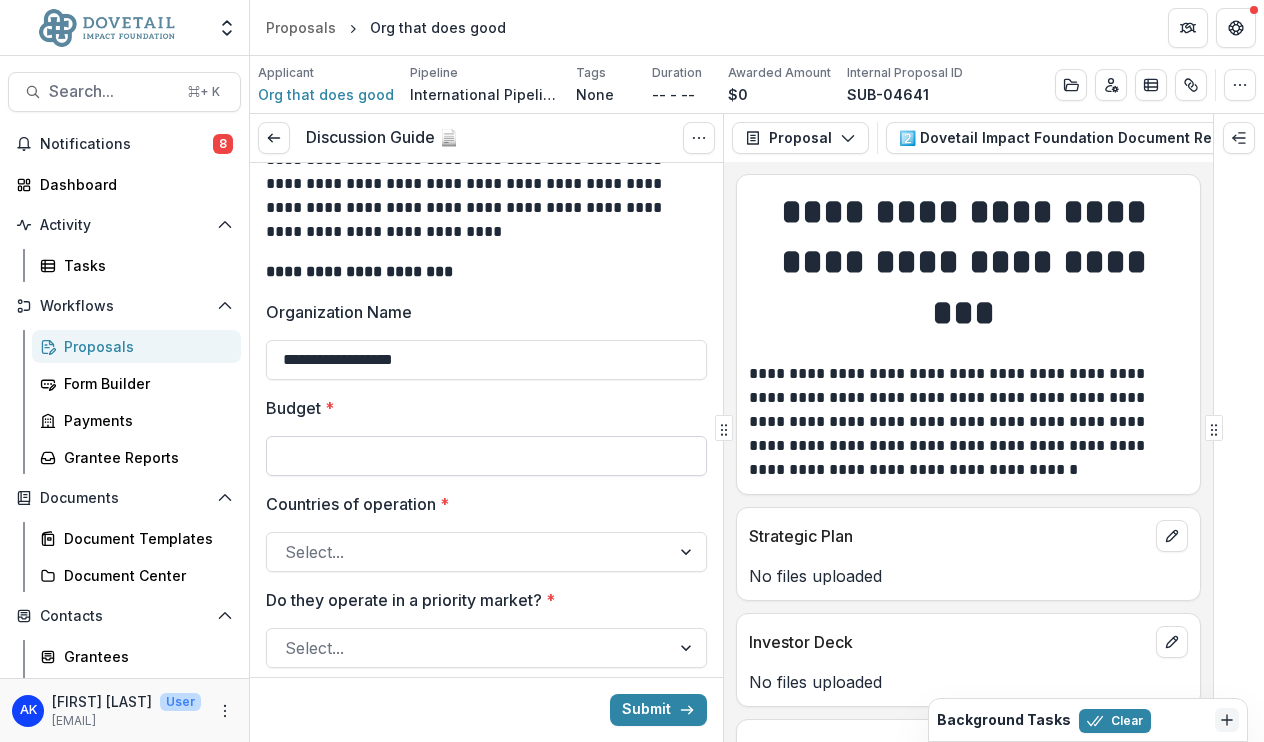 click on "Budget *" at bounding box center [486, 456] 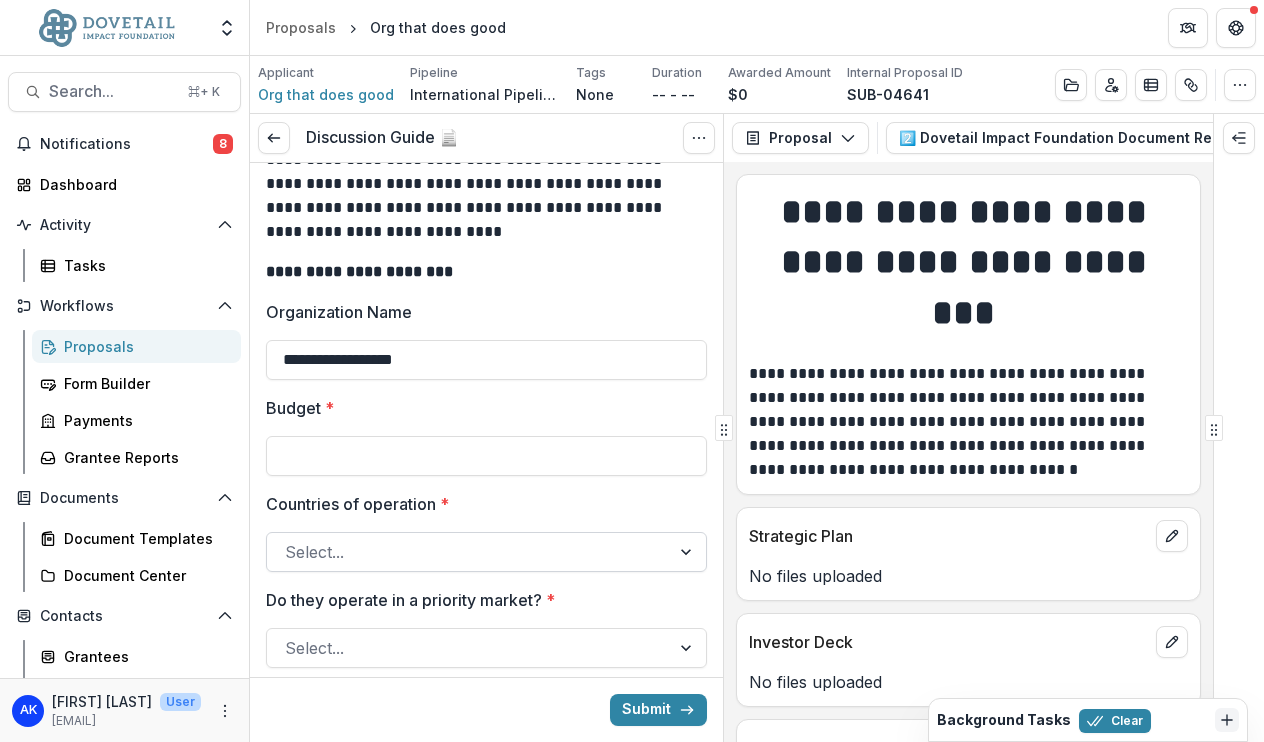 type on "********" 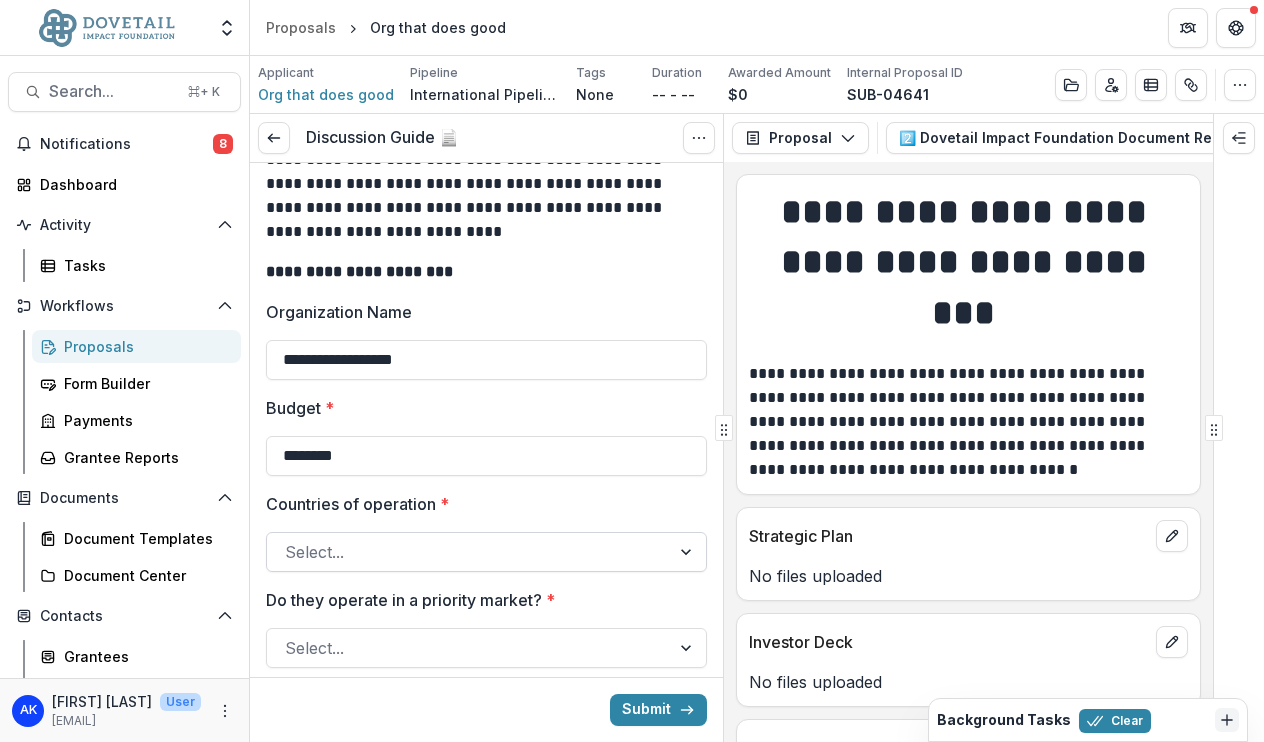 click at bounding box center (468, 552) 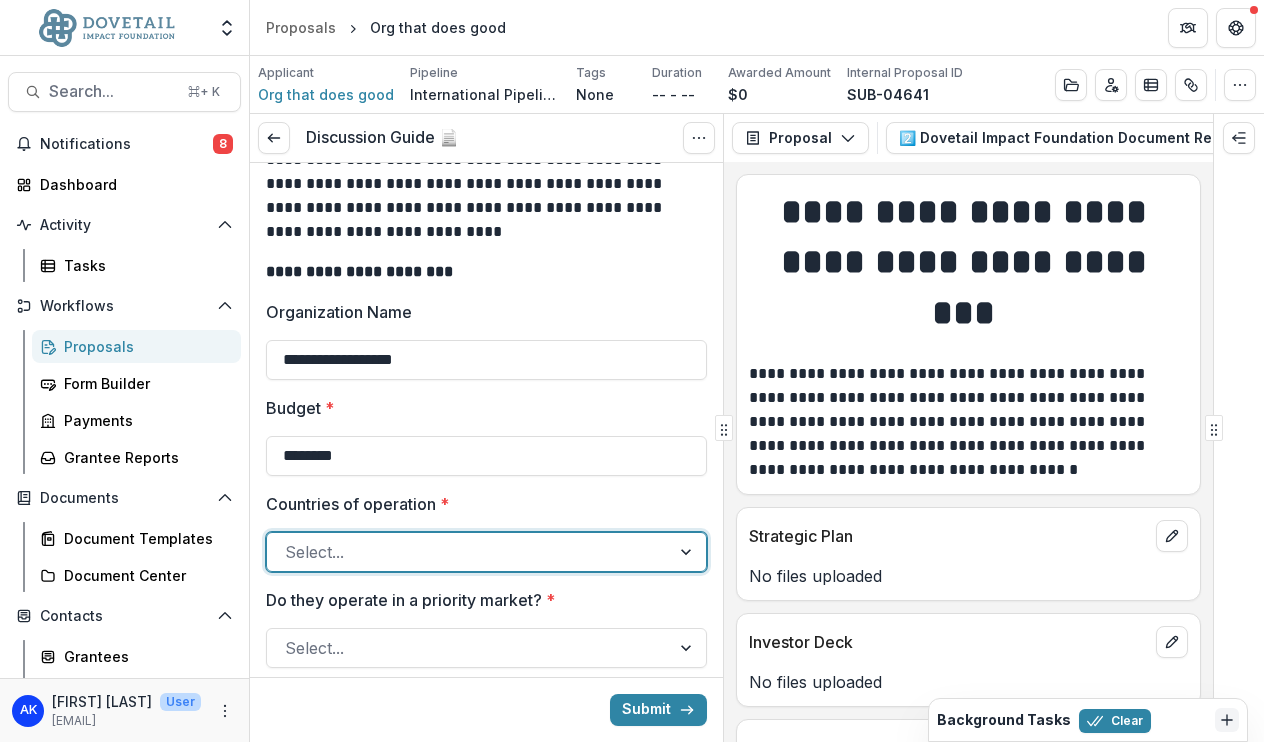 click on "Afghanistan" at bounding box center [632, 768] 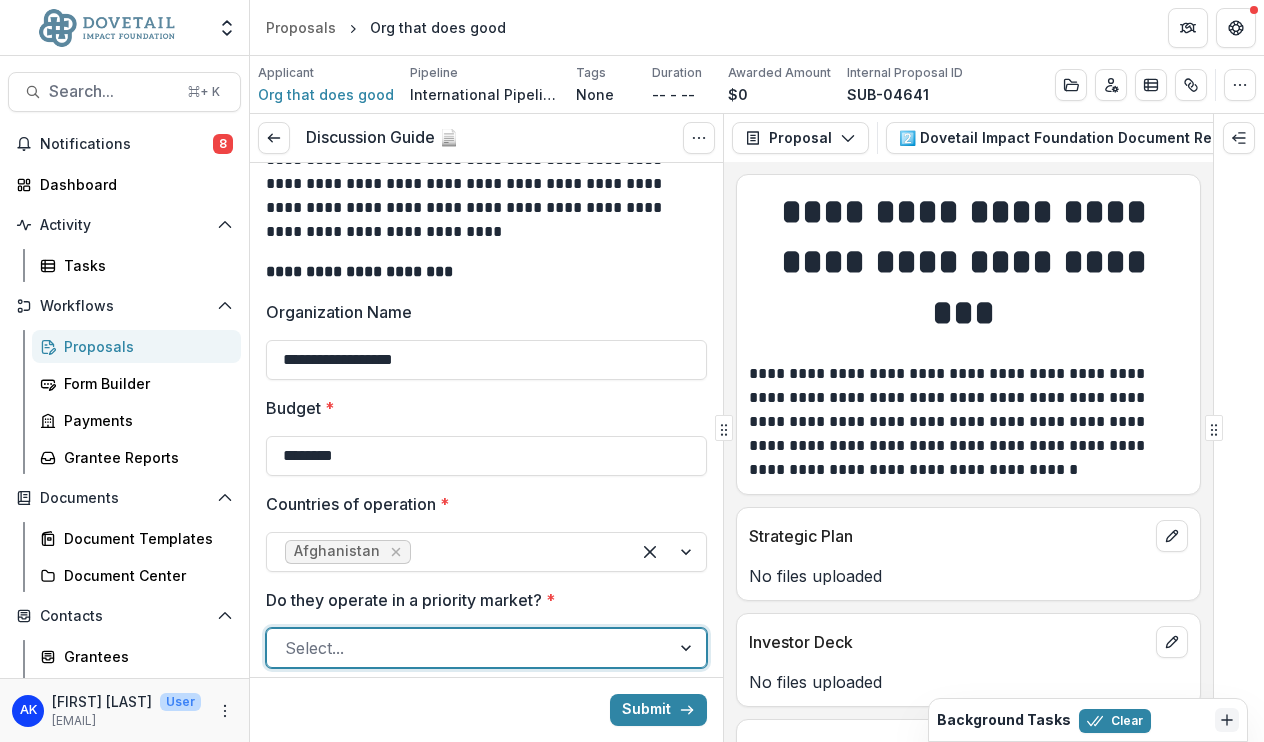 click at bounding box center [468, 648] 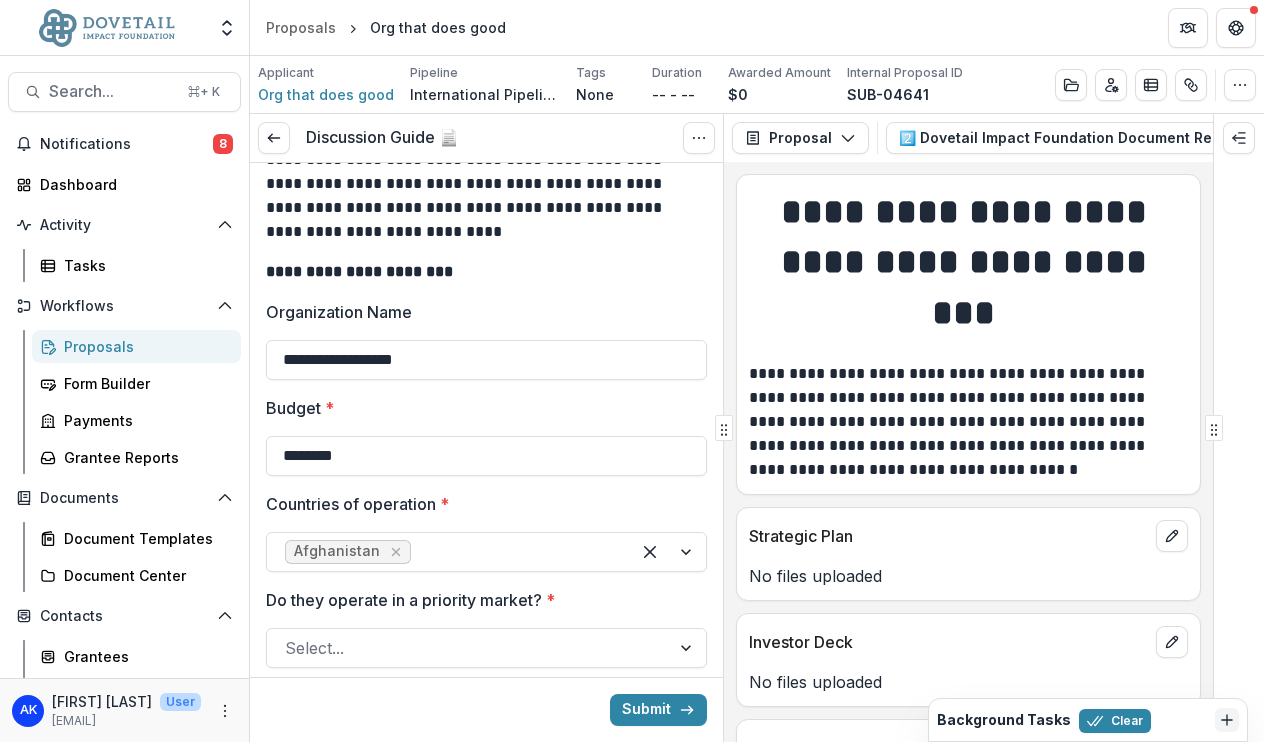 click on "**********" at bounding box center (486, 1009) 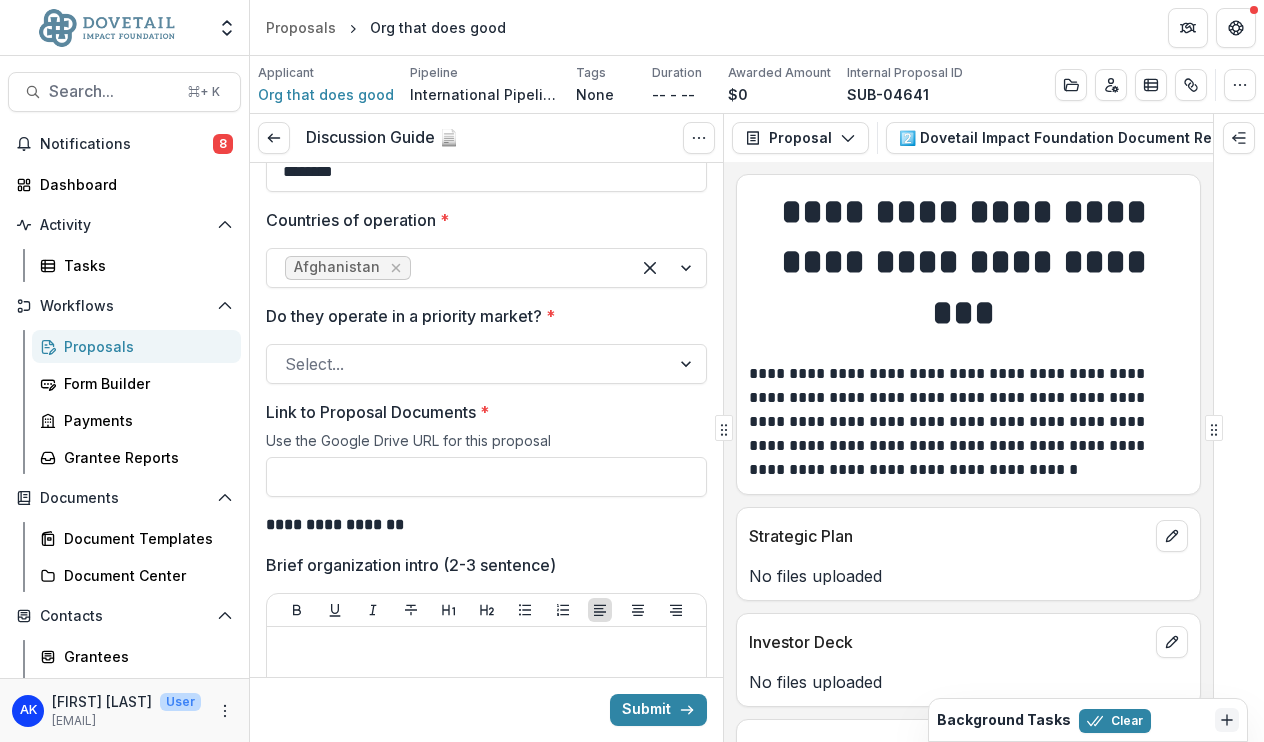 scroll, scrollTop: 551, scrollLeft: 0, axis: vertical 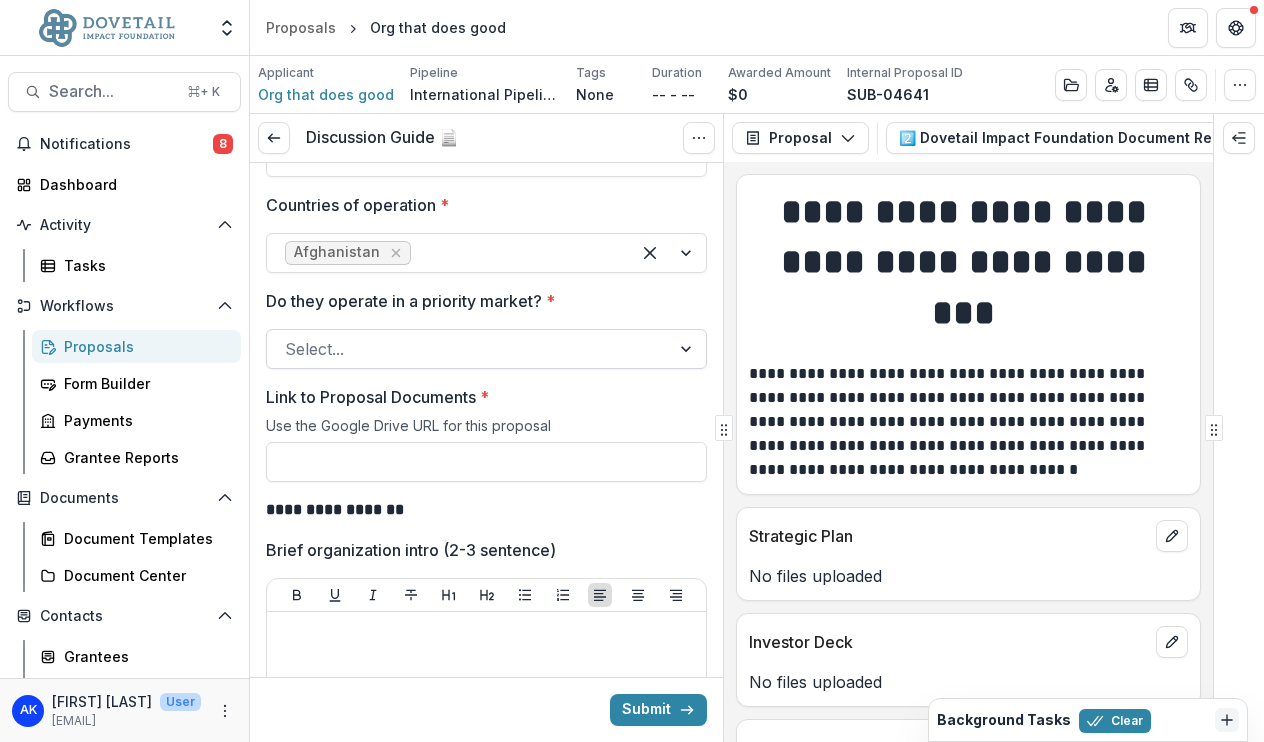 click at bounding box center [468, 349] 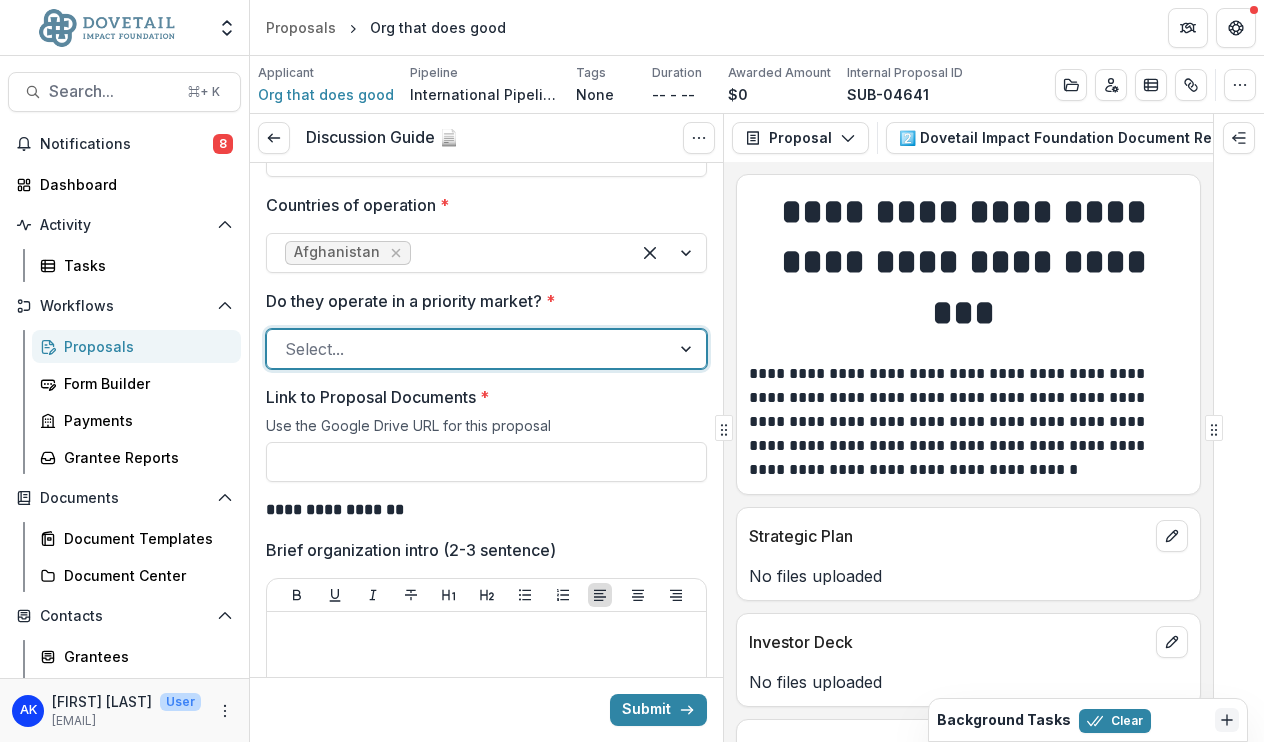 scroll, scrollTop: 0, scrollLeft: 0, axis: both 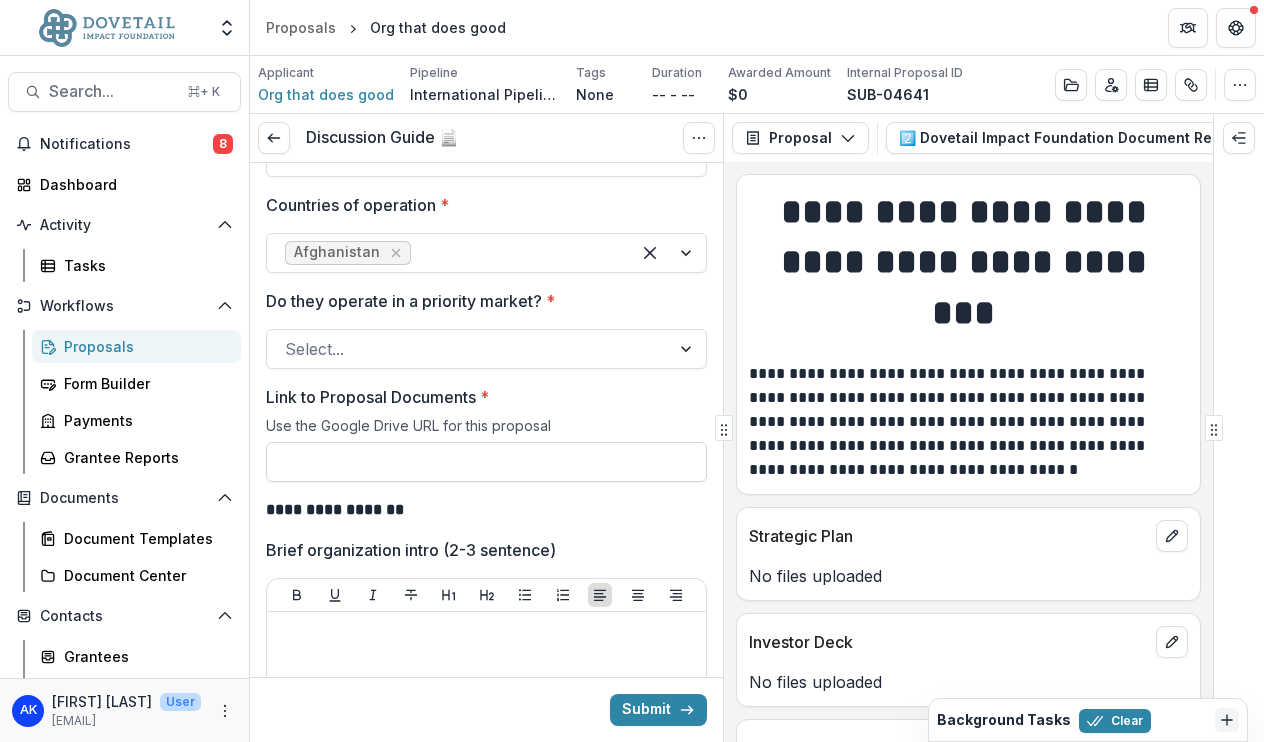 click on "Link to Proposal Documents *" at bounding box center [486, 462] 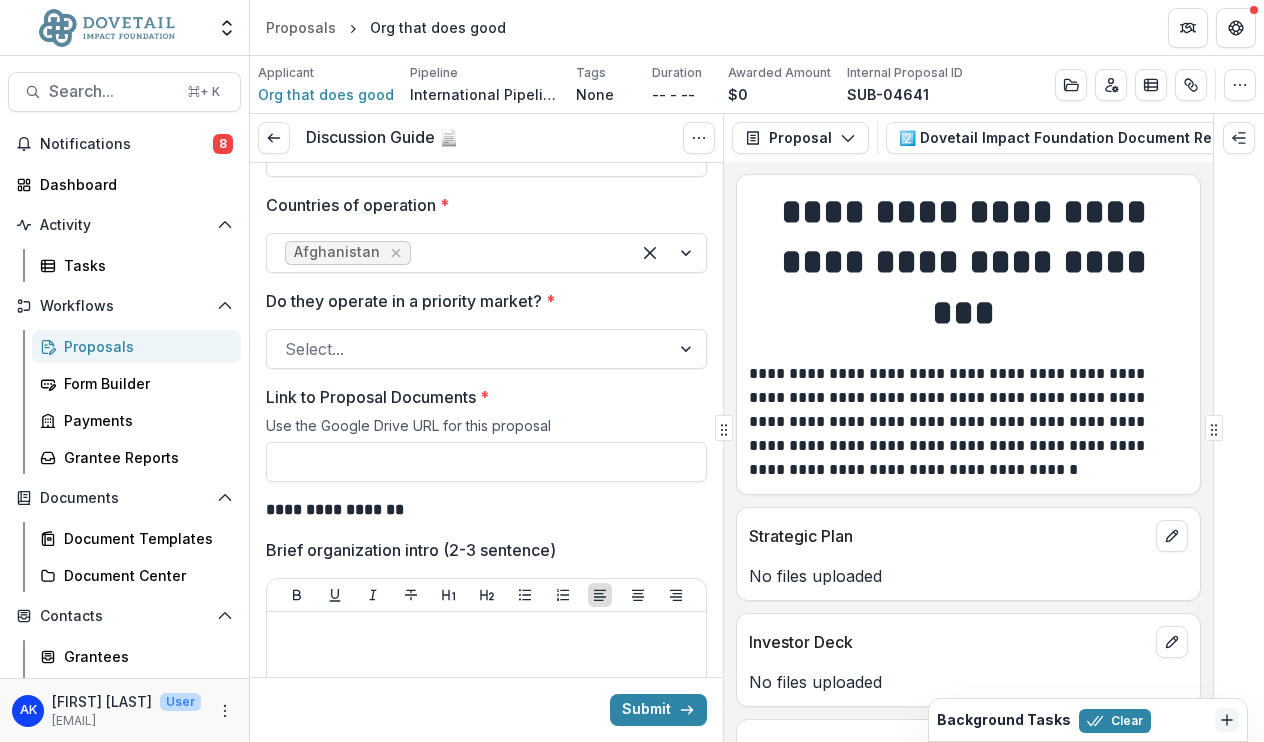 type on "********" 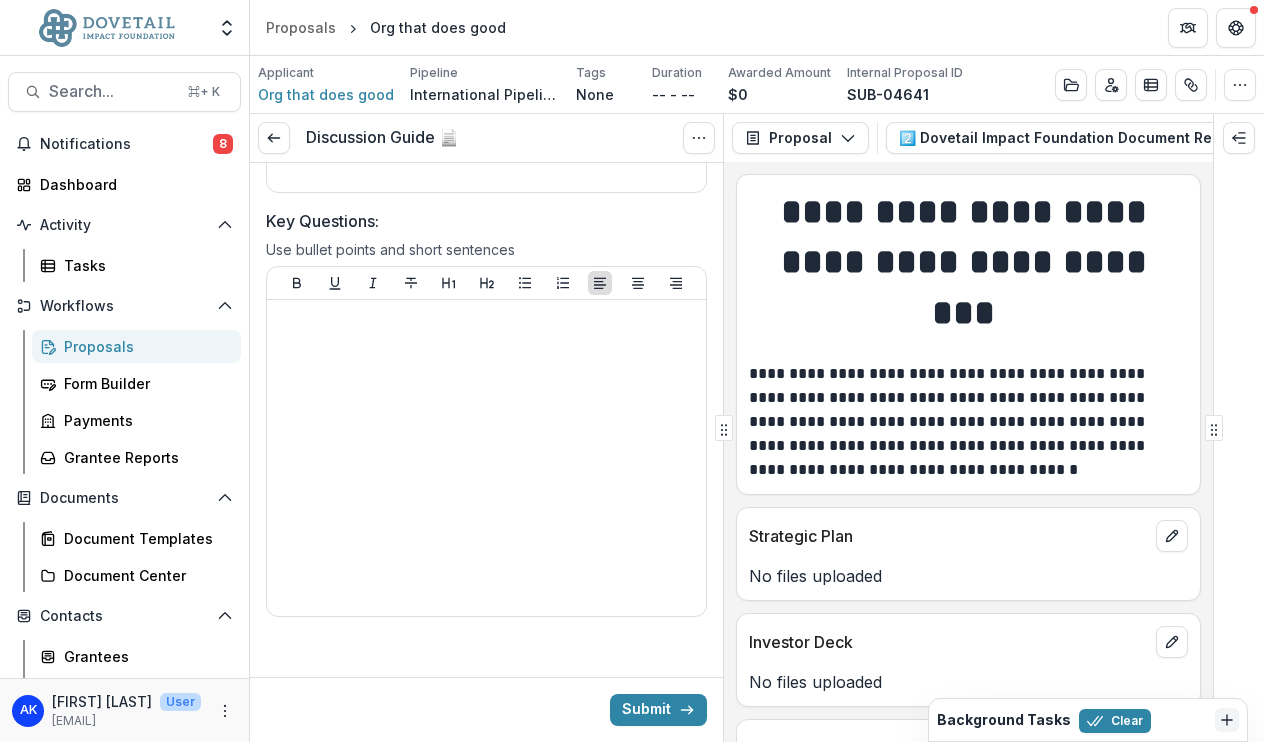 scroll, scrollTop: 1739, scrollLeft: 0, axis: vertical 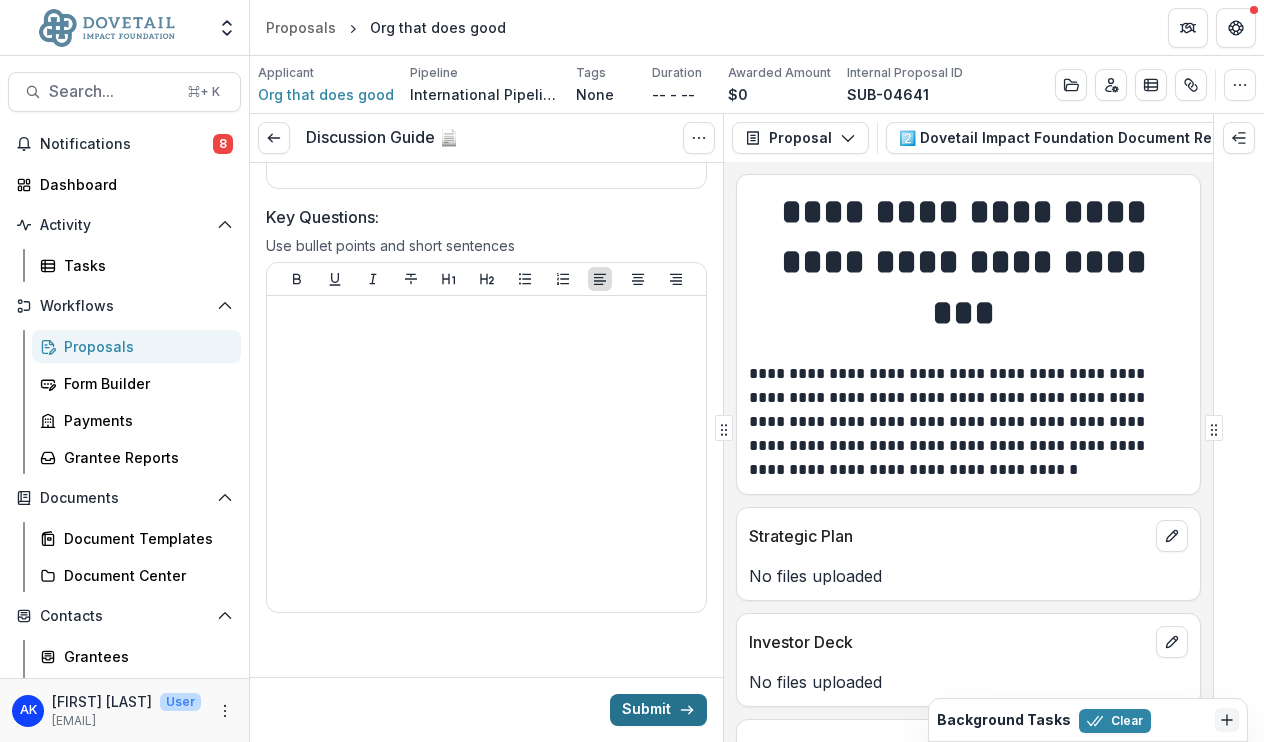 click on "Submit" at bounding box center (658, 710) 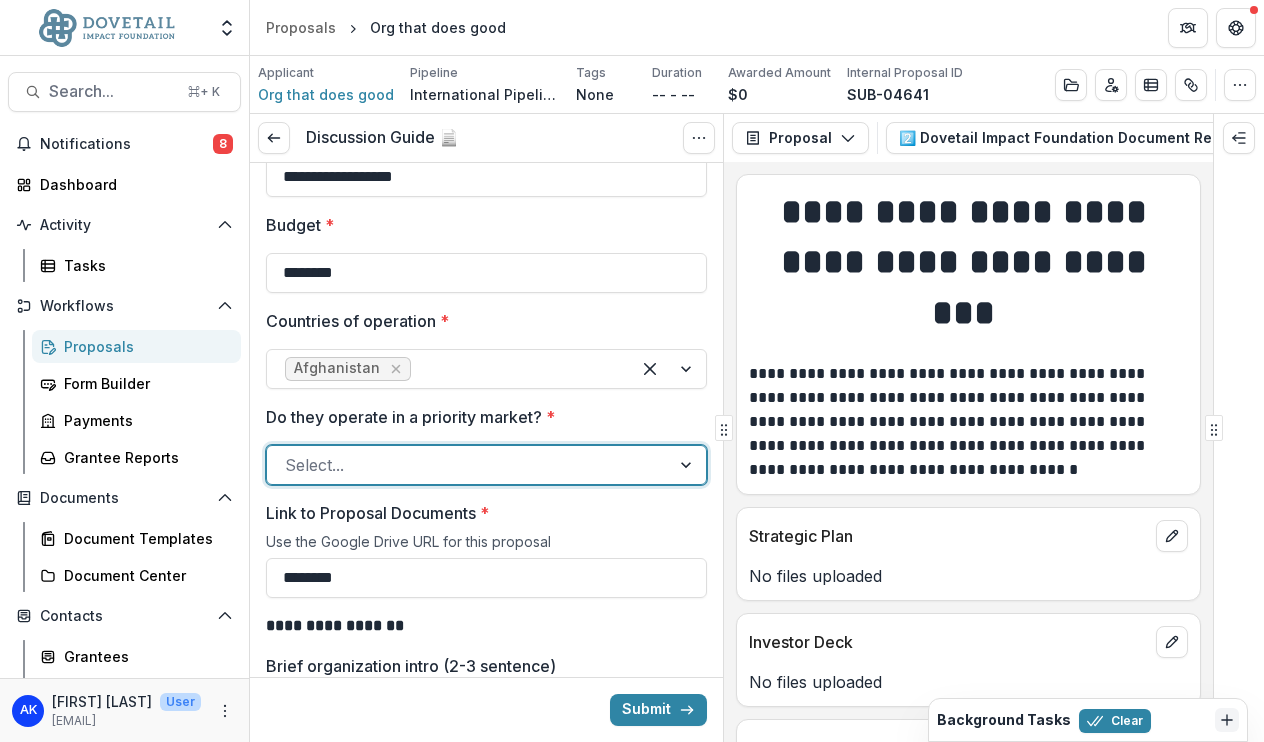 scroll, scrollTop: 440, scrollLeft: 0, axis: vertical 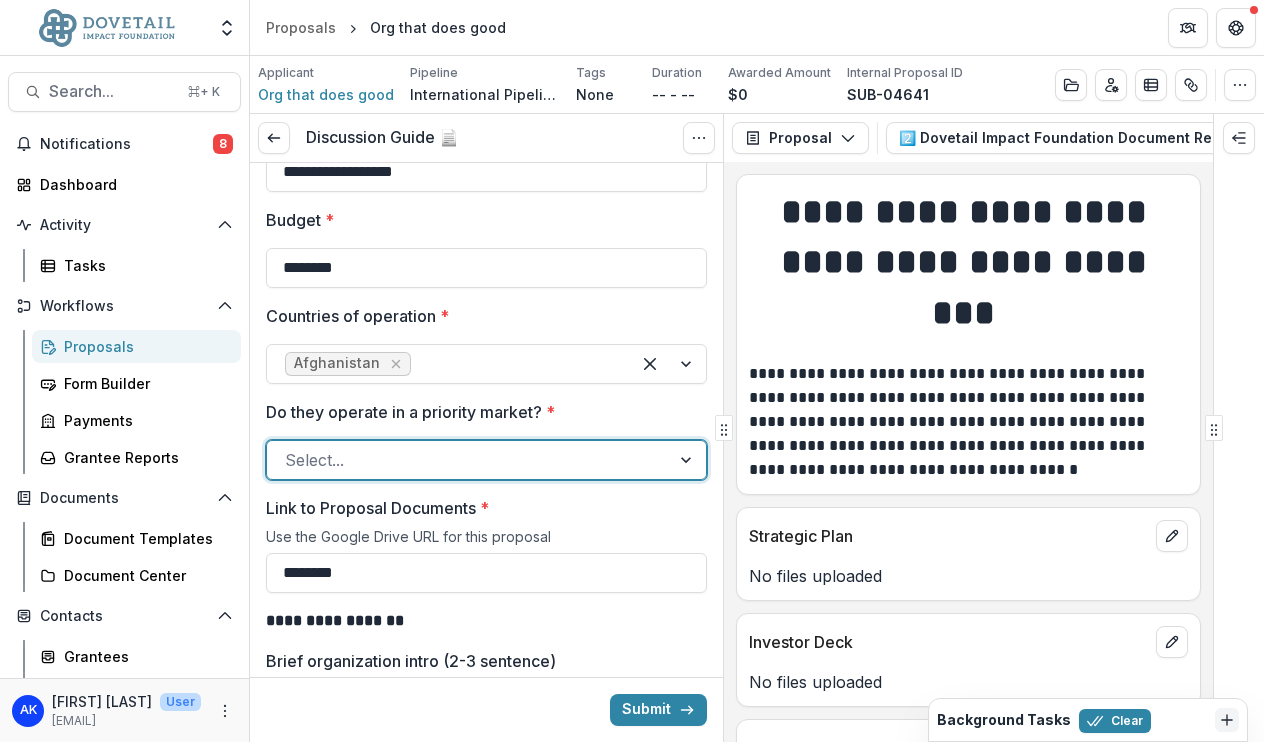 click at bounding box center [468, 460] 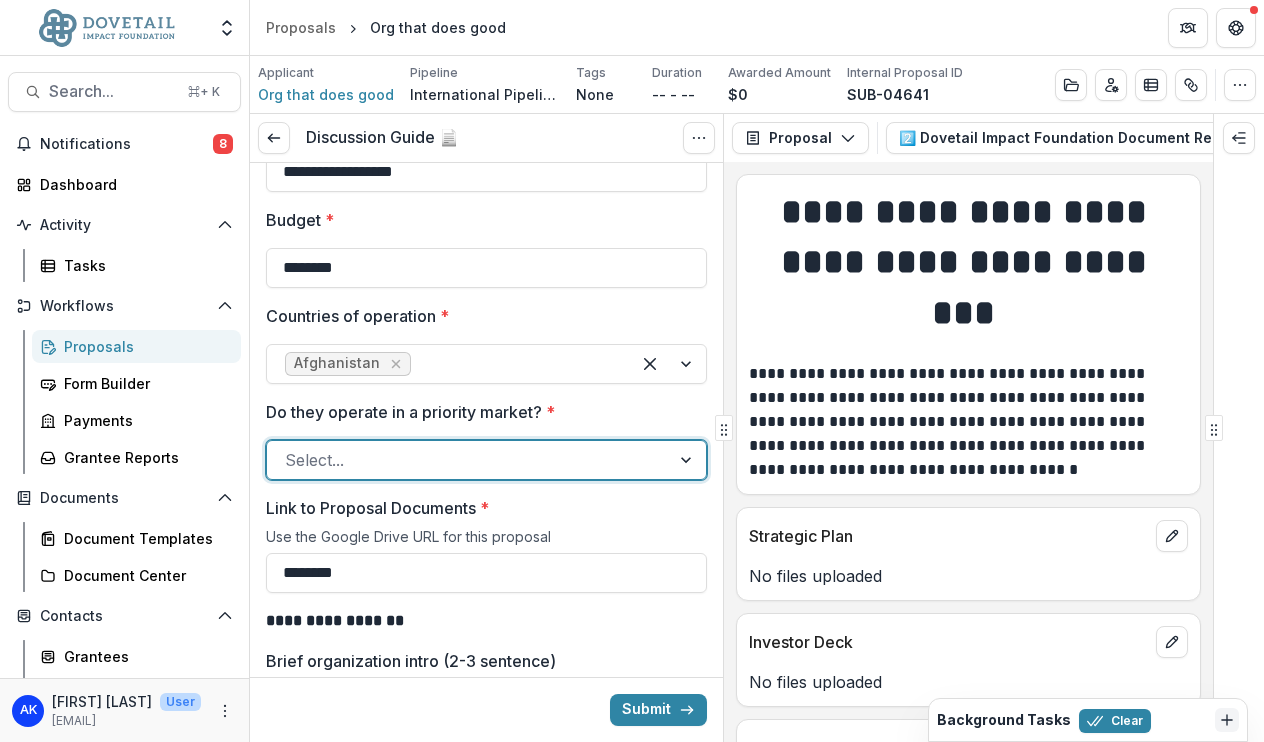 scroll, scrollTop: 169, scrollLeft: 0, axis: vertical 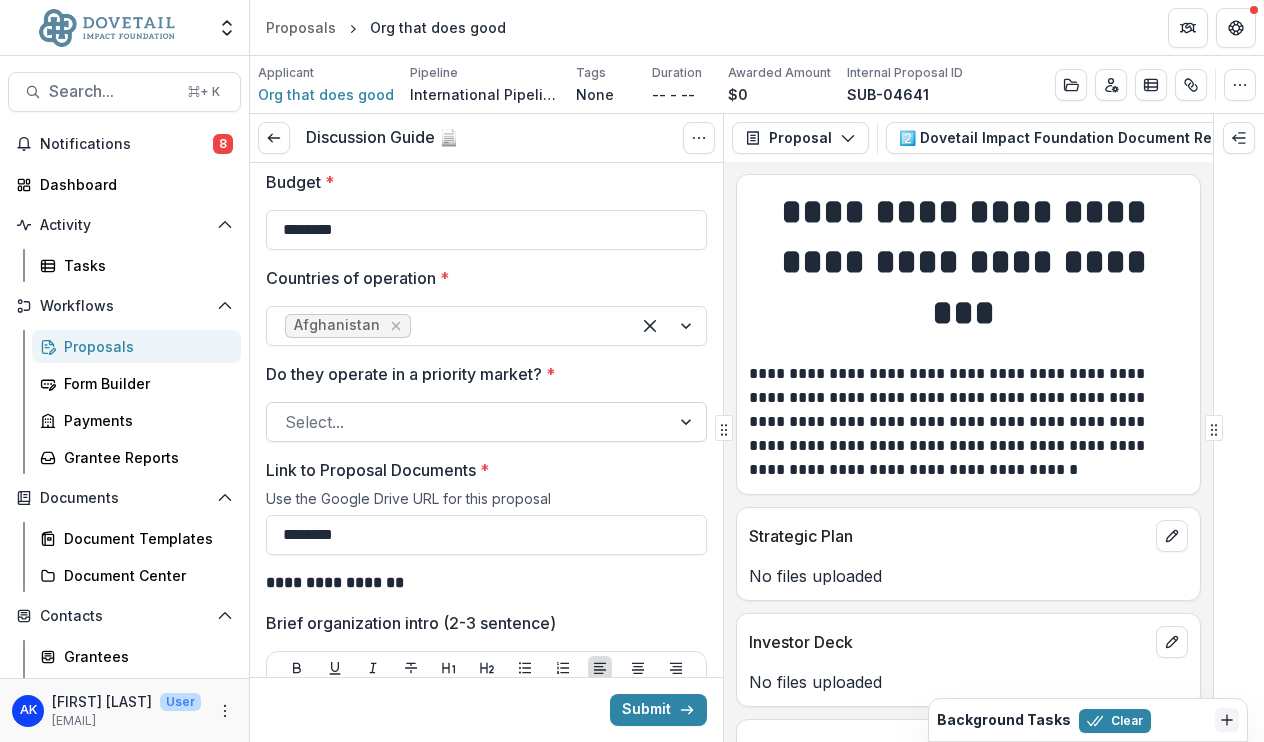 click at bounding box center [468, 422] 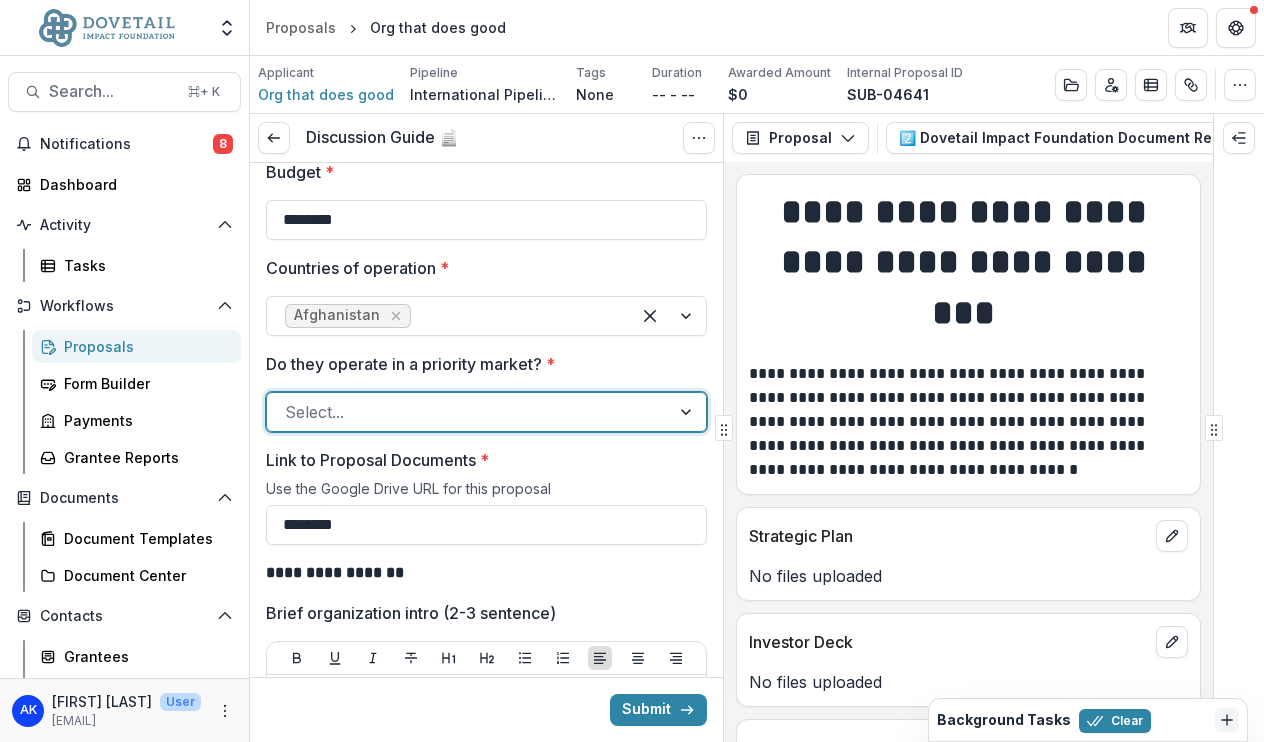 scroll, scrollTop: 495, scrollLeft: 0, axis: vertical 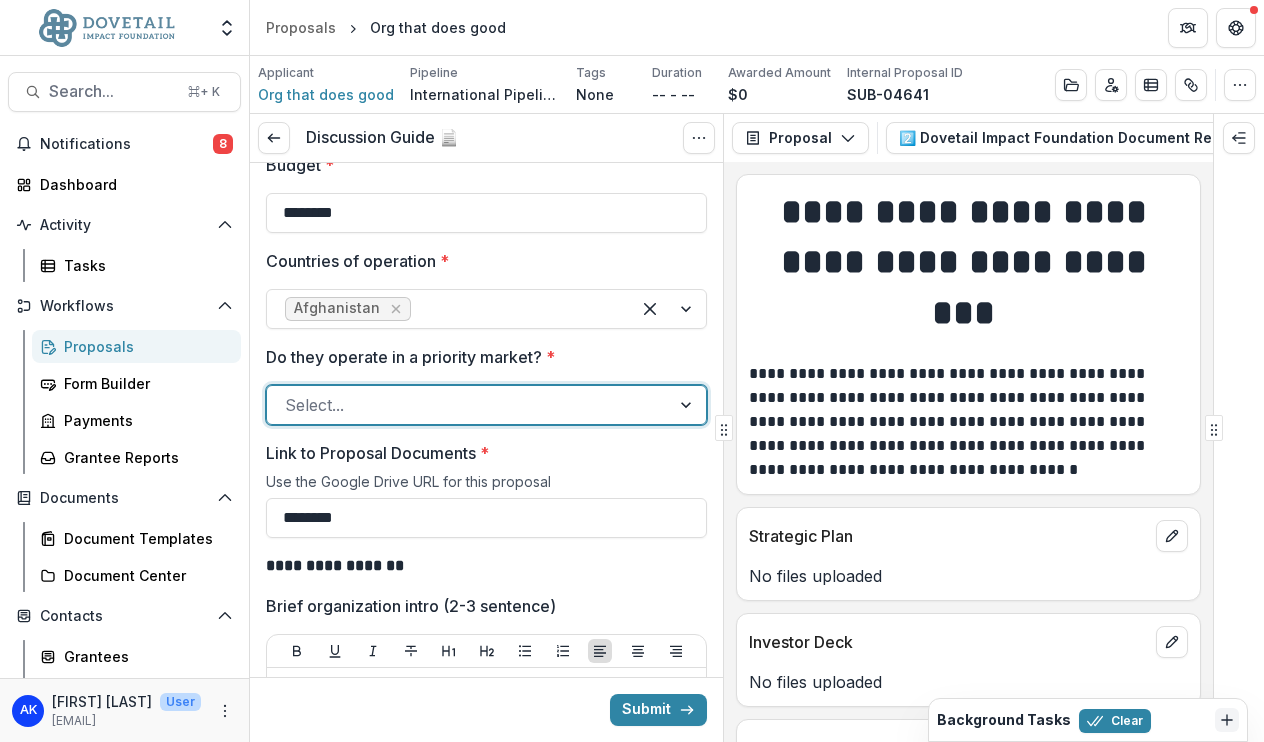 click on "Bangladesh" at bounding box center [632, 768] 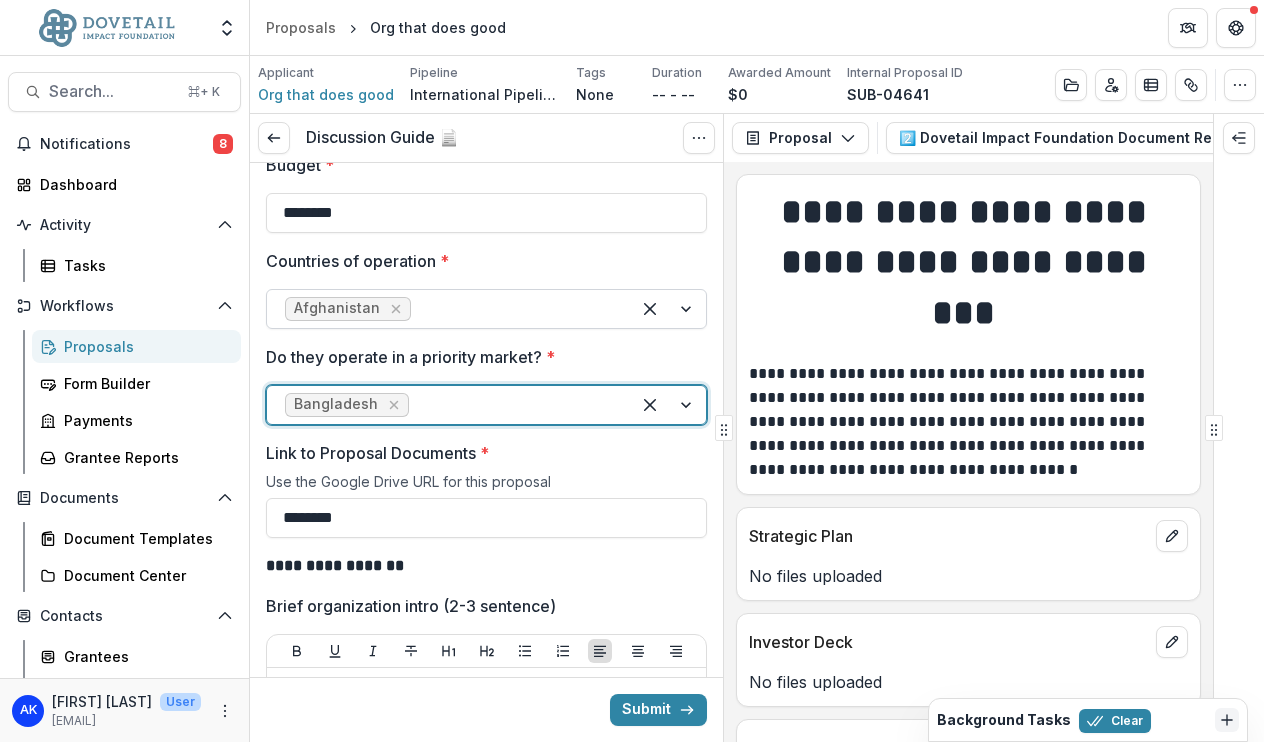 click at bounding box center [513, 309] 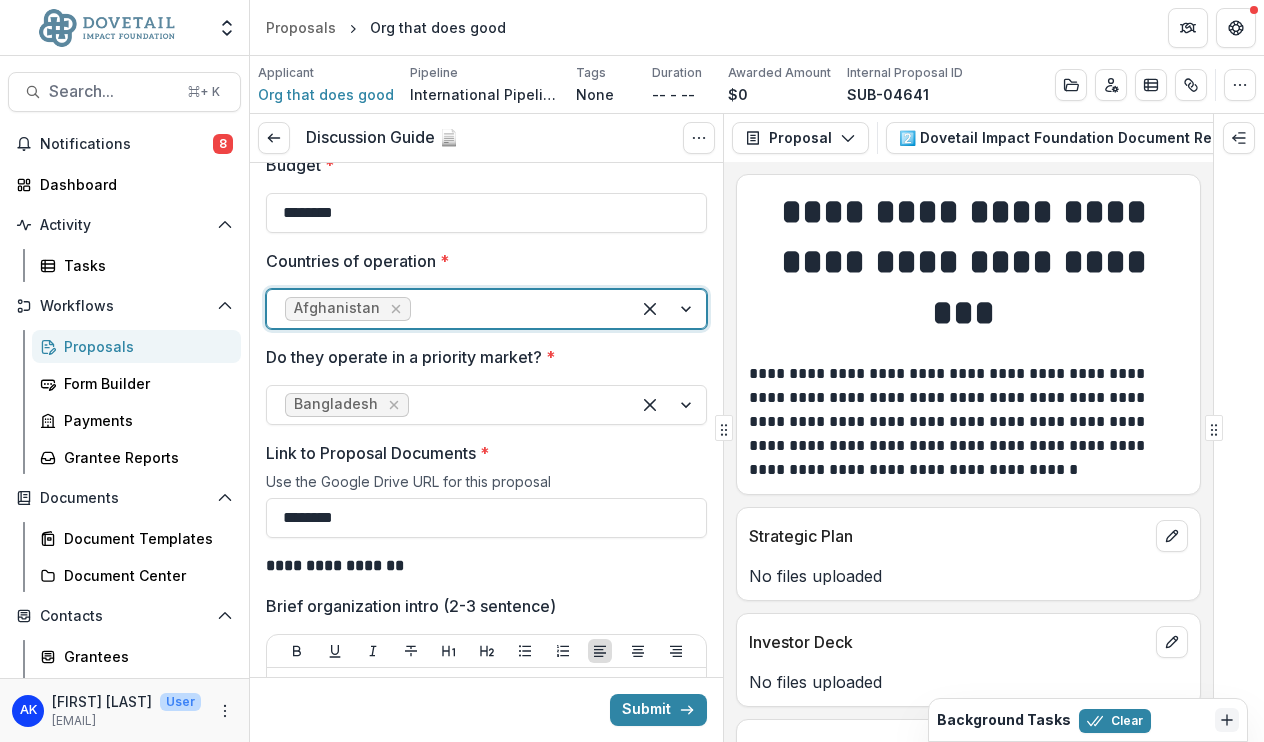 scroll, scrollTop: 341, scrollLeft: 0, axis: vertical 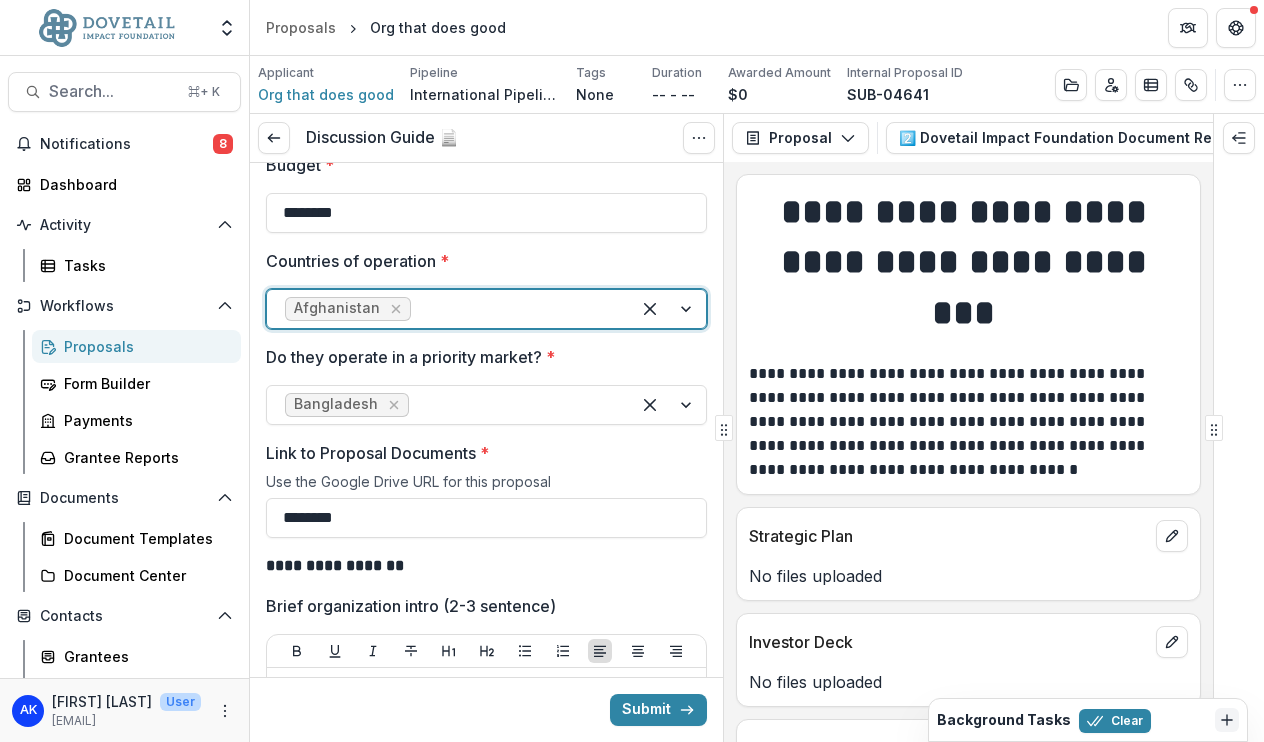 click on "Bangladesh" at bounding box center (632, 873) 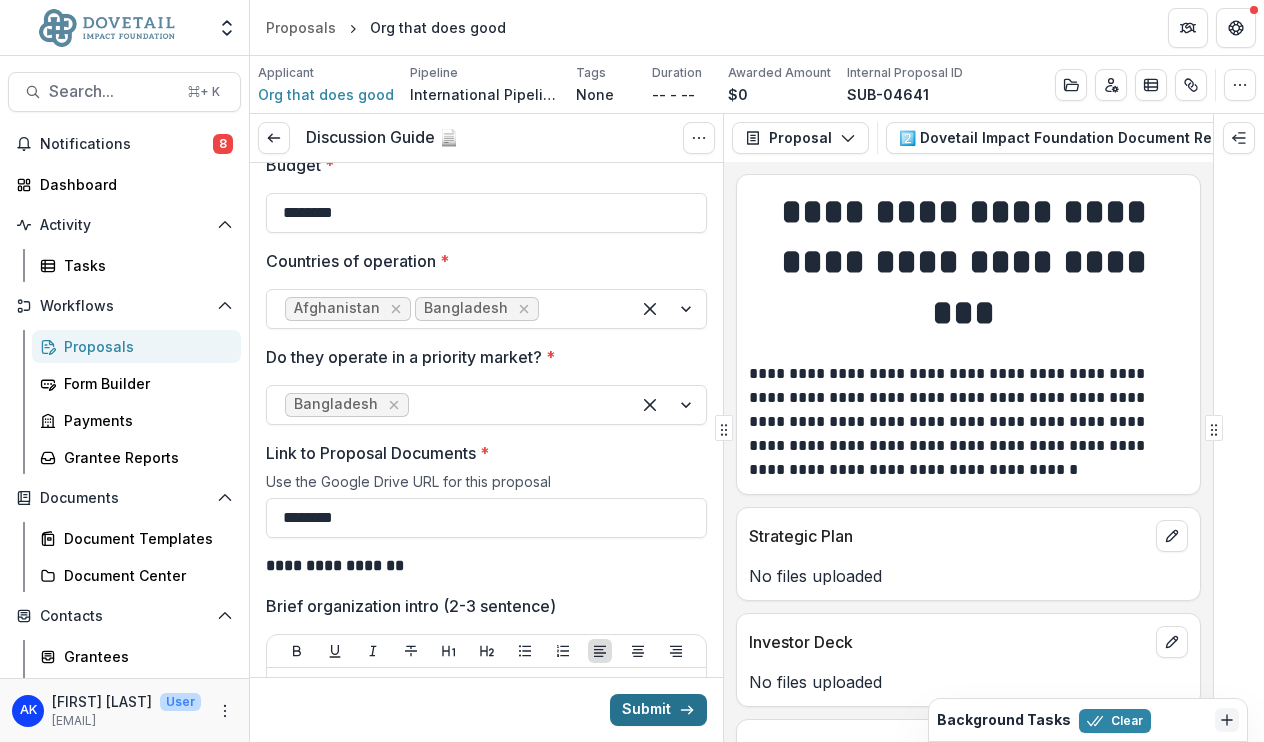 click on "Submit" at bounding box center (658, 710) 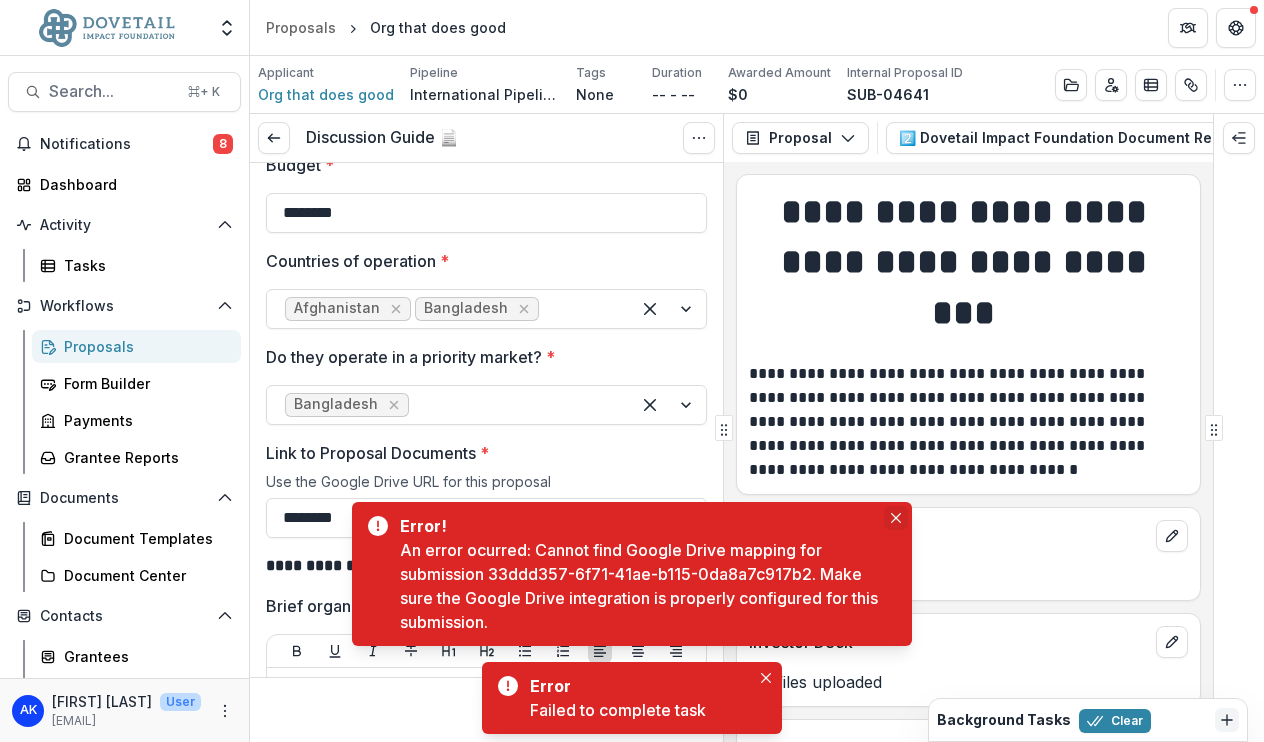 click 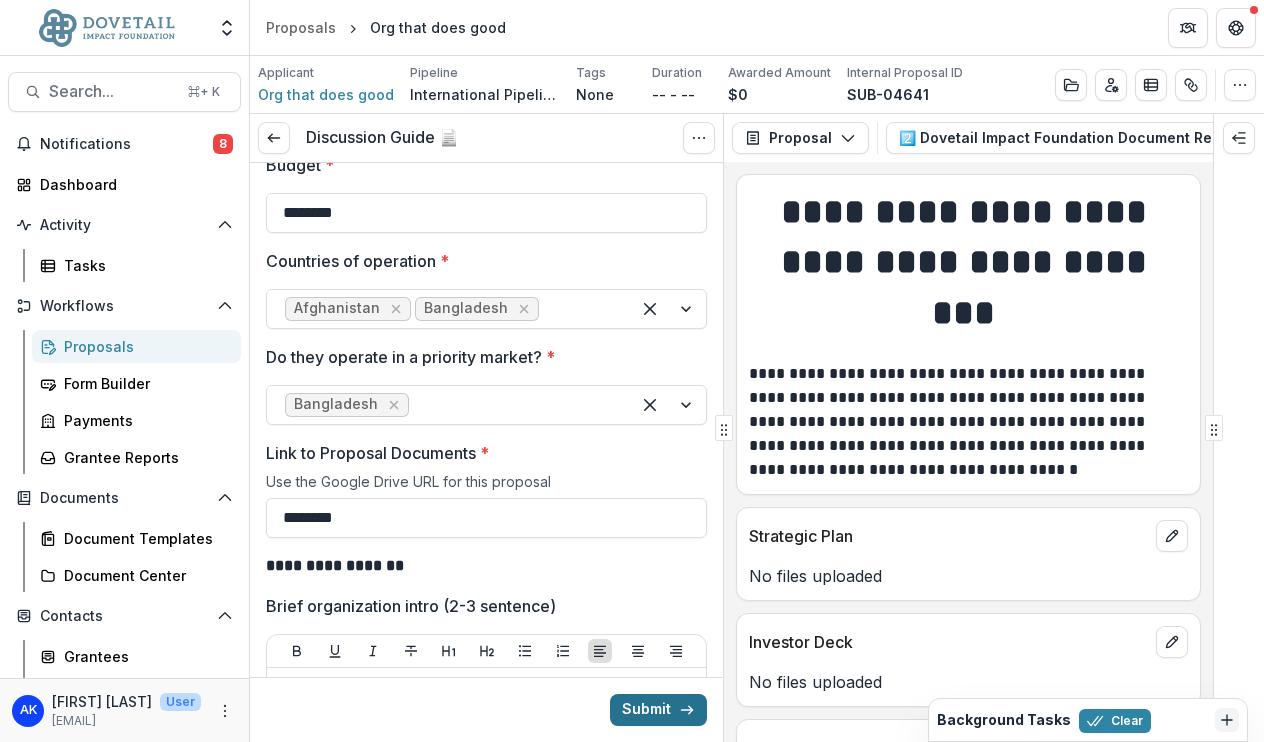 click on "Submit" at bounding box center (658, 710) 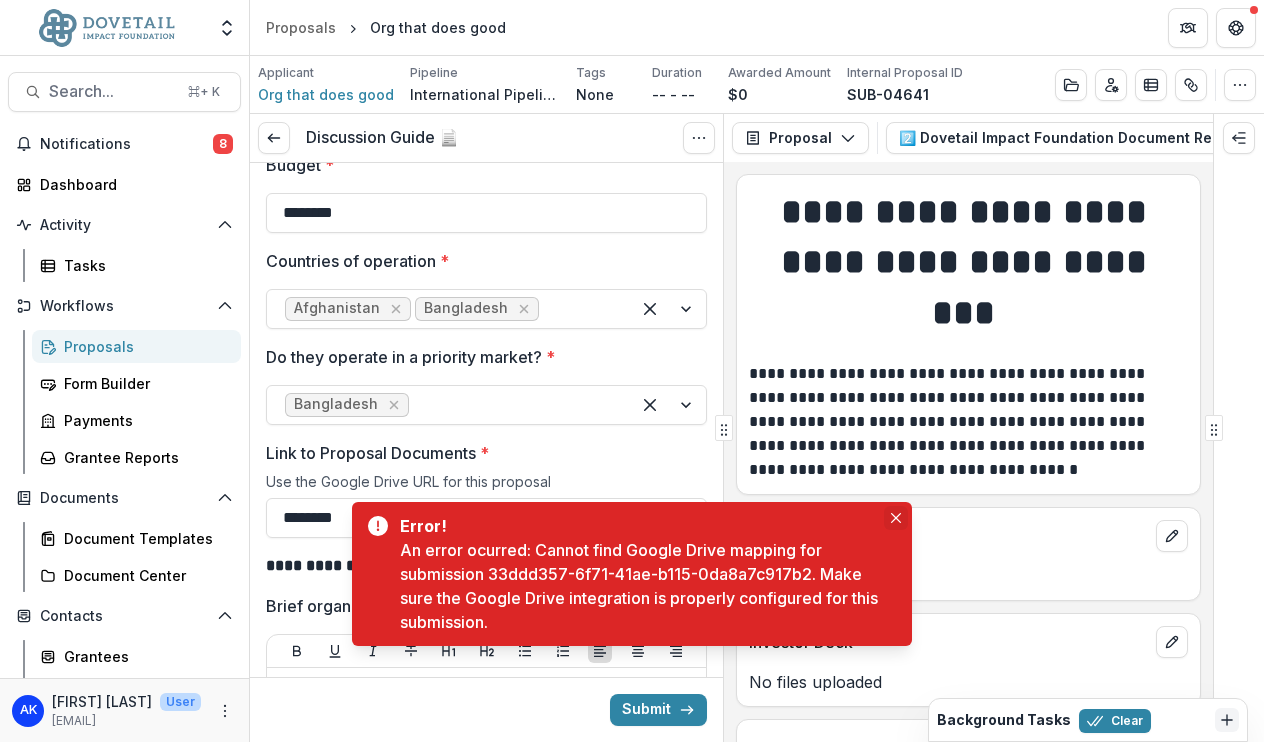 click 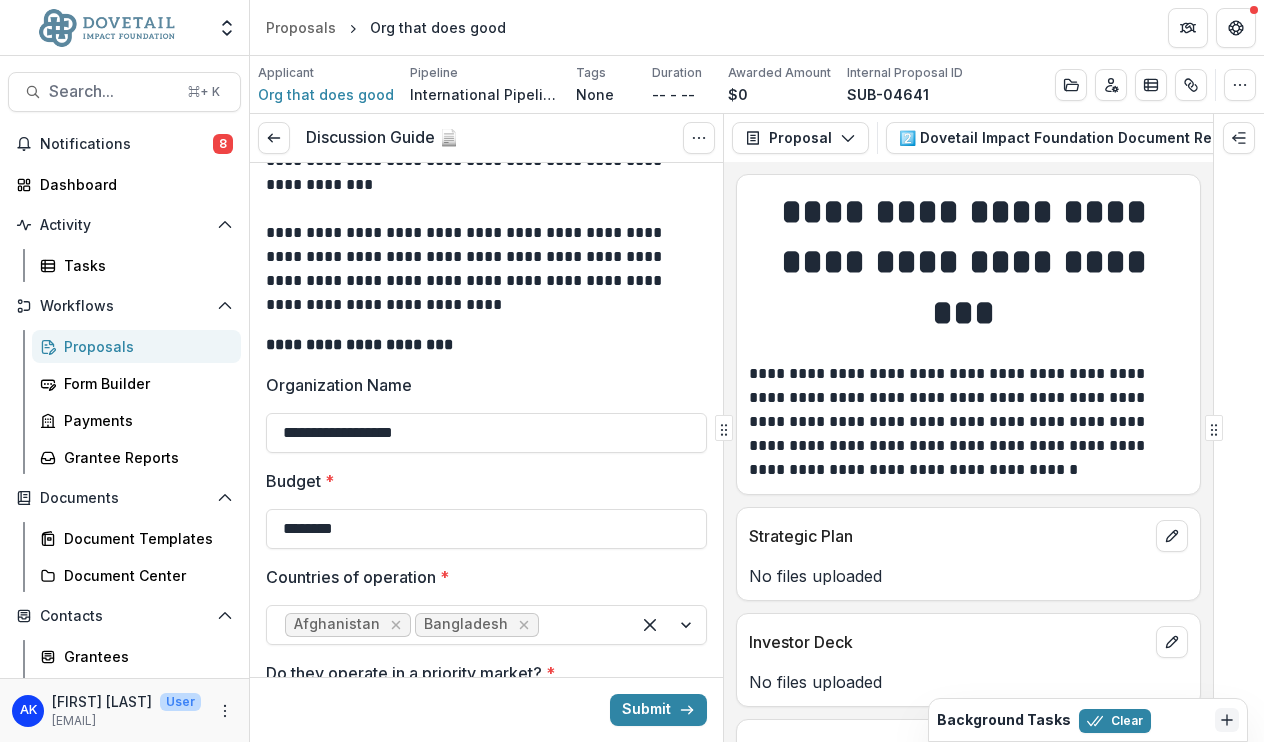 scroll, scrollTop: 0, scrollLeft: 0, axis: both 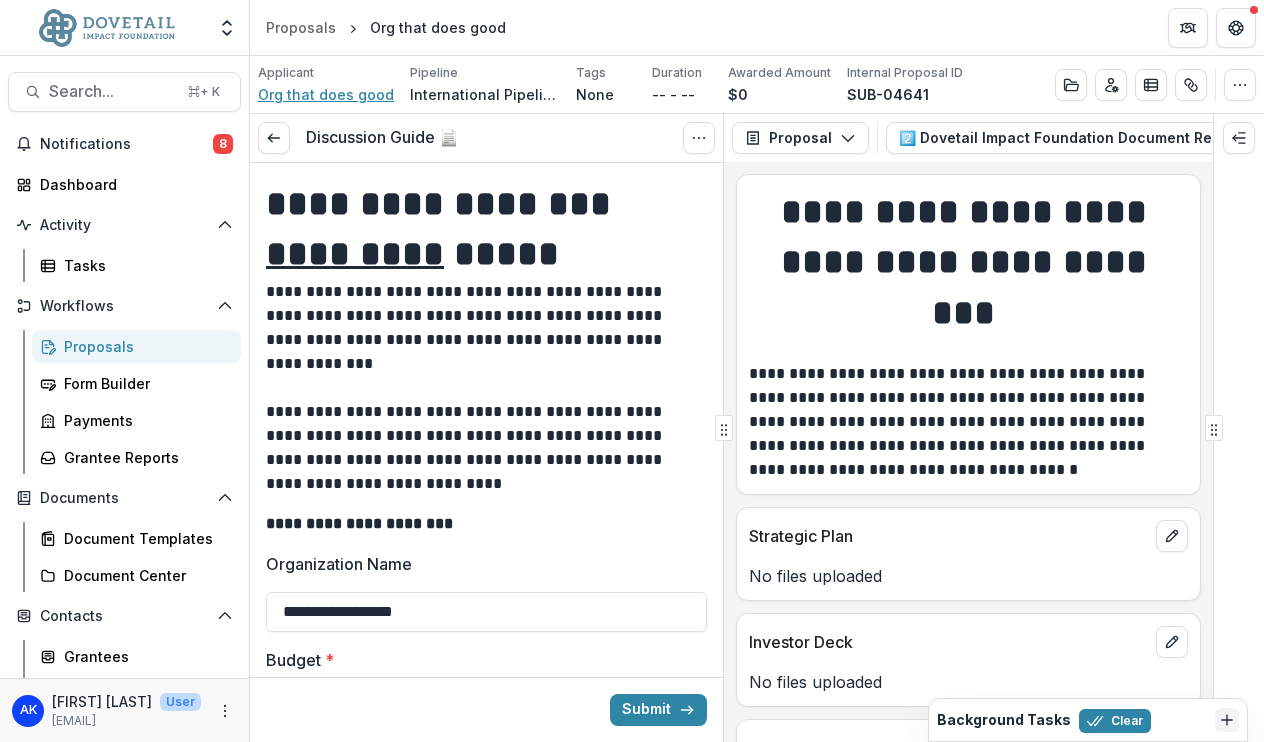 click on "Org that does good" at bounding box center [326, 94] 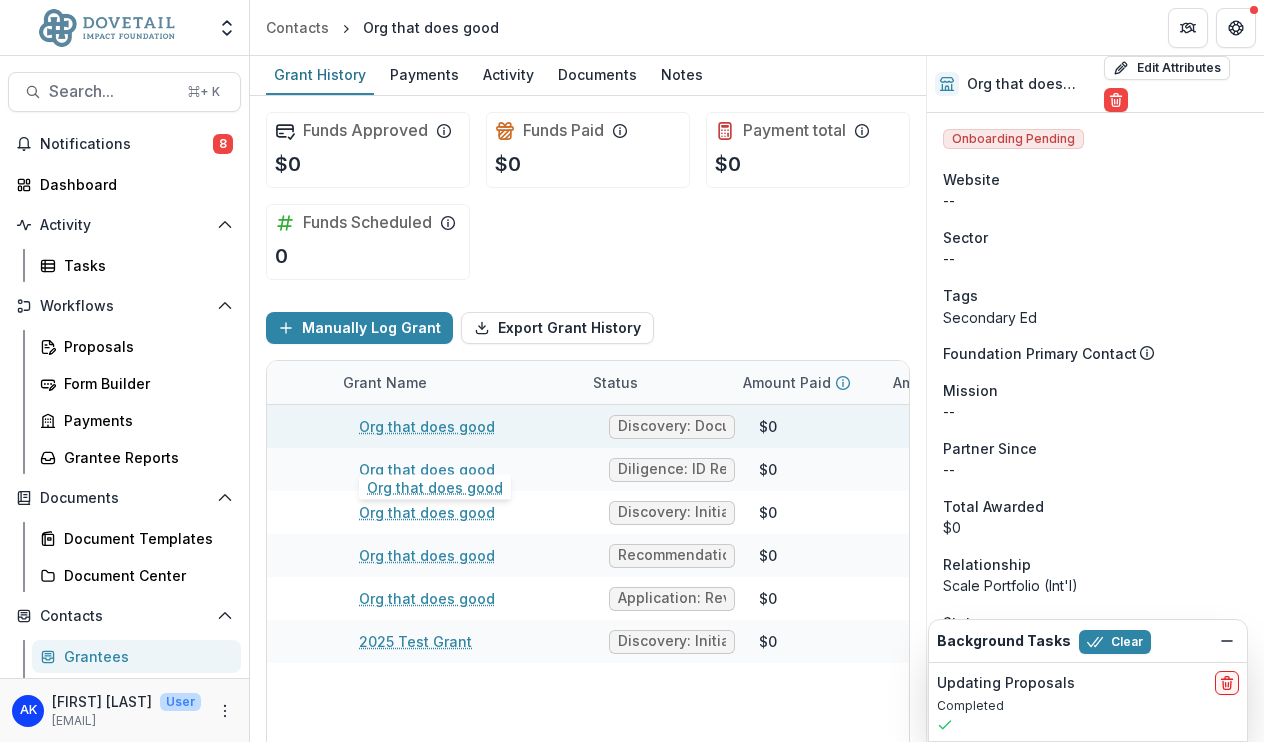 click on "Org that does good" at bounding box center [427, 426] 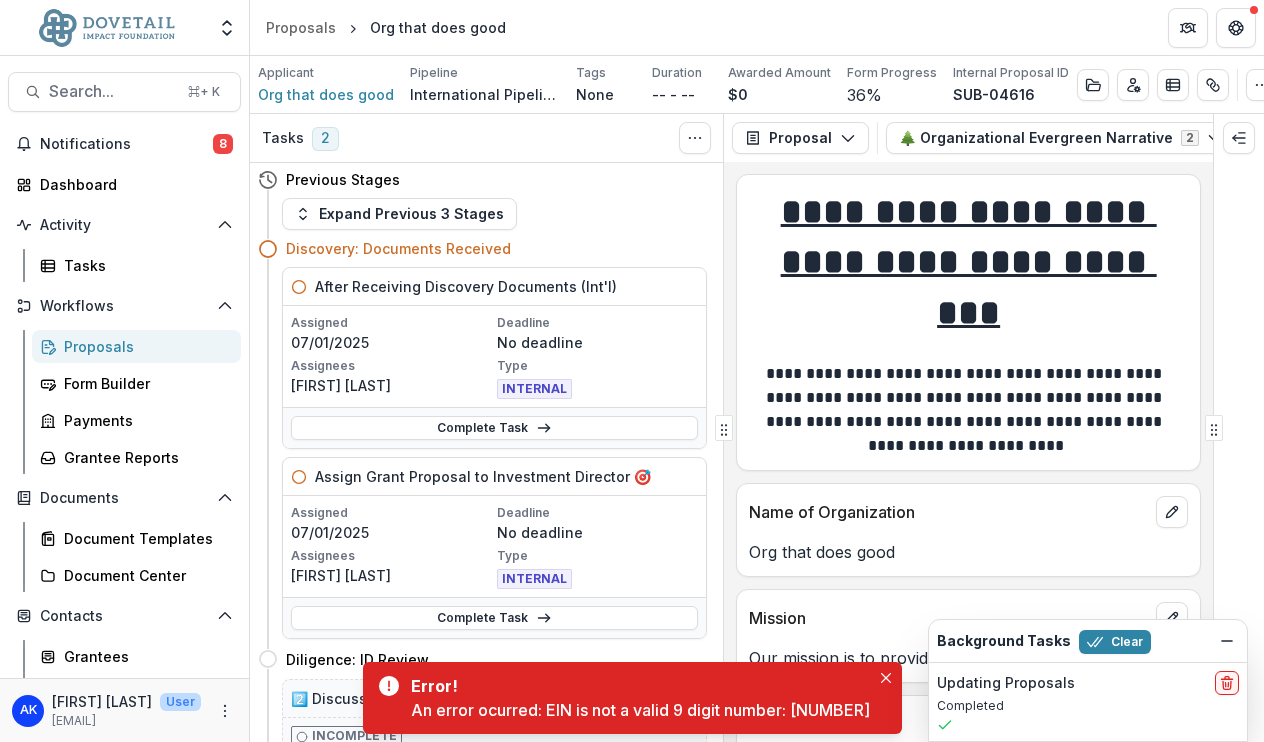 scroll, scrollTop: 0, scrollLeft: 0, axis: both 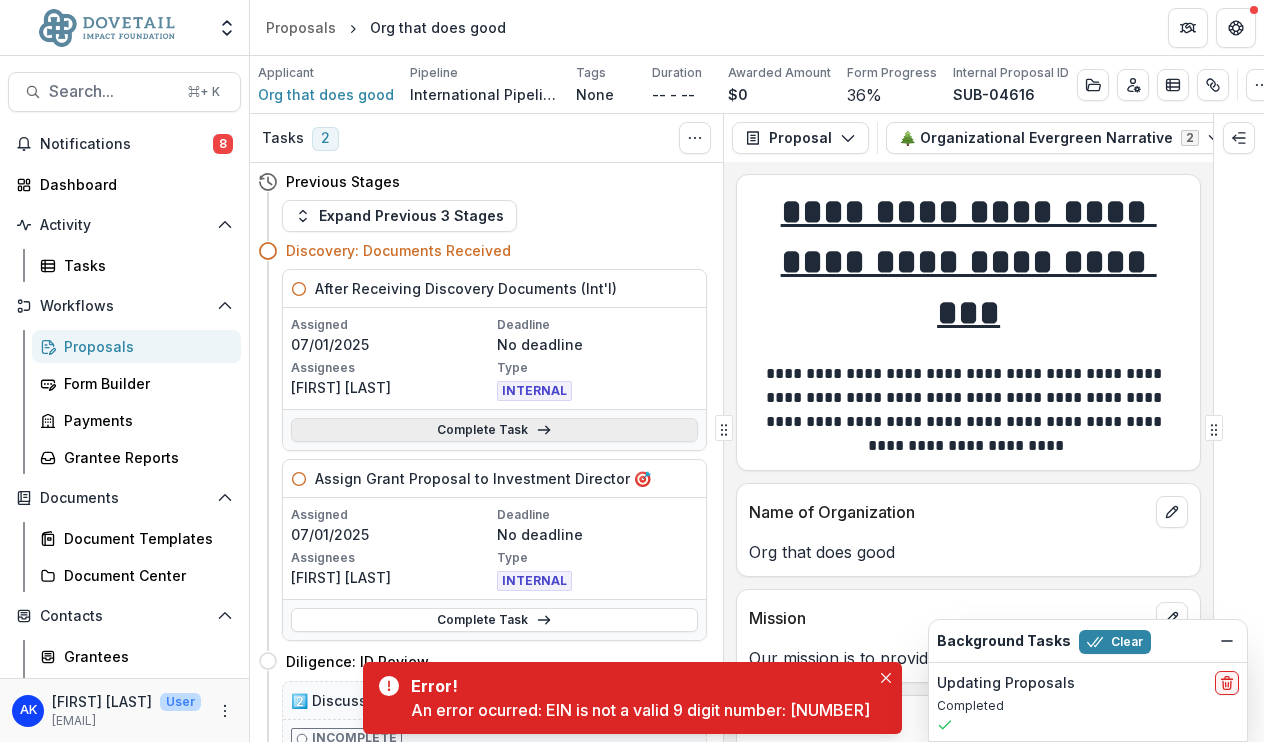 click on "Complete Task" at bounding box center (494, 430) 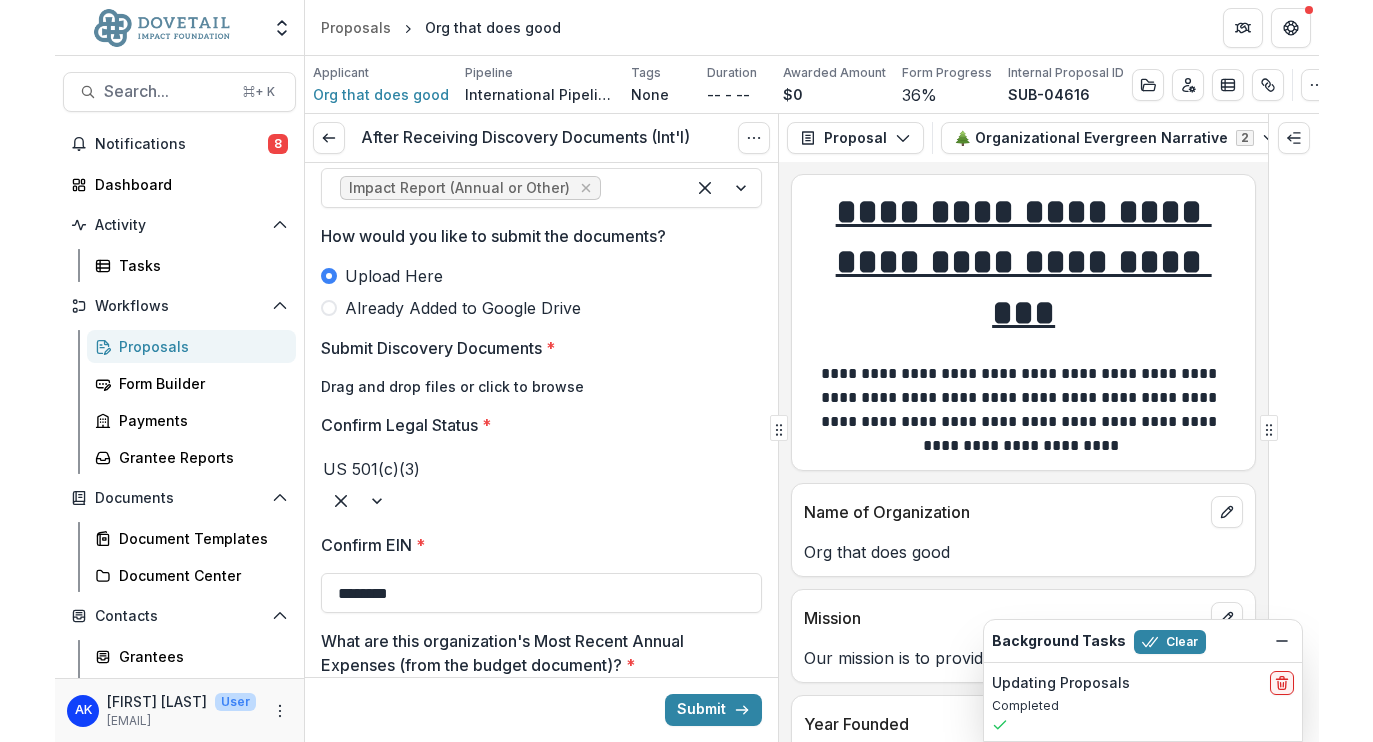 scroll, scrollTop: 0, scrollLeft: 0, axis: both 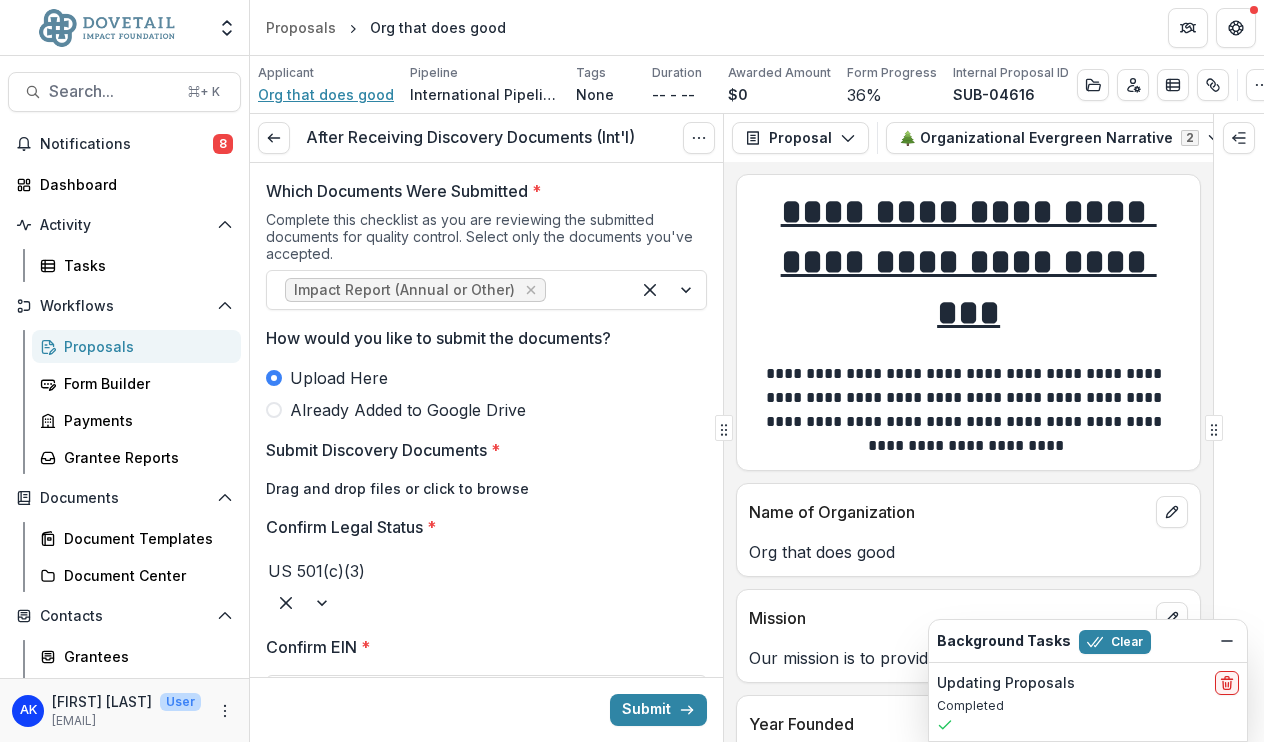click on "Org that does good" at bounding box center [326, 94] 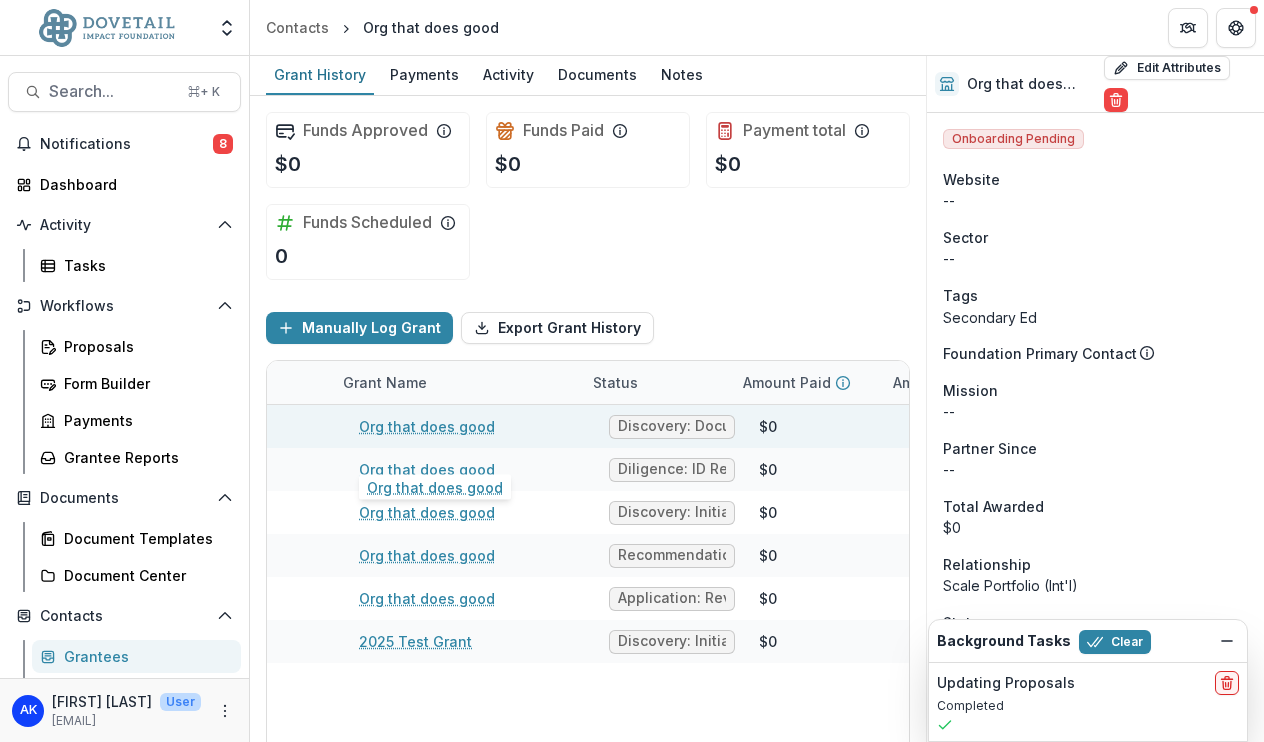 click on "Org that does good" at bounding box center [427, 426] 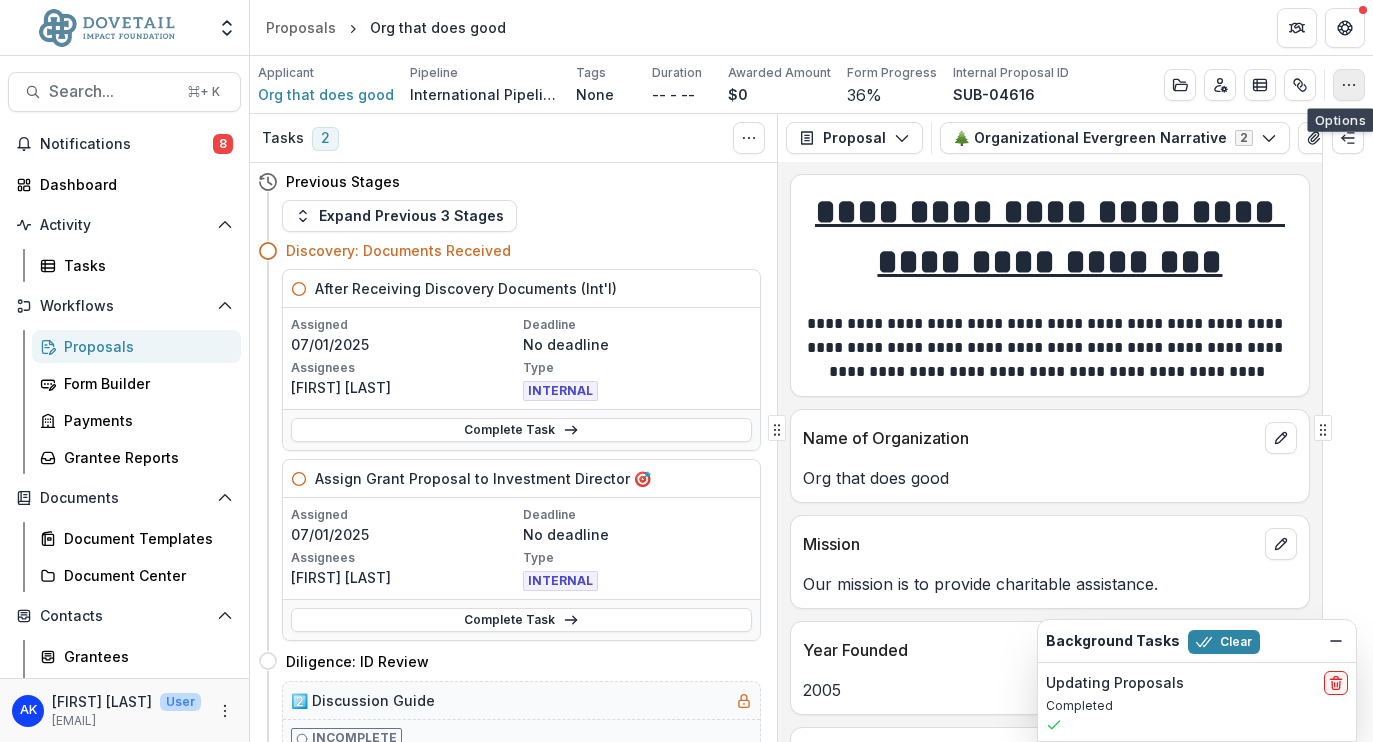click 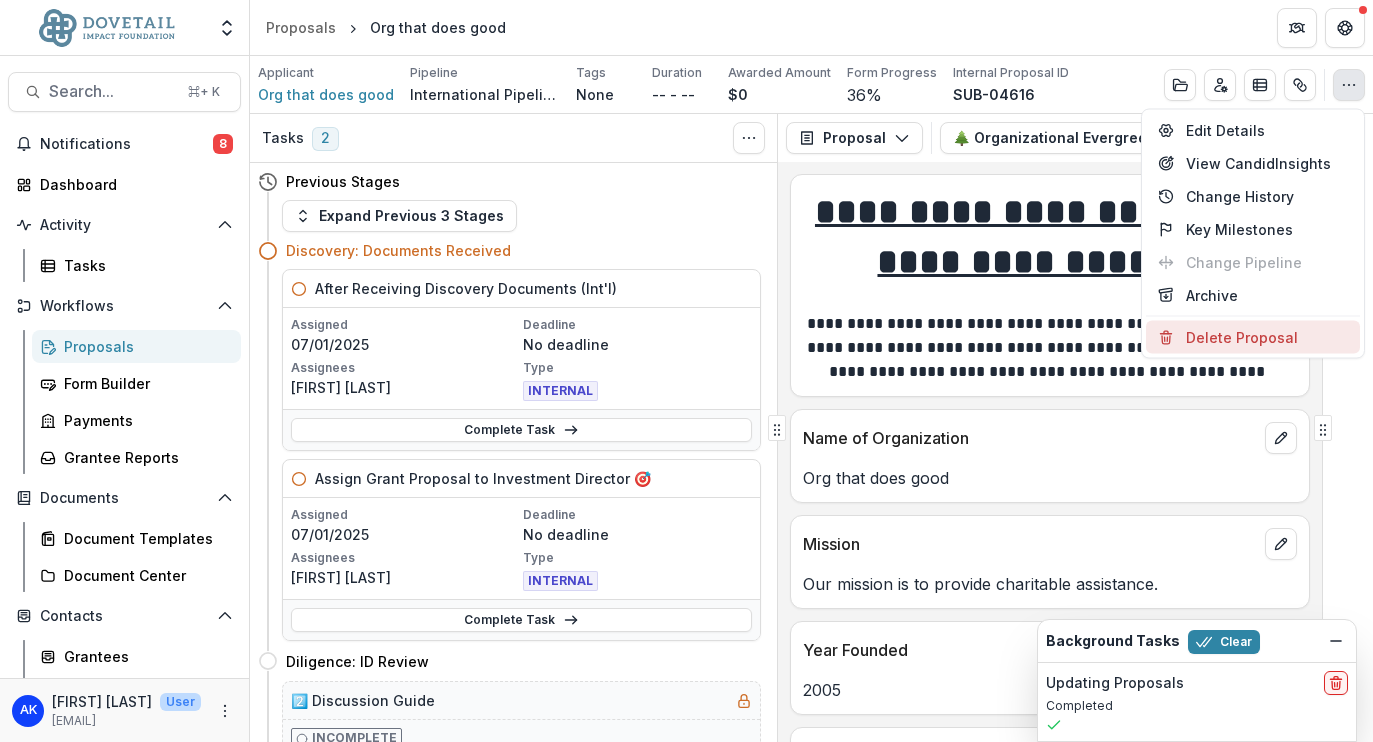 click on "Delete Proposal" at bounding box center (1253, 337) 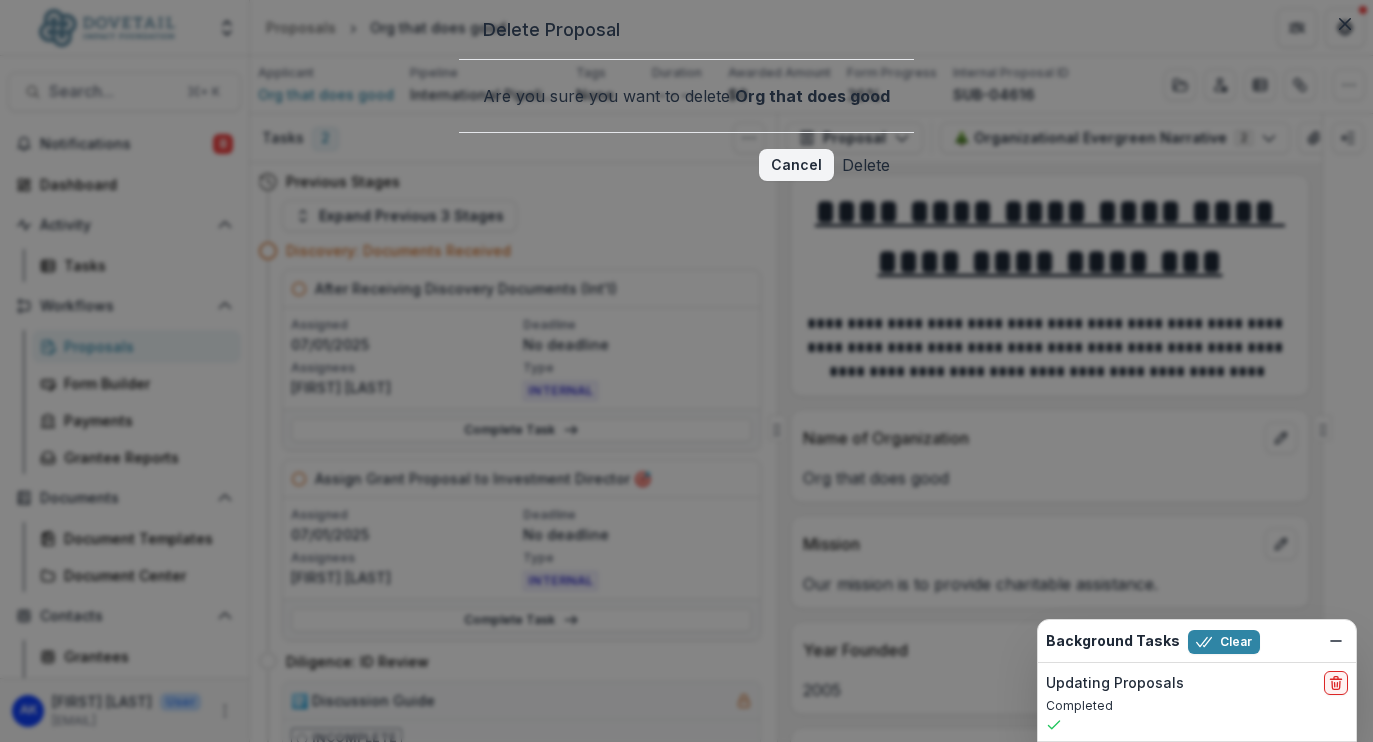 click on "Delete" at bounding box center (866, 165) 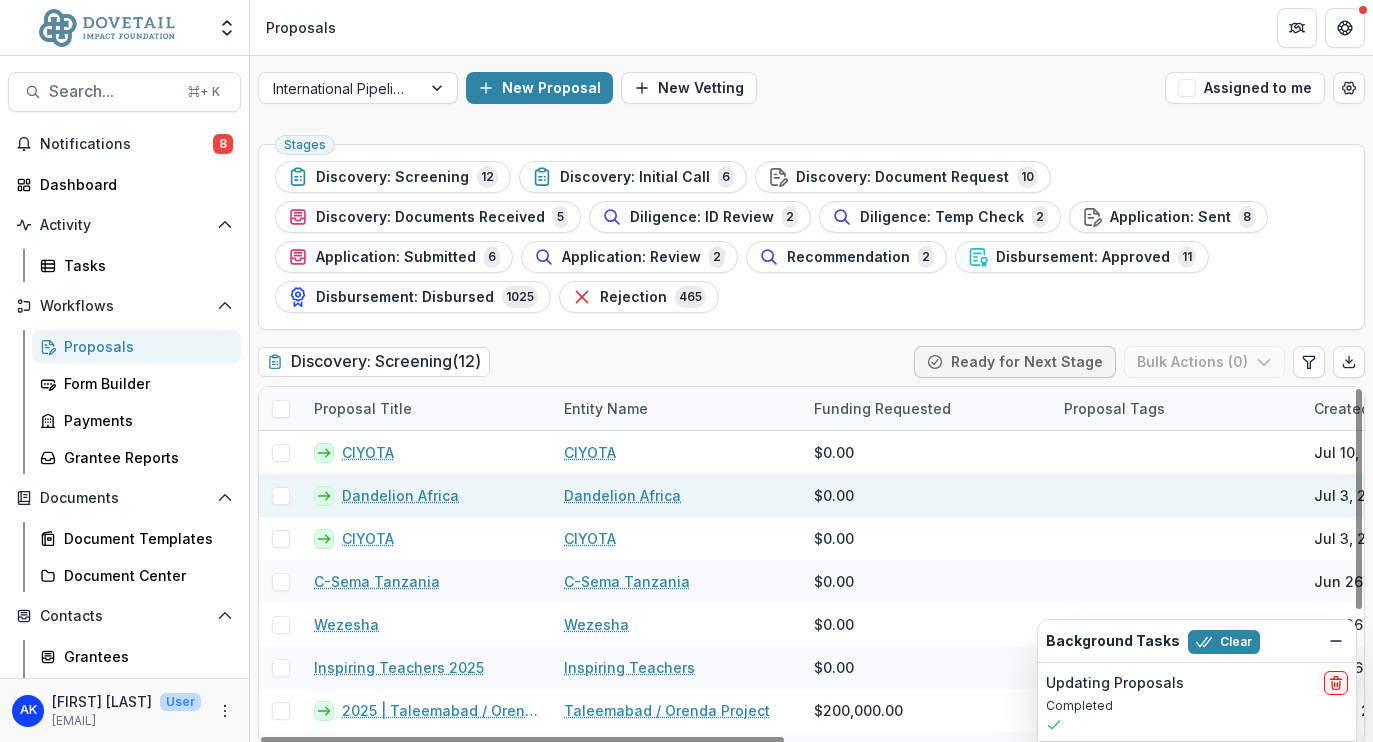 scroll, scrollTop: 202, scrollLeft: 0, axis: vertical 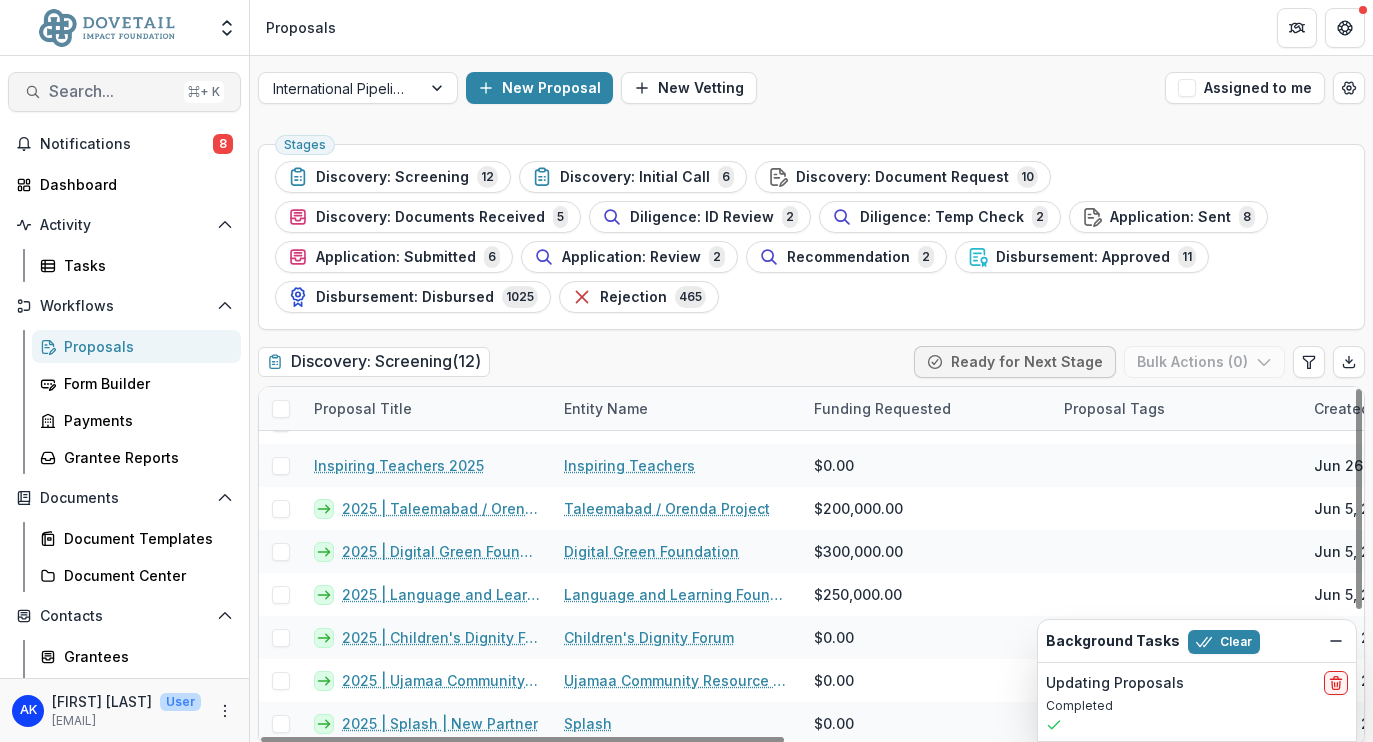 click on "Search..." at bounding box center [112, 91] 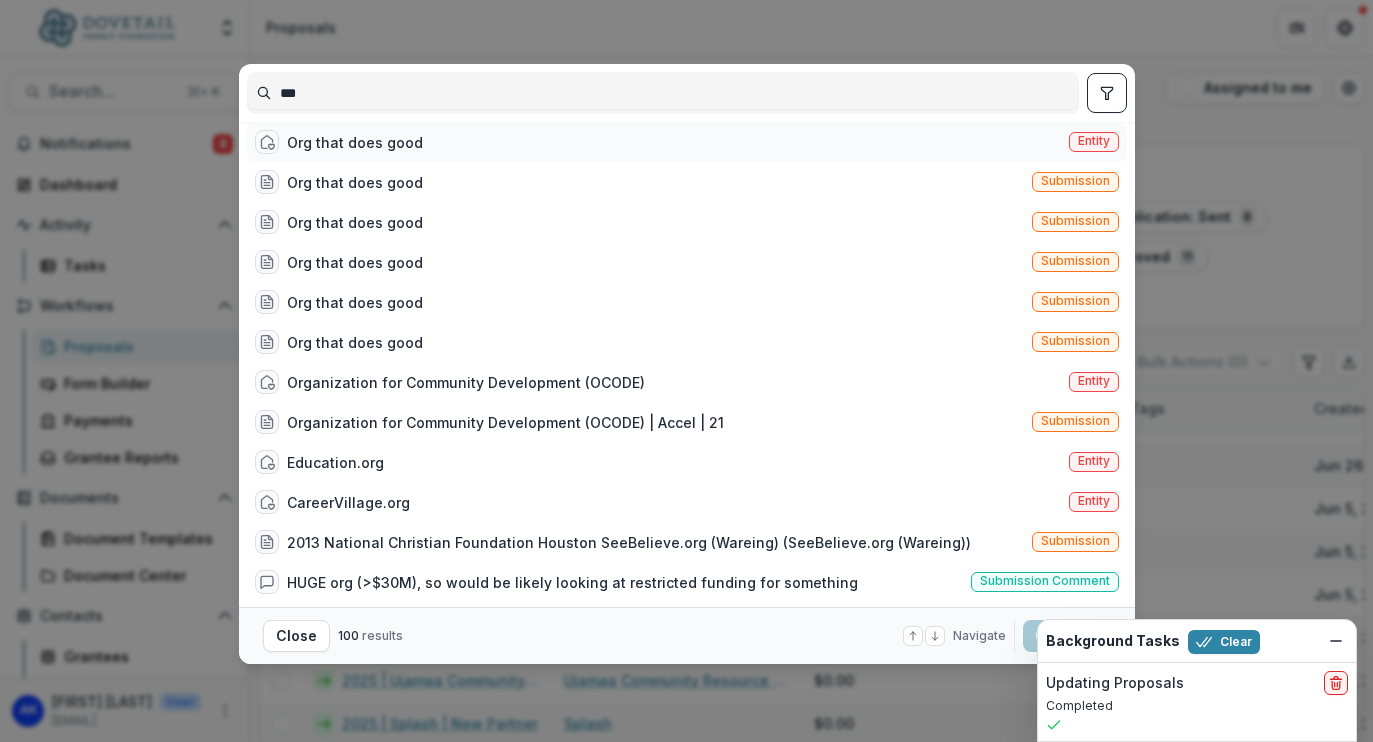 type on "***" 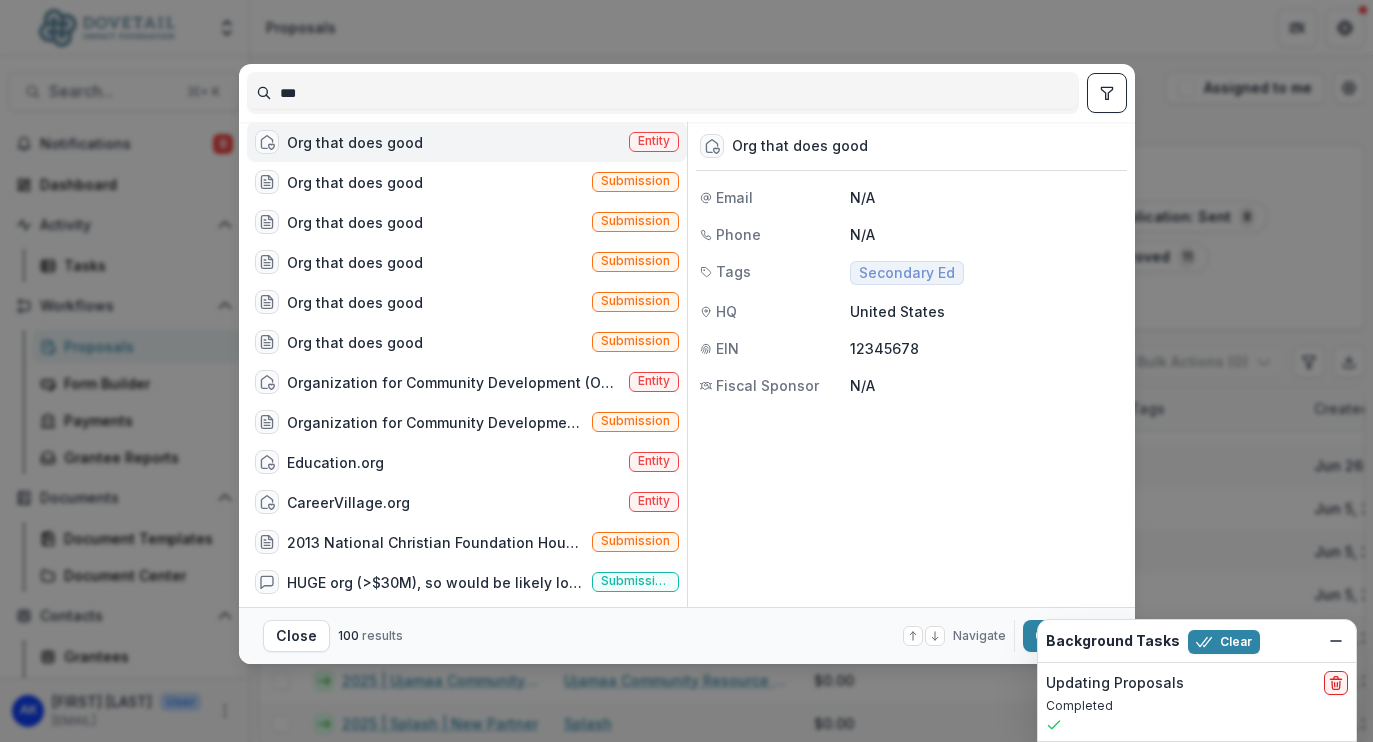 click on "Org that does good Entity" at bounding box center (467, 142) 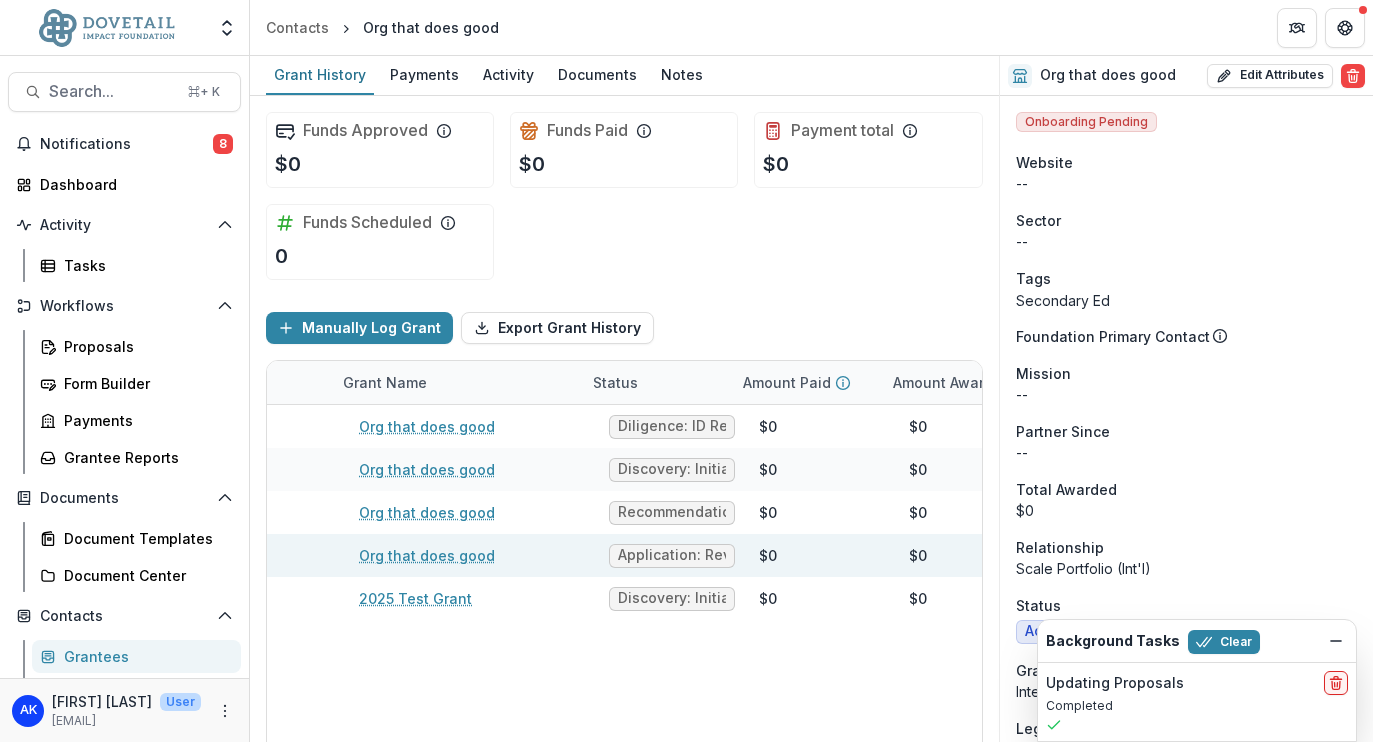click on "Org that does good" at bounding box center [427, 555] 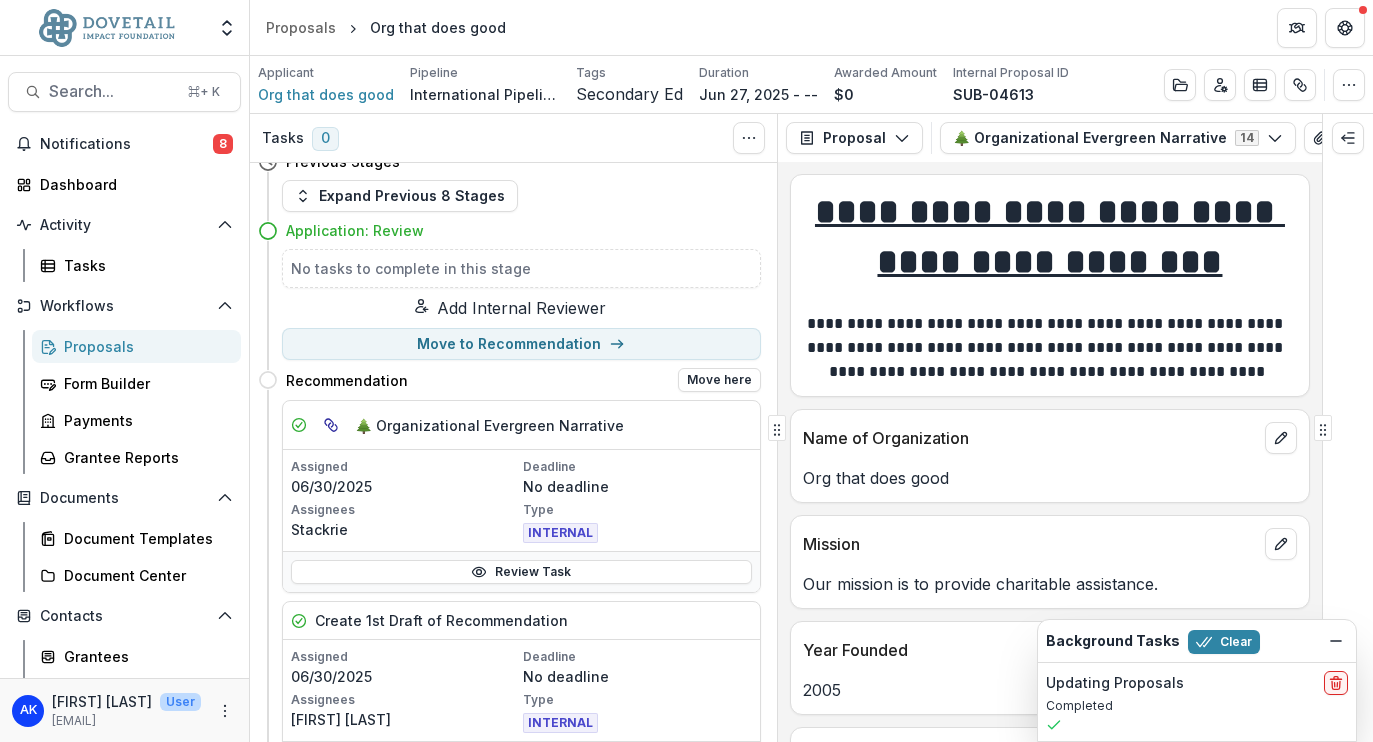 scroll, scrollTop: 0, scrollLeft: 0, axis: both 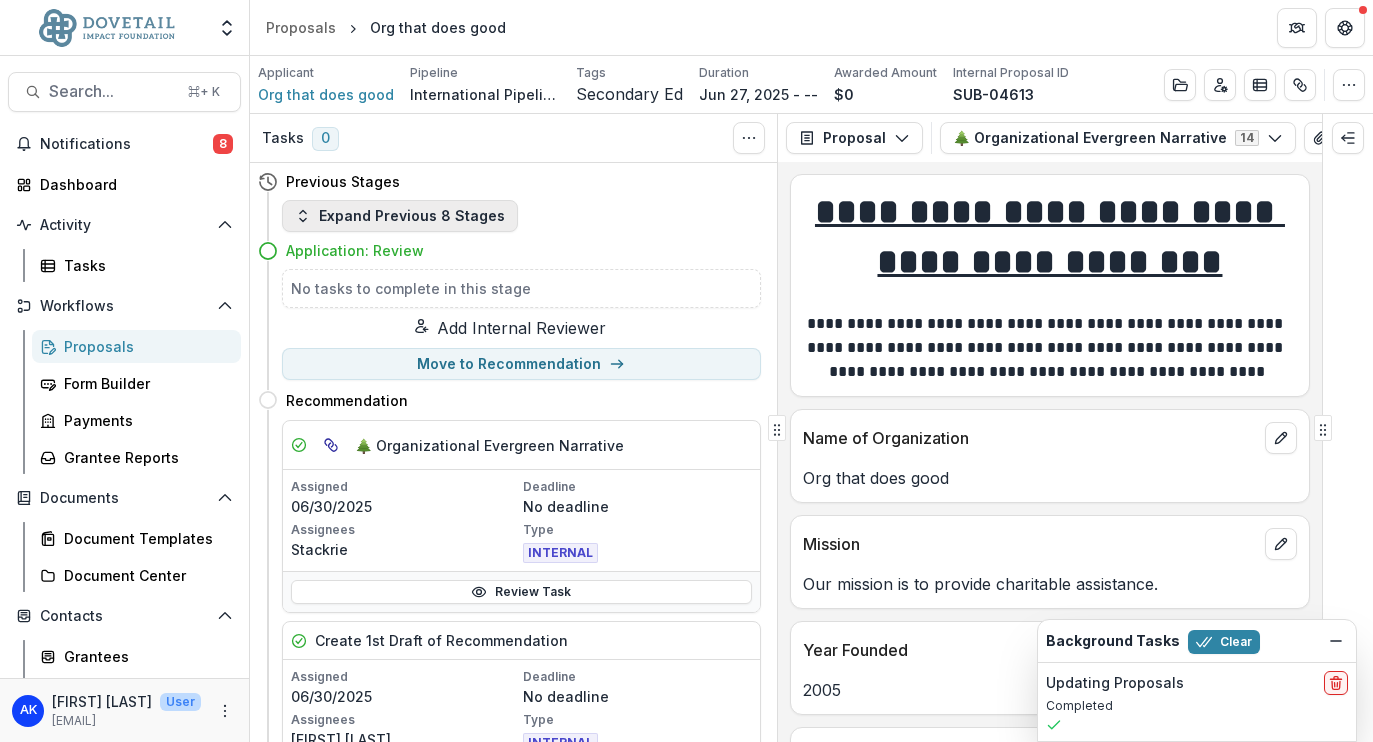 click on "Expand Previous 8 Stages" at bounding box center (400, 216) 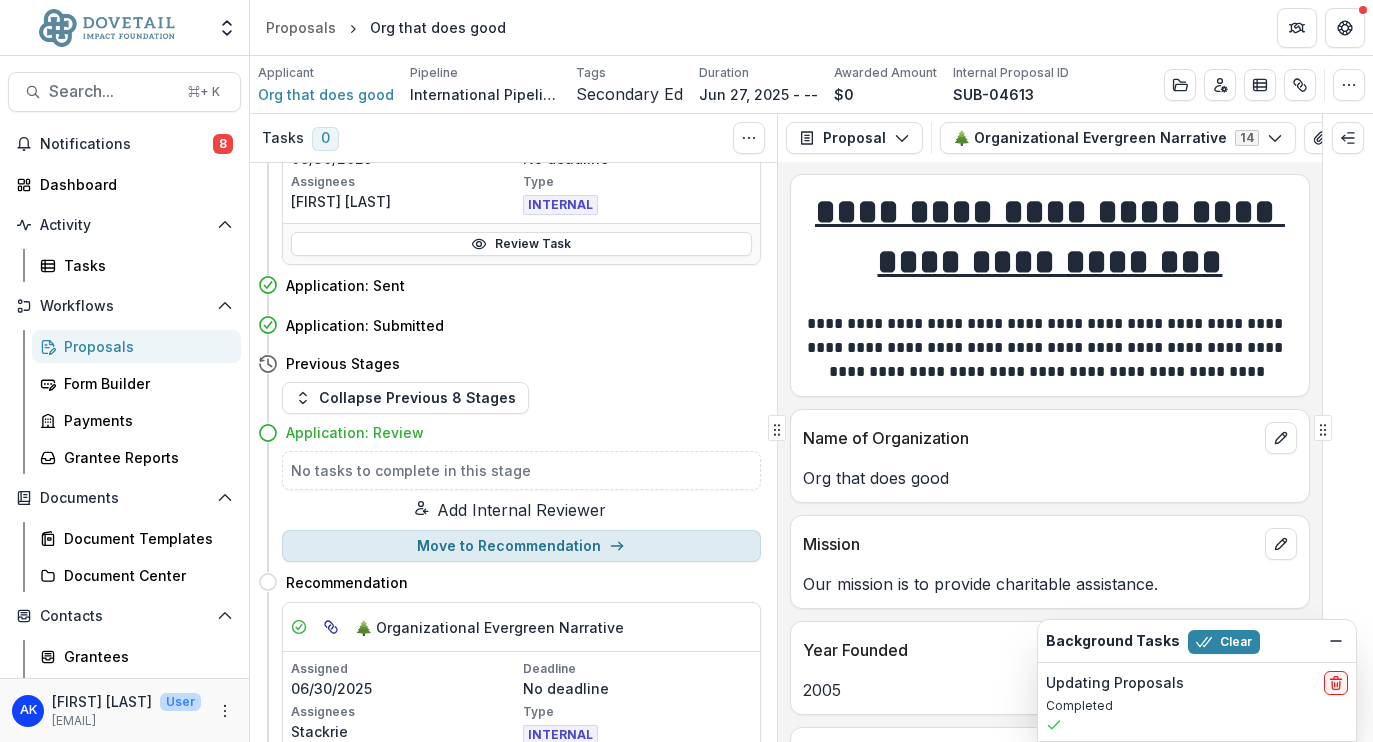 scroll, scrollTop: 1410, scrollLeft: 0, axis: vertical 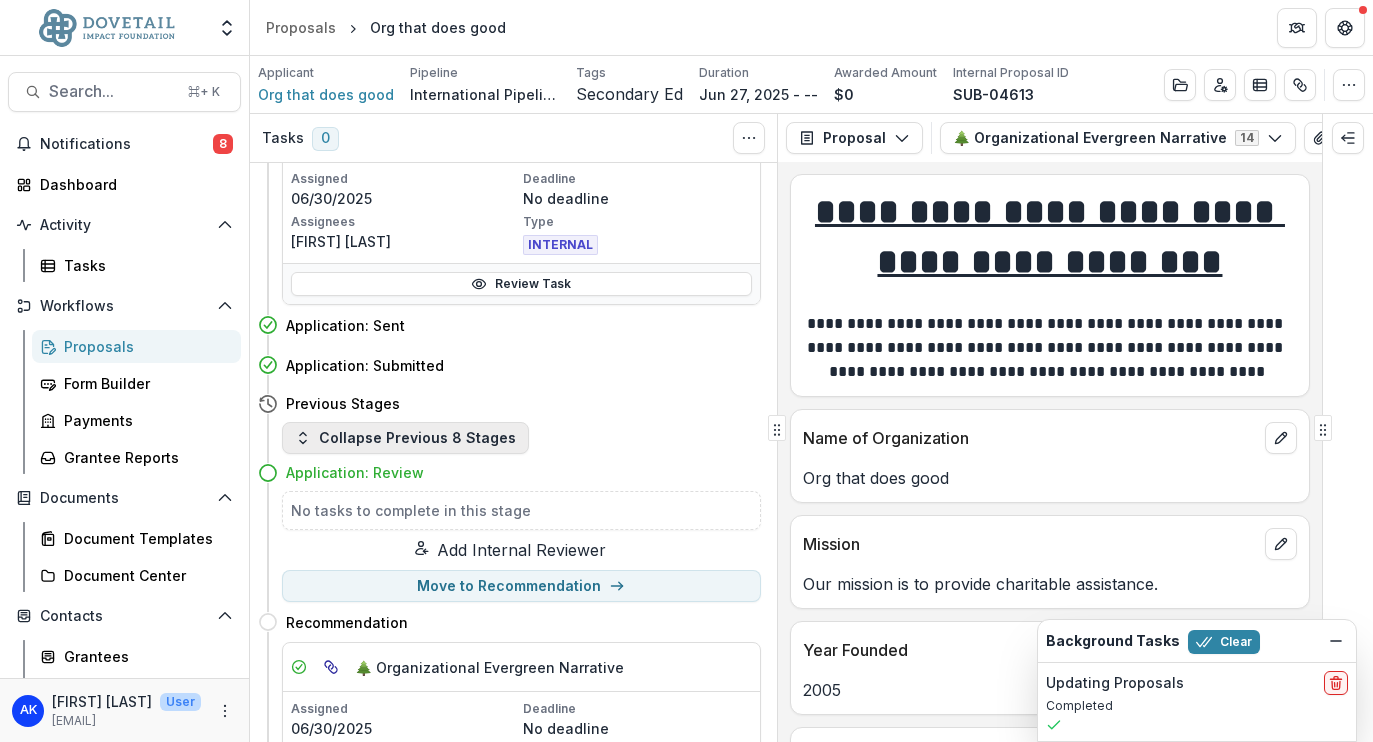 click on "Collapse Previous 8 Stages" at bounding box center (405, 438) 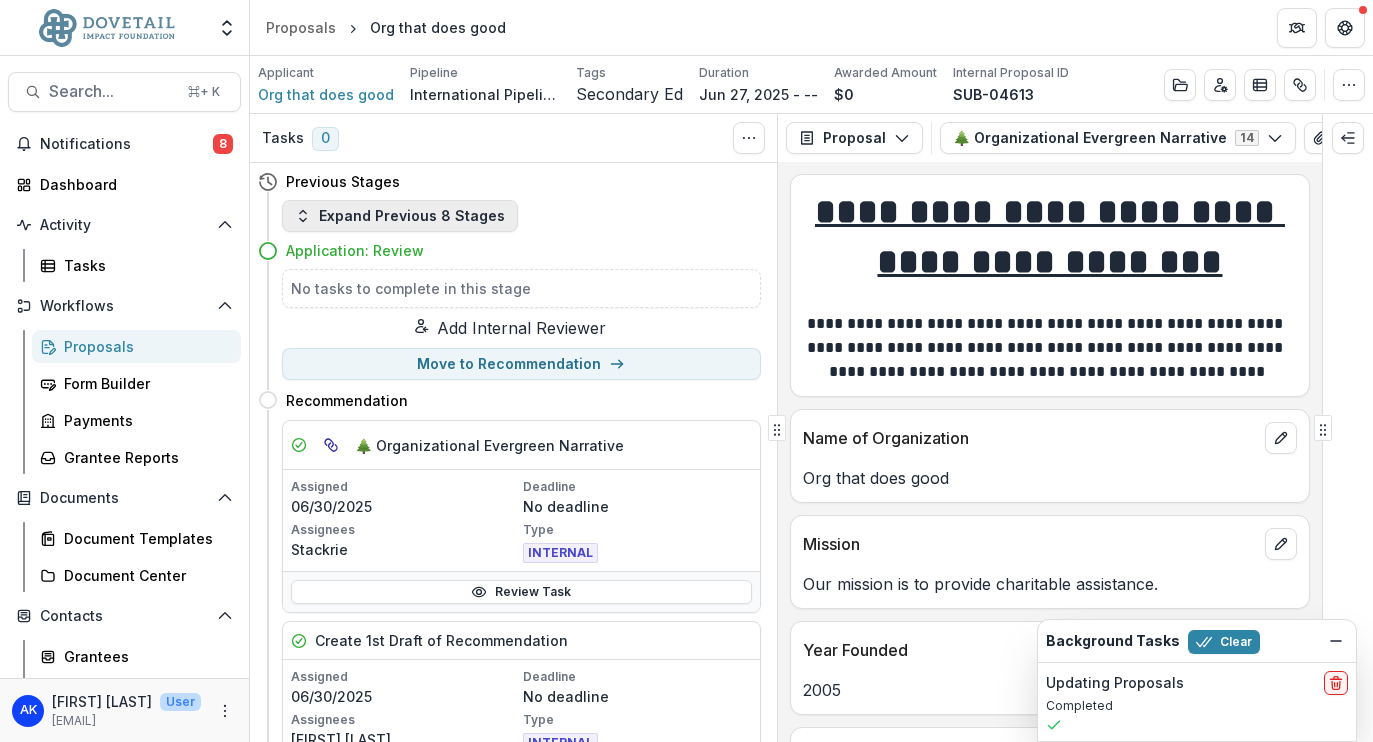 click on "Expand Previous 8 Stages" at bounding box center (400, 216) 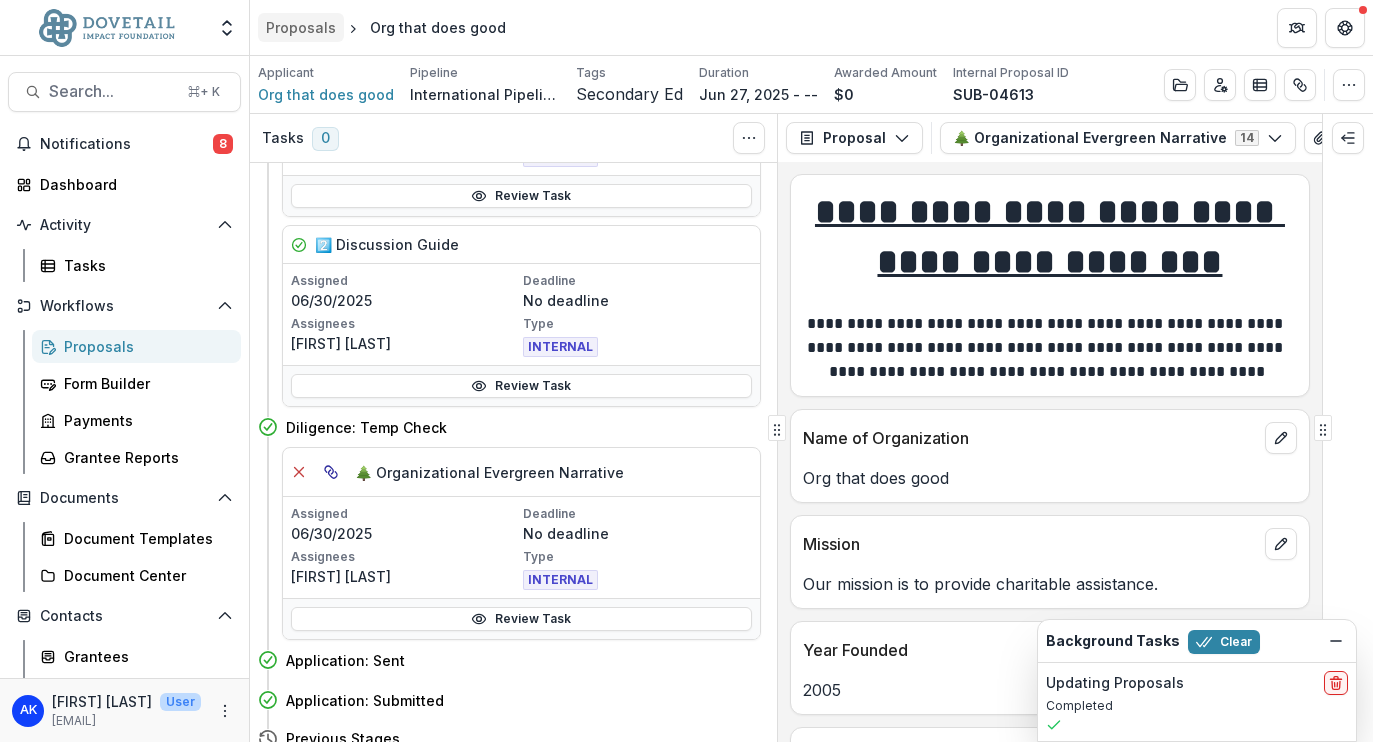 scroll, scrollTop: 897, scrollLeft: 0, axis: vertical 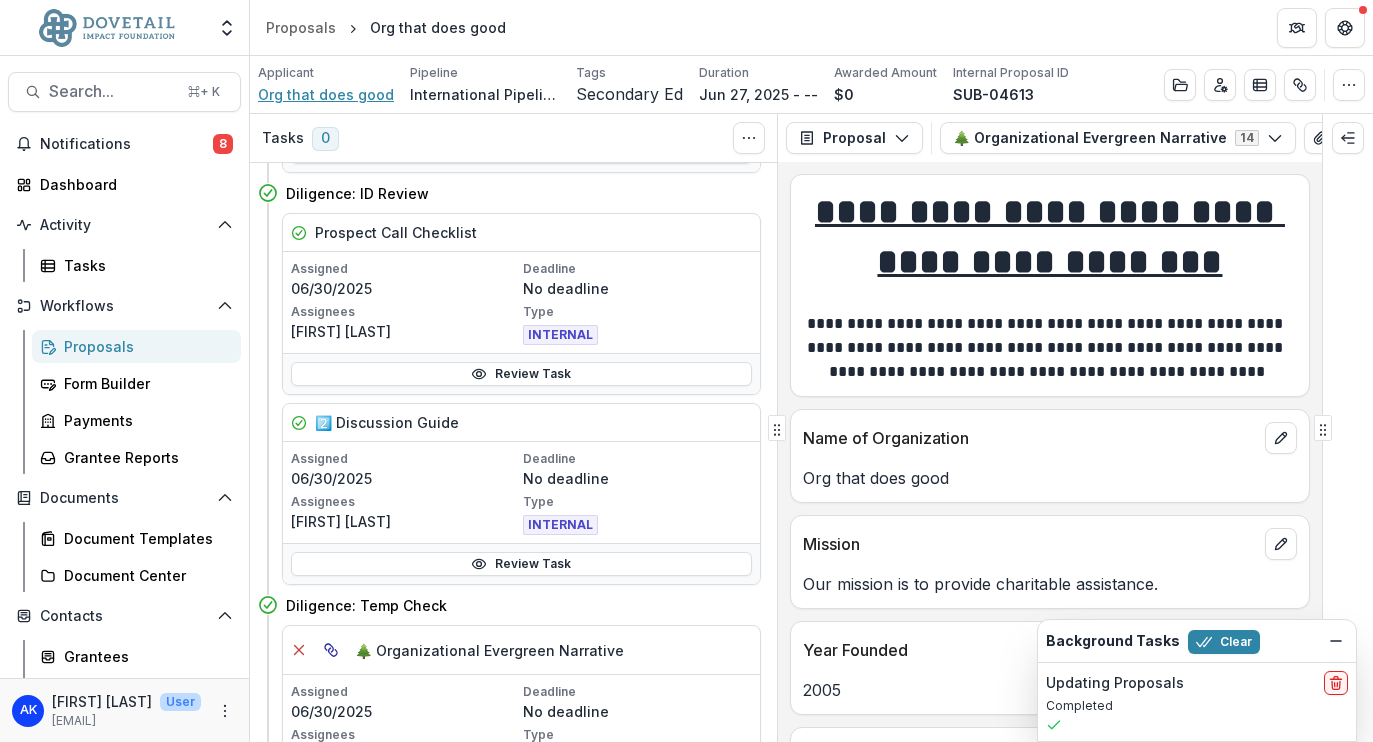 click on "Org that does good" at bounding box center (326, 94) 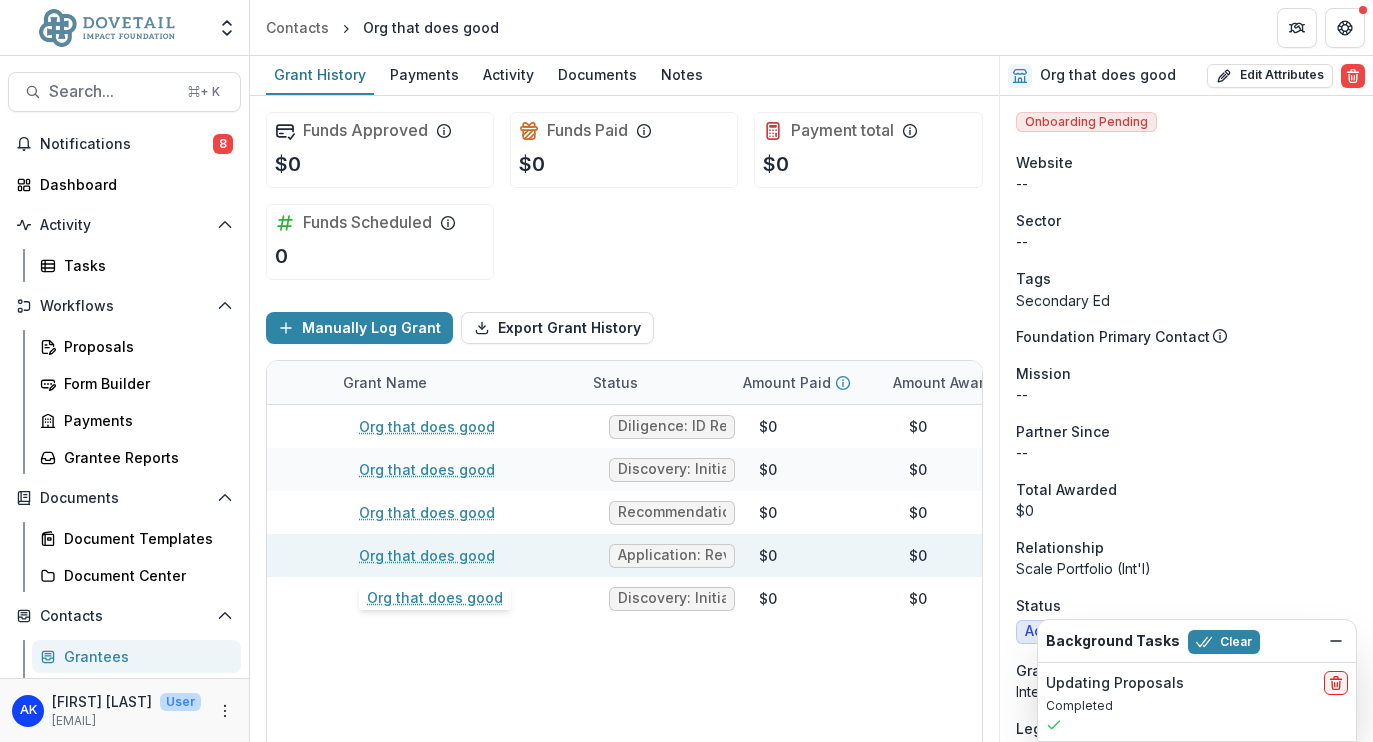 click on "Org that does good" at bounding box center [427, 555] 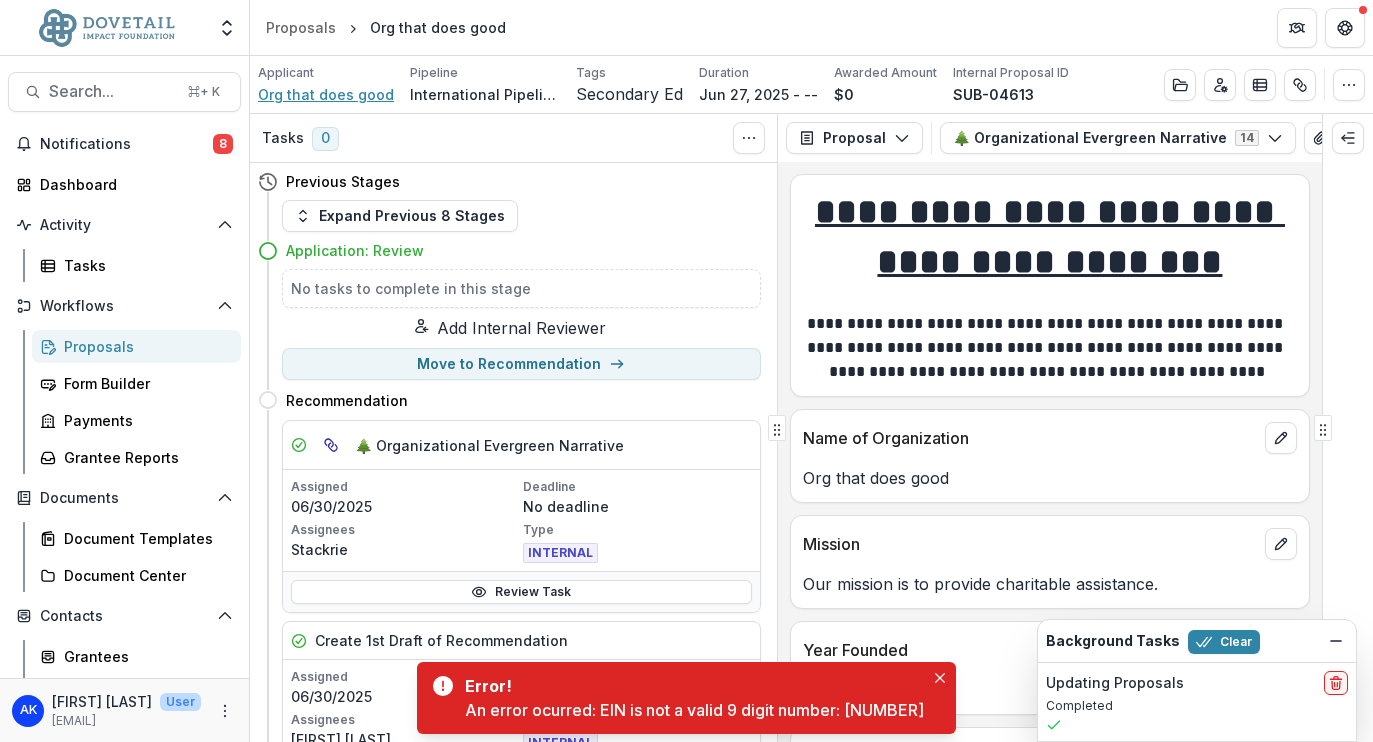 click on "Org that does good" at bounding box center [326, 94] 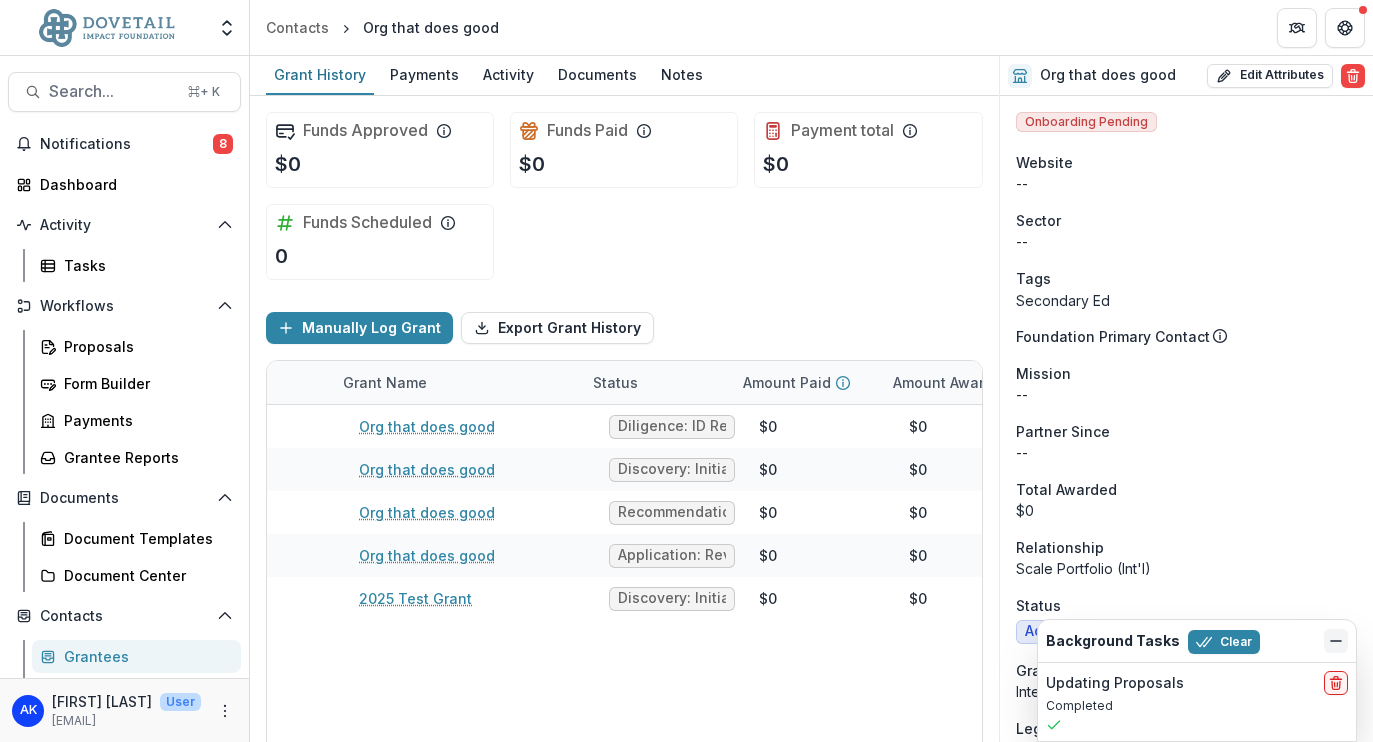 click at bounding box center [1336, 641] 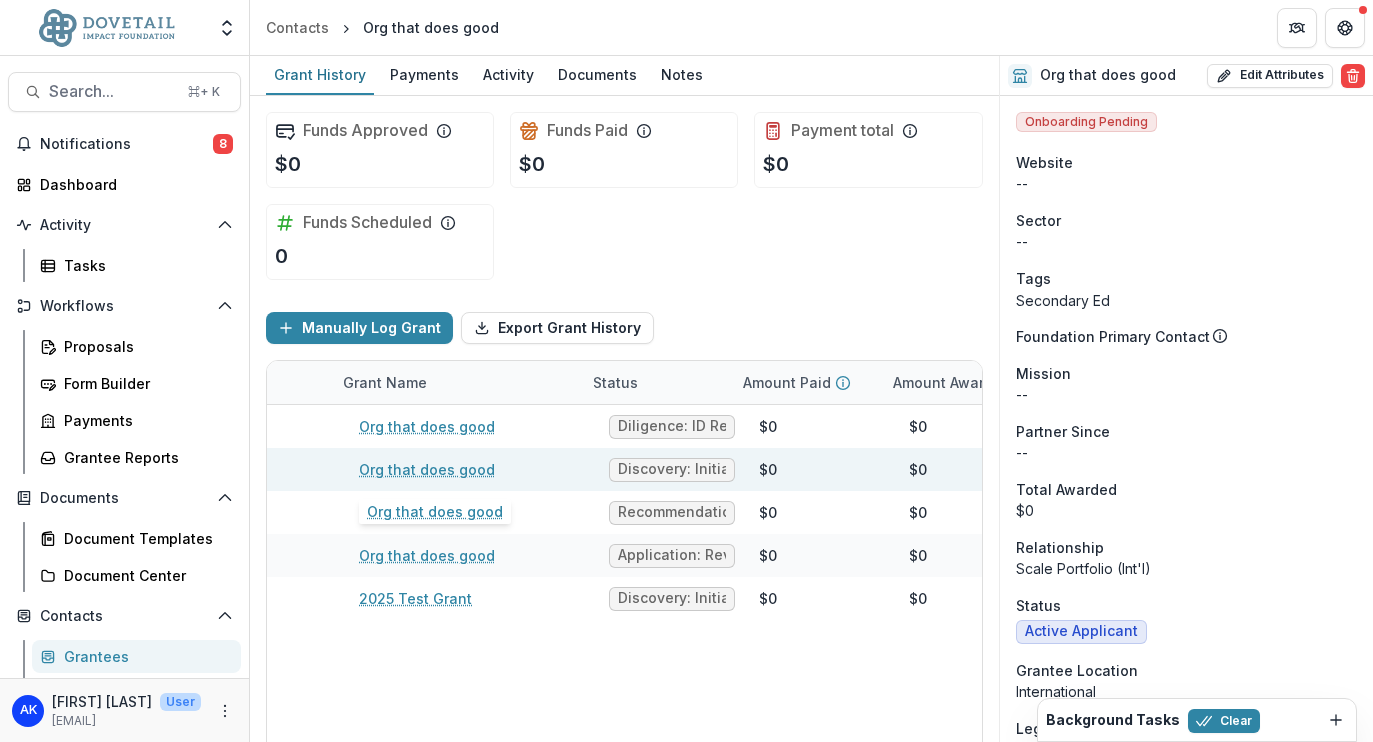 click on "Org that does good" at bounding box center [427, 469] 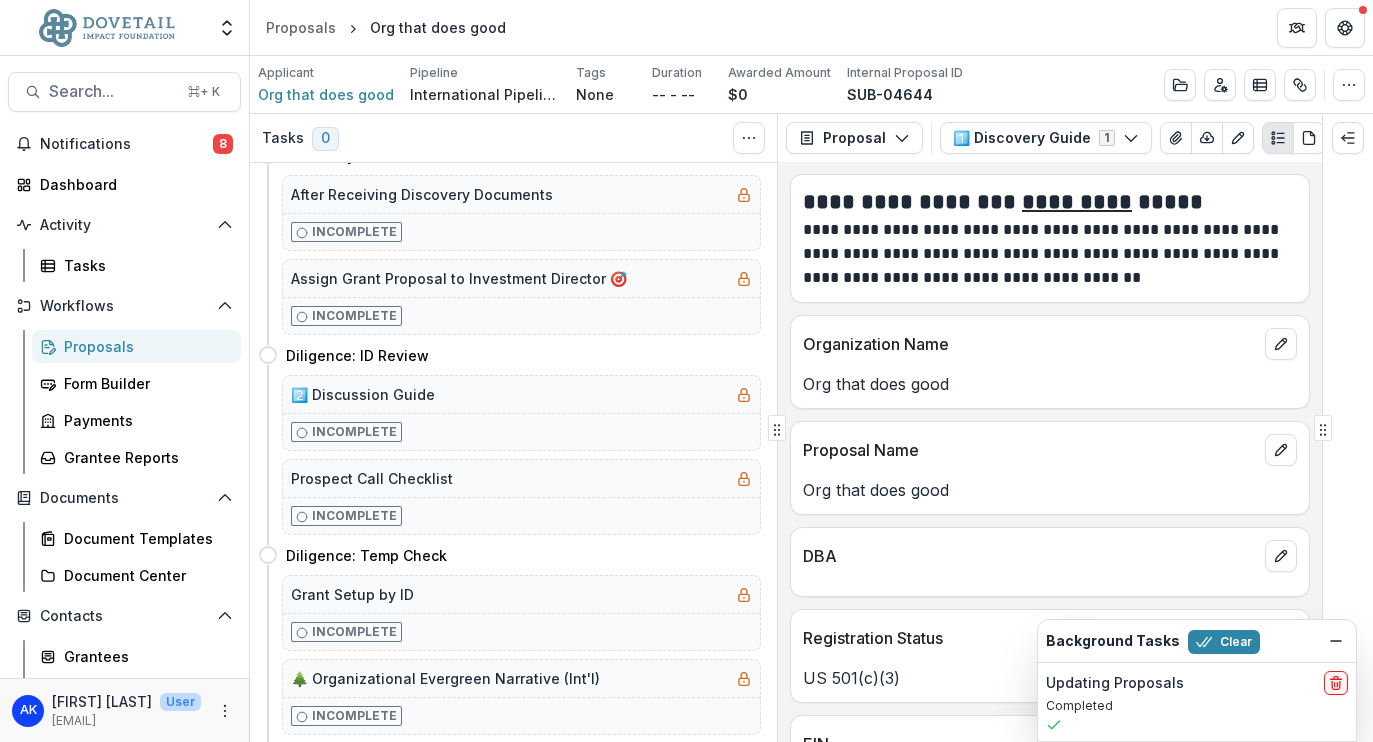 scroll, scrollTop: 0, scrollLeft: 0, axis: both 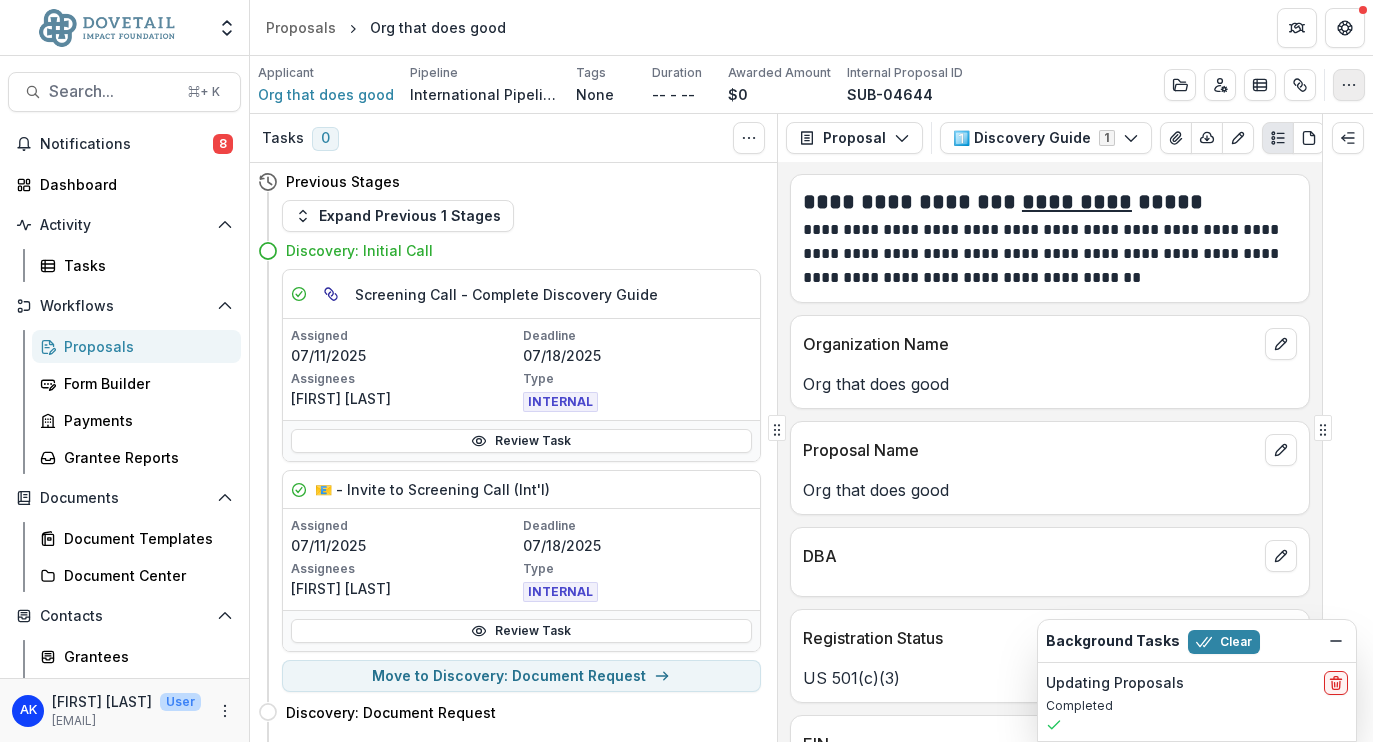 click at bounding box center [1349, 85] 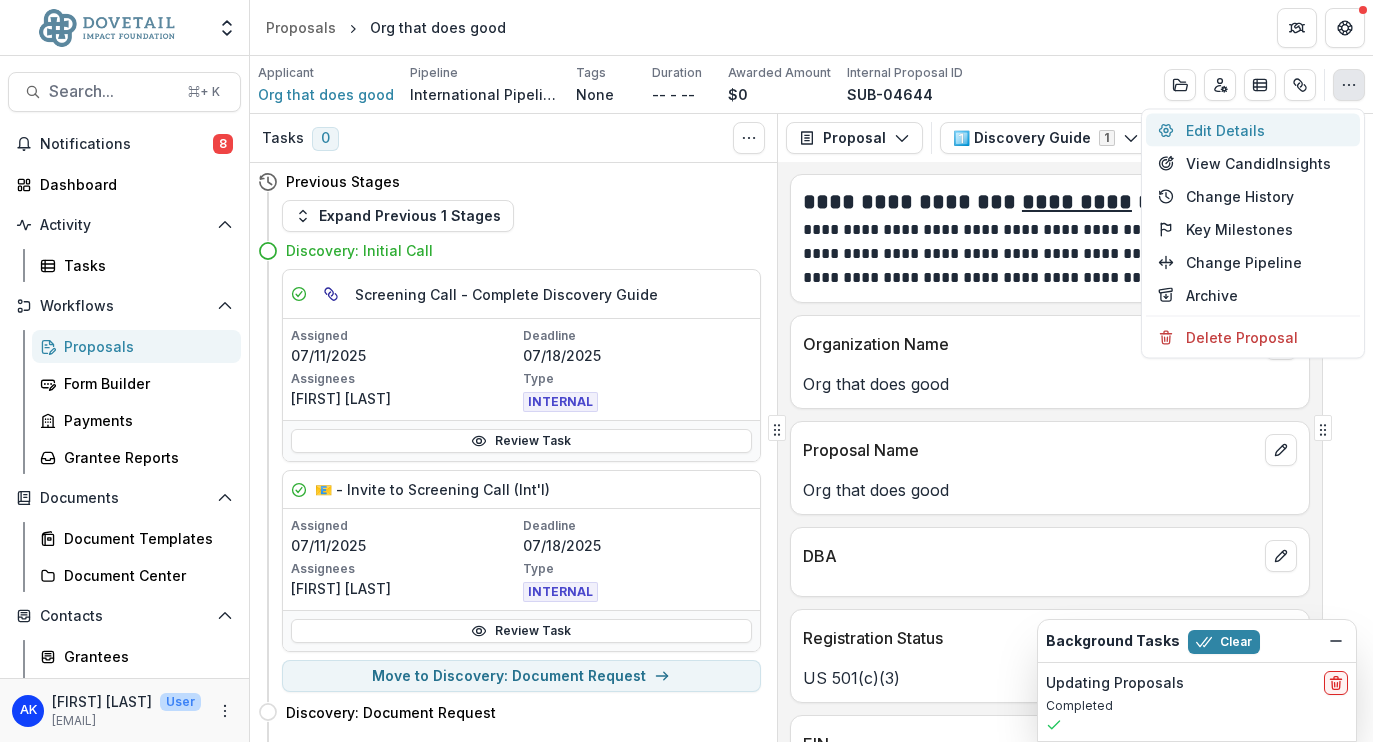 click on "Edit Details" at bounding box center [1253, 130] 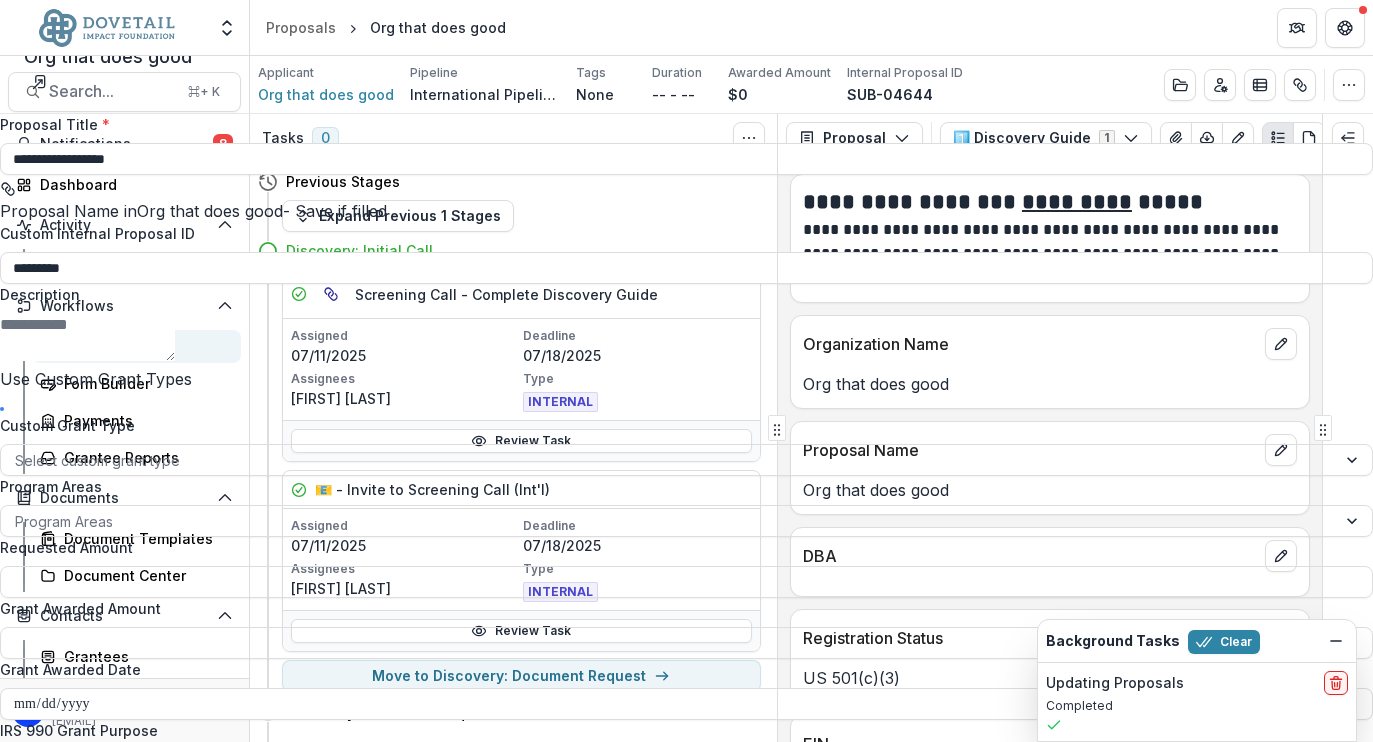 scroll, scrollTop: 0, scrollLeft: 0, axis: both 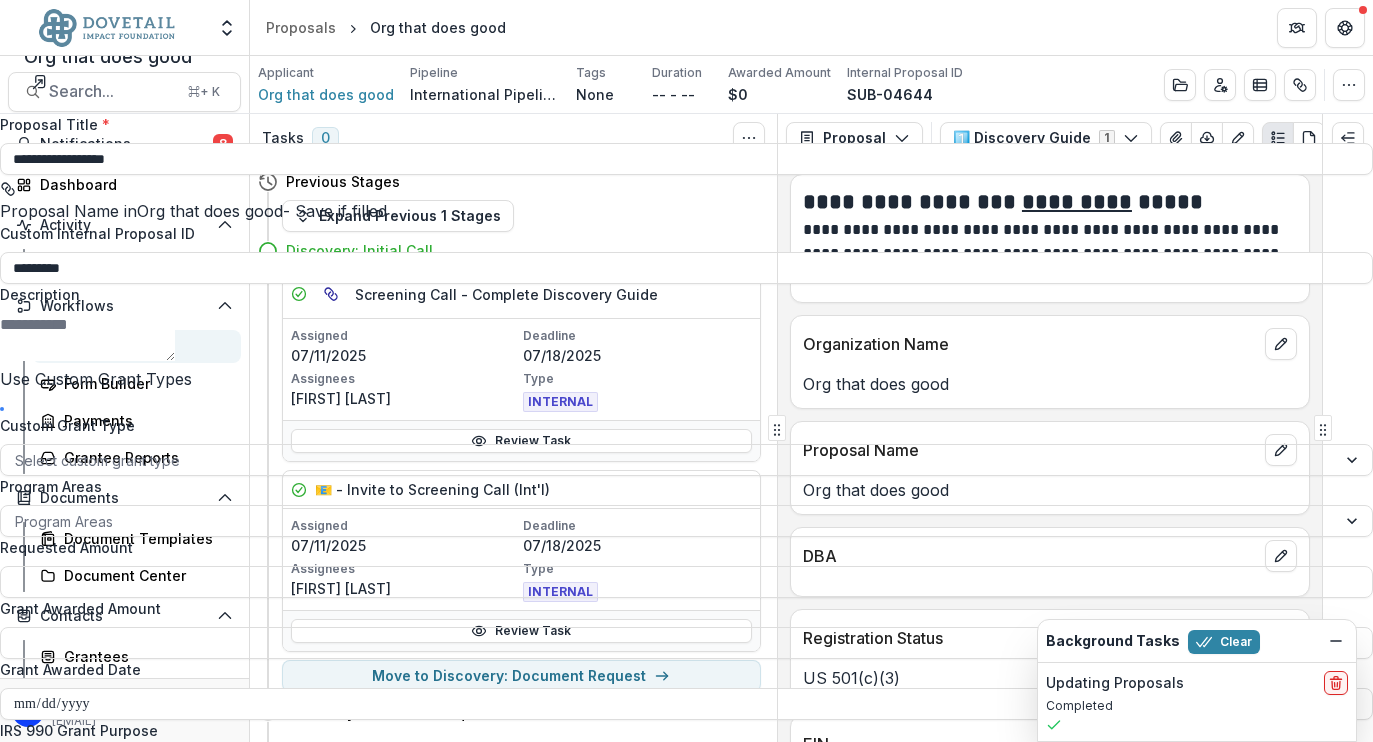 click at bounding box center (1345, 24) 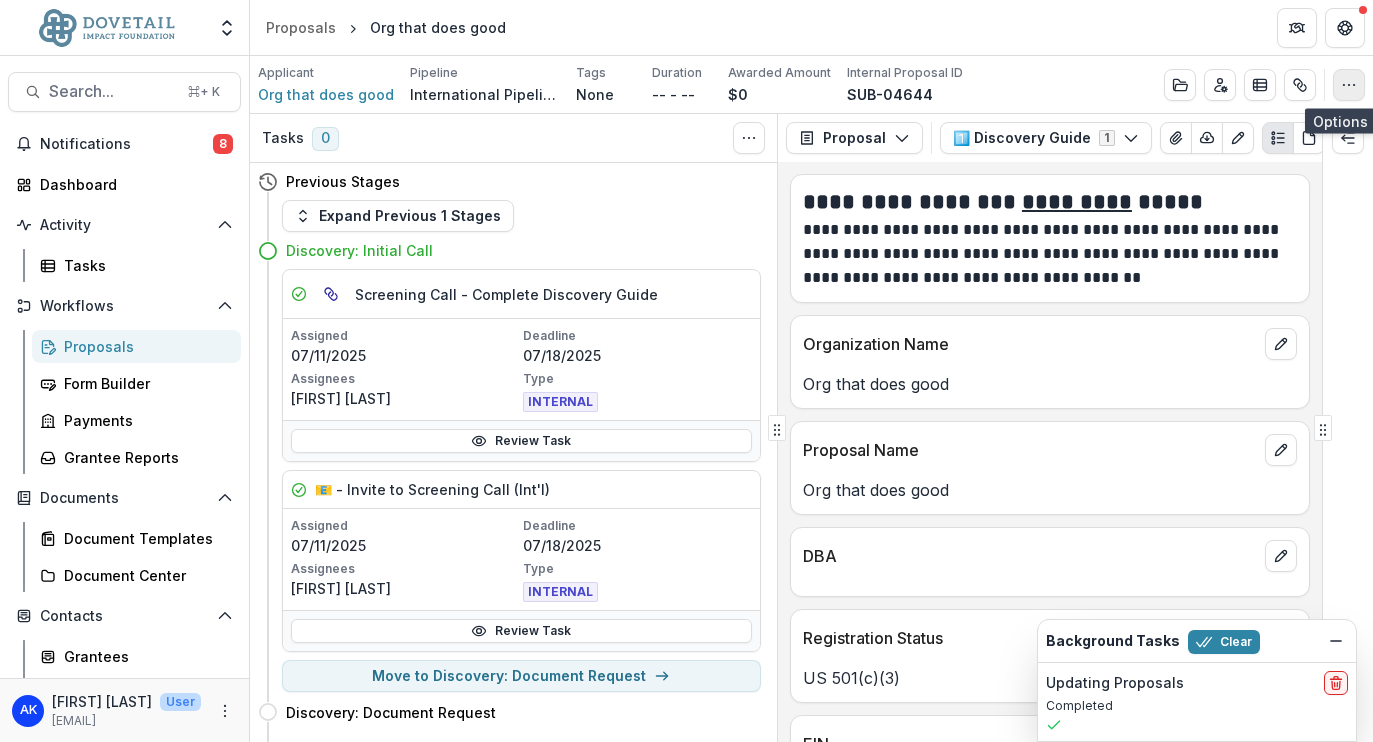 click 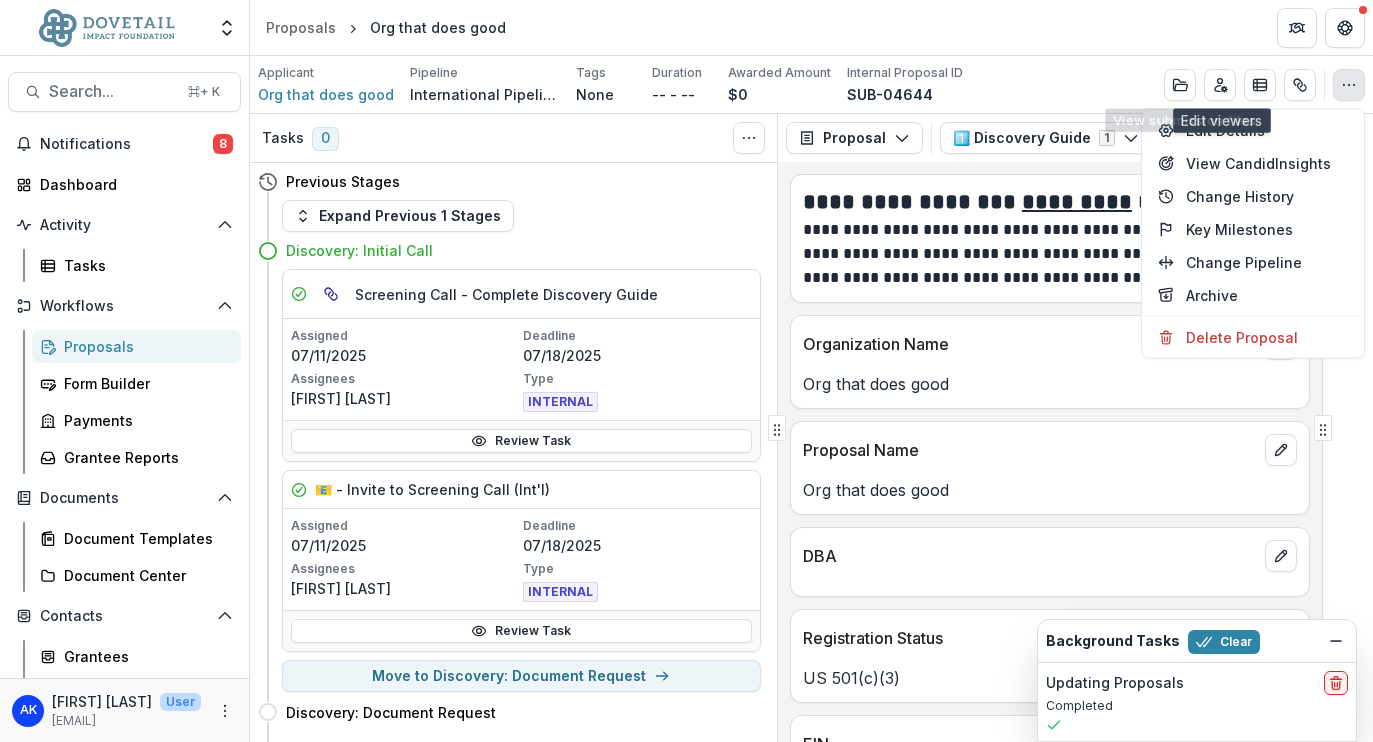 click on "Applicant Org that does good Pipeline International Pipeline Tags None All tags Duration --   -   -- Awarded Amount $0 Internal Proposal ID SUB-04644 Edit Details View Candid  Insights Change History Key Milestones Change Pipeline Archive Delete Proposal" at bounding box center [811, 84] 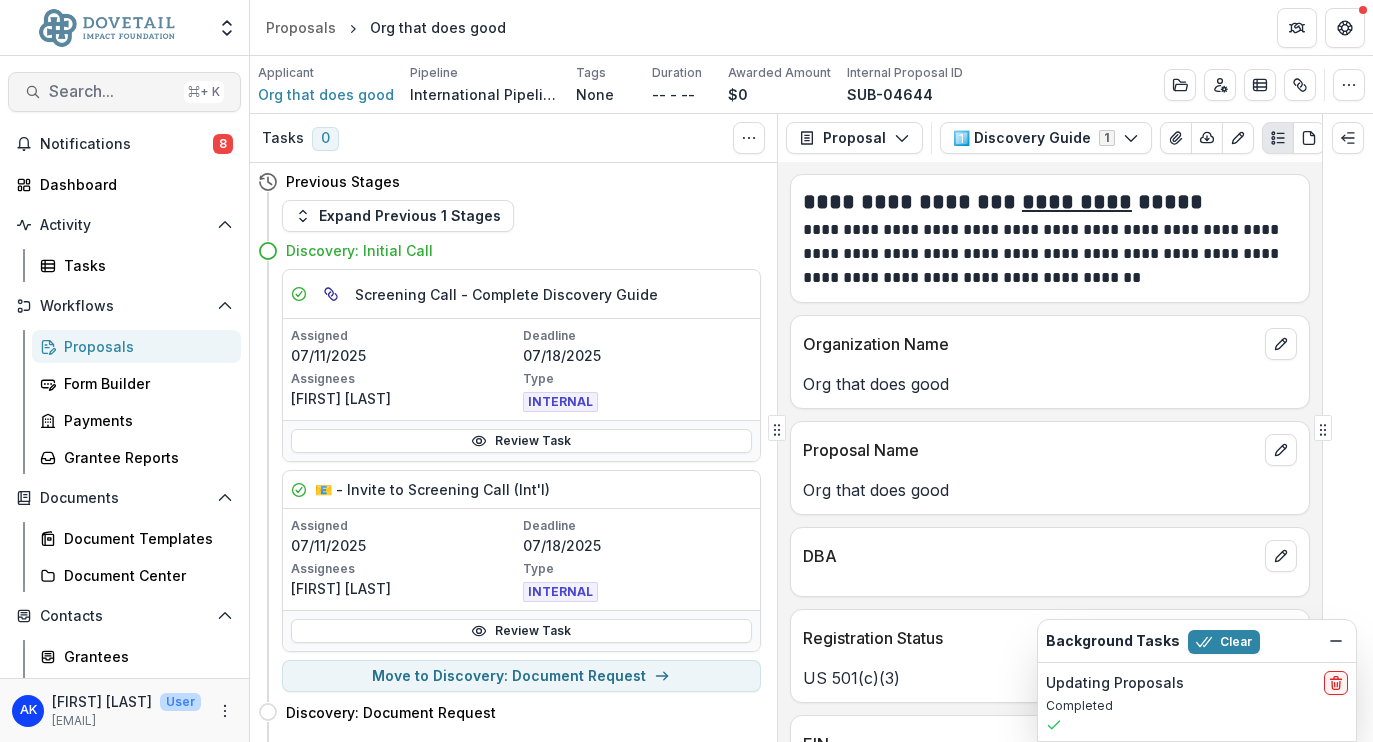 click on "Search..." at bounding box center (112, 91) 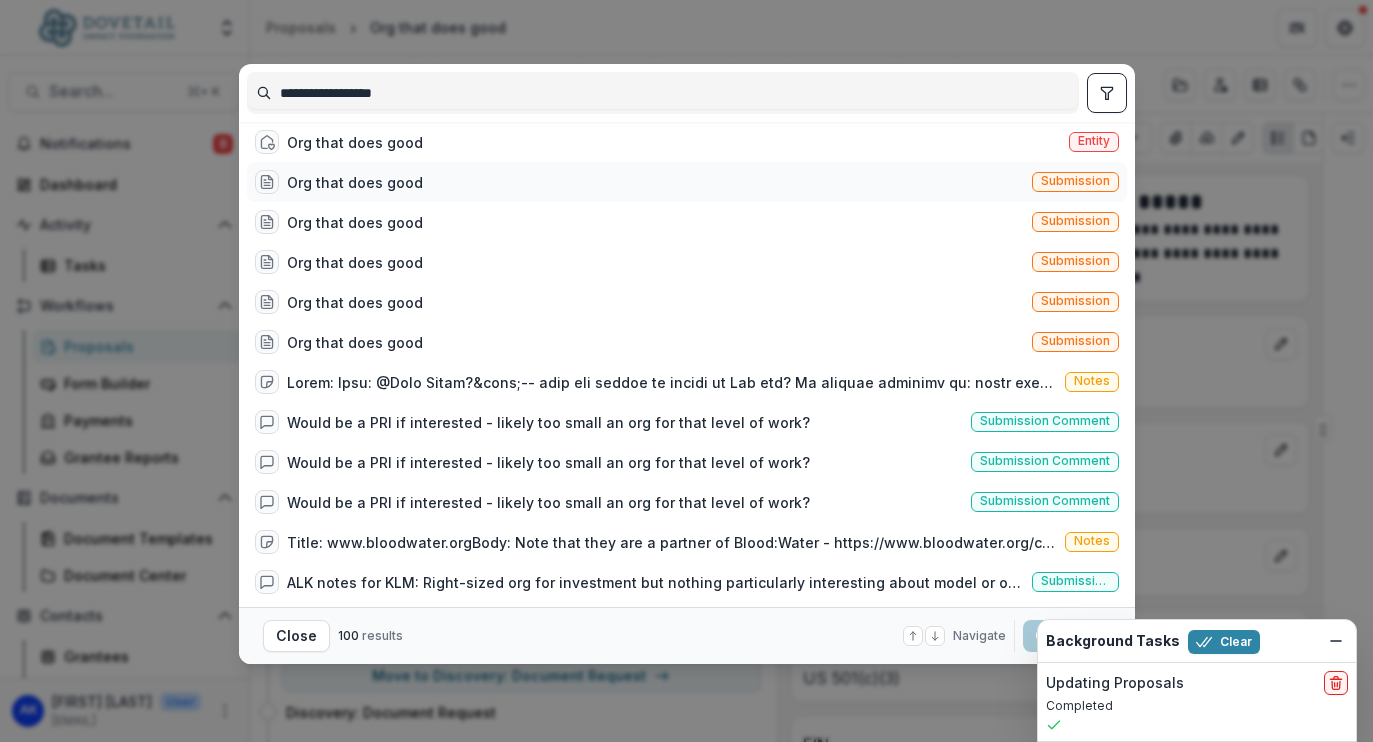 type on "**********" 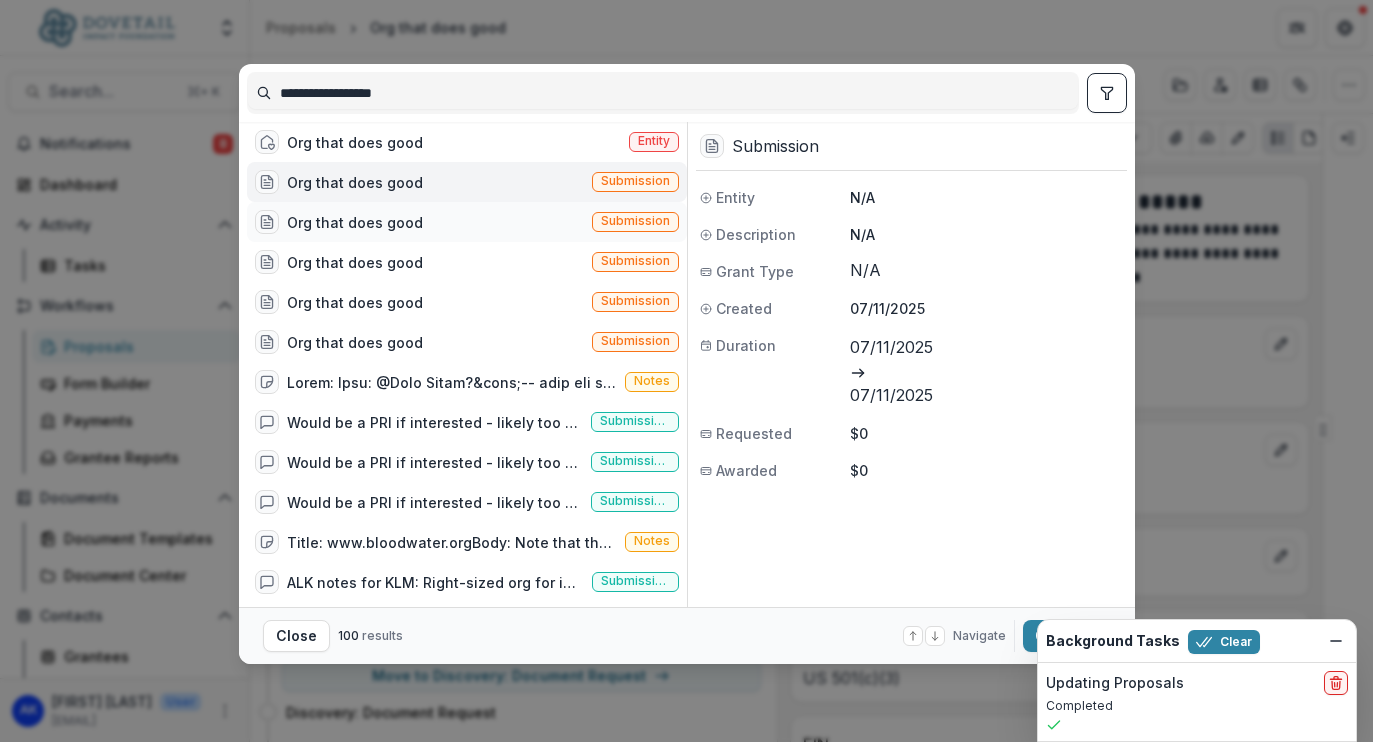 click on "Org that does good Submission" at bounding box center (467, 222) 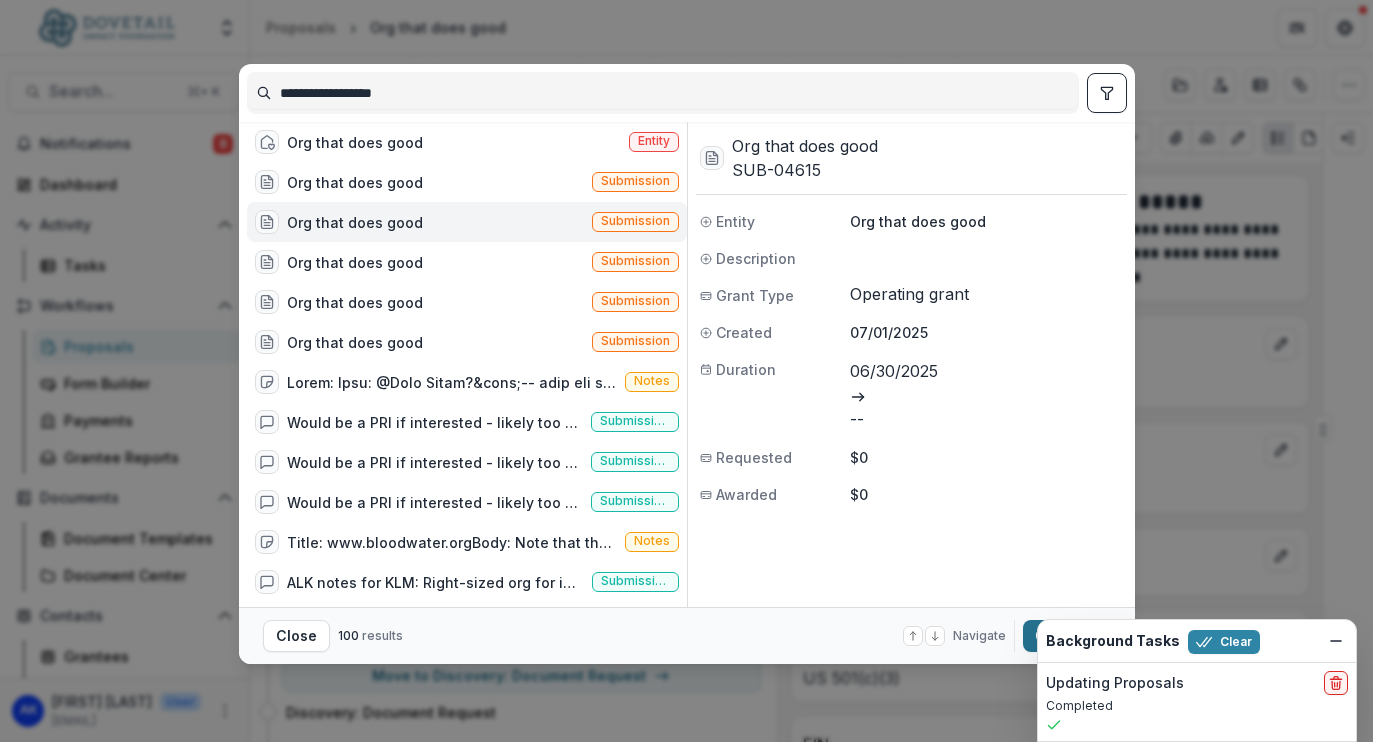 click on "Open with enter key" at bounding box center (1067, 636) 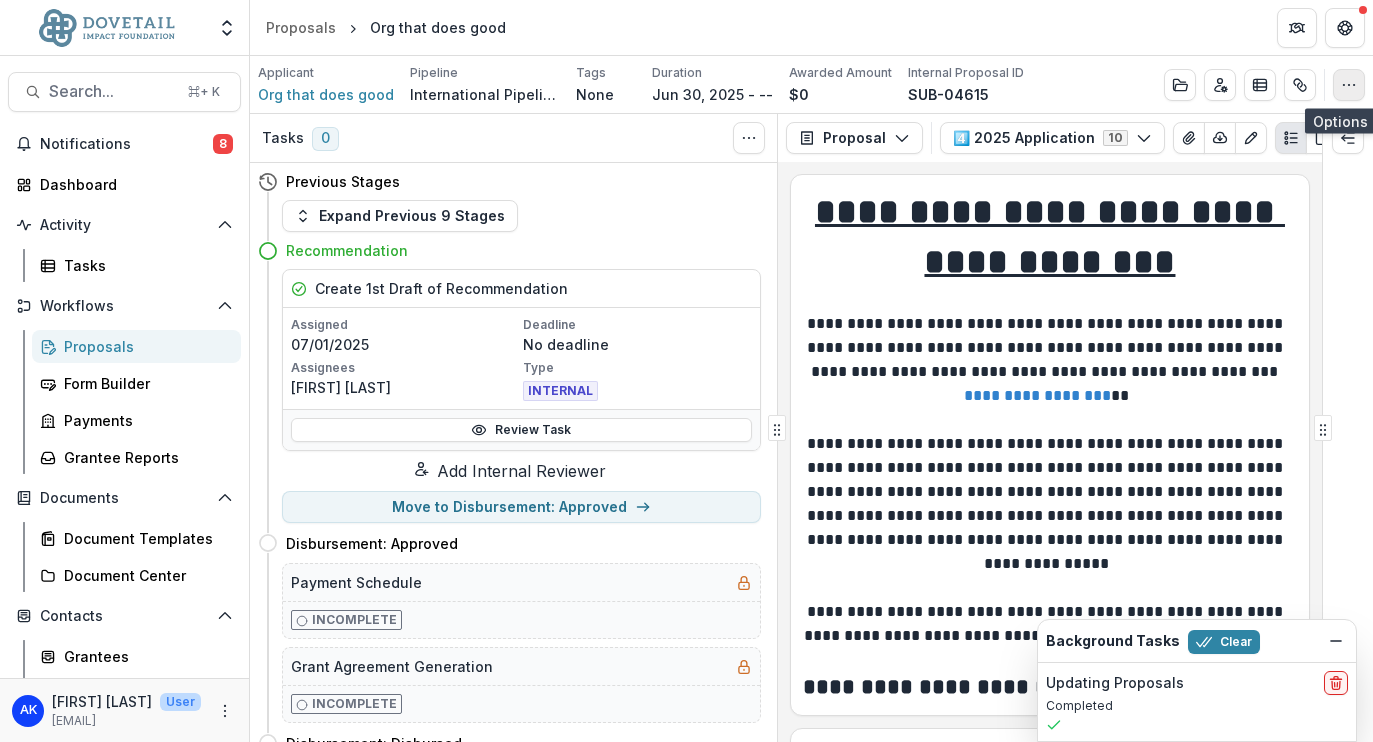click at bounding box center (1349, 85) 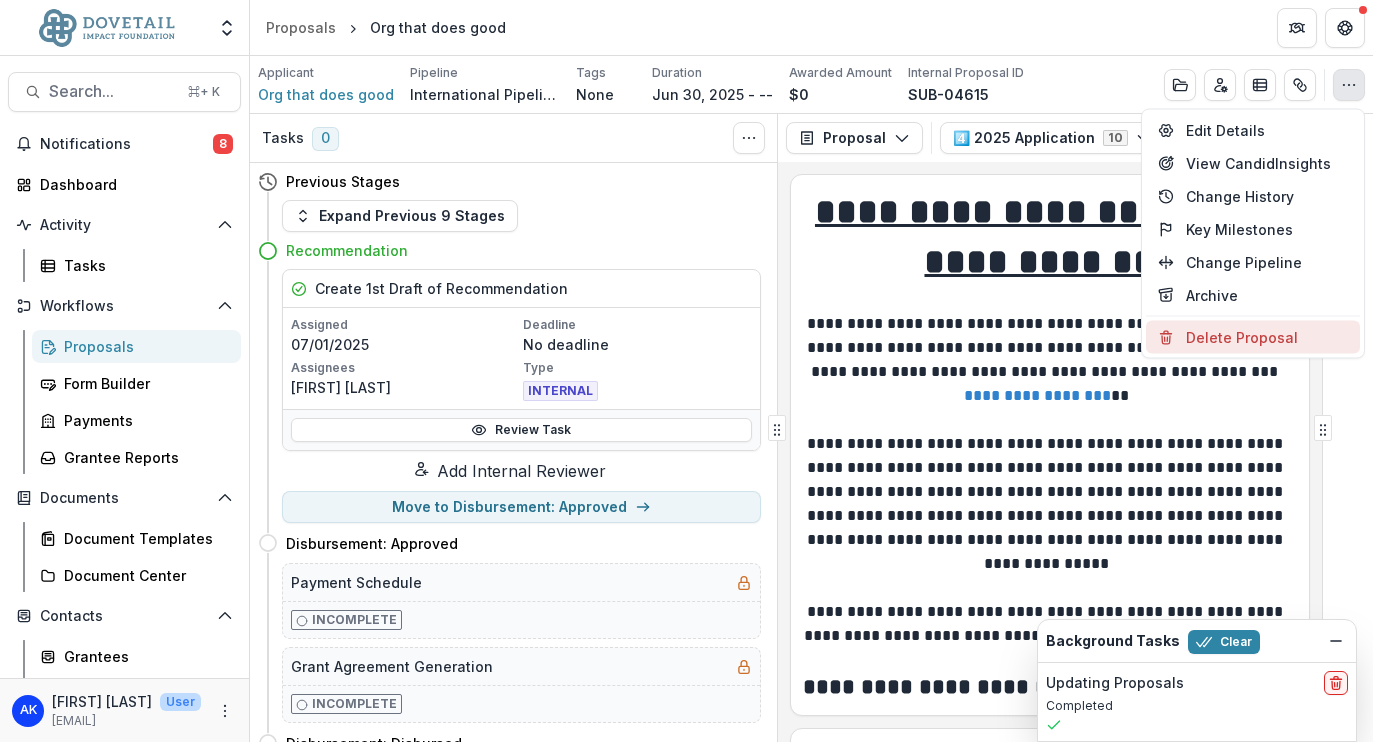 click on "Delete Proposal" at bounding box center [1253, 337] 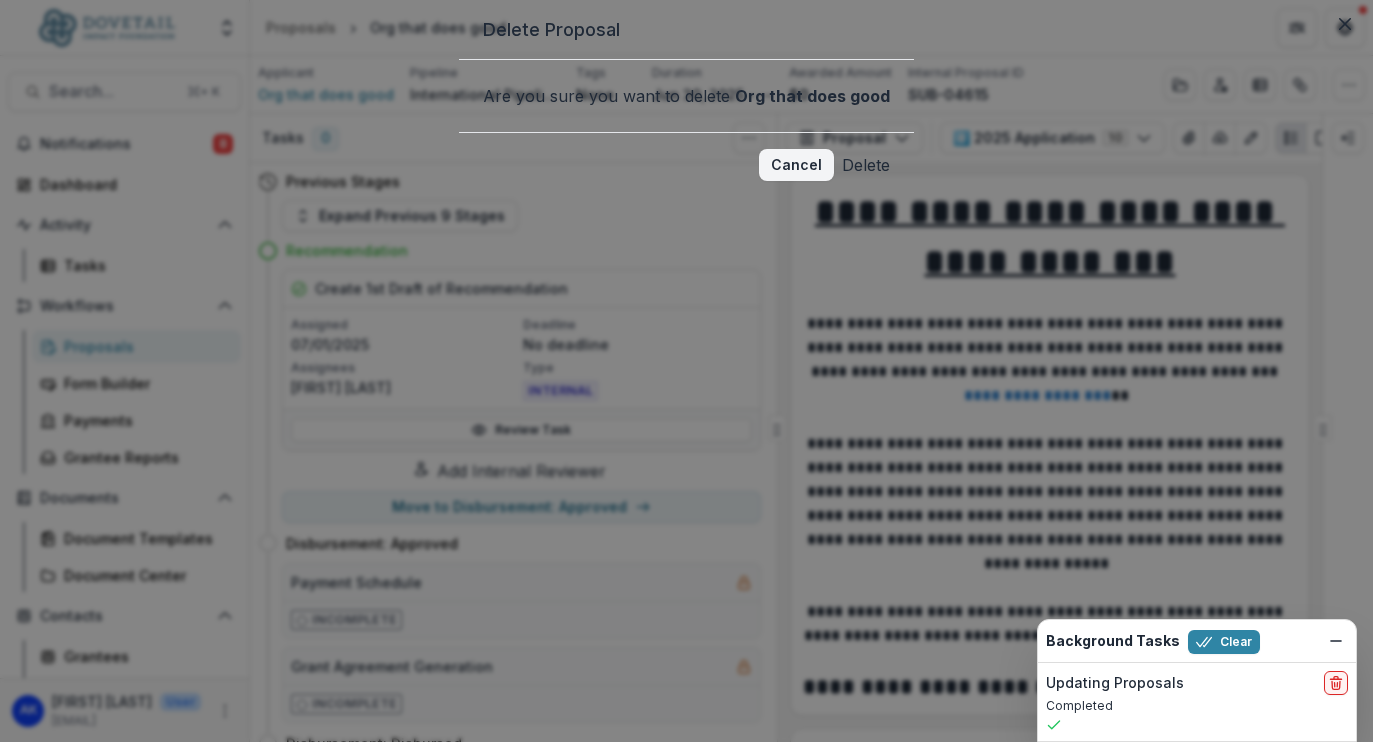 click on "Delete" at bounding box center [866, 165] 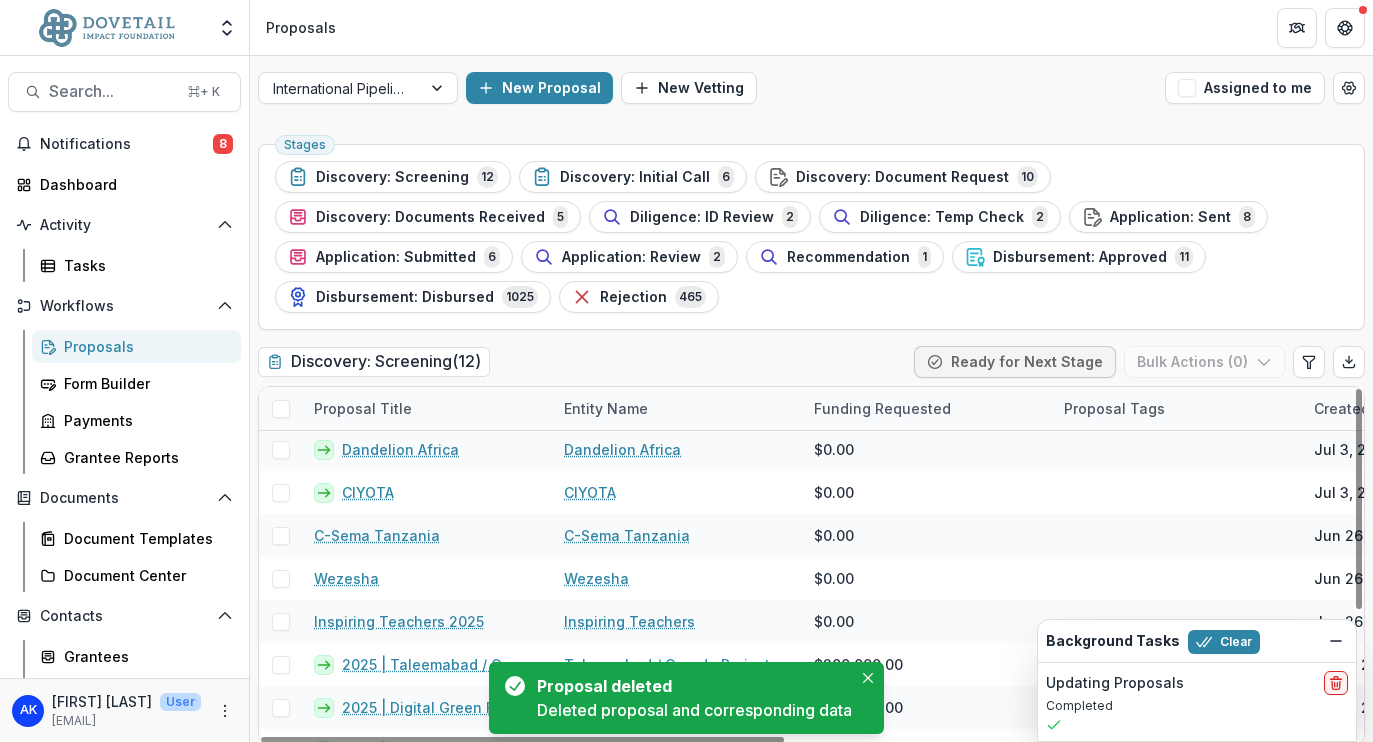 scroll, scrollTop: 99, scrollLeft: 0, axis: vertical 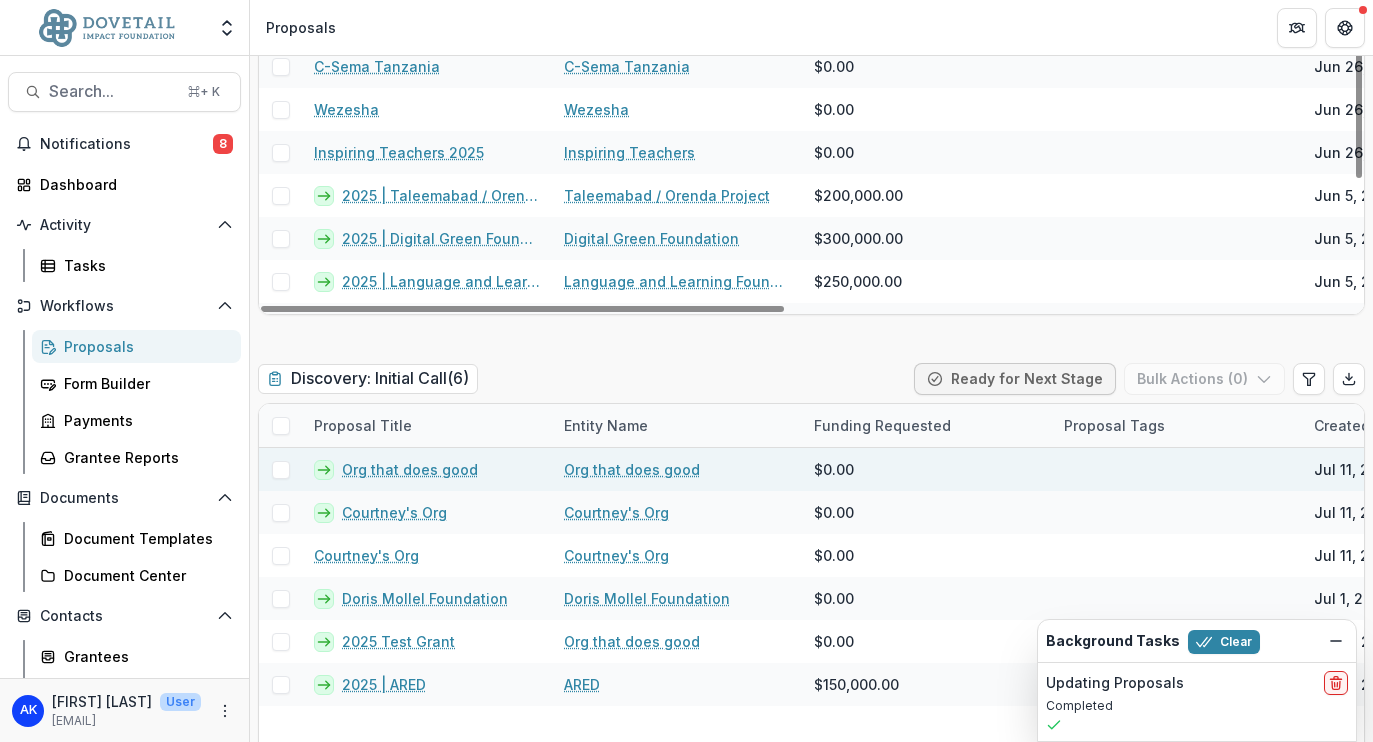 click on "Org that does good" at bounding box center (632, 469) 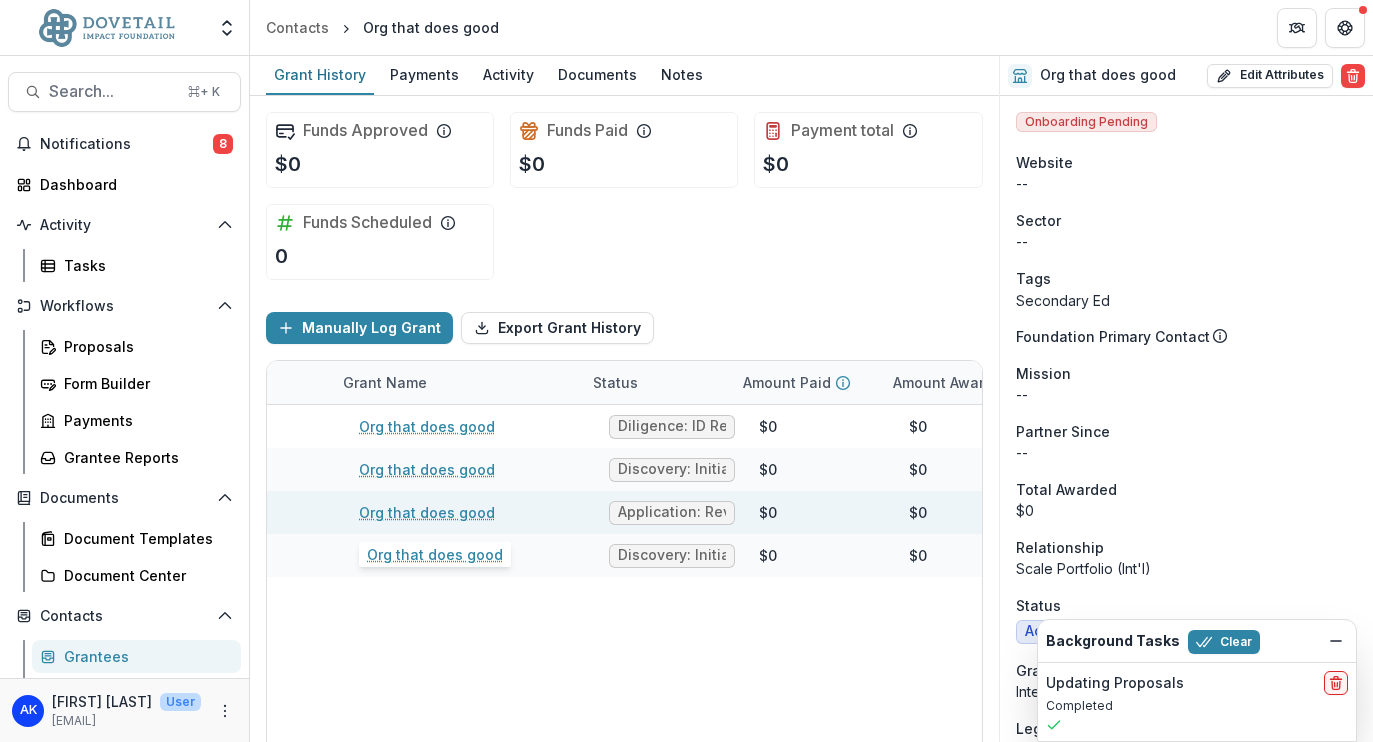 click on "Org that does good" at bounding box center [427, 512] 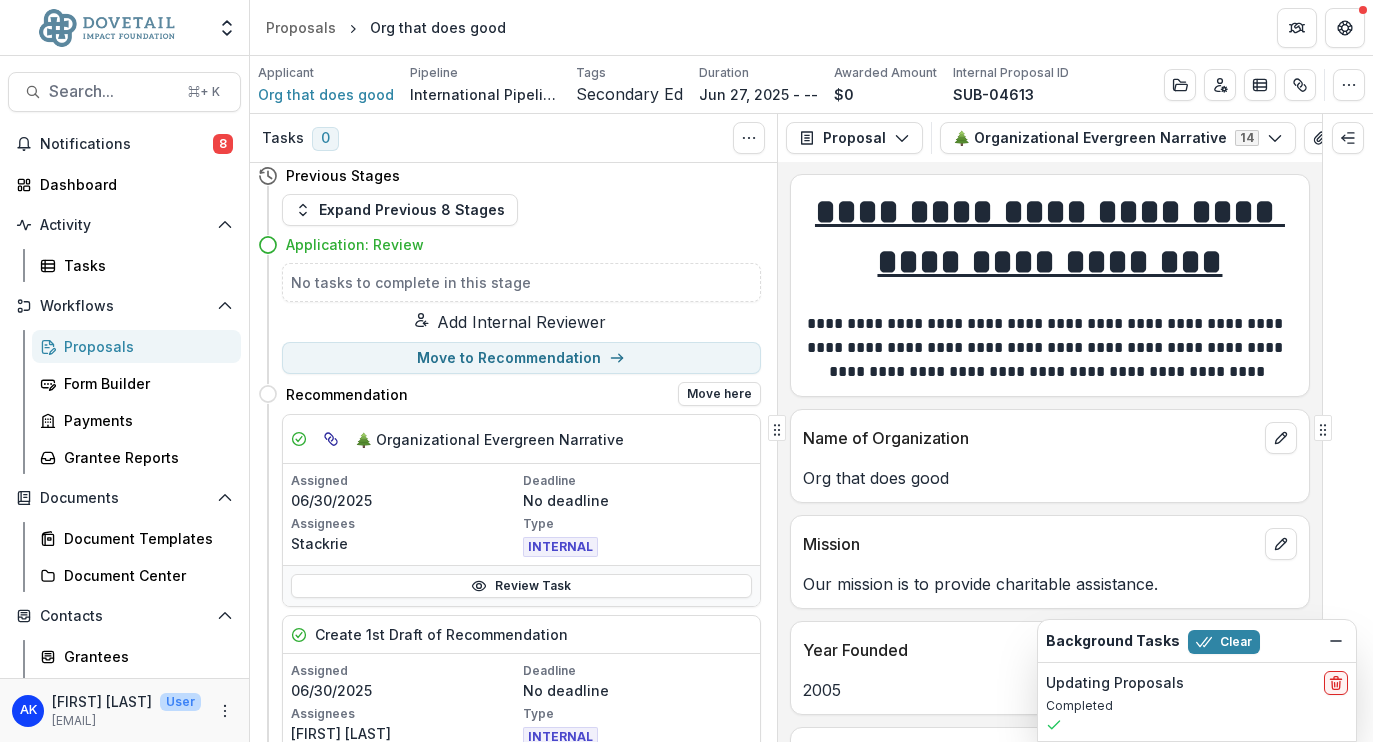 scroll, scrollTop: 0, scrollLeft: 0, axis: both 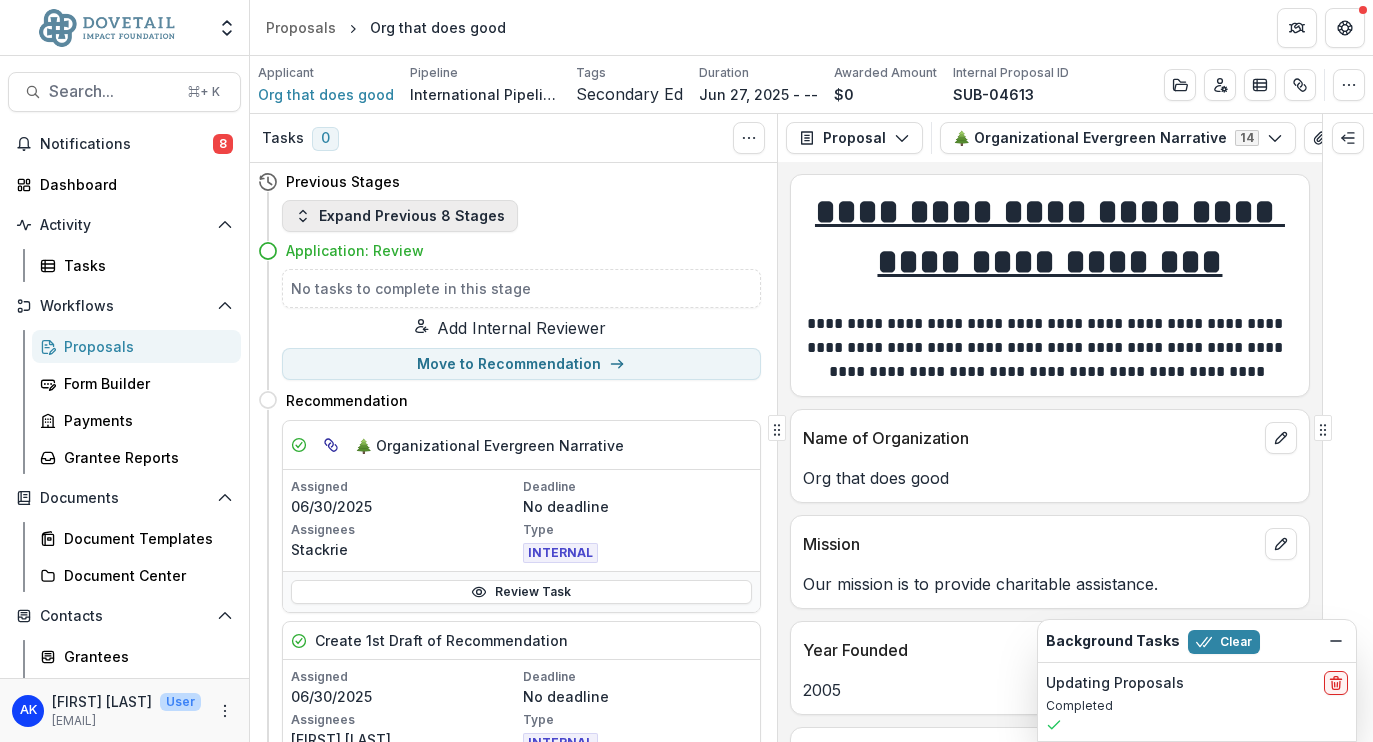 click on "Expand Previous 8 Stages" at bounding box center [400, 216] 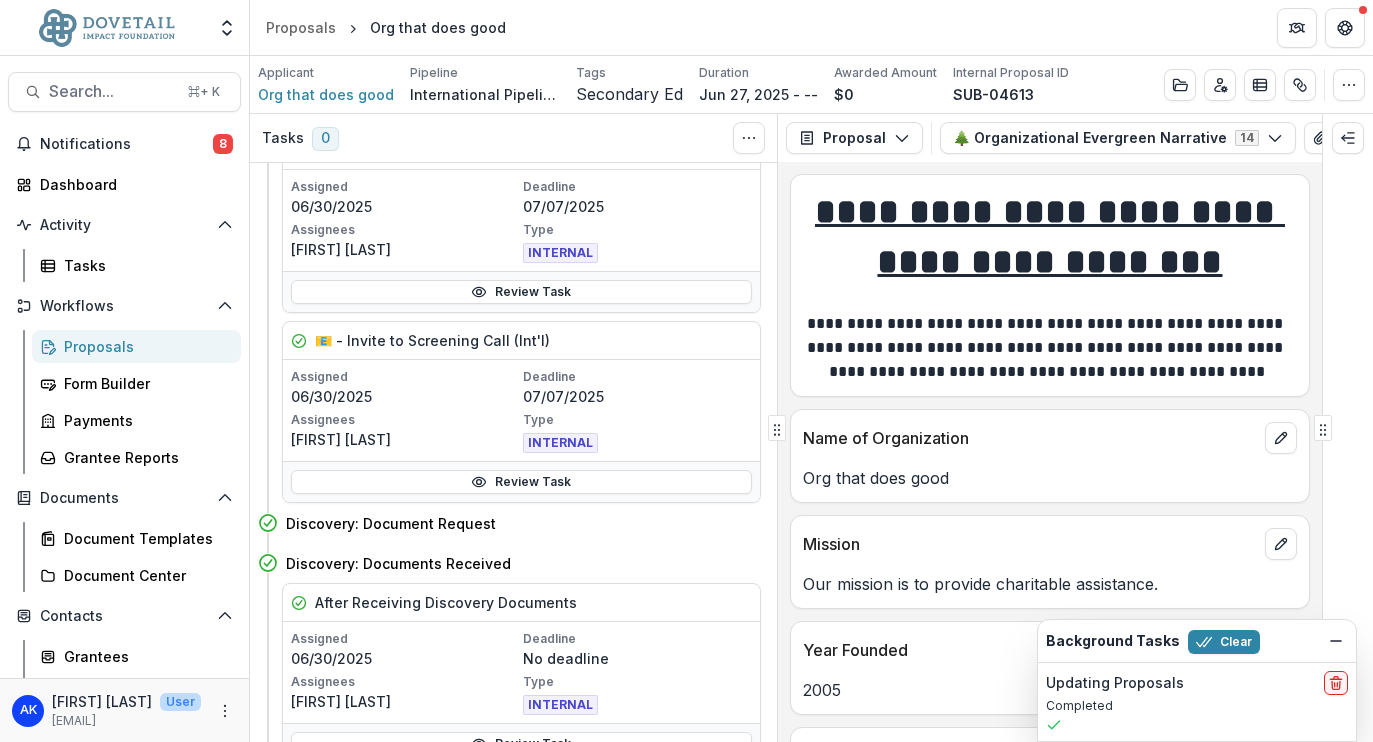 scroll, scrollTop: 0, scrollLeft: 0, axis: both 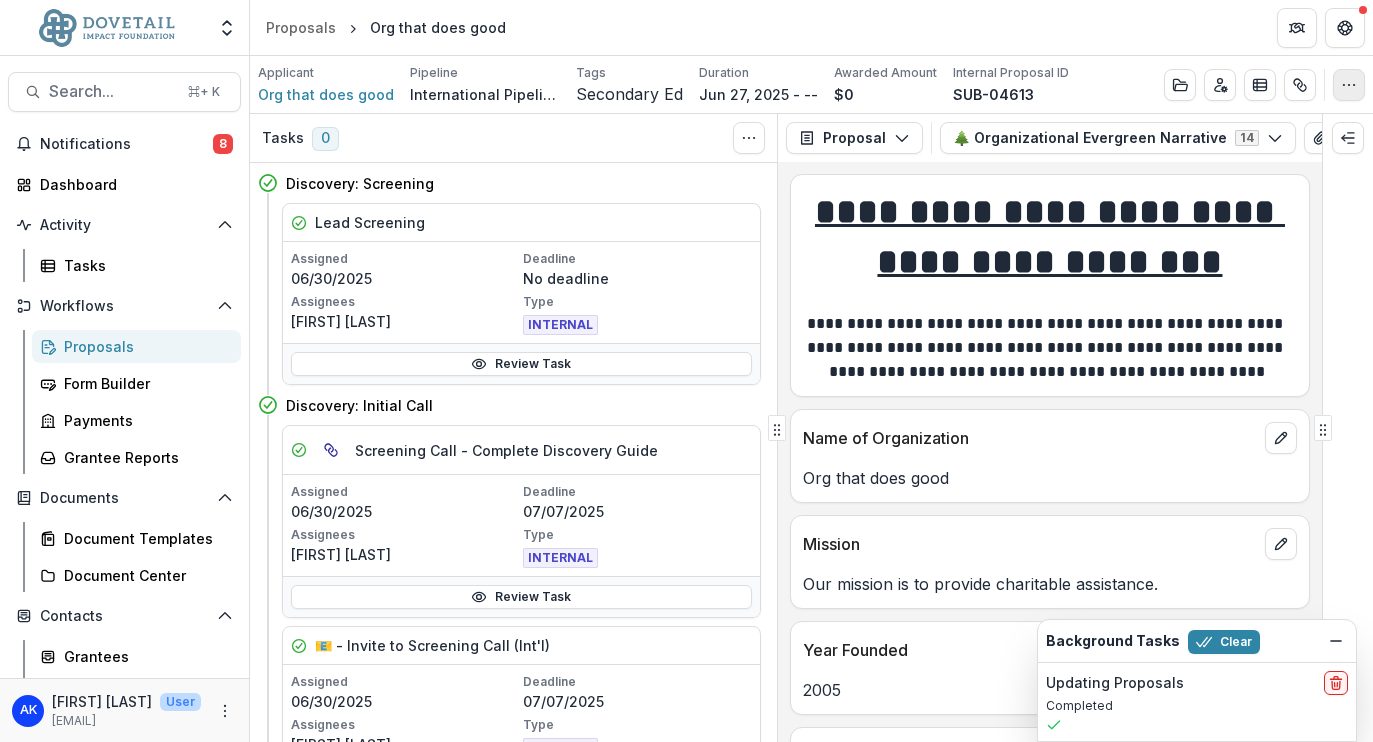 click at bounding box center [1349, 85] 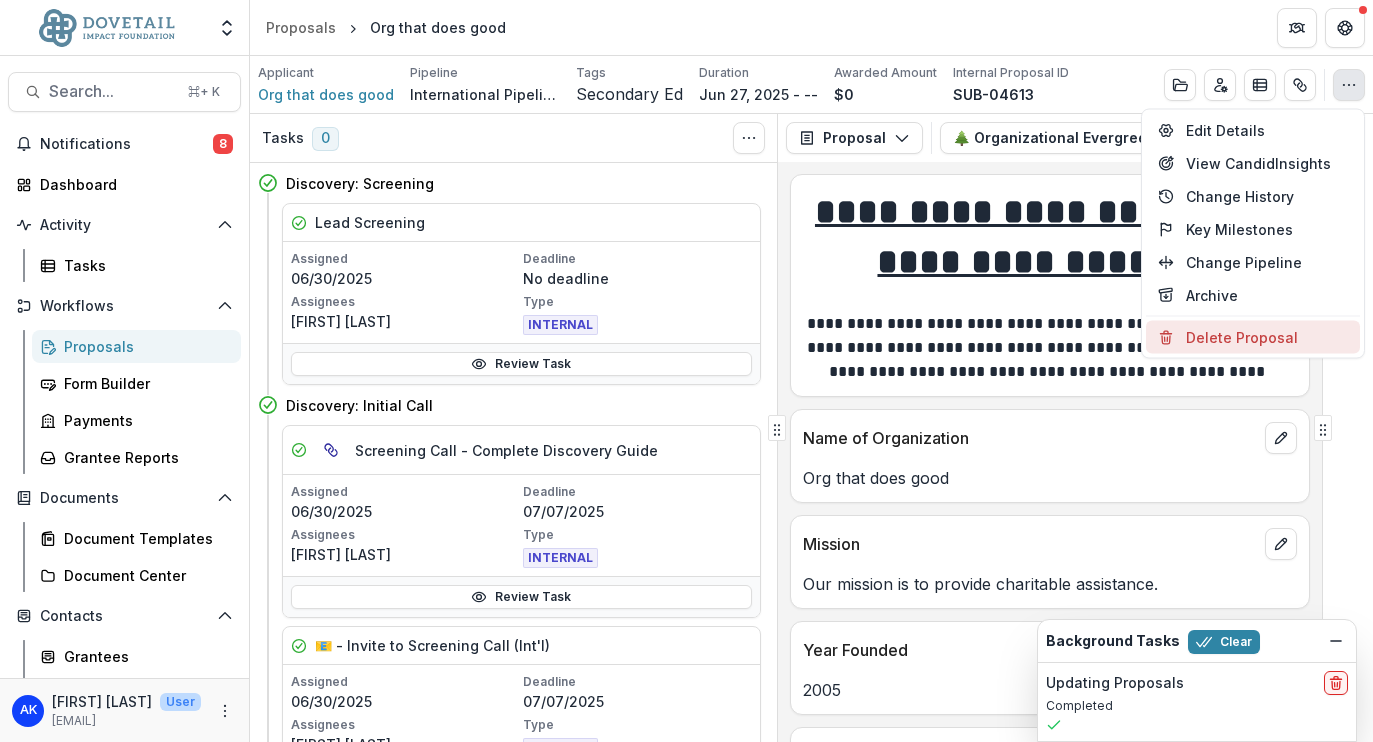 click on "Delete Proposal" at bounding box center (1253, 337) 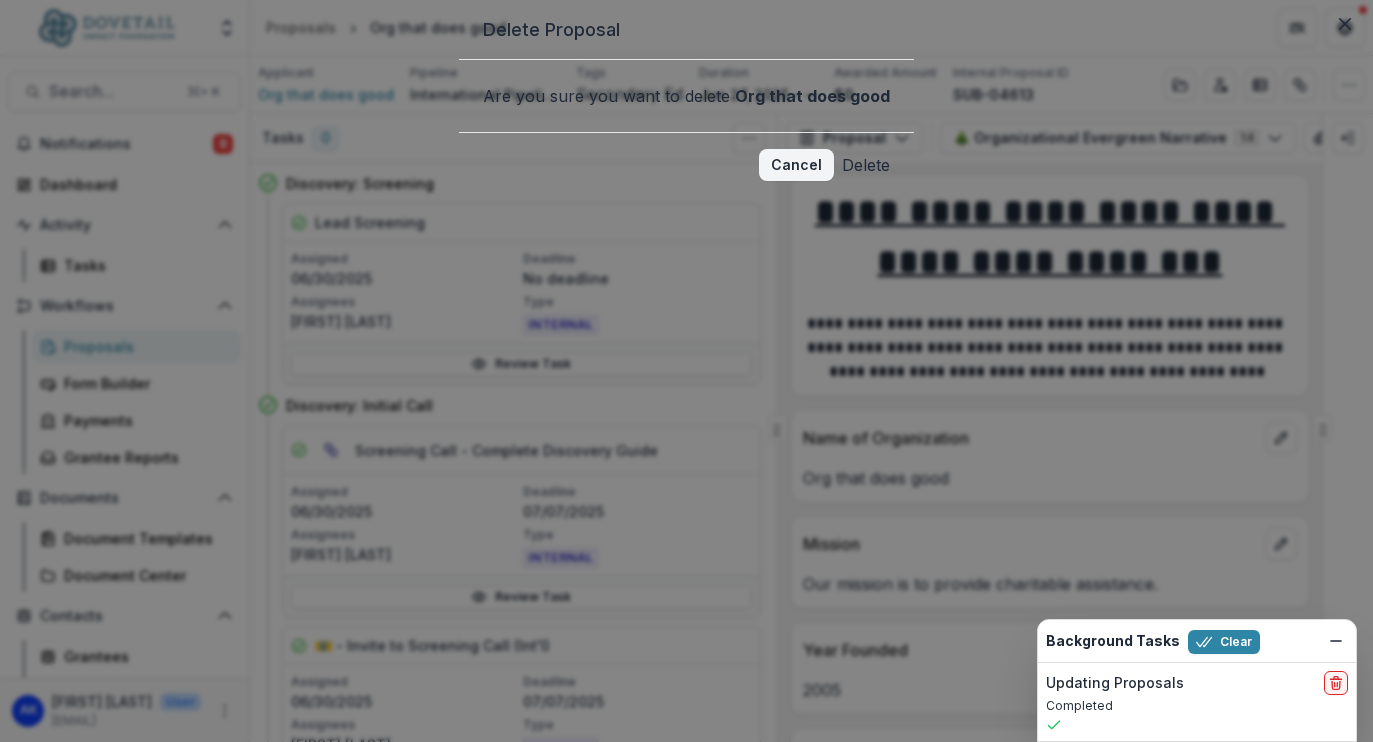 click on "Delete" at bounding box center [866, 165] 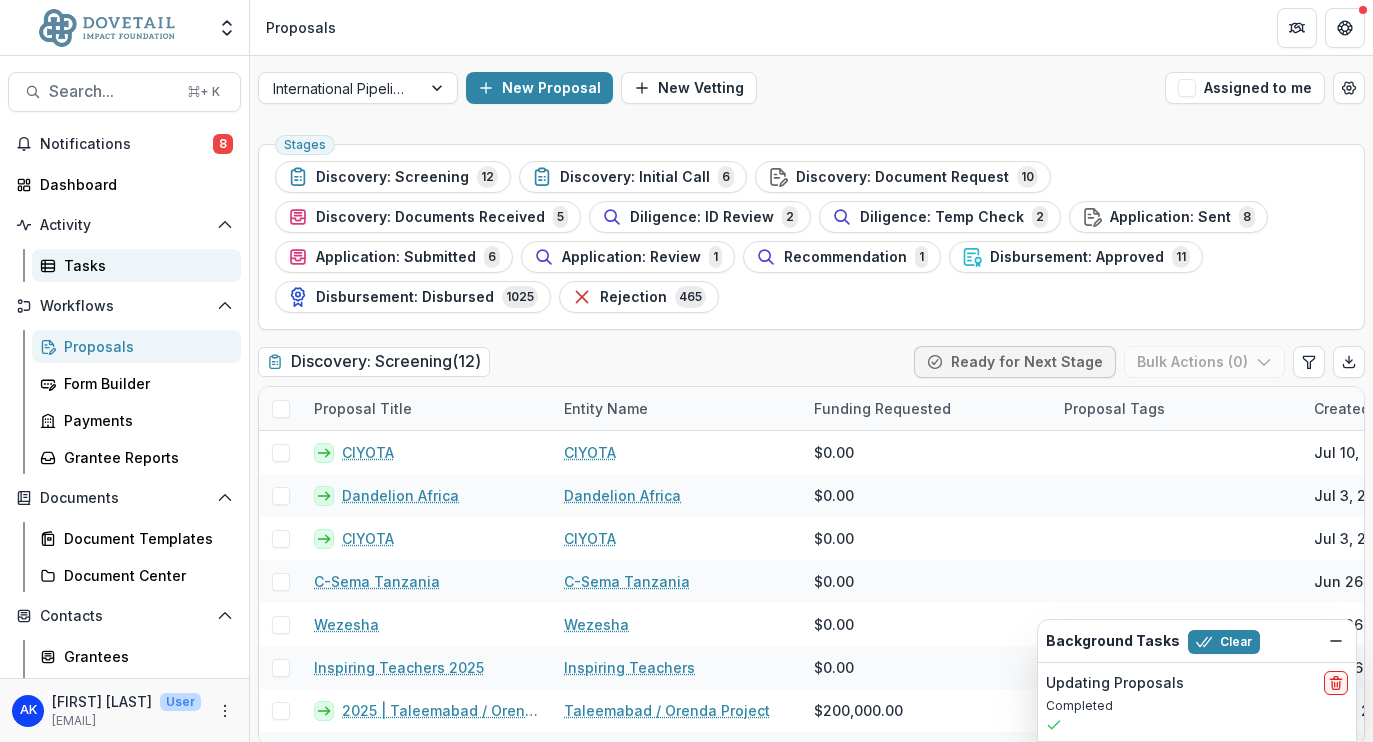 click on "Tasks" at bounding box center (144, 265) 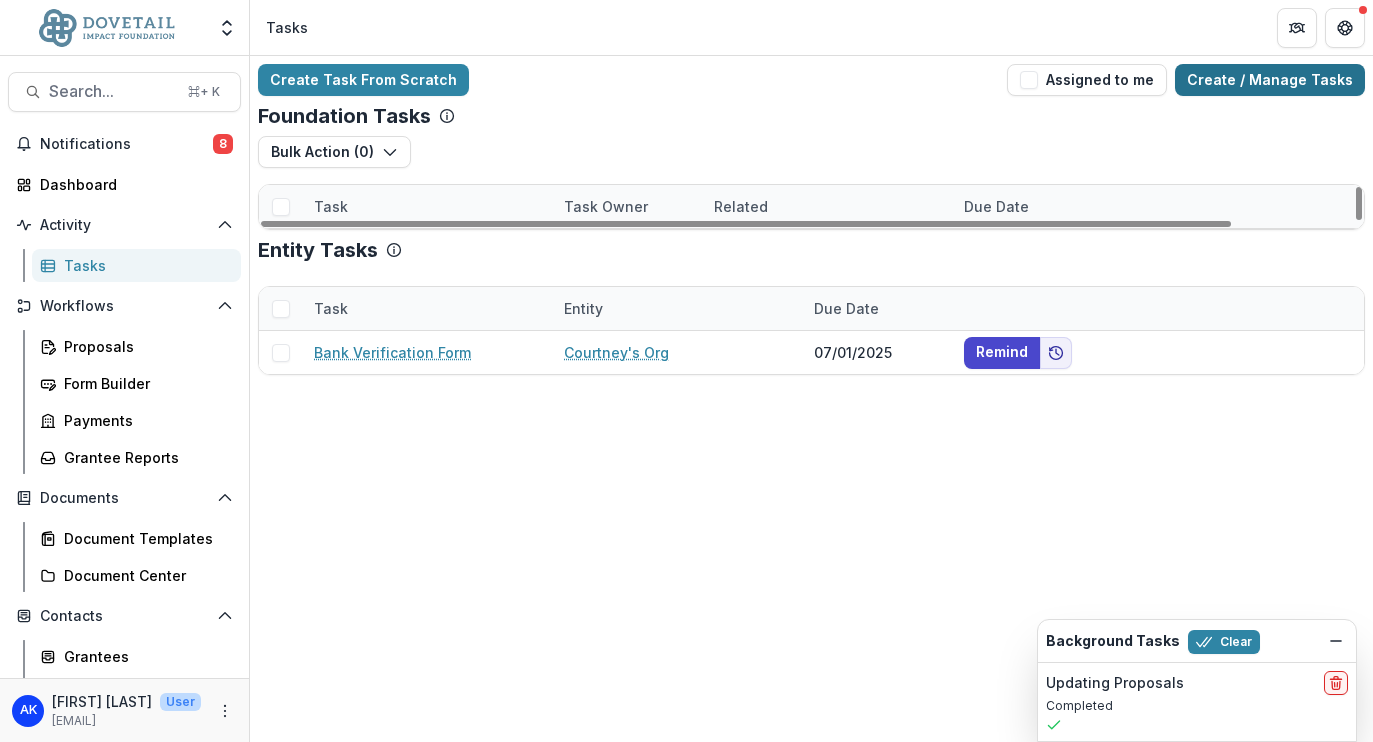 click on "Create / Manage Tasks" at bounding box center (1270, 80) 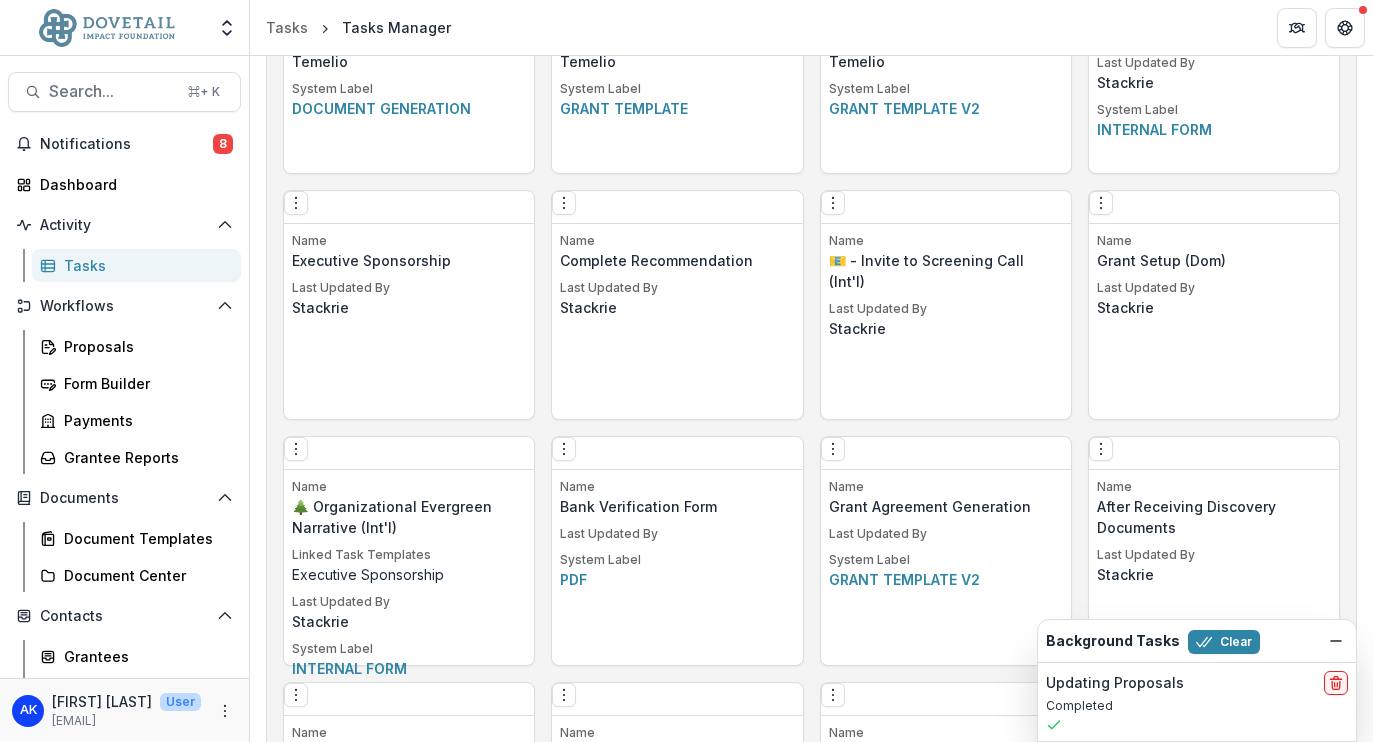 scroll, scrollTop: 1437, scrollLeft: 0, axis: vertical 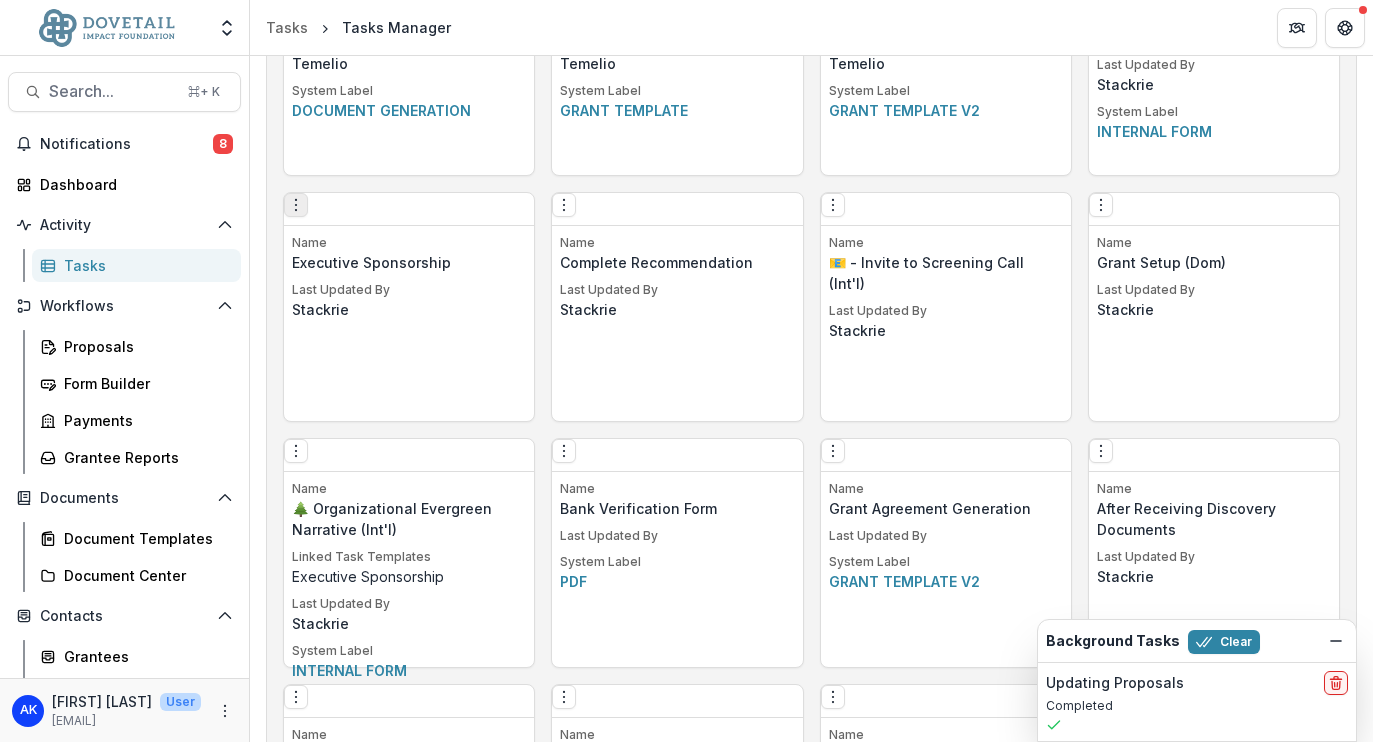 click 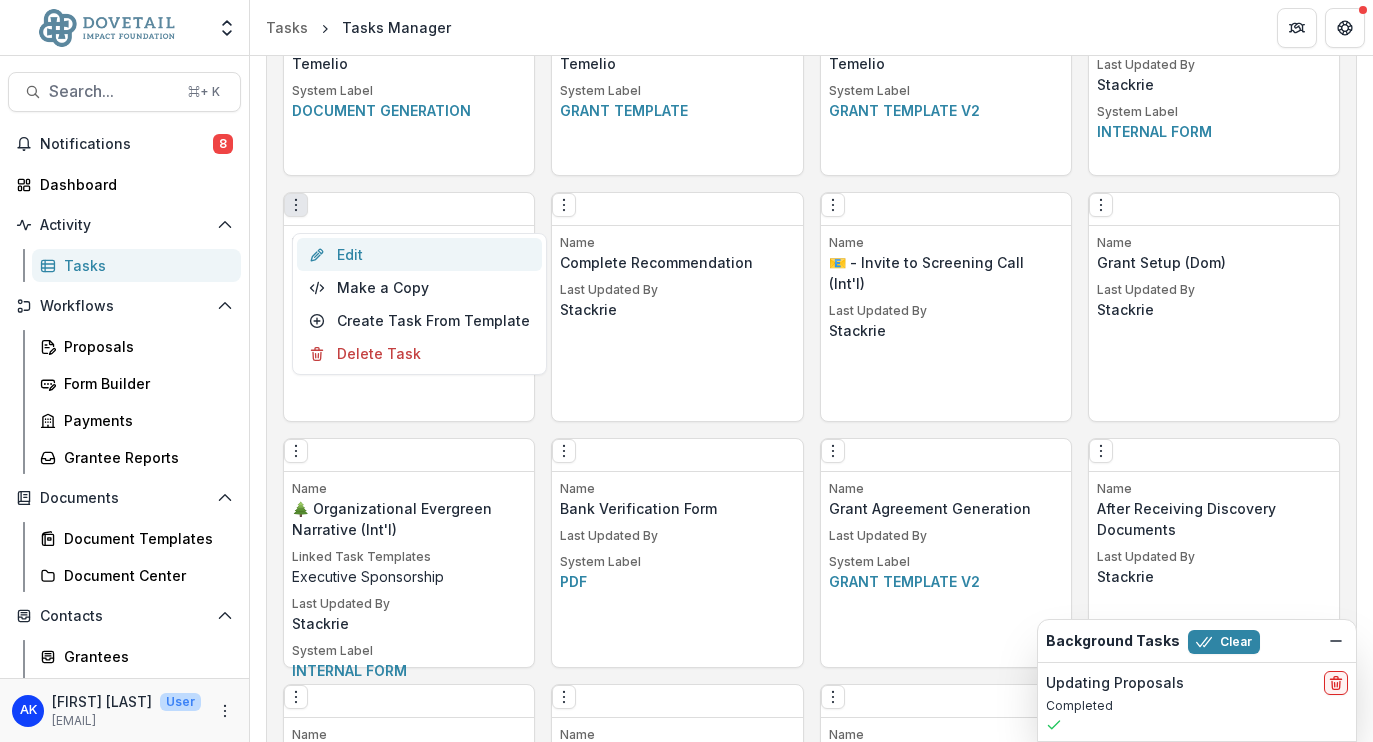 click on "Edit" at bounding box center (419, 254) 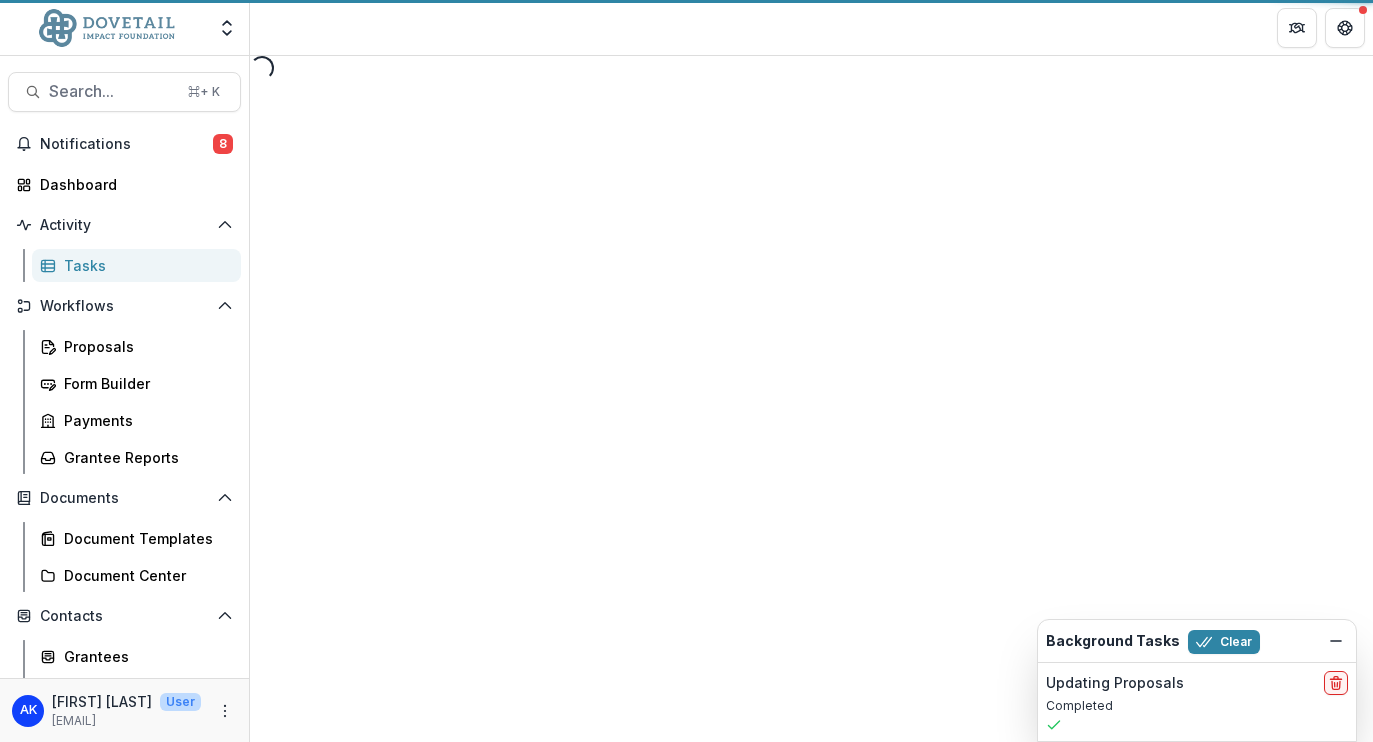 scroll, scrollTop: 0, scrollLeft: 0, axis: both 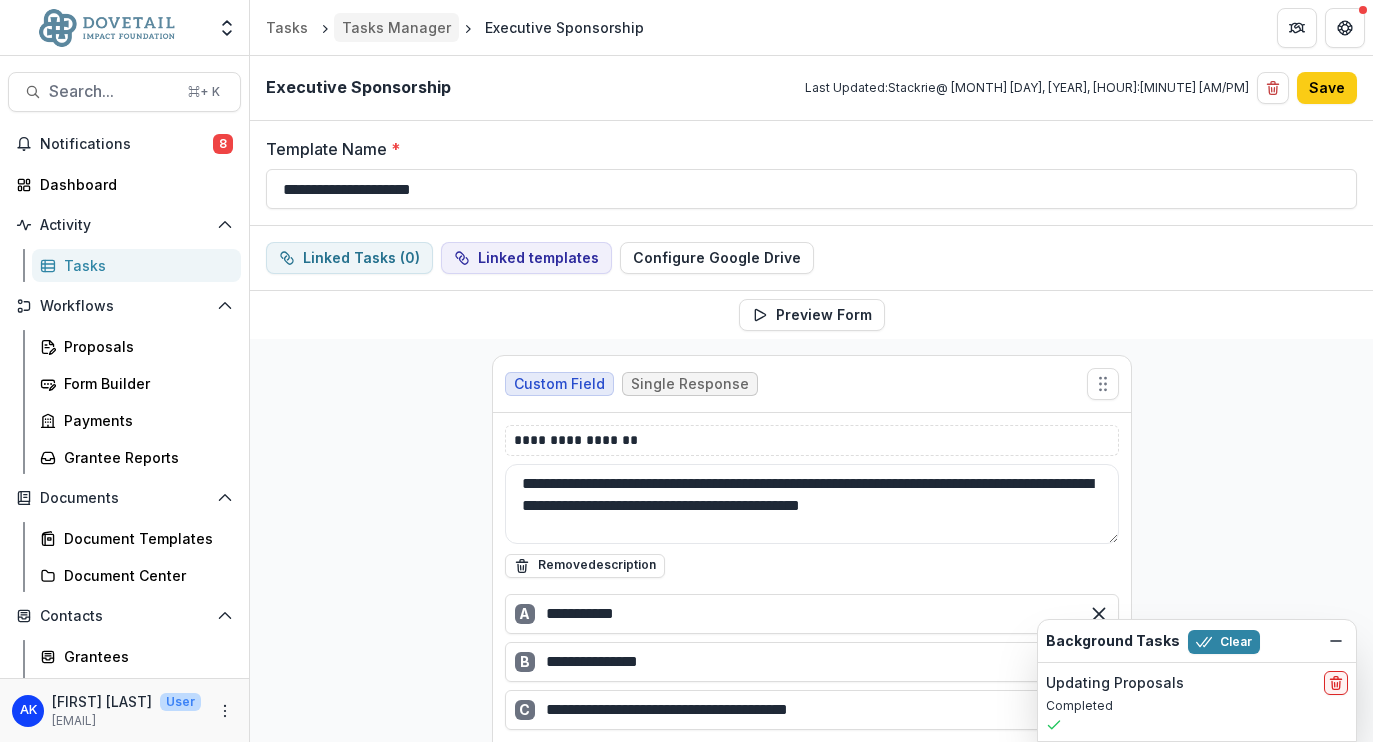 click on "Tasks Manager" at bounding box center [396, 27] 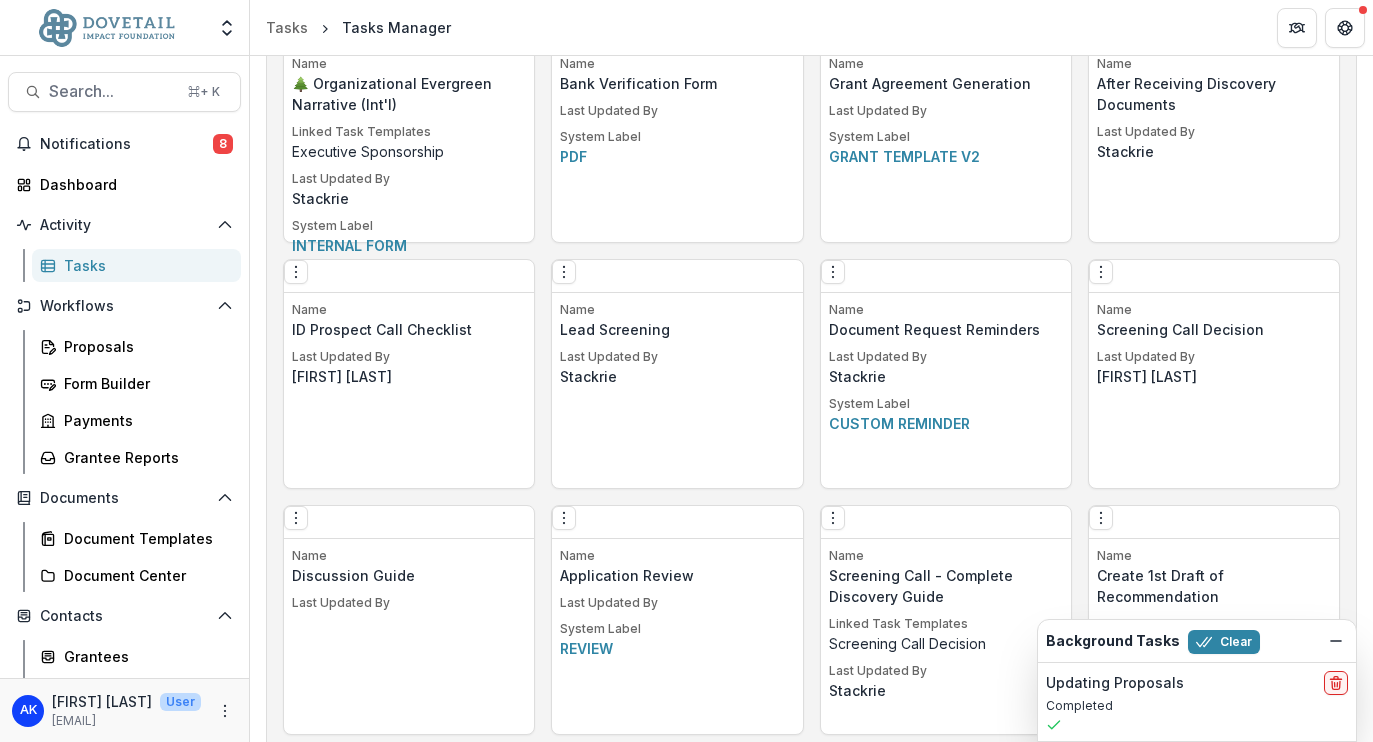 scroll, scrollTop: 1738, scrollLeft: 0, axis: vertical 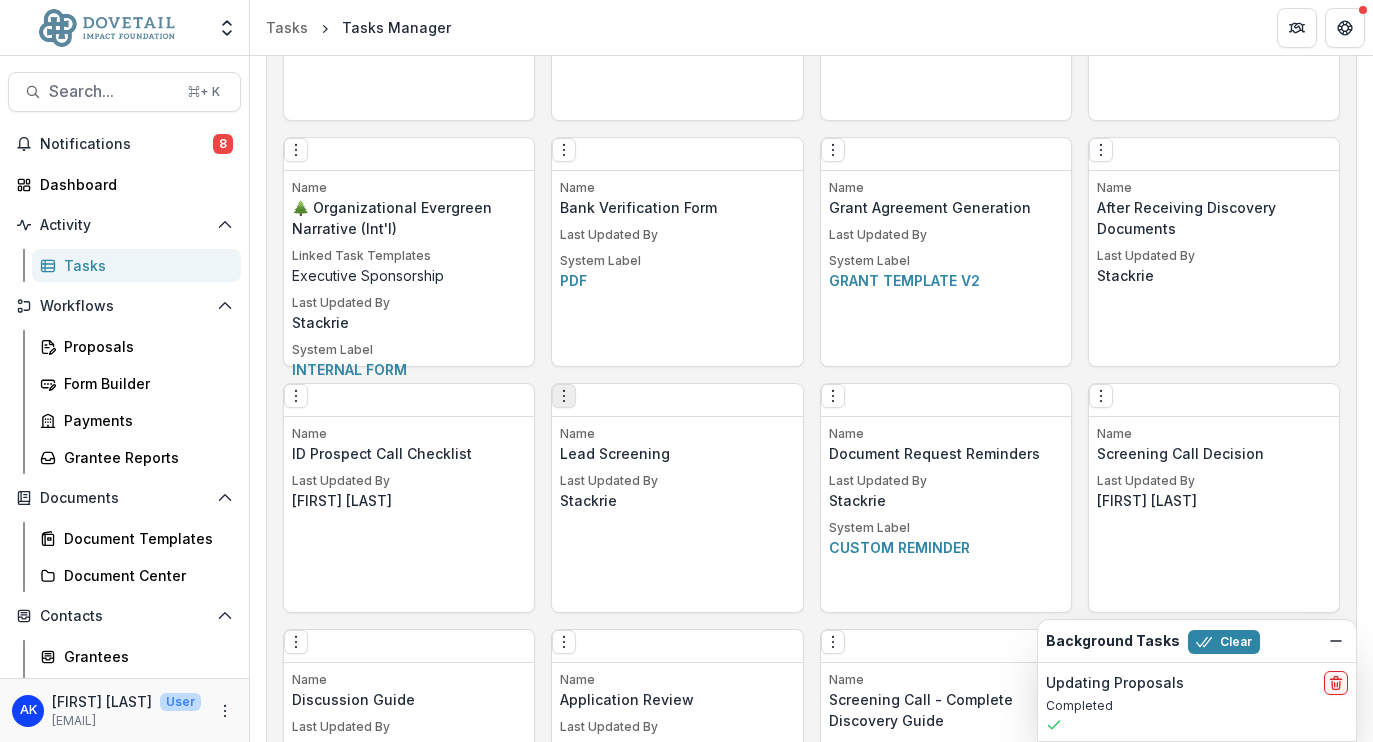click 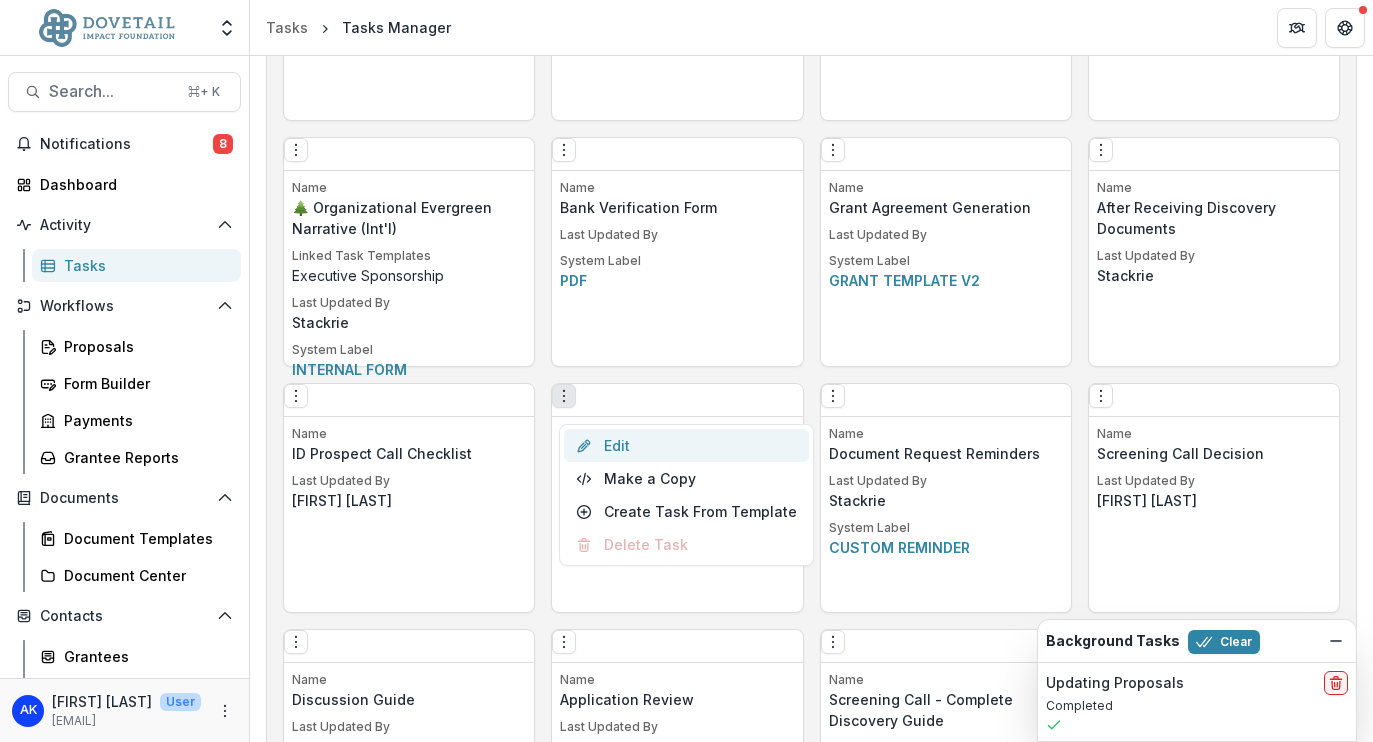 click on "Edit" at bounding box center [686, 445] 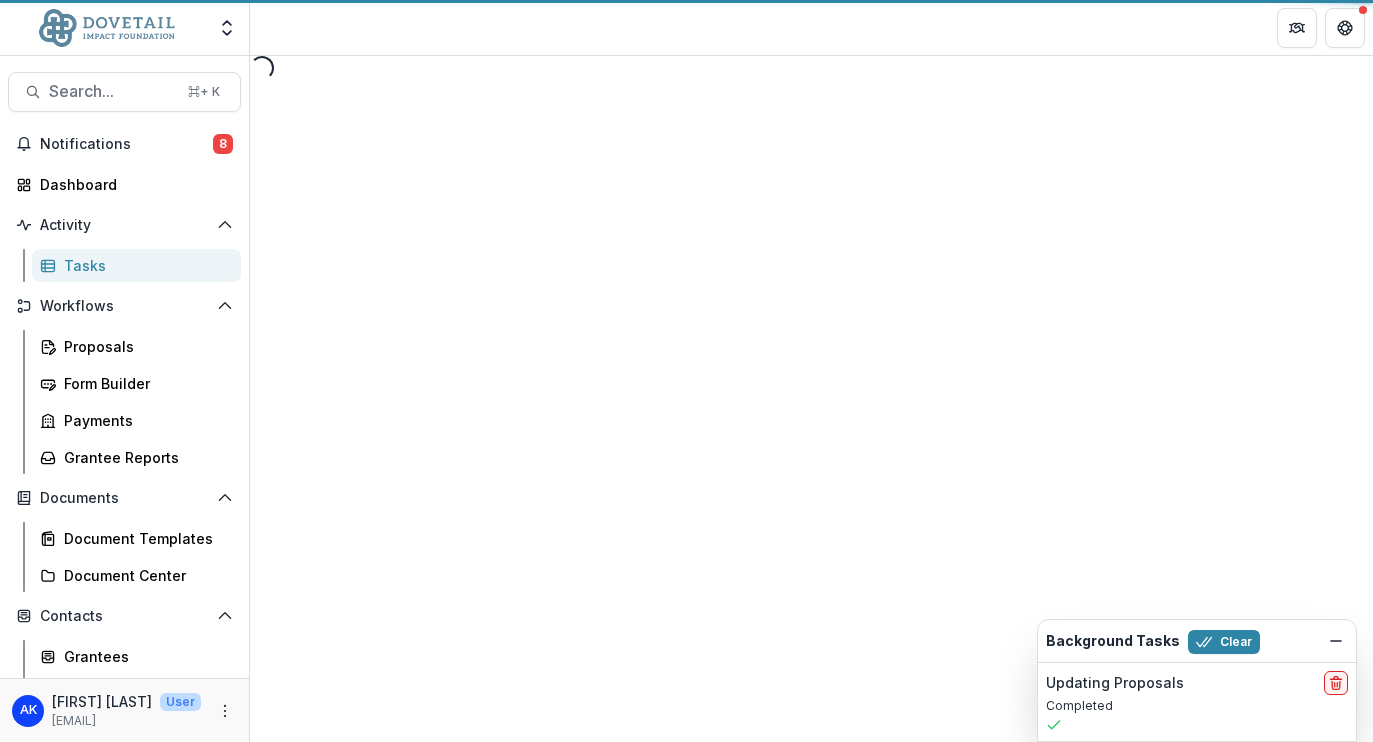 select on "**********" 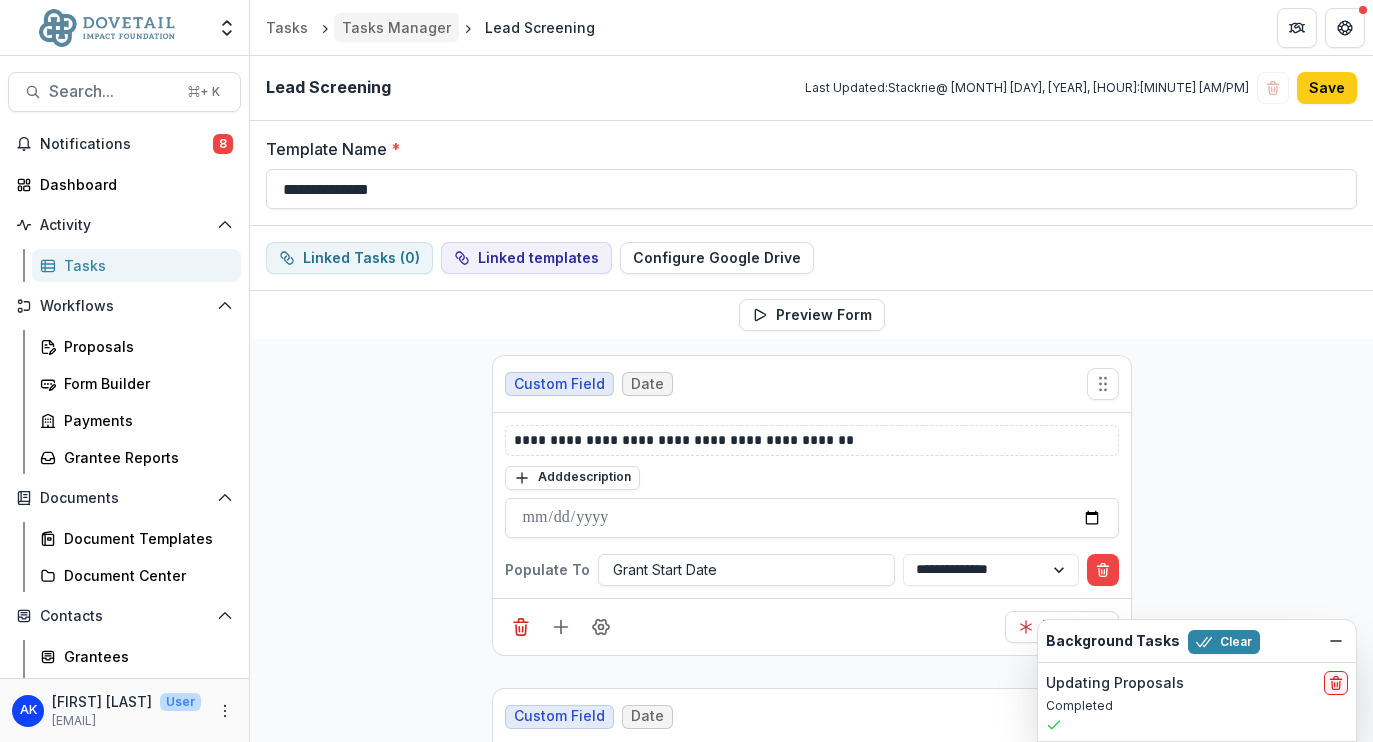 click on "Tasks Manager" at bounding box center (396, 27) 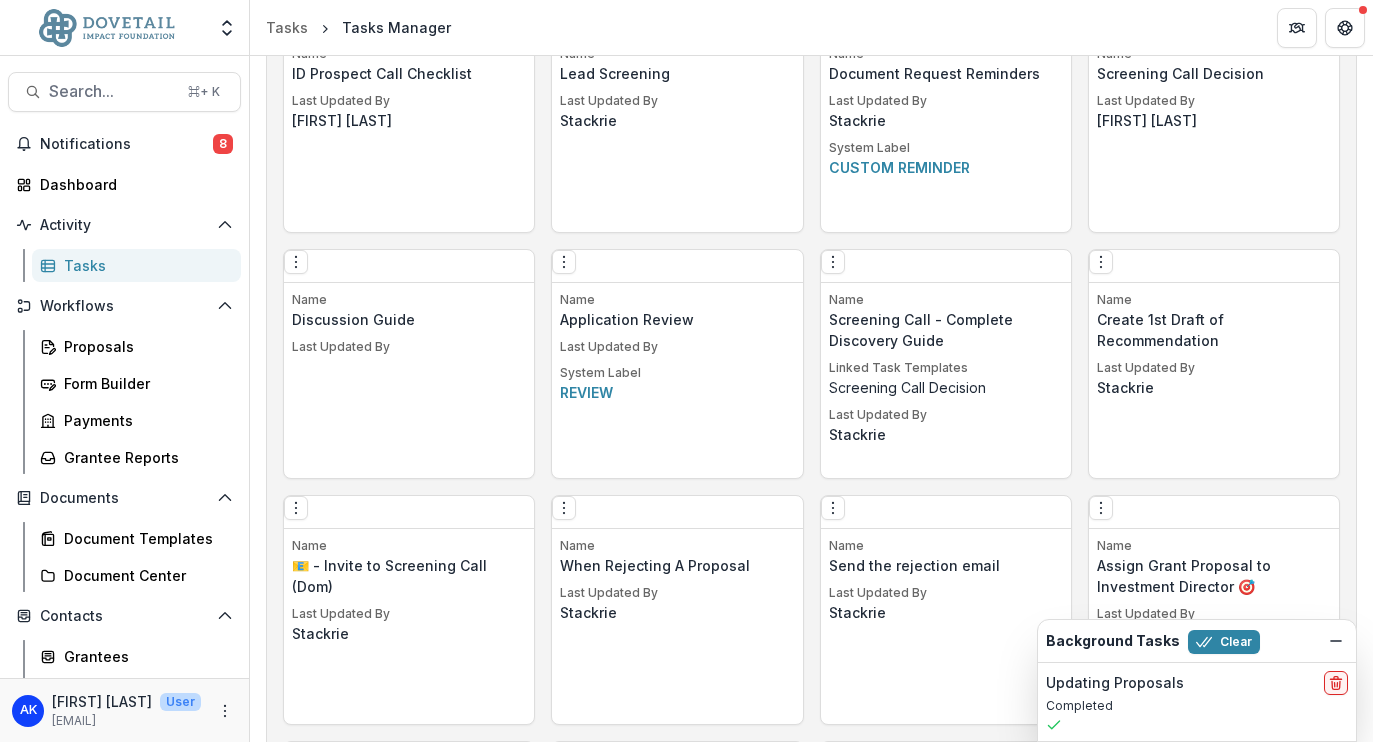 scroll, scrollTop: 2136, scrollLeft: 0, axis: vertical 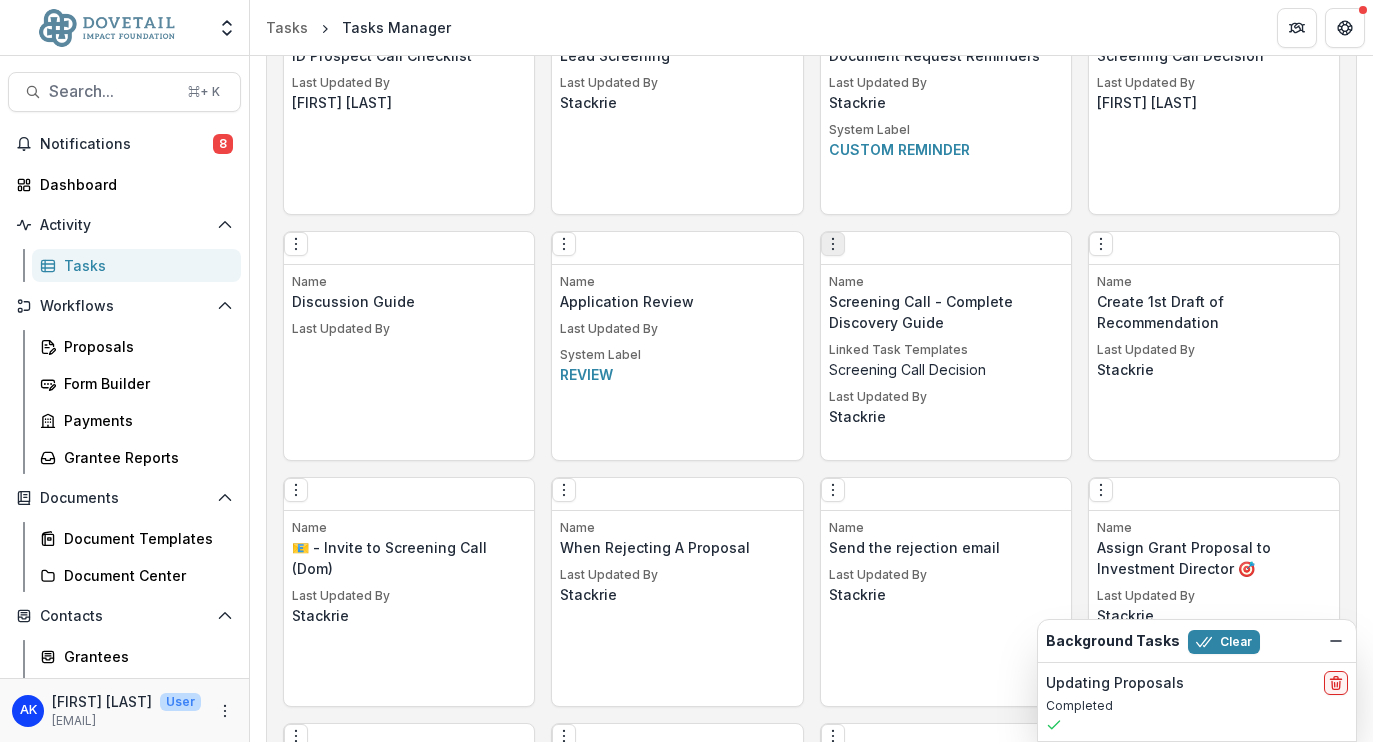 click 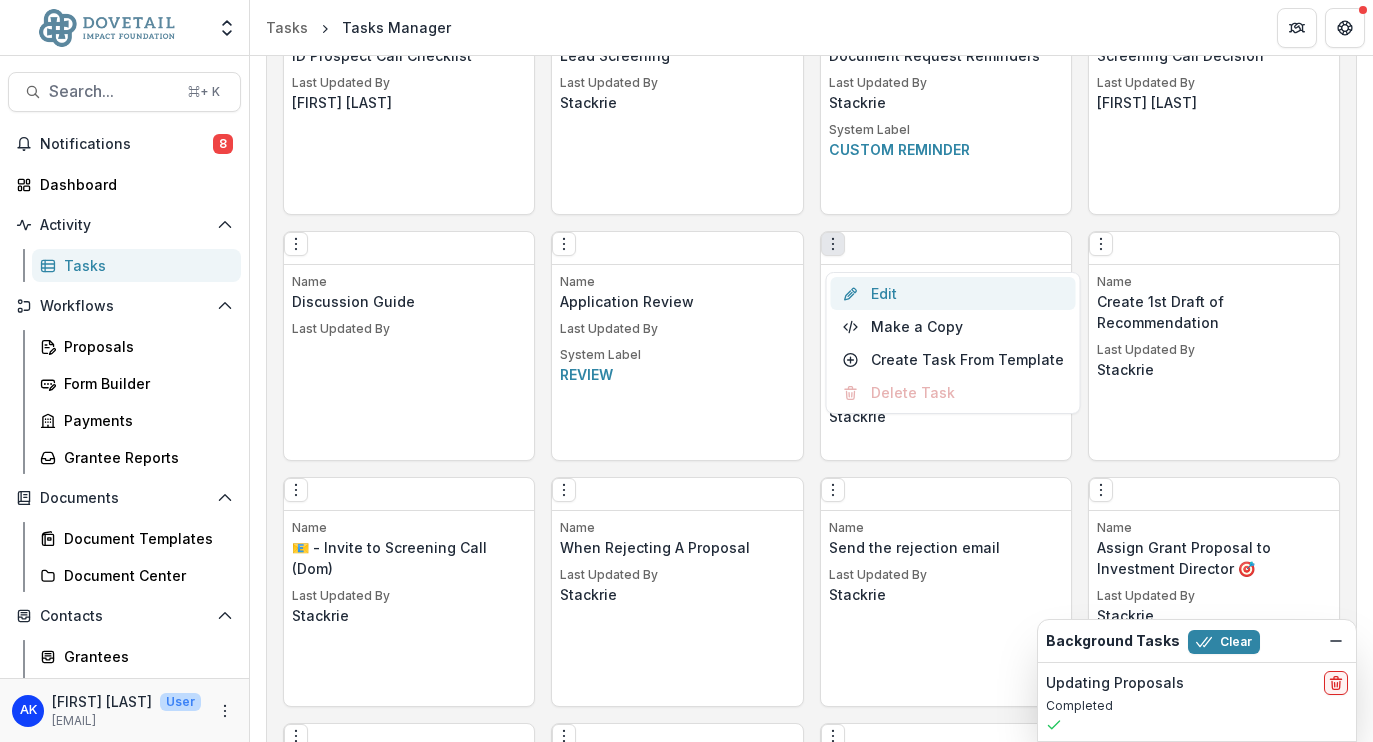 click 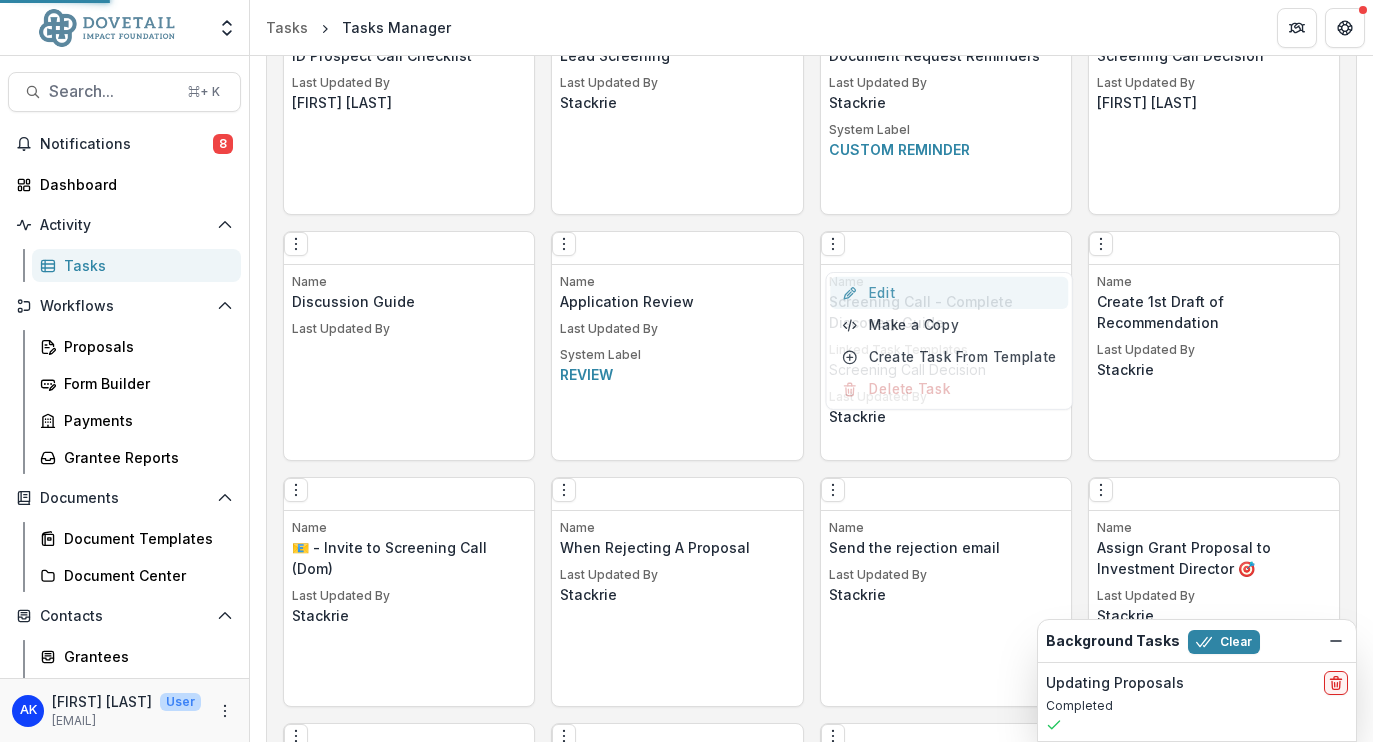scroll, scrollTop: 0, scrollLeft: 0, axis: both 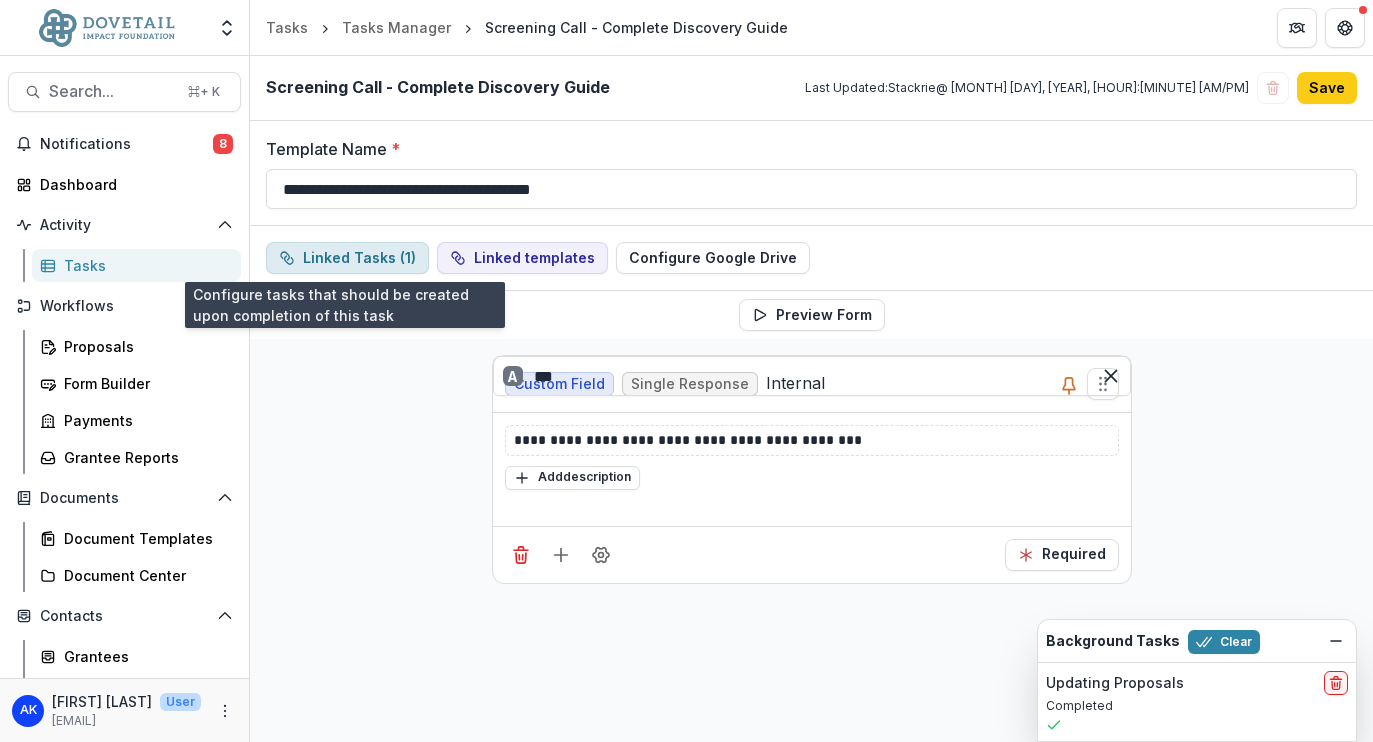 click on "Linked Tasks ( 1 )" at bounding box center [347, 258] 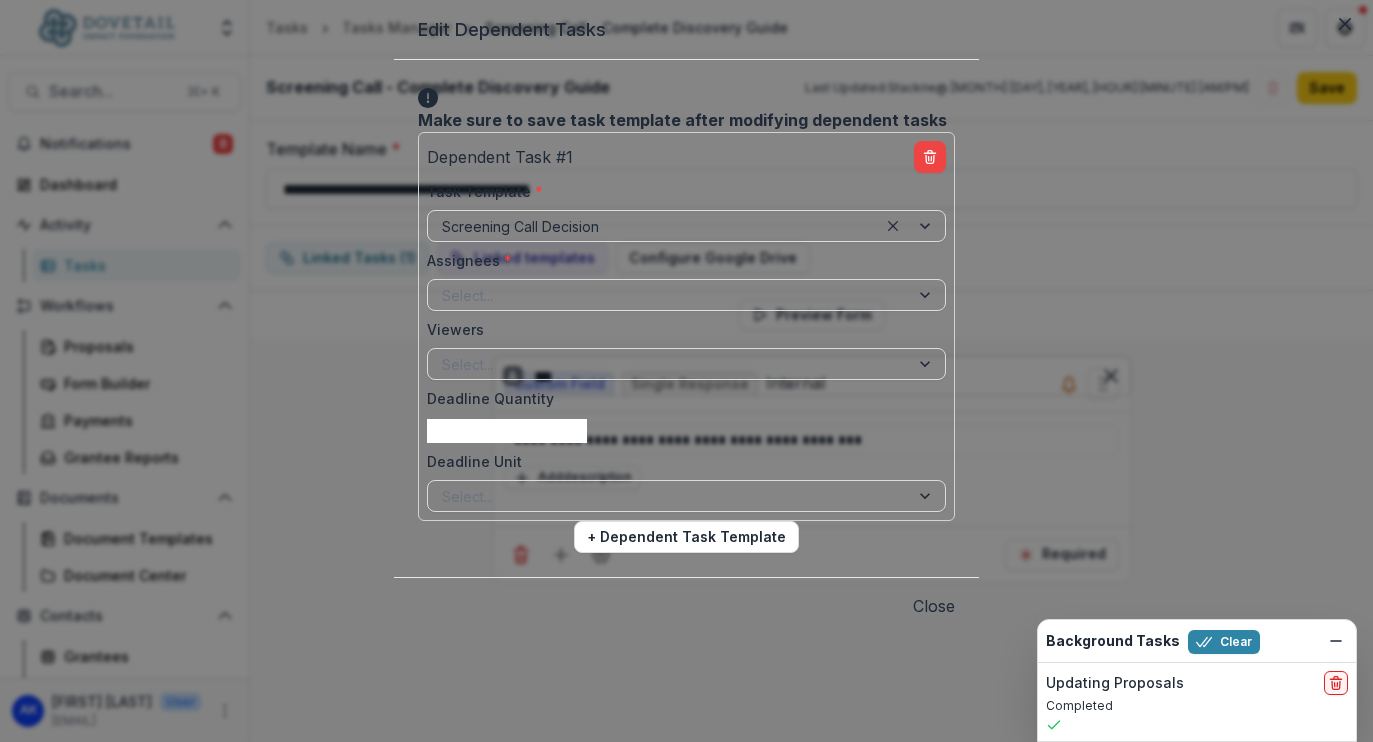 scroll, scrollTop: 0, scrollLeft: 0, axis: both 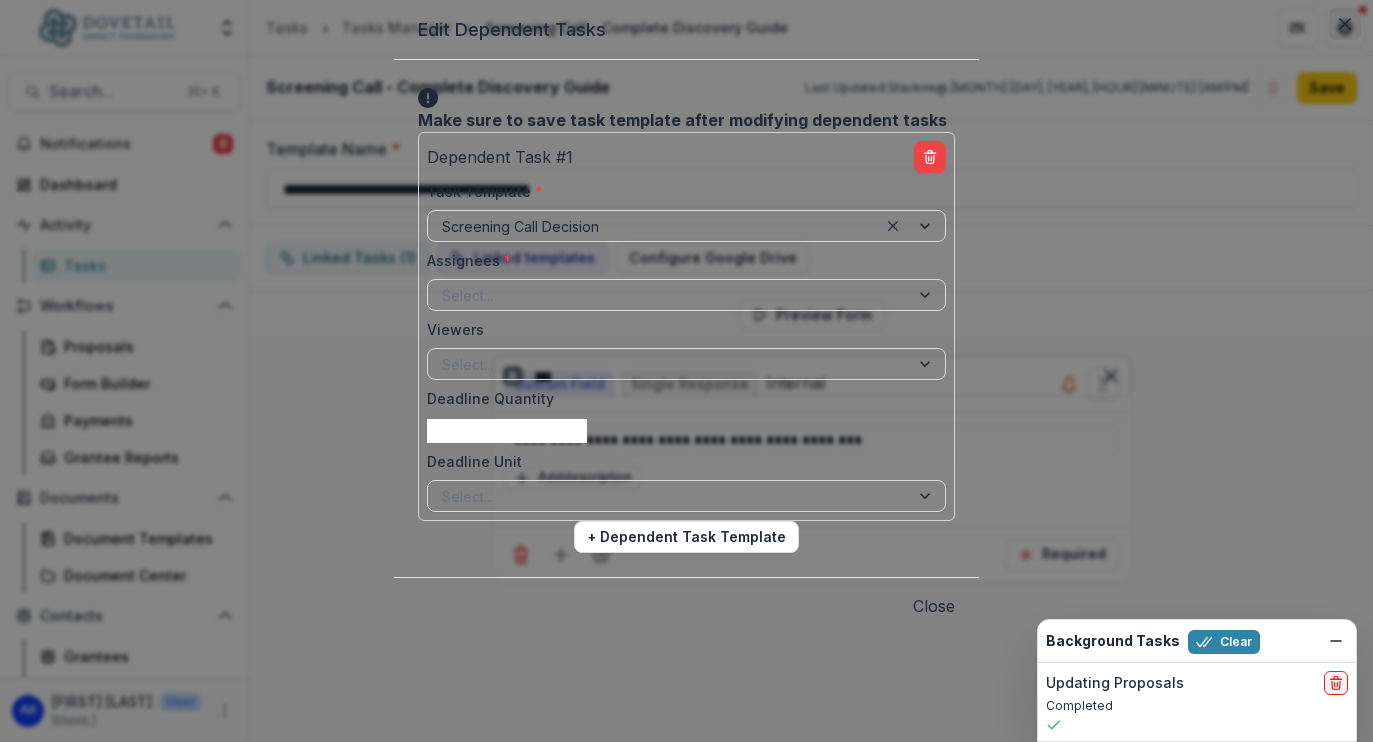 click at bounding box center [1345, 24] 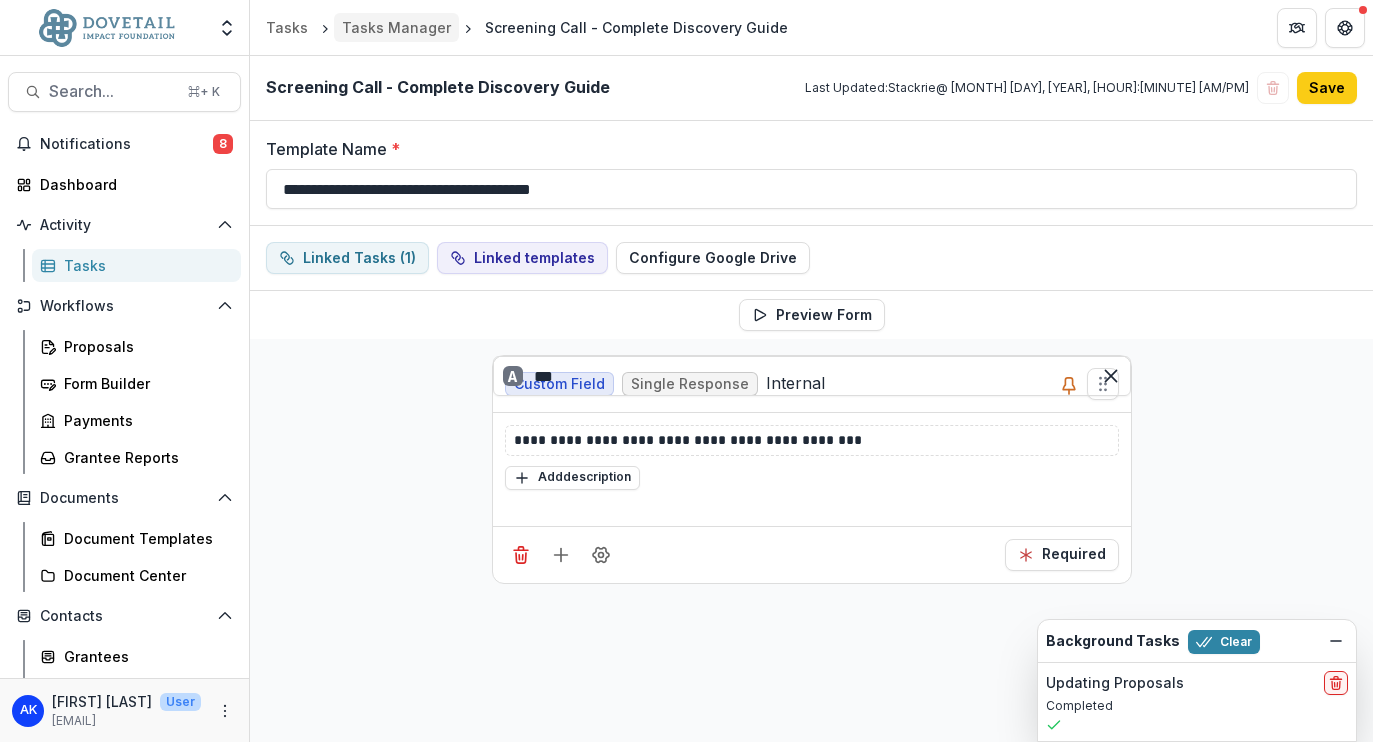 click on "Tasks Manager" at bounding box center (396, 27) 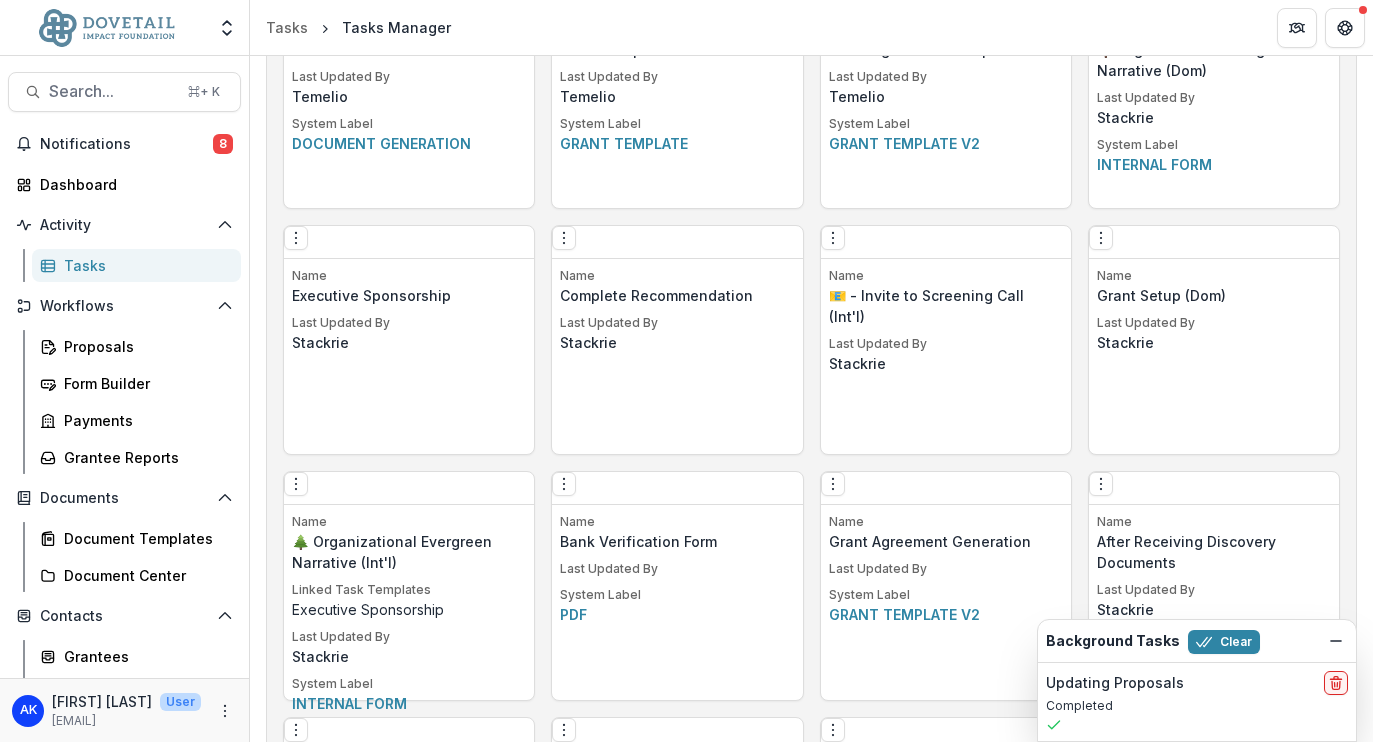 scroll, scrollTop: 1388, scrollLeft: 0, axis: vertical 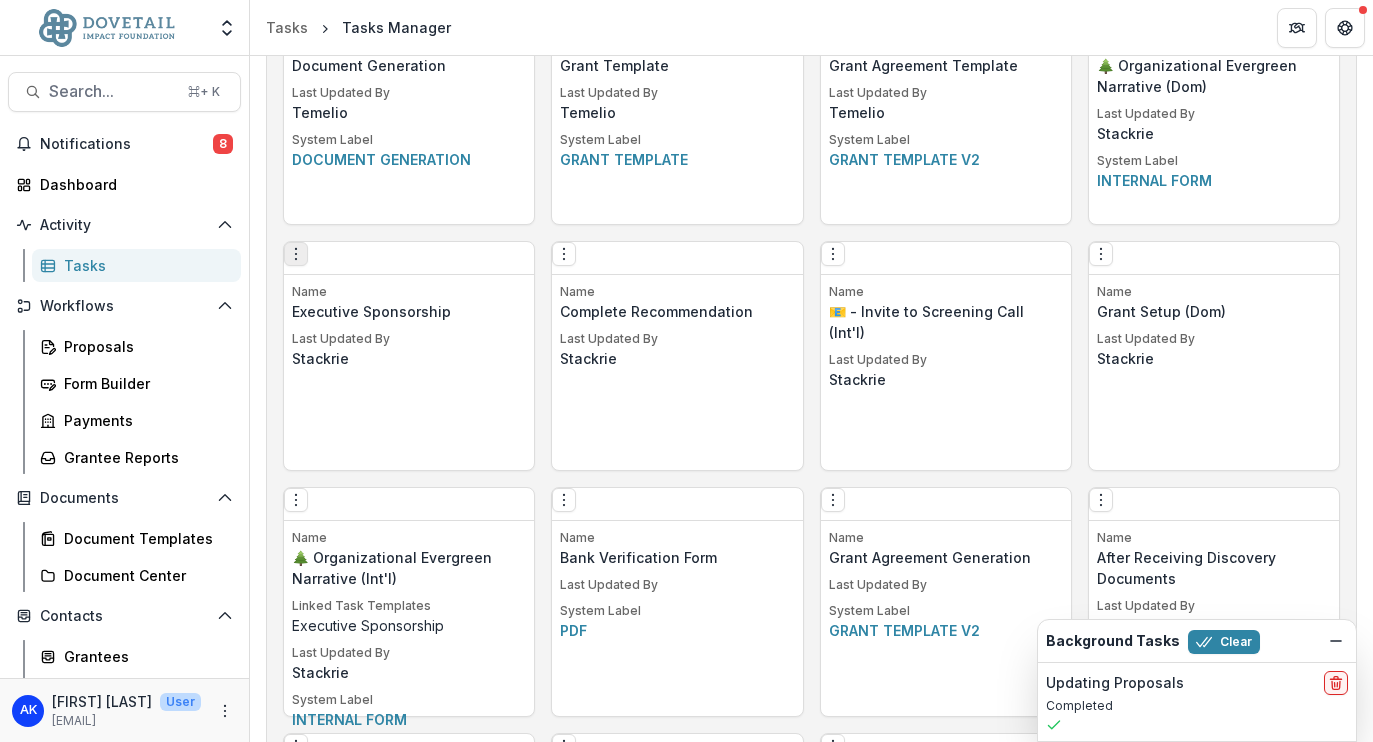 click 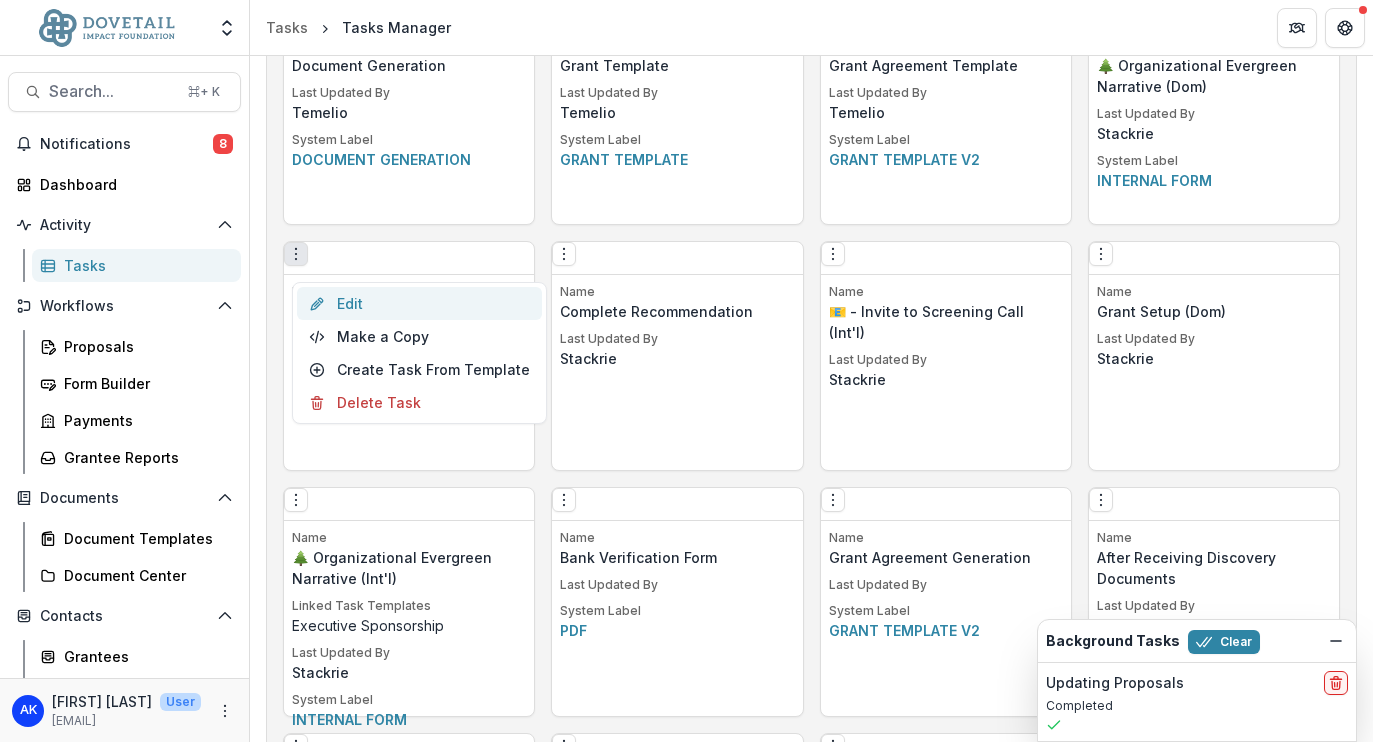 click on "Edit" at bounding box center (419, 303) 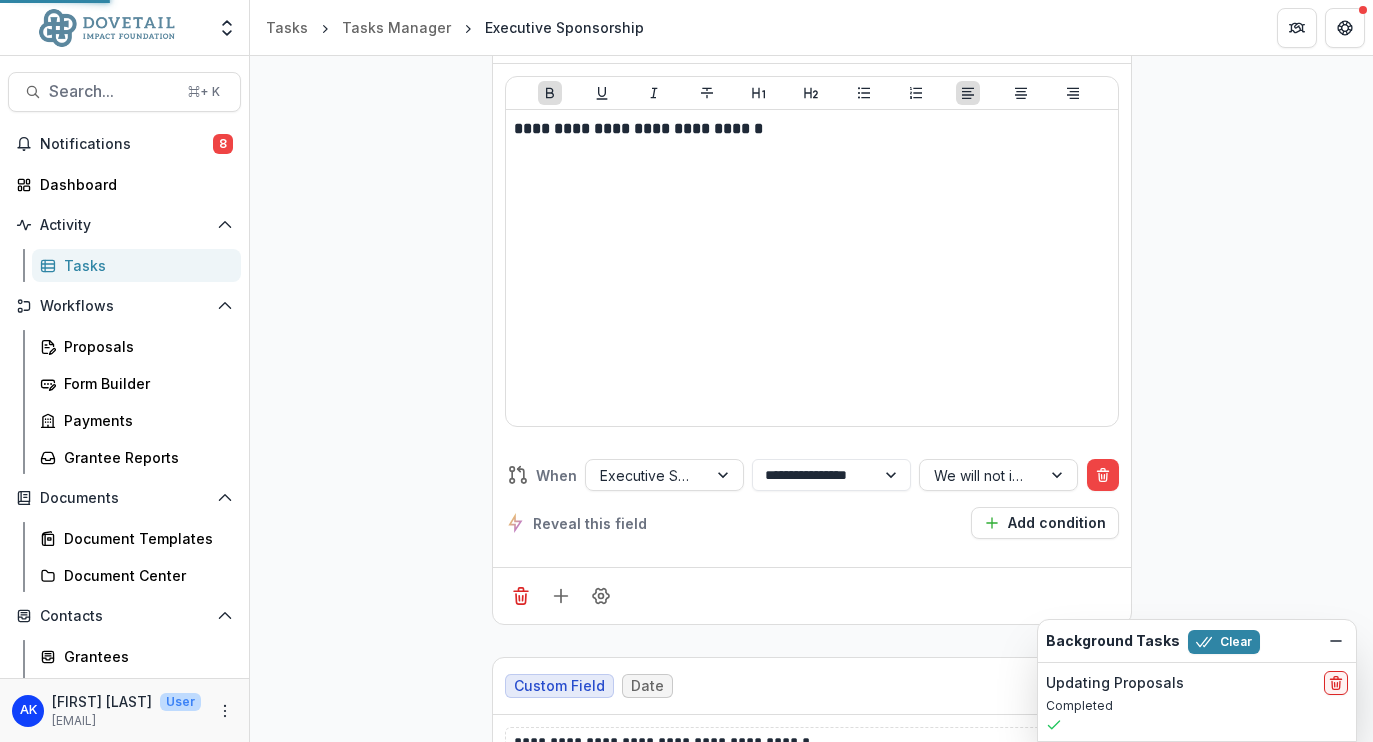 scroll, scrollTop: 0, scrollLeft: 0, axis: both 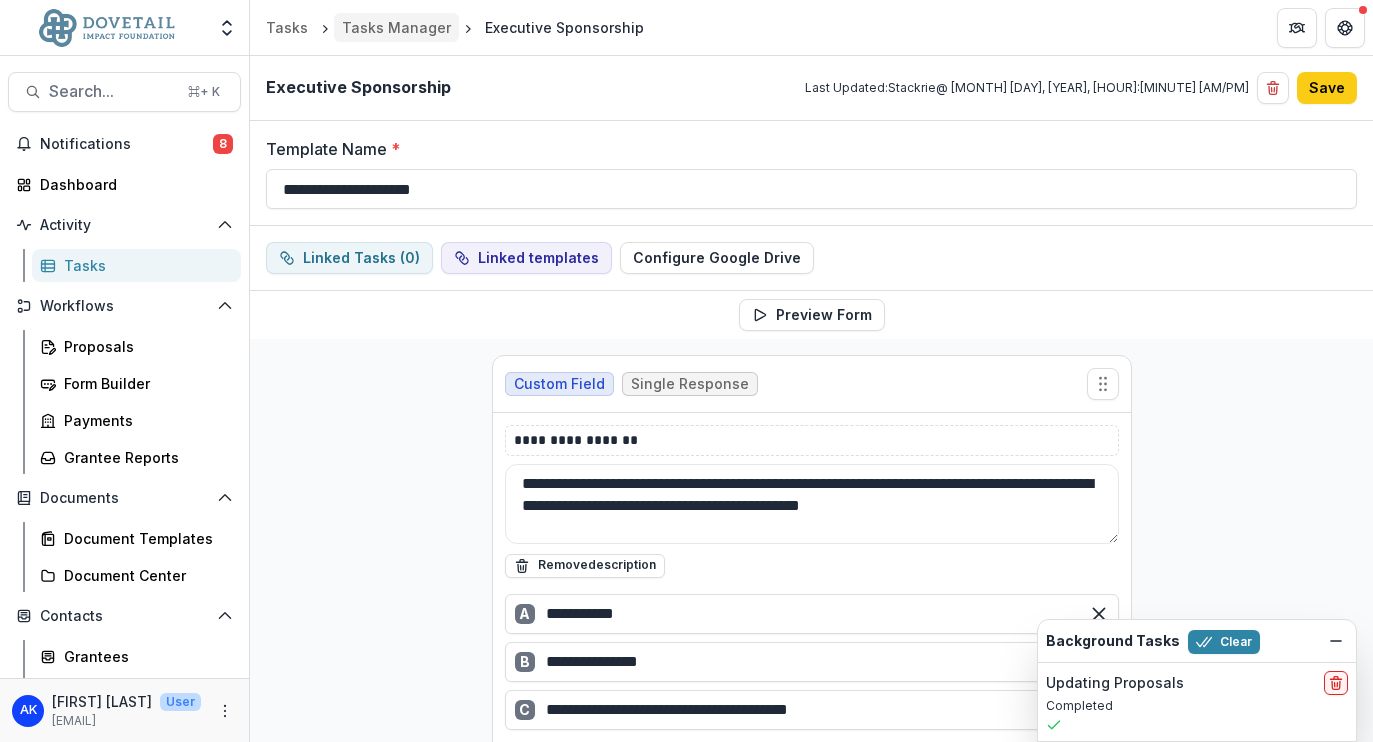 click on "Tasks Manager" at bounding box center (396, 27) 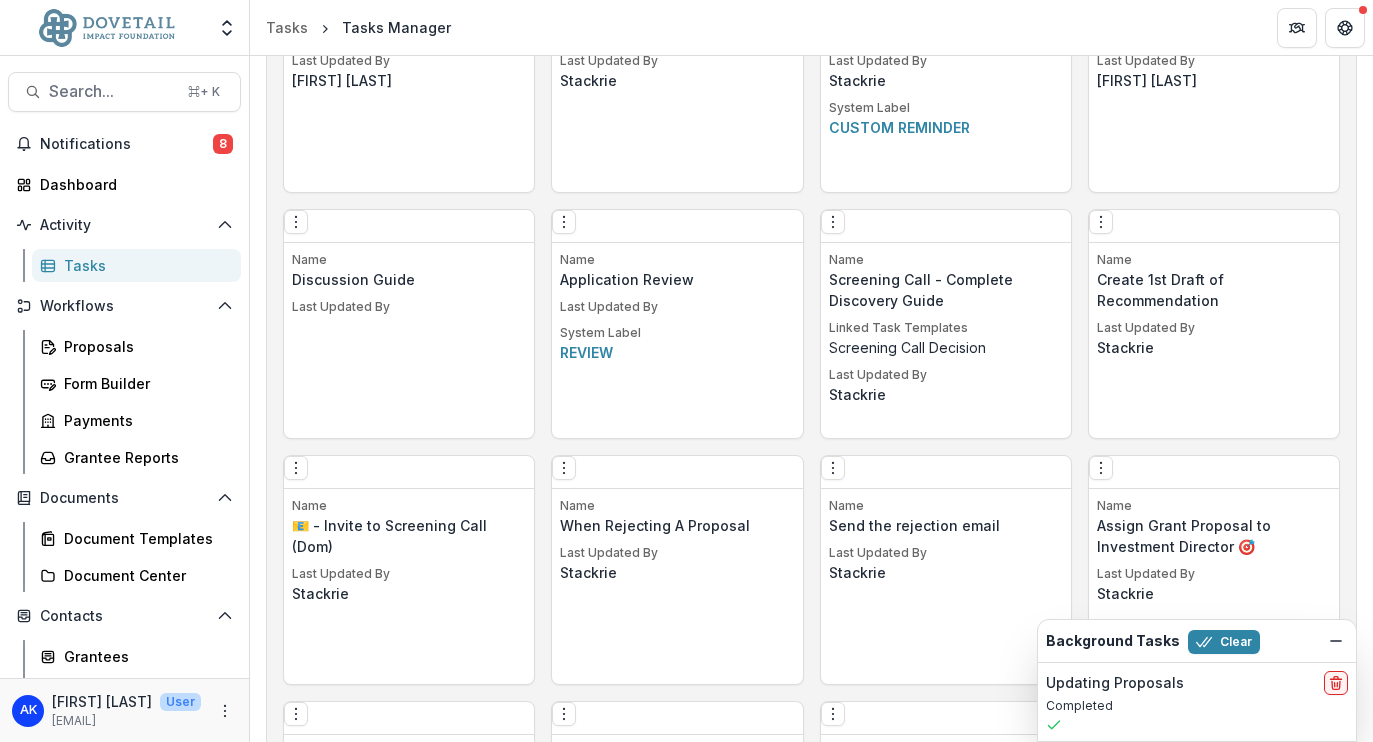 scroll, scrollTop: 2159, scrollLeft: 0, axis: vertical 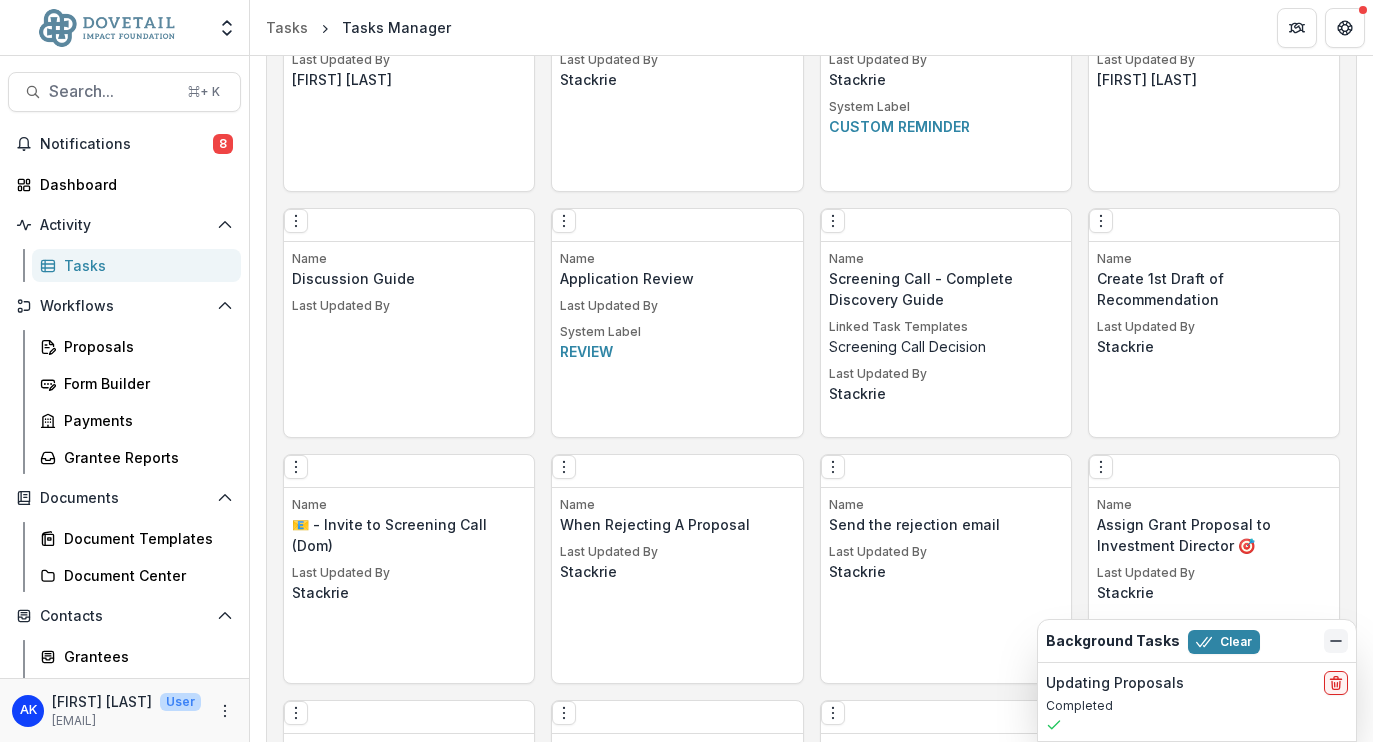 click 